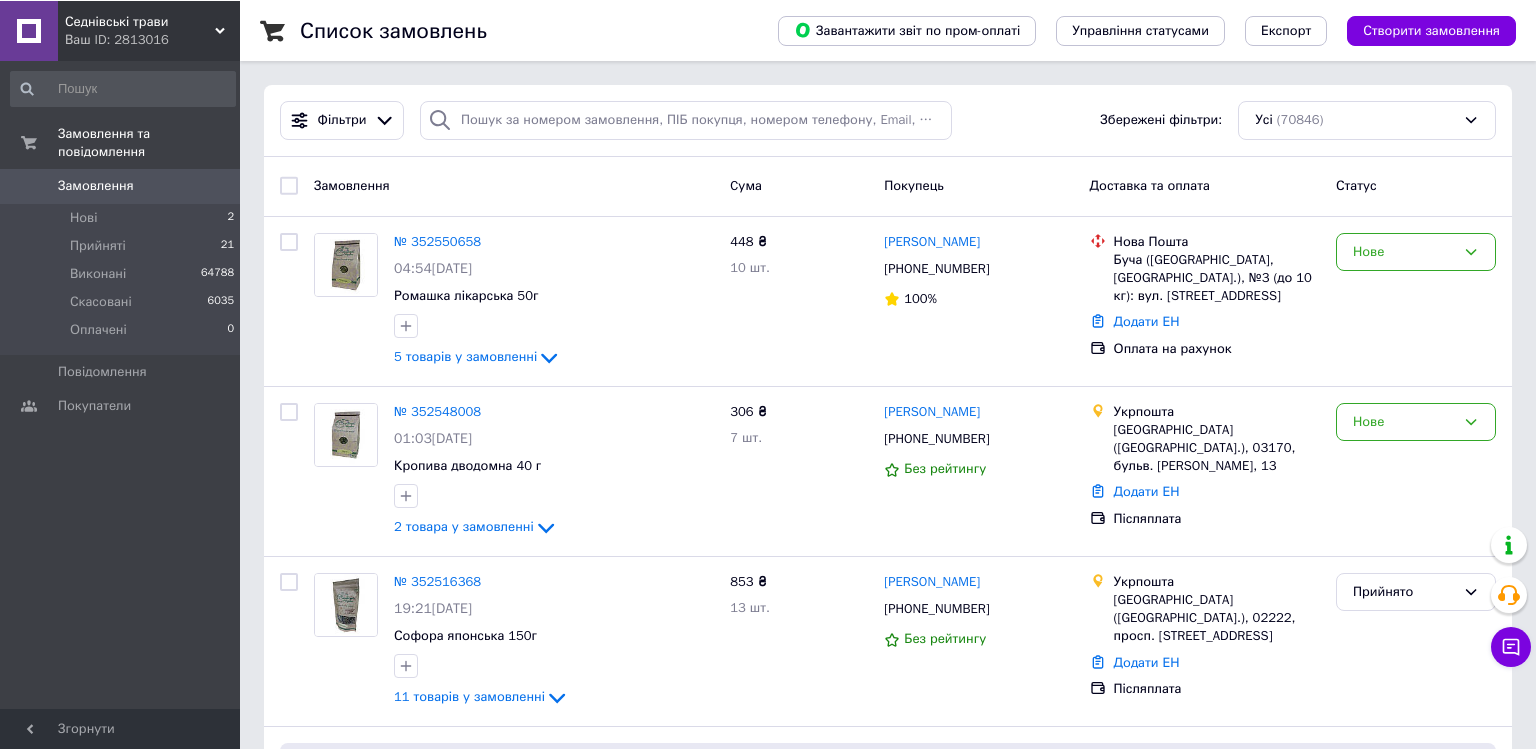 scroll, scrollTop: 0, scrollLeft: 0, axis: both 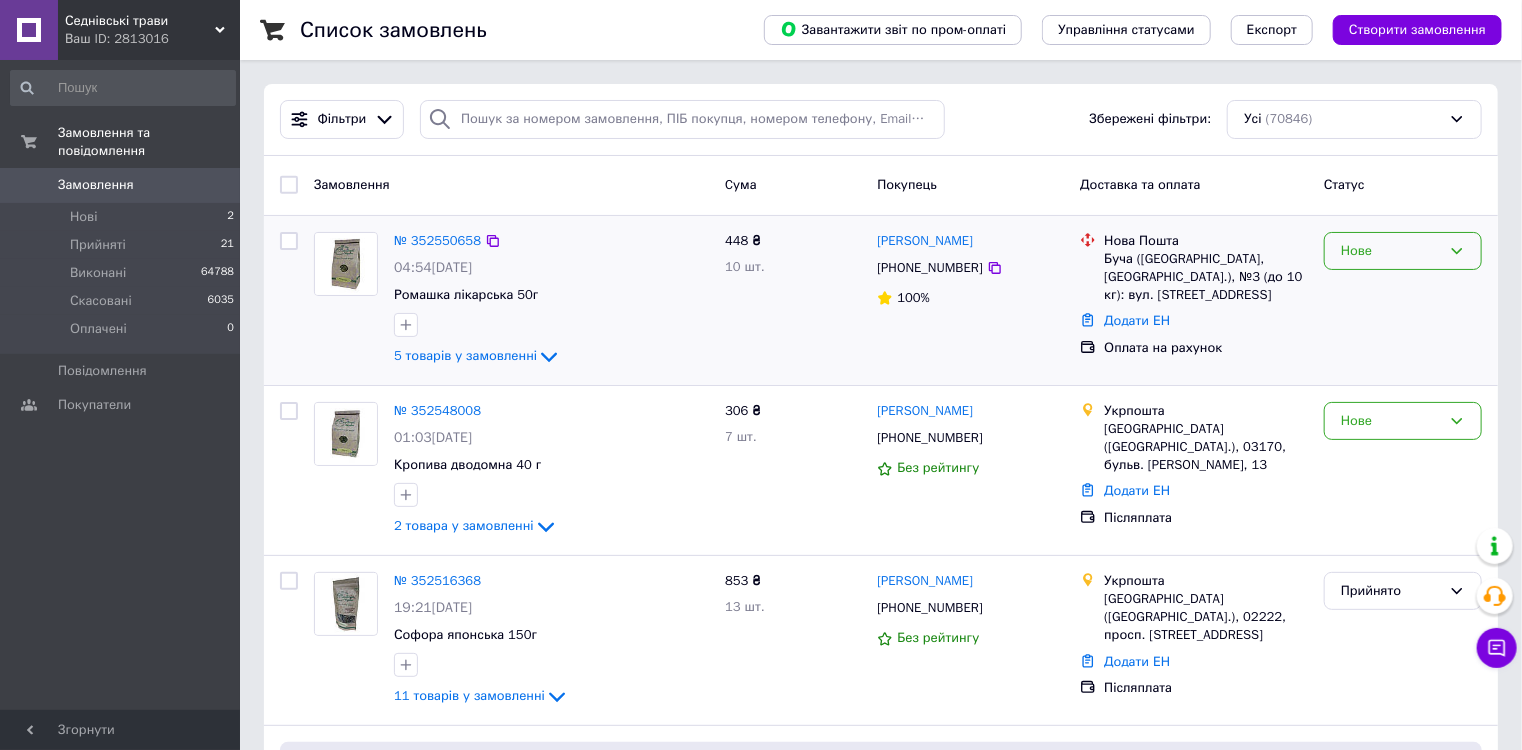 click on "Нове" at bounding box center (1403, 251) 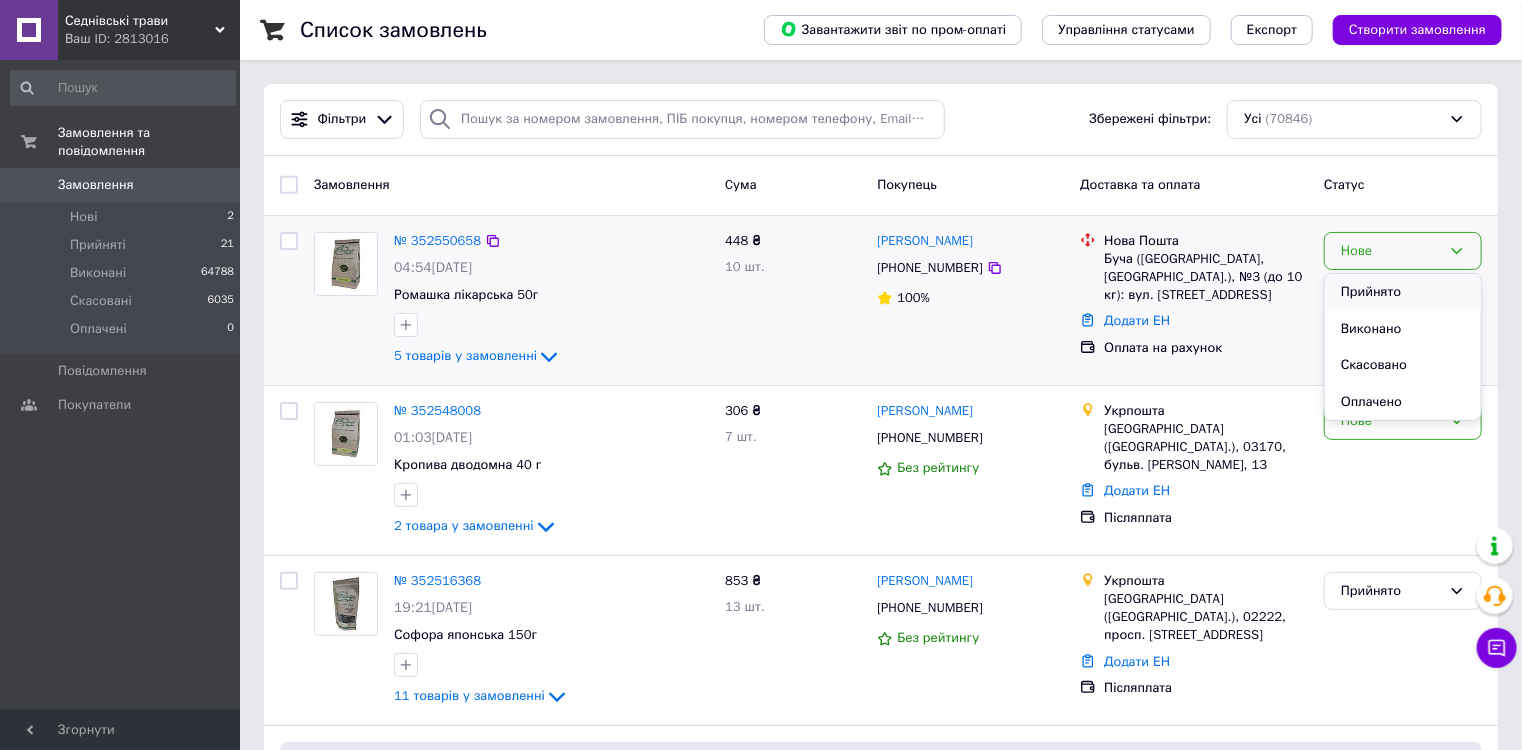 click on "Прийнято" at bounding box center [1403, 292] 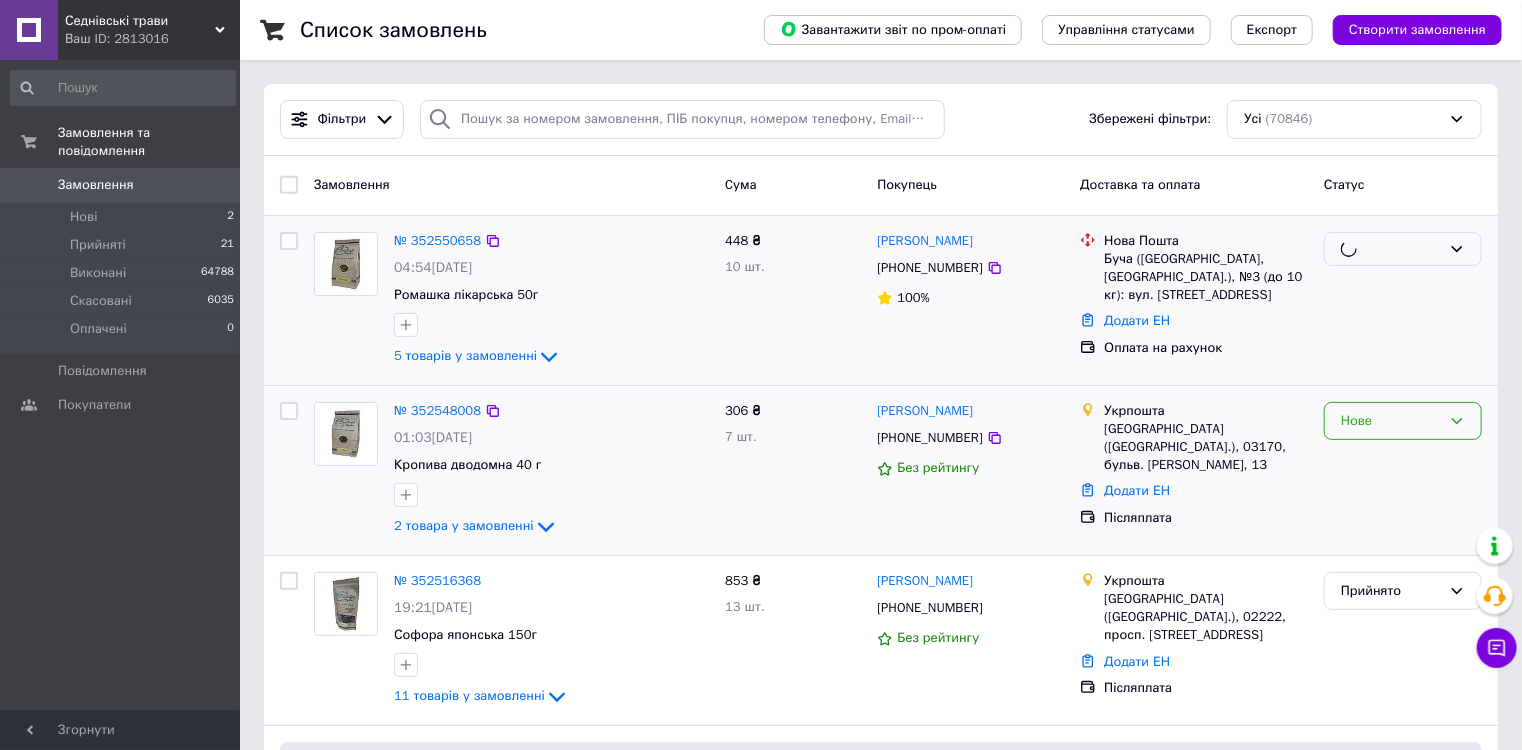 click on "Нове" at bounding box center (1391, 421) 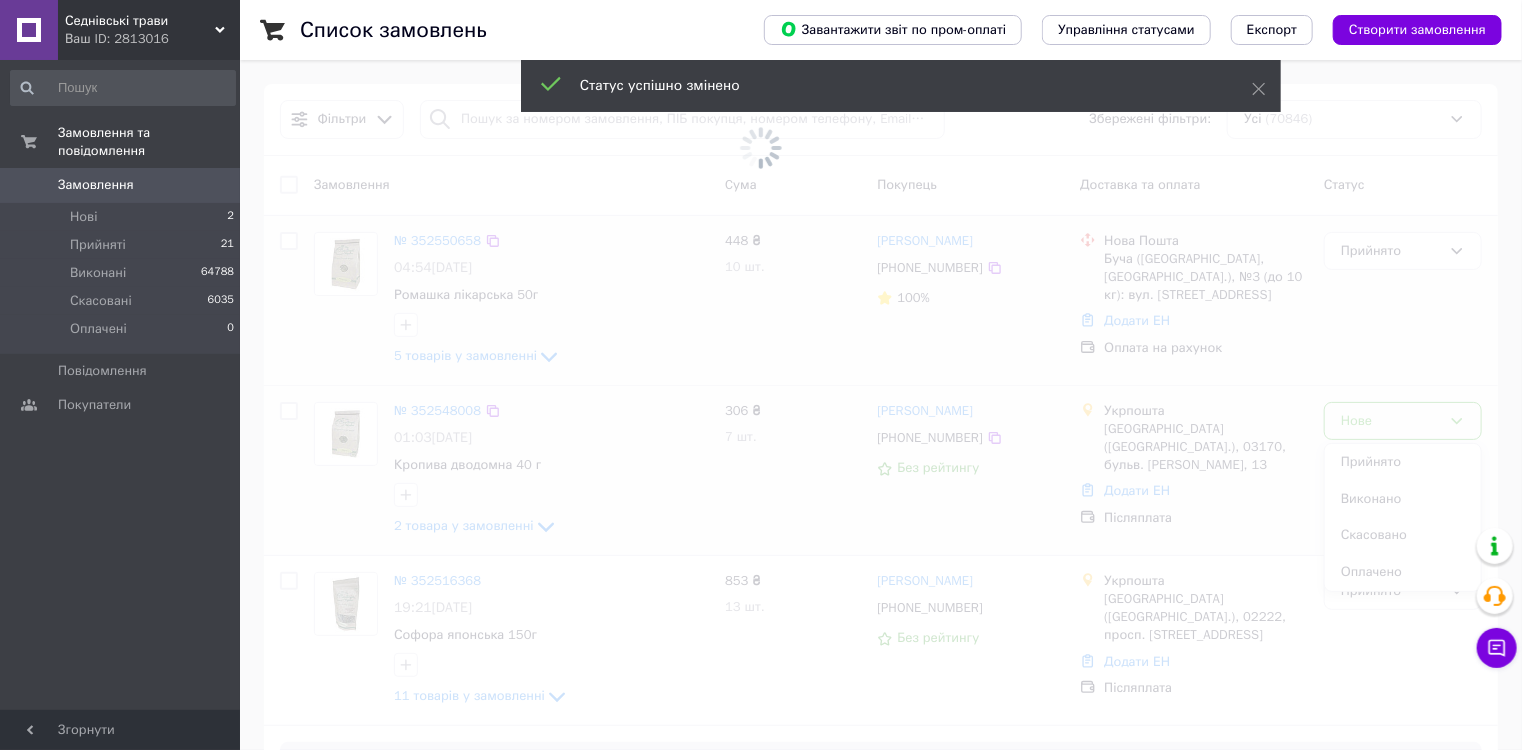 click at bounding box center (761, 375) 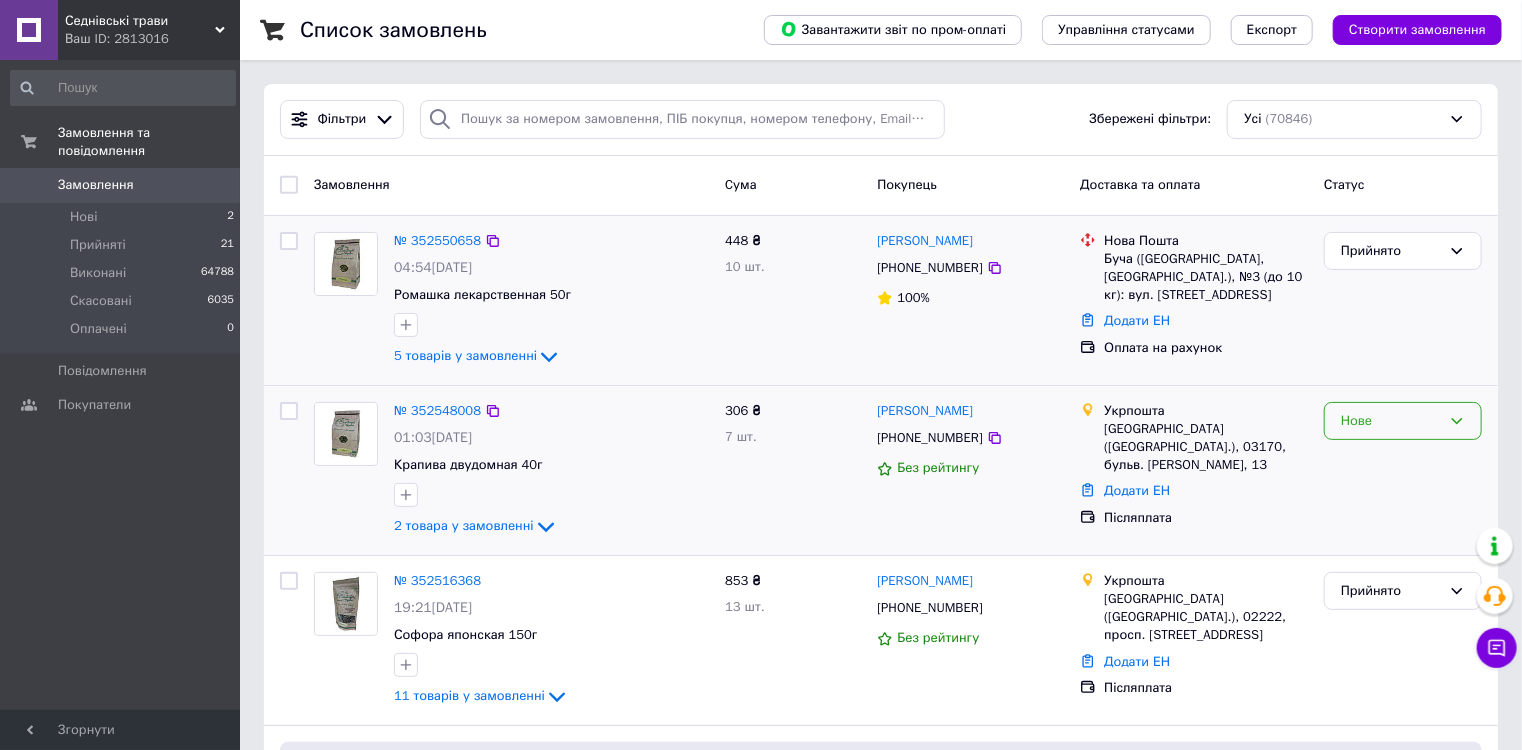 click on "Нове" at bounding box center [1403, 421] 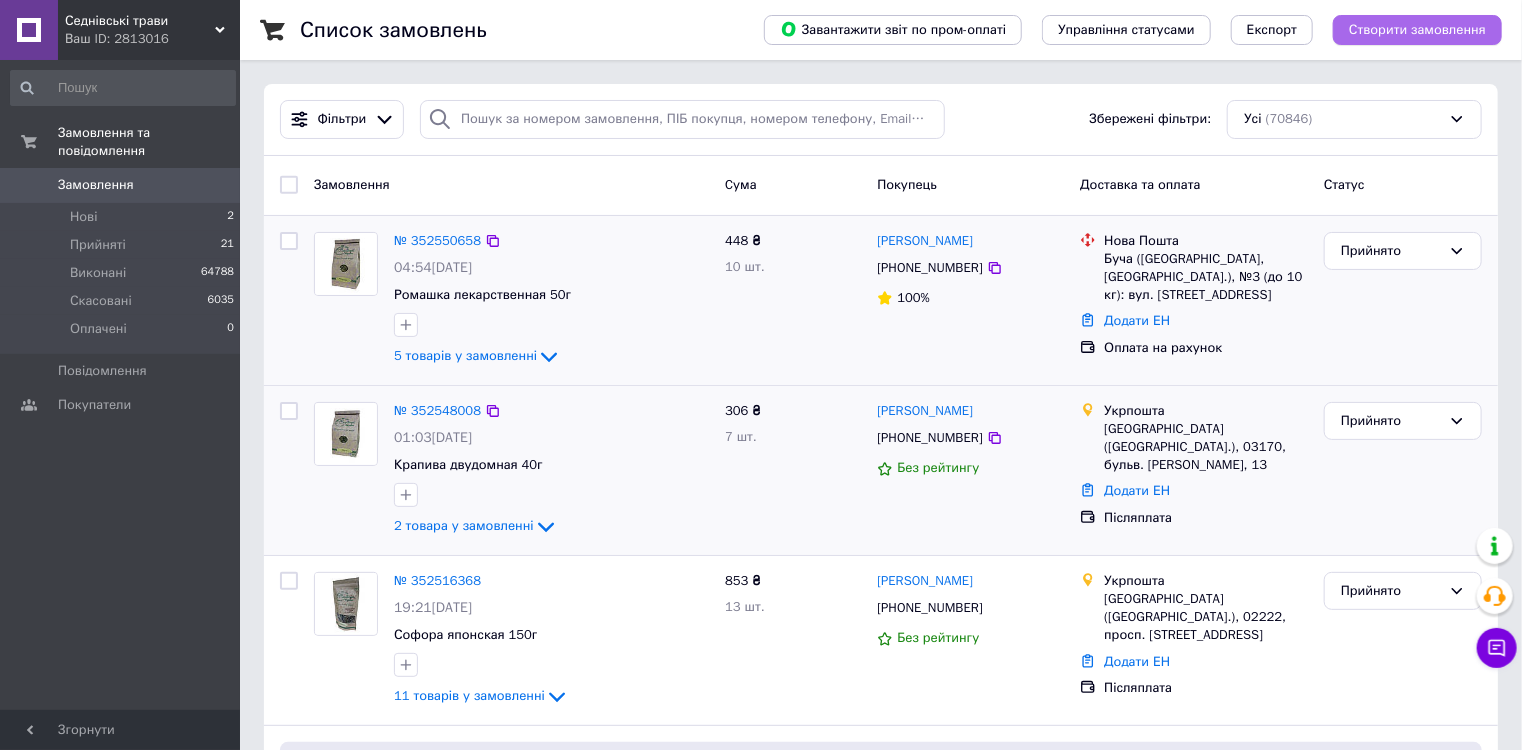 click on "Створити замовлення" at bounding box center [1417, 30] 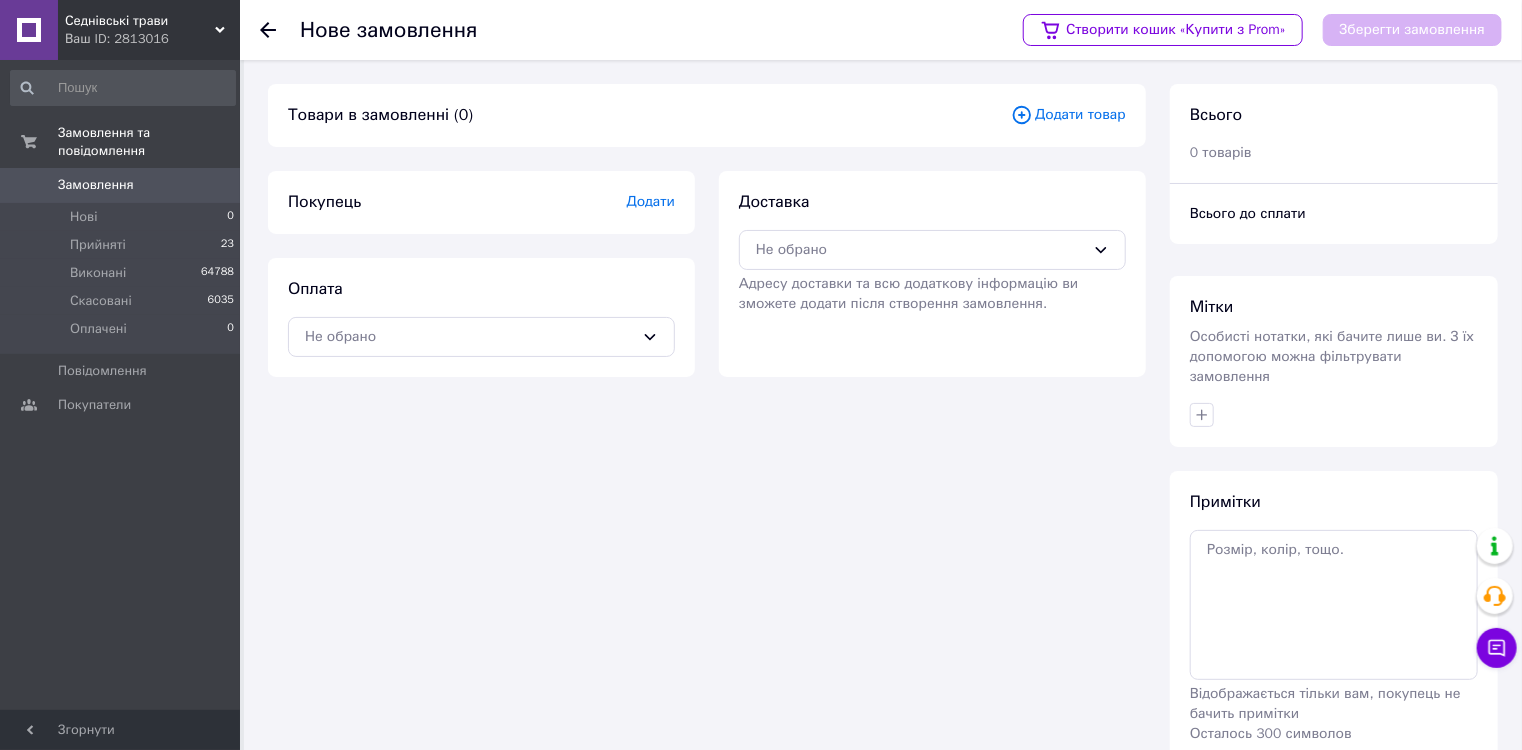 click on "Додати товар" at bounding box center (1068, 115) 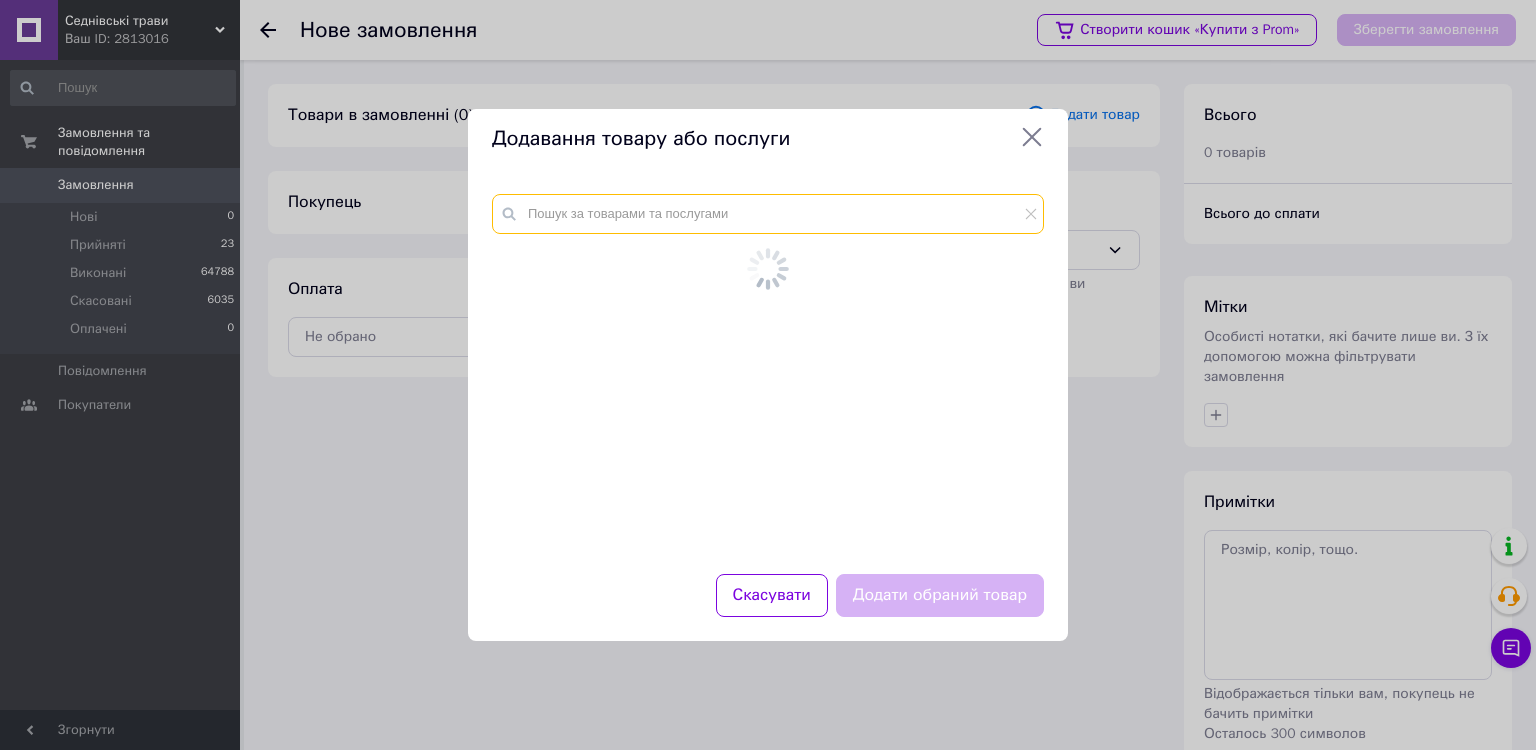 click at bounding box center [768, 214] 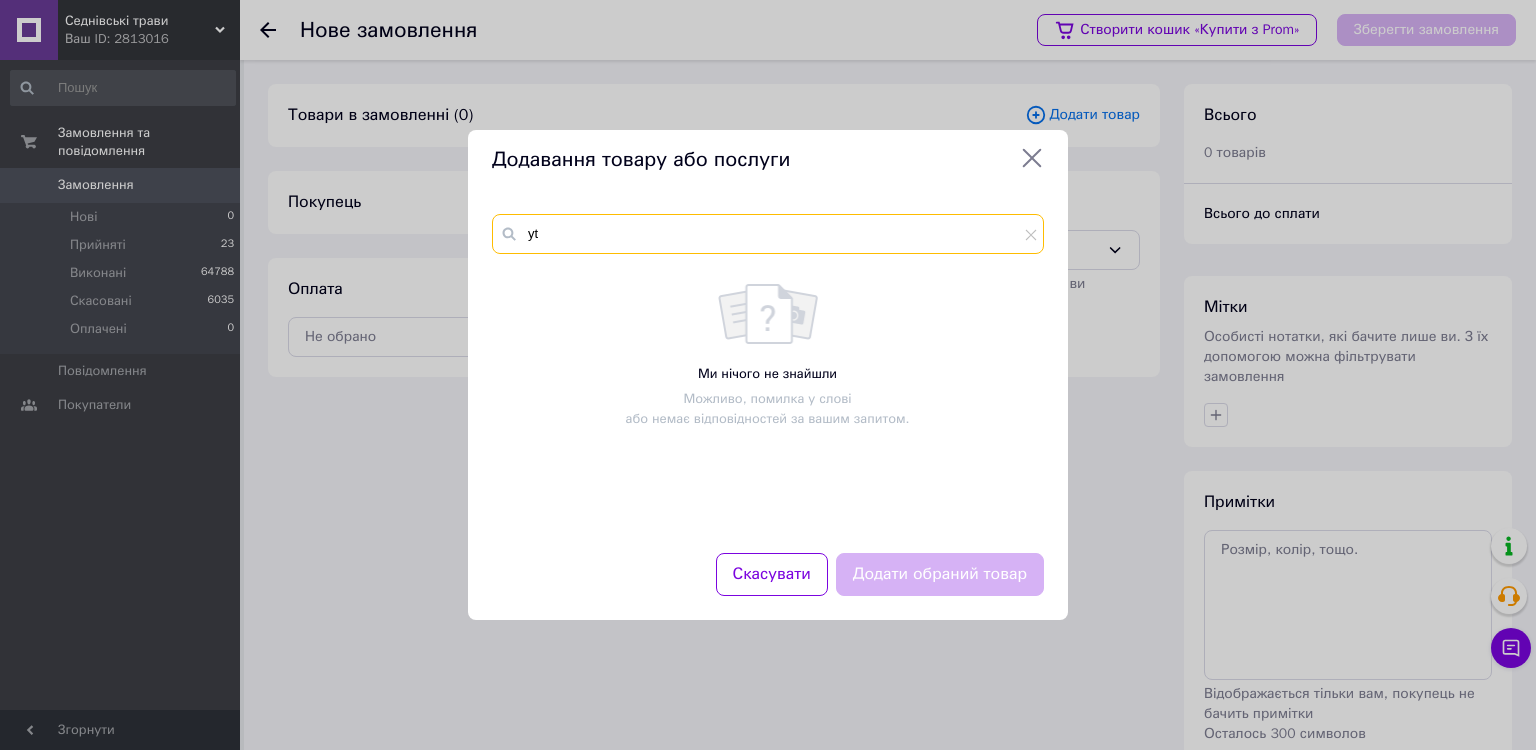 type on "y" 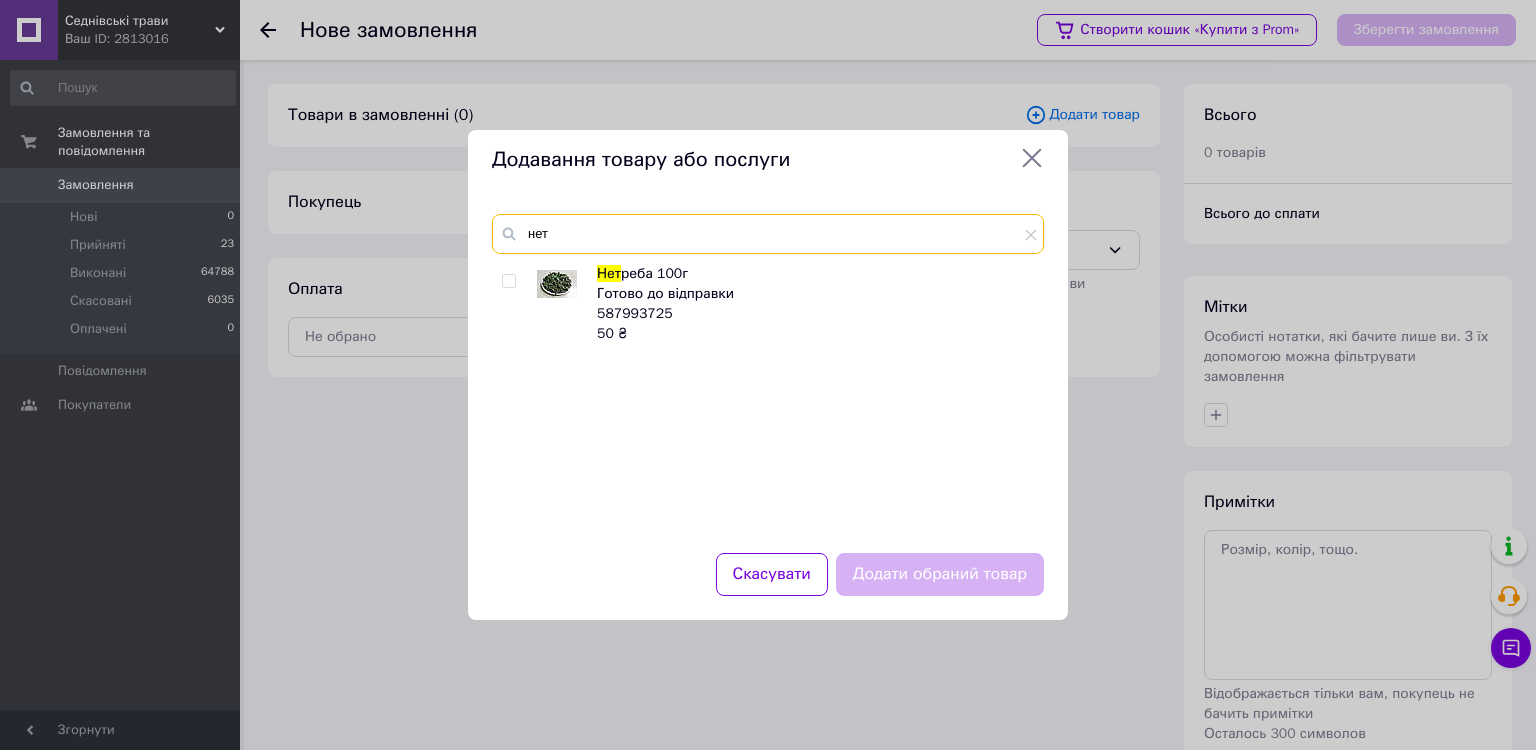 type on "нет" 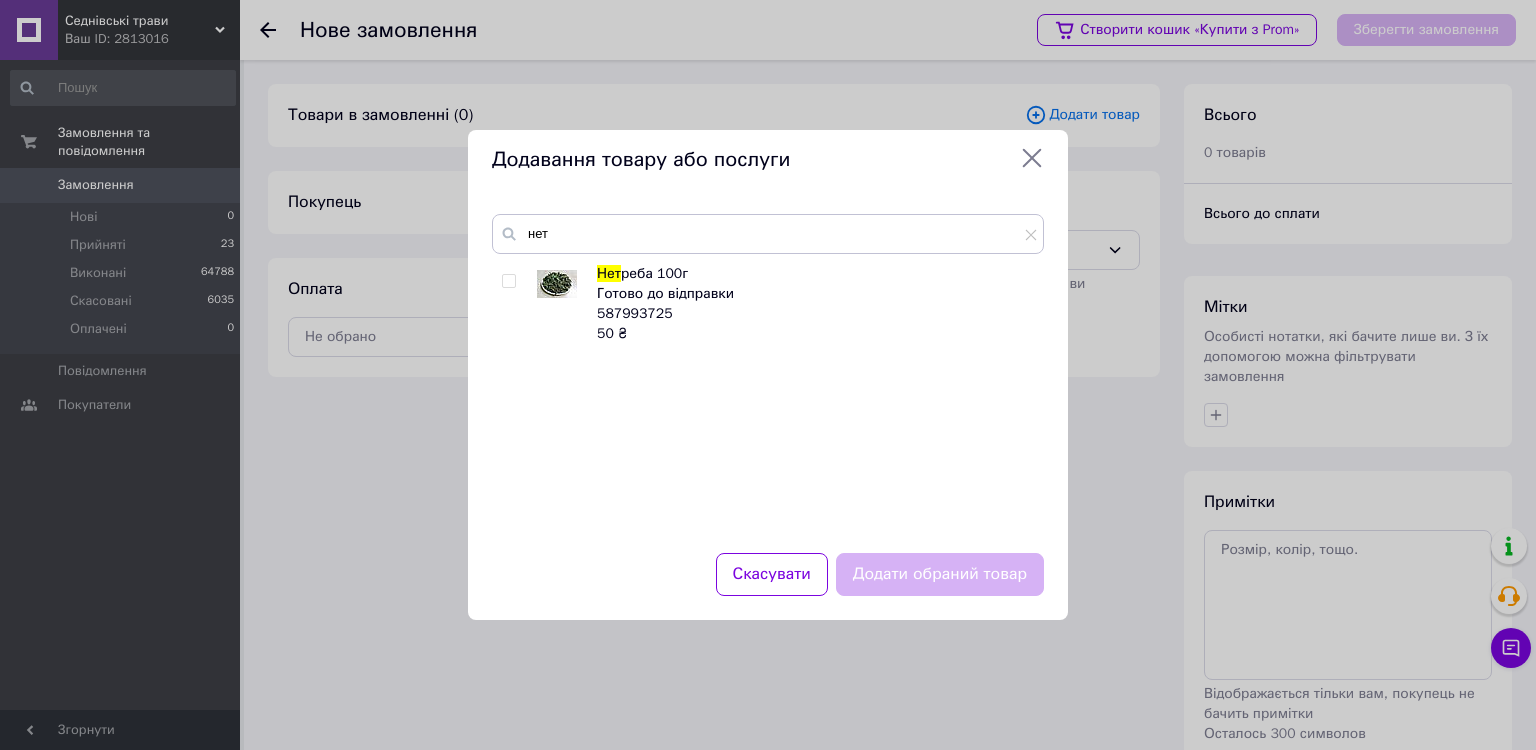 click 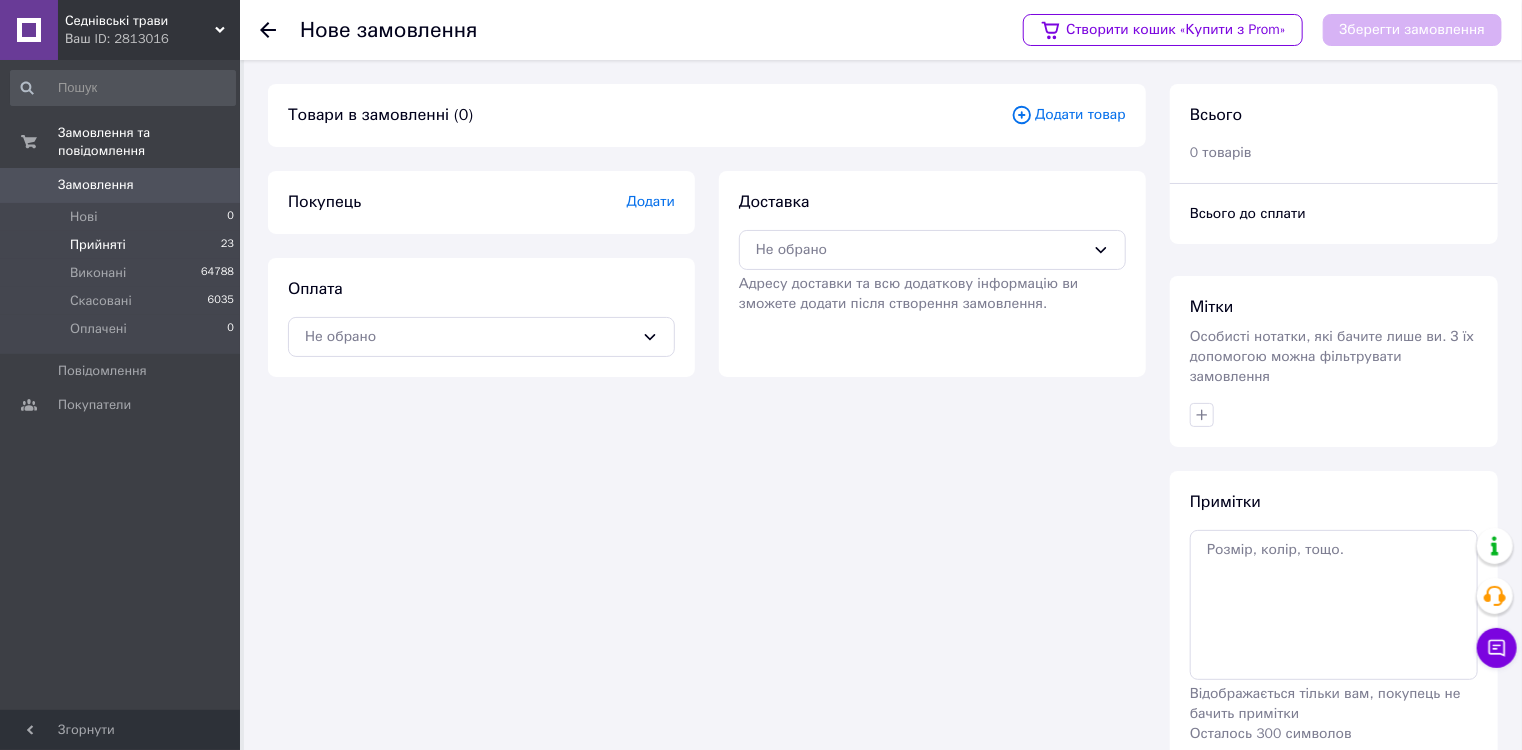 click on "Прийняті" at bounding box center (98, 245) 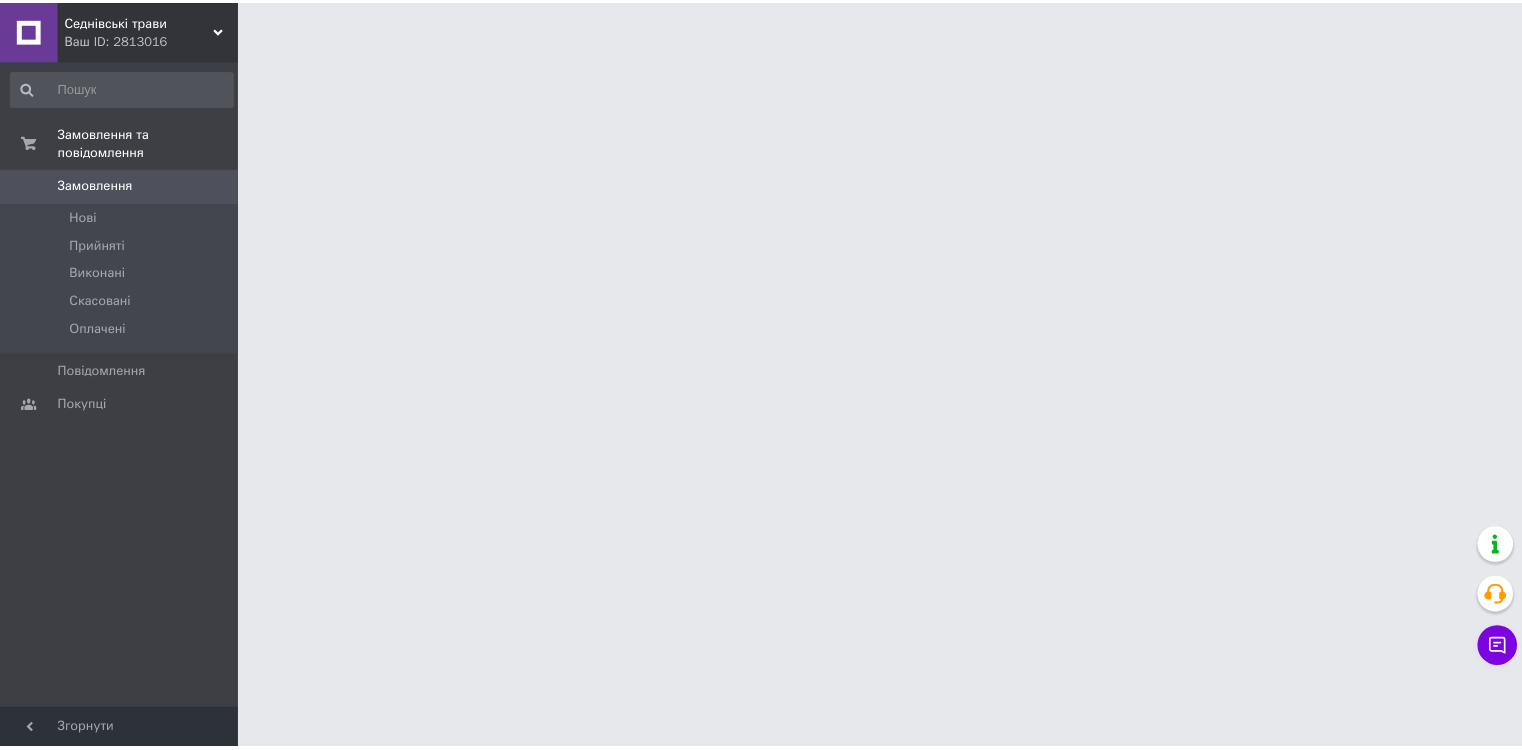 scroll, scrollTop: 0, scrollLeft: 0, axis: both 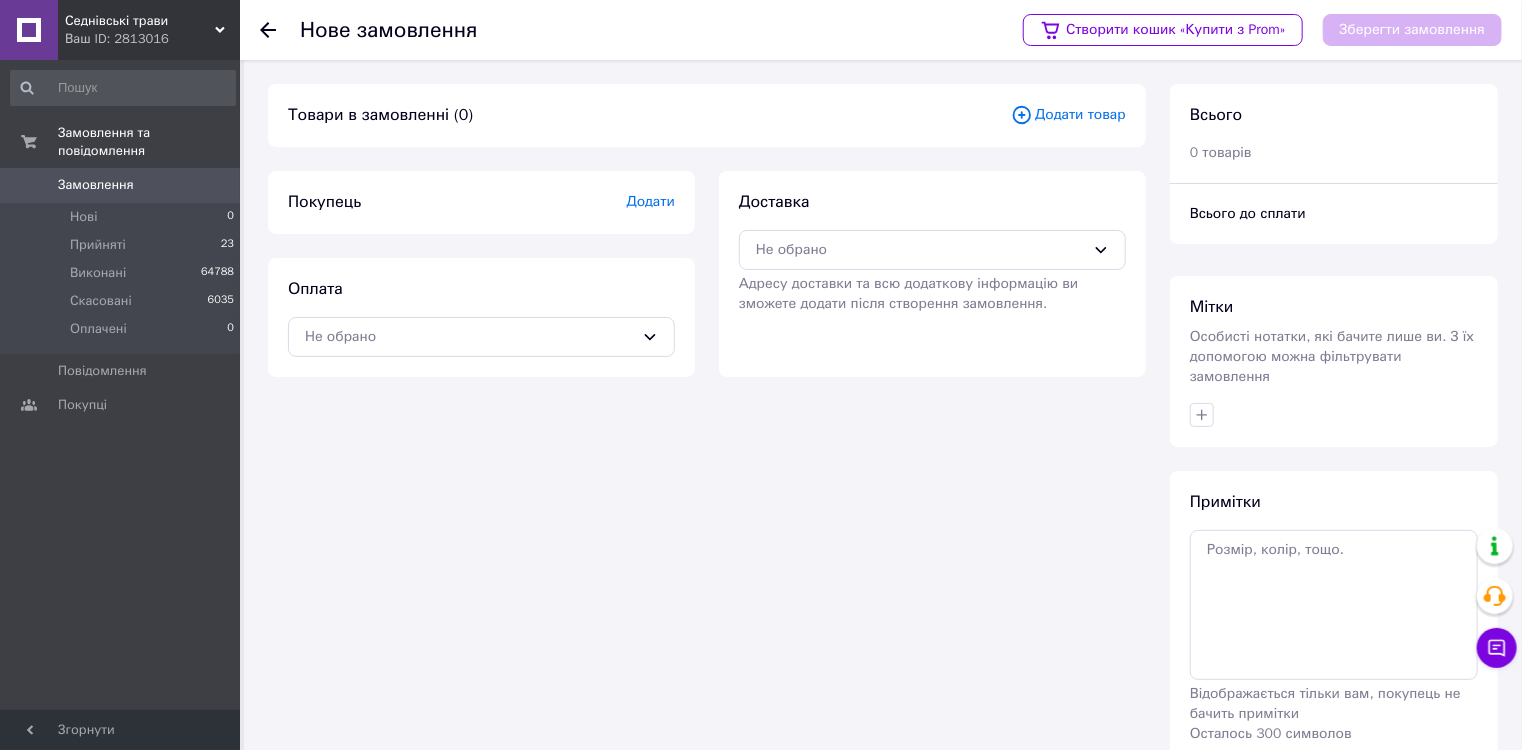 click on "Додати товар" at bounding box center [1068, 115] 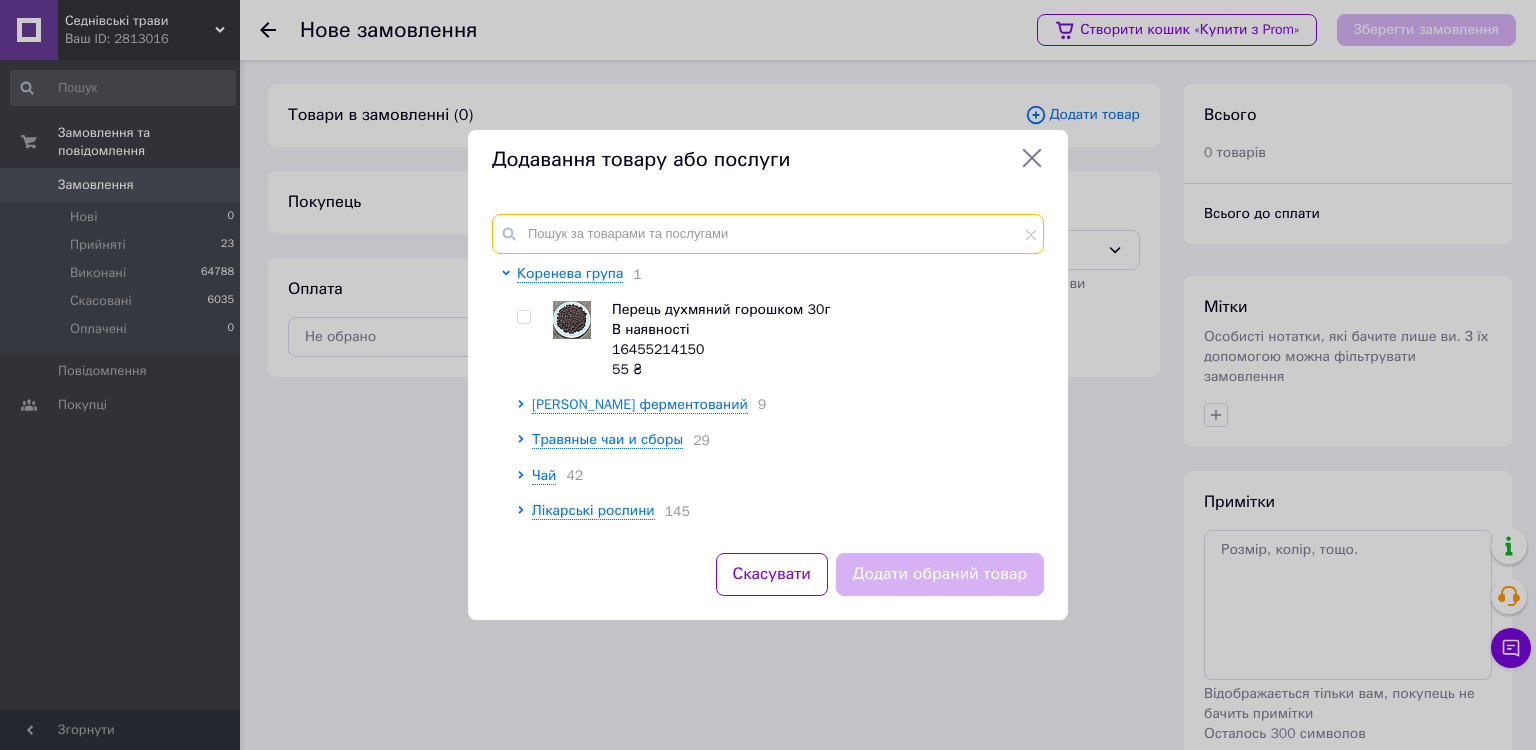 click at bounding box center (768, 234) 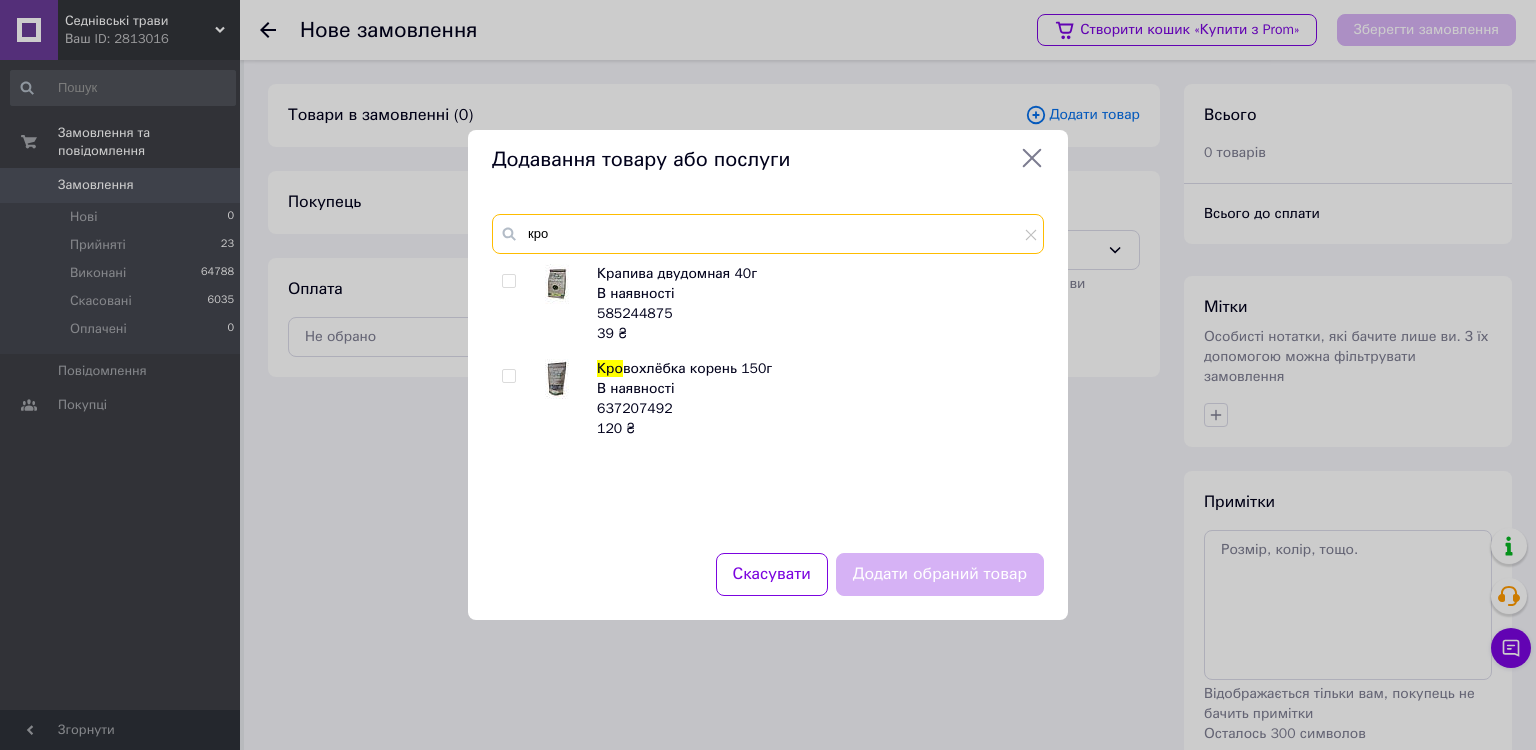 type on "кро" 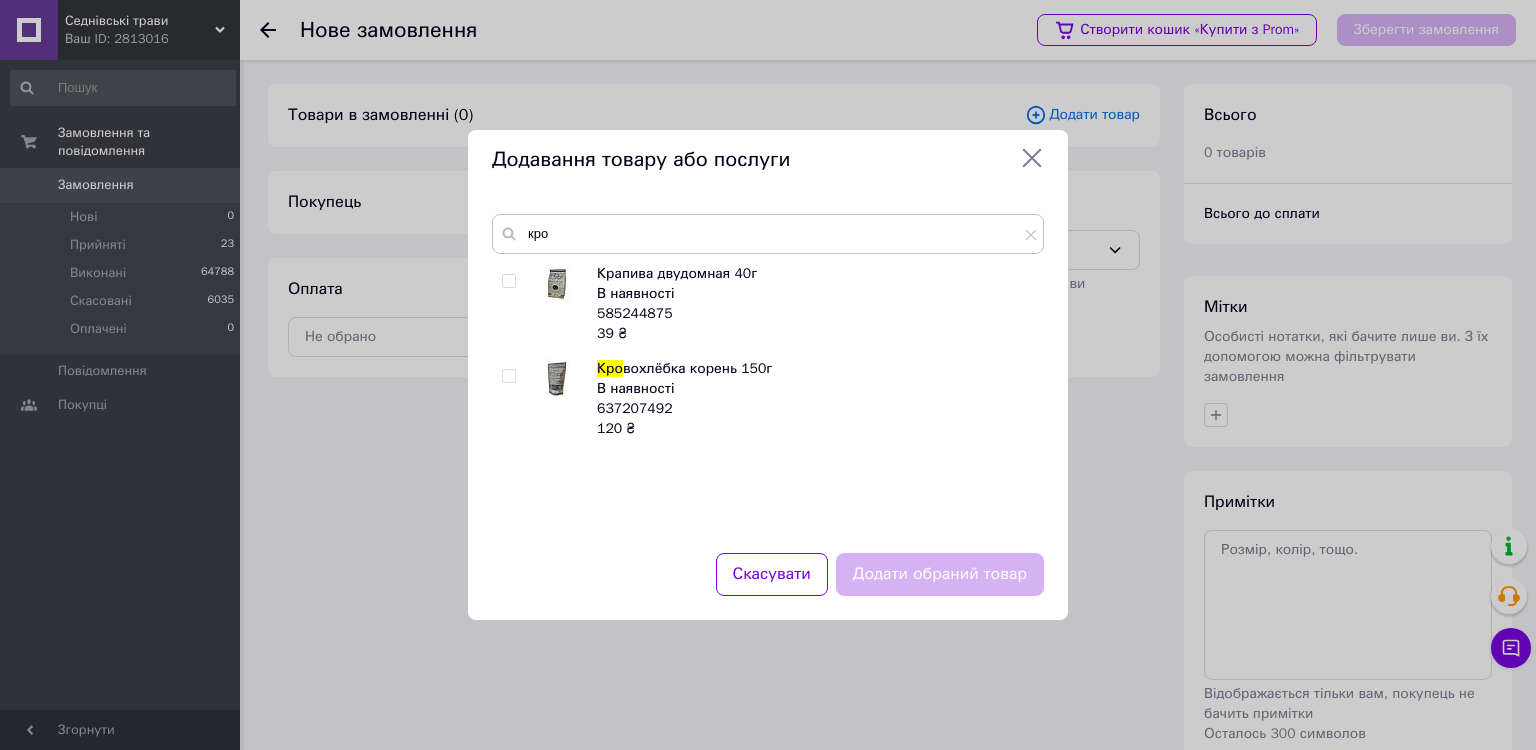 click at bounding box center (508, 376) 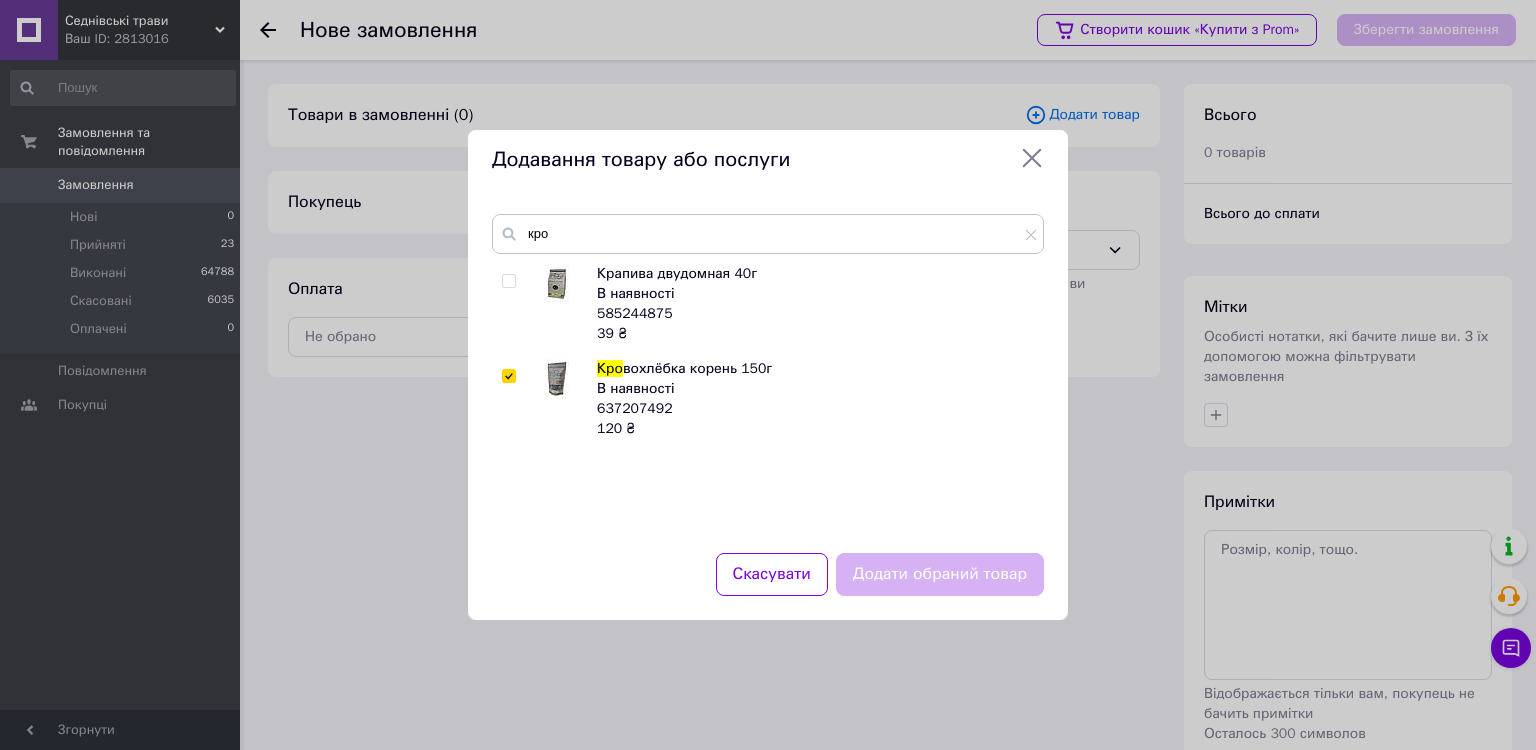 checkbox on "true" 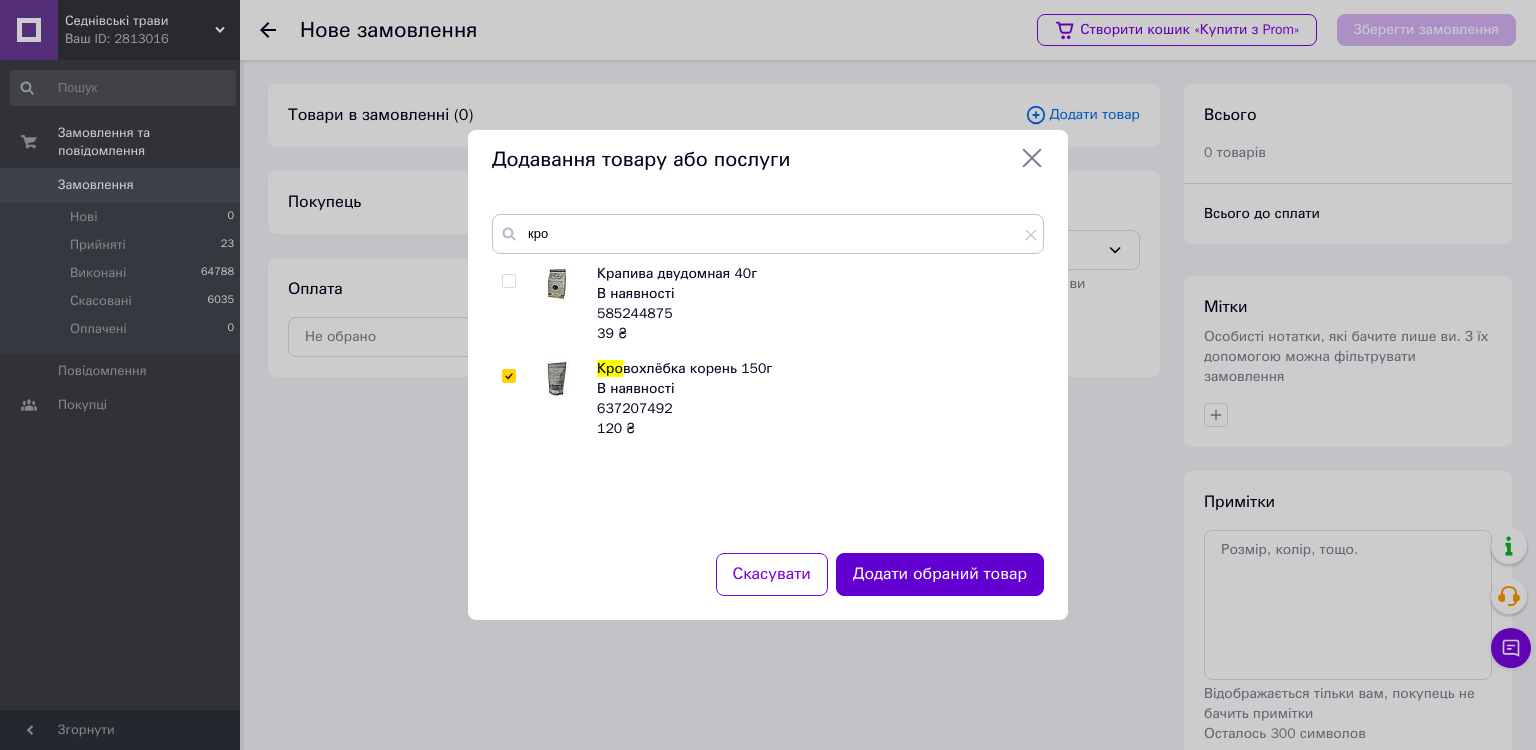 click on "Додати обраний товар" at bounding box center (940, 574) 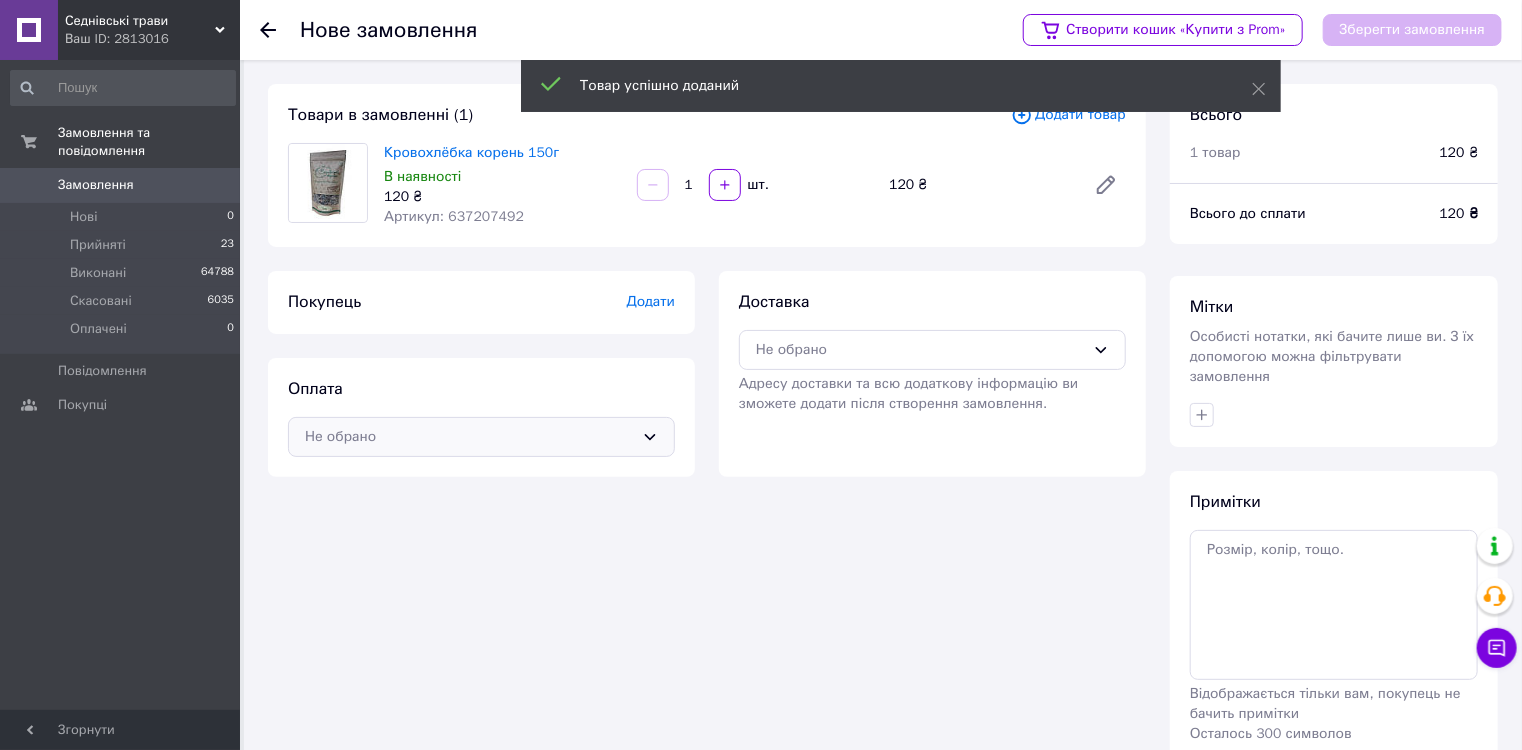 click on "Не обрано" at bounding box center (481, 437) 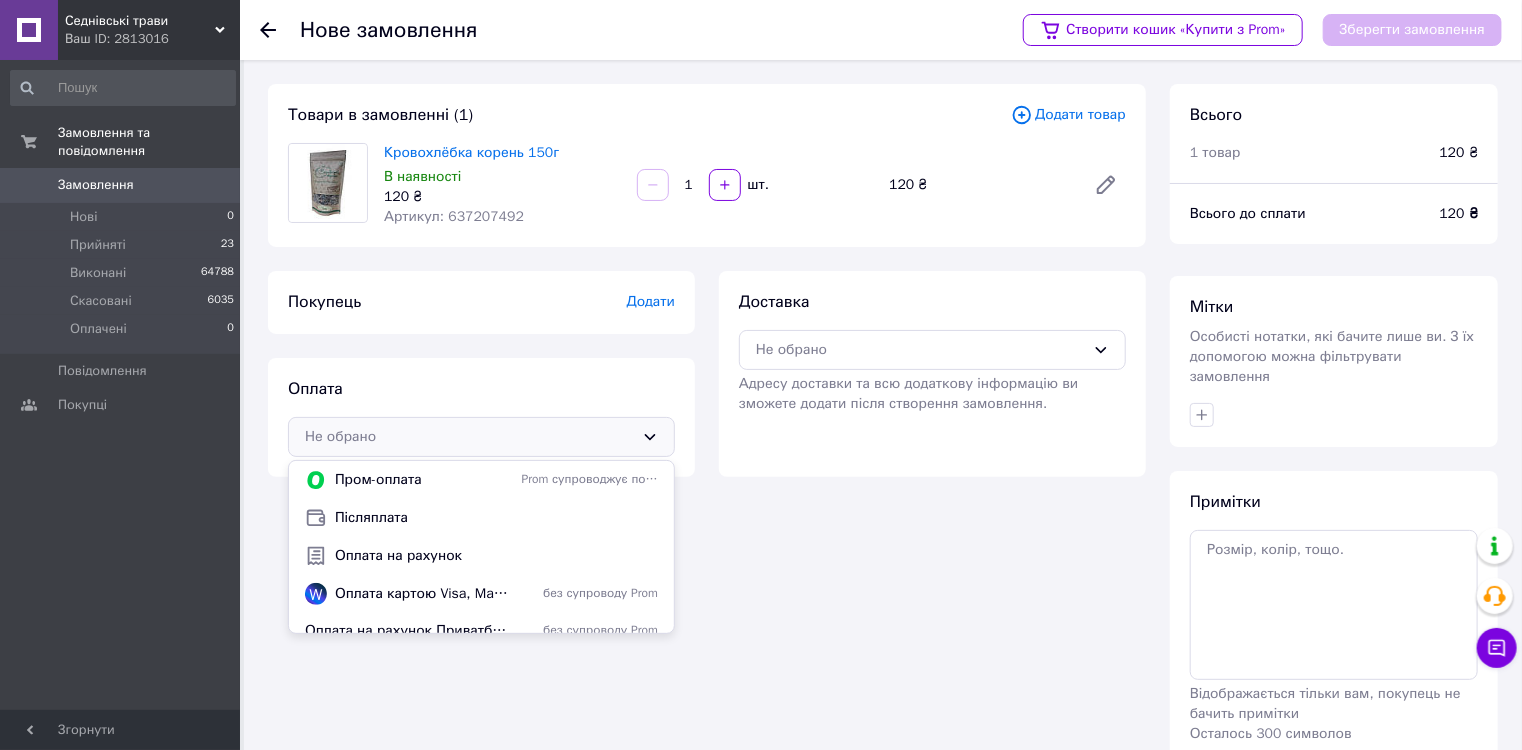 click on "Додати товар" at bounding box center [1068, 115] 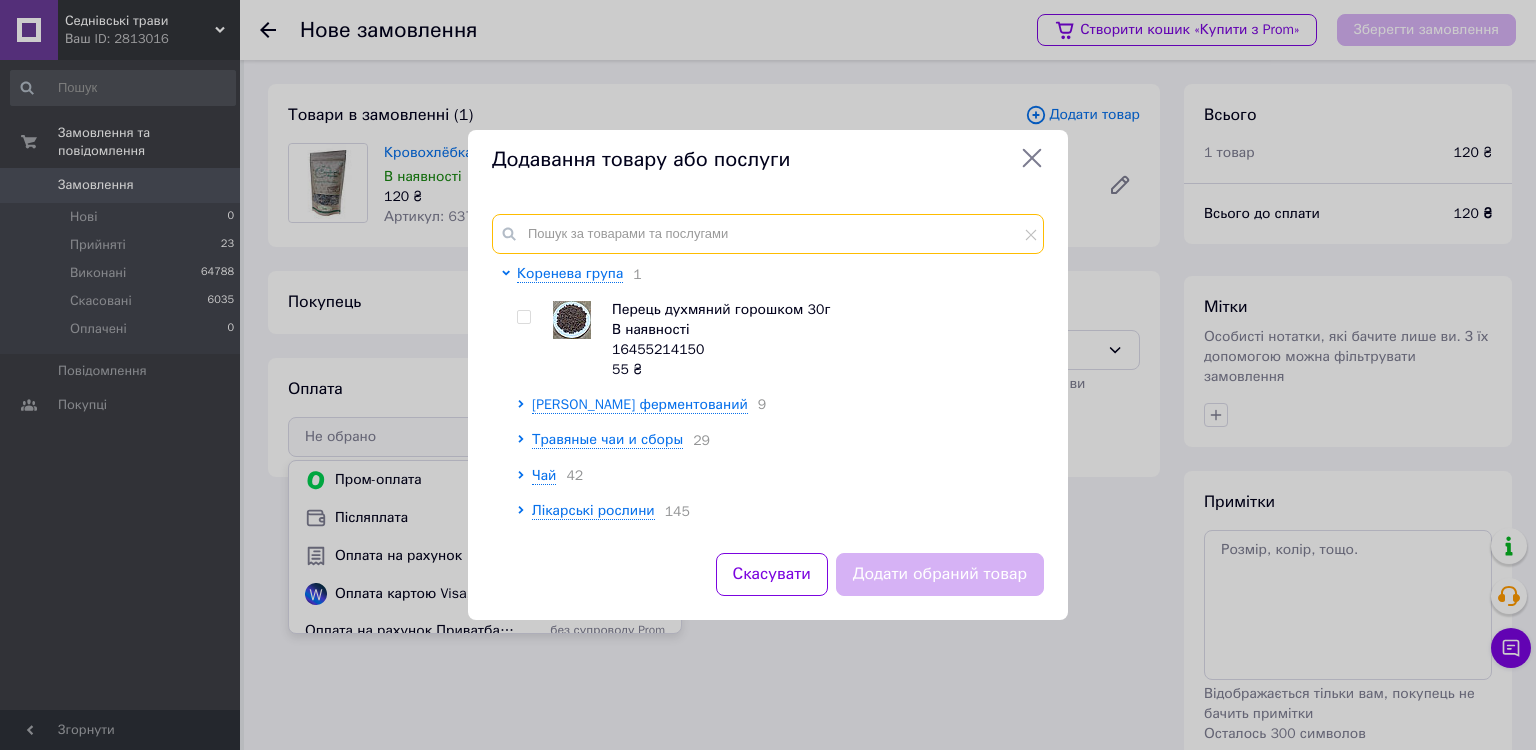 click at bounding box center [768, 234] 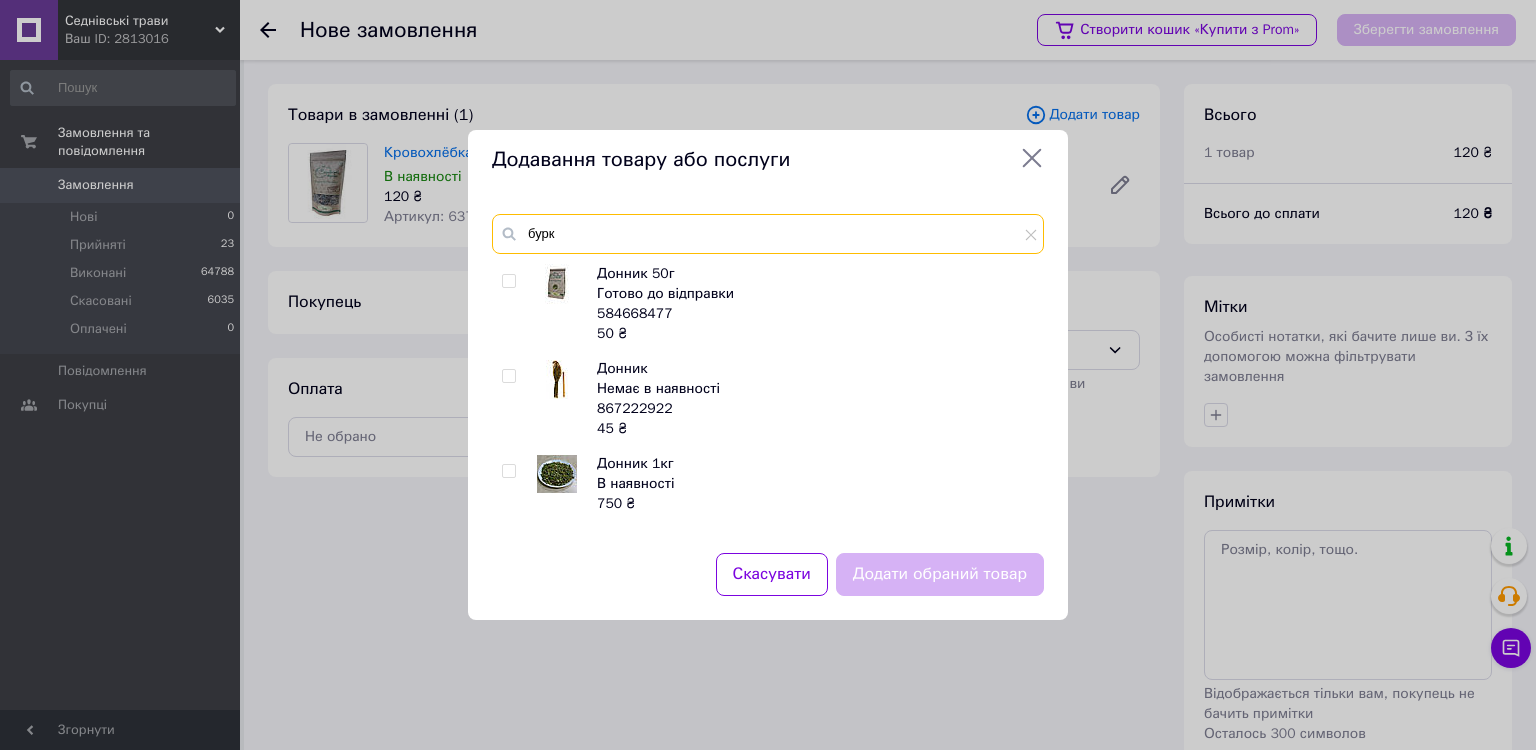 type on "бурк" 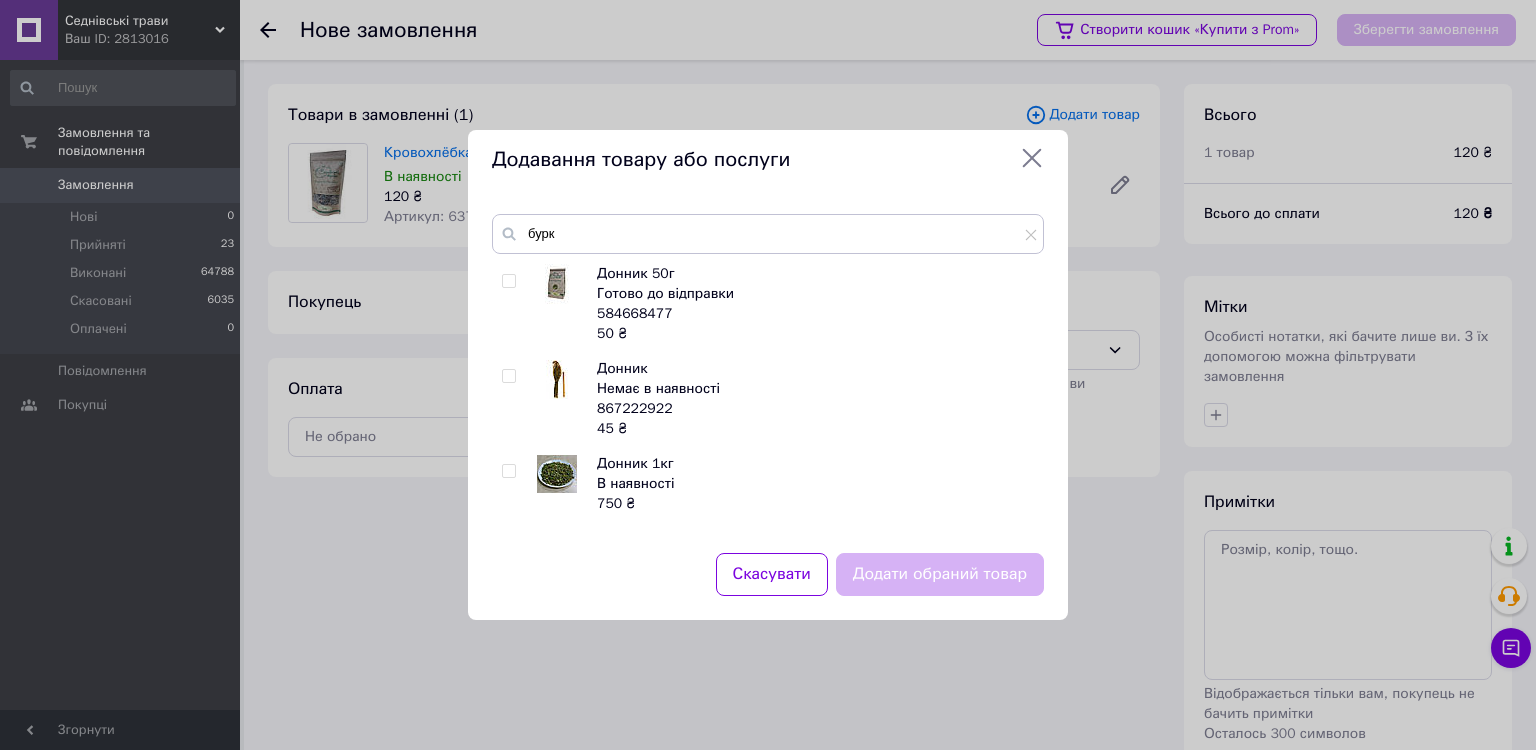 click at bounding box center [508, 281] 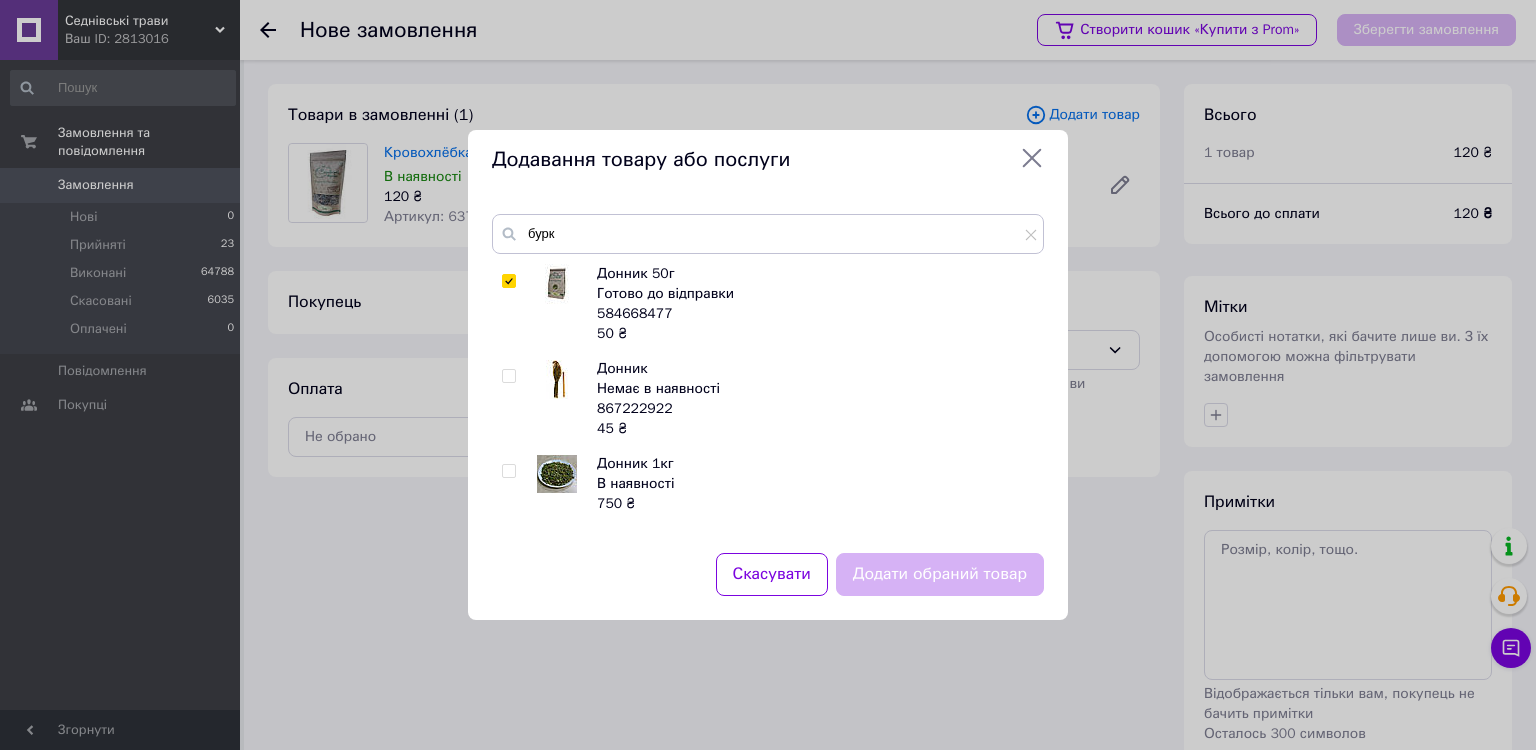 checkbox on "true" 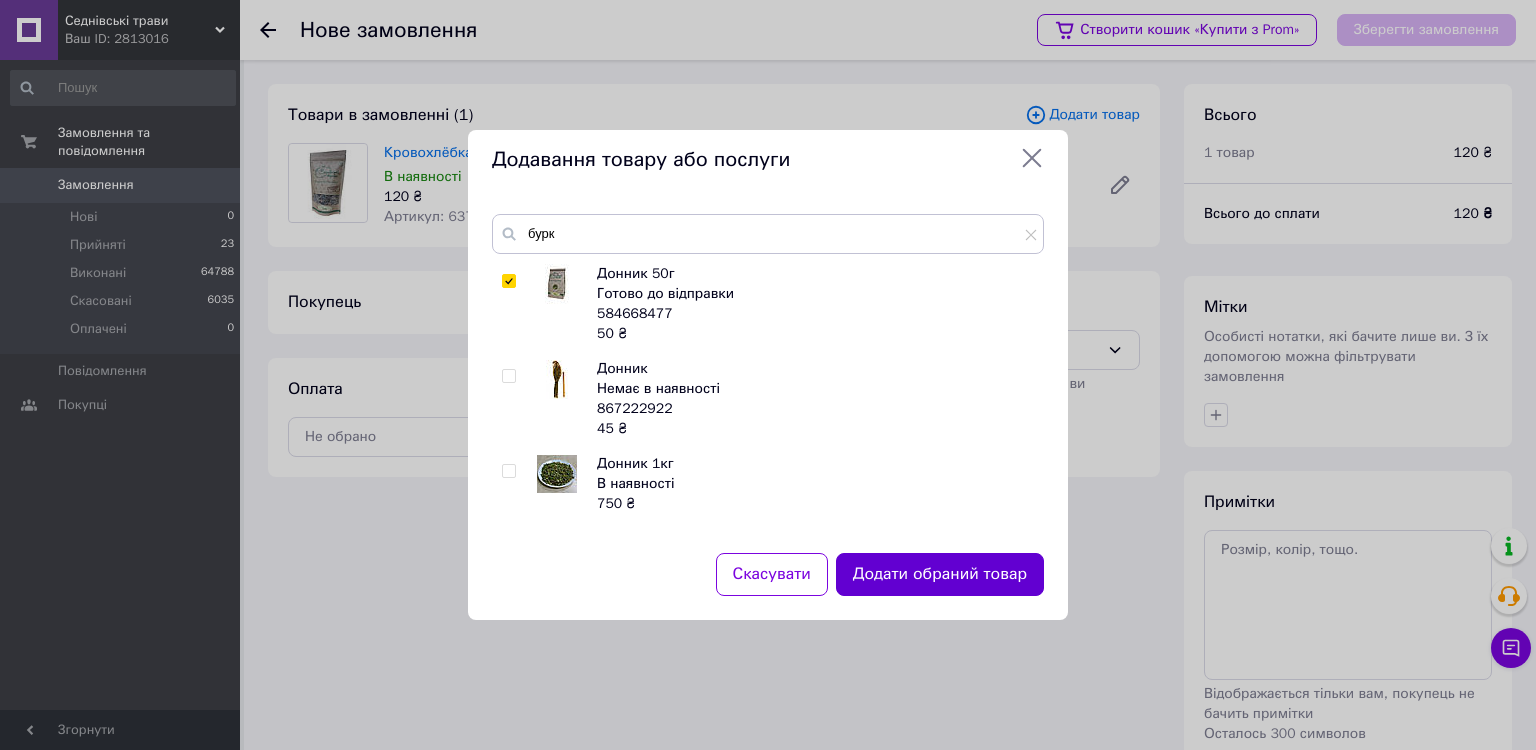 click on "Додати обраний товар" at bounding box center (940, 574) 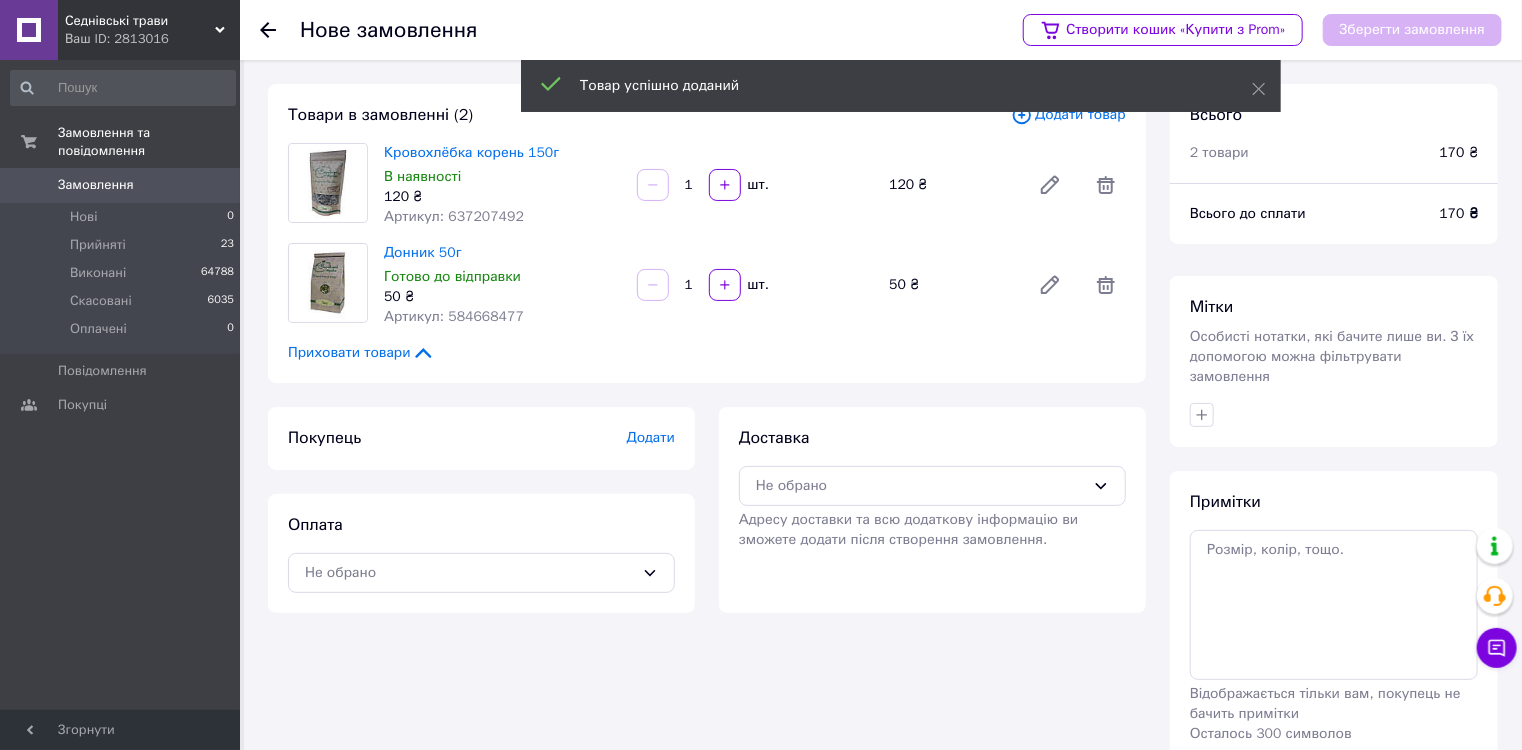 click on "Товар успішно доданий" at bounding box center [901, 88] 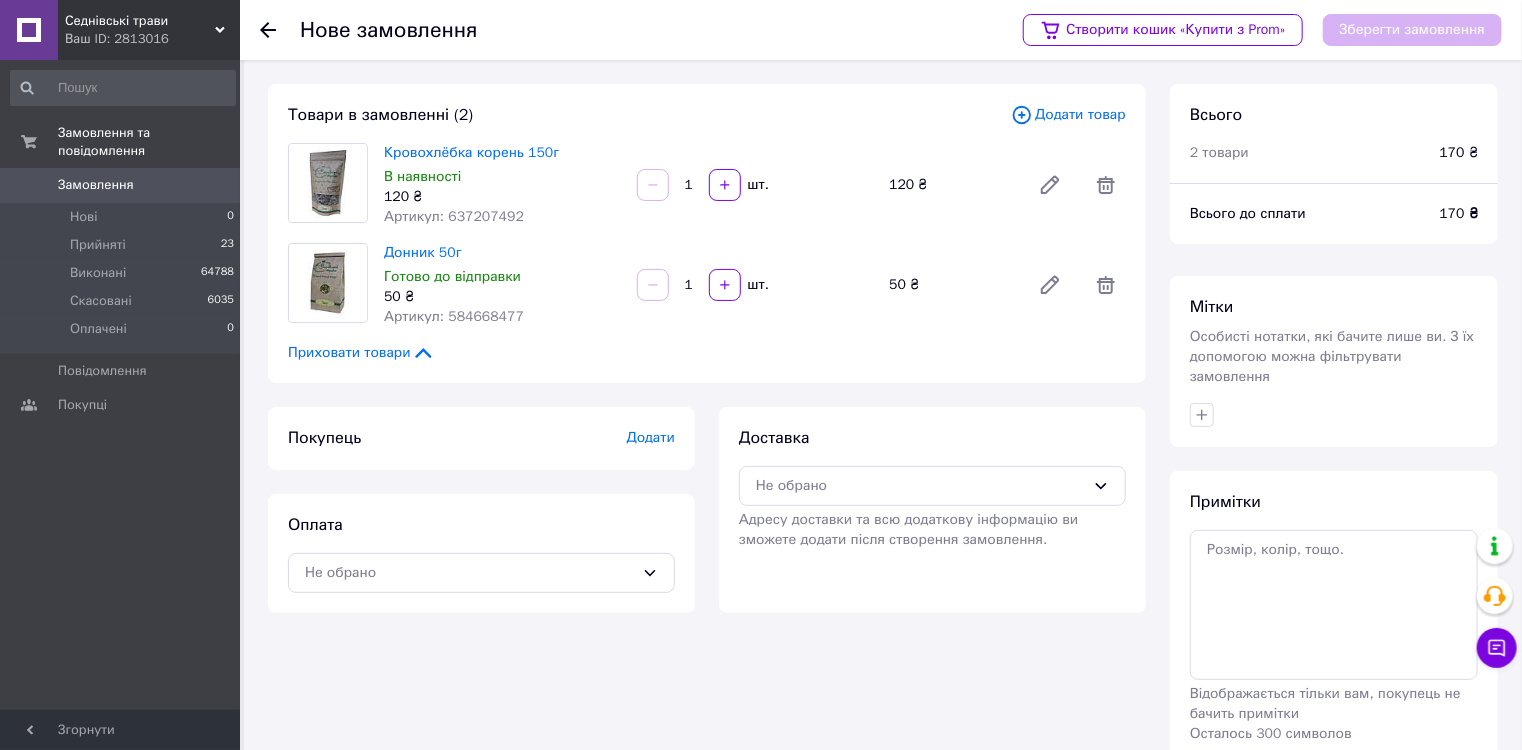 click on "Додати товар" at bounding box center [1068, 115] 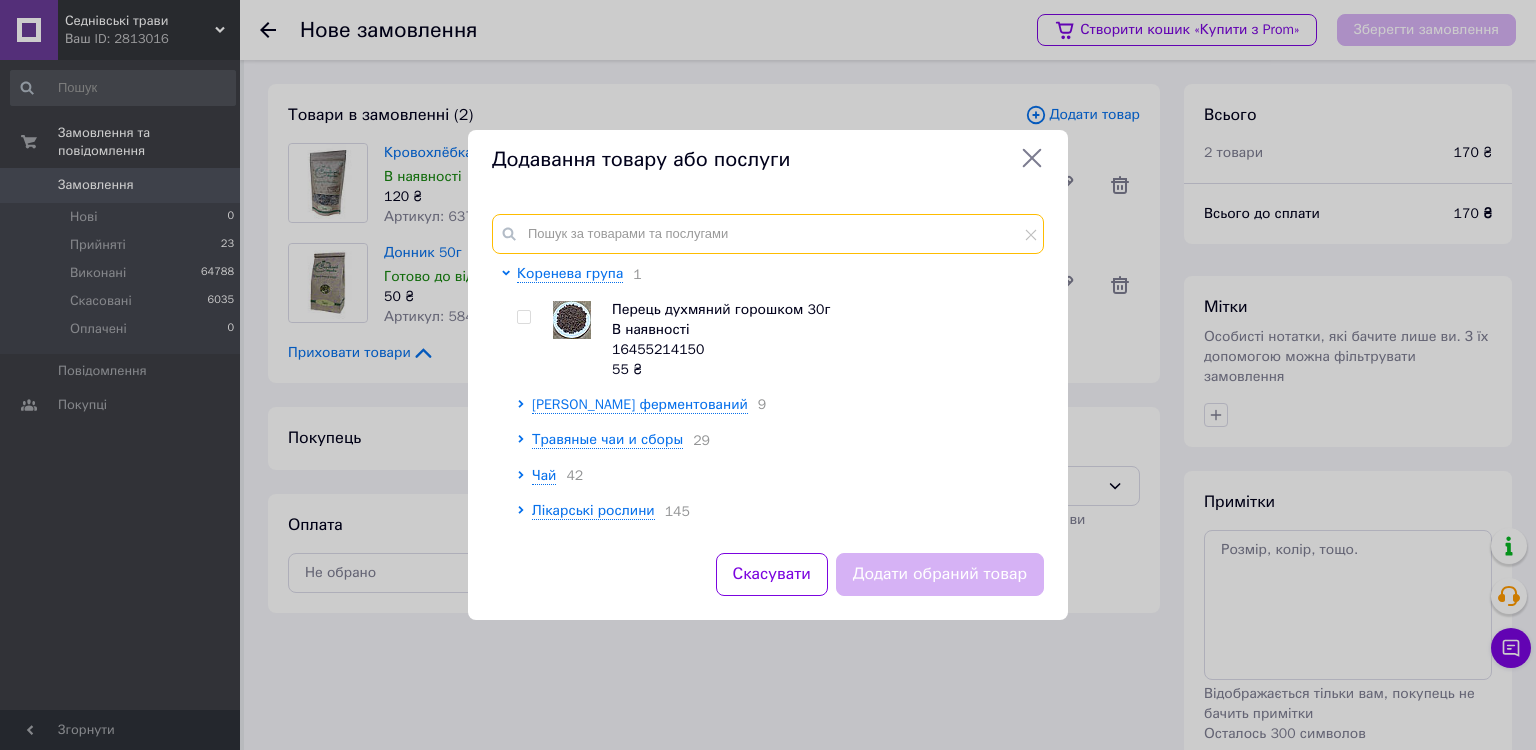 click at bounding box center [768, 234] 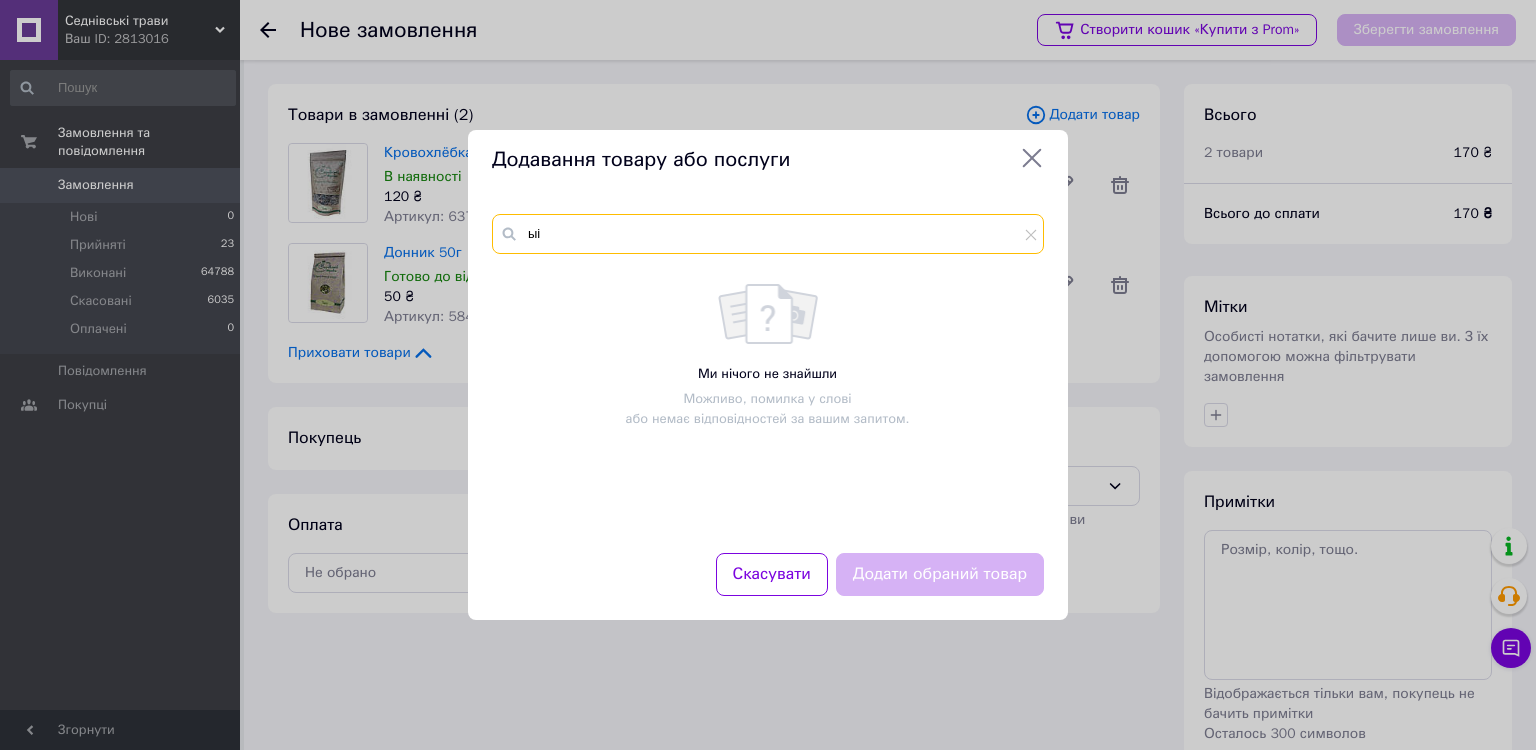 type on "ы" 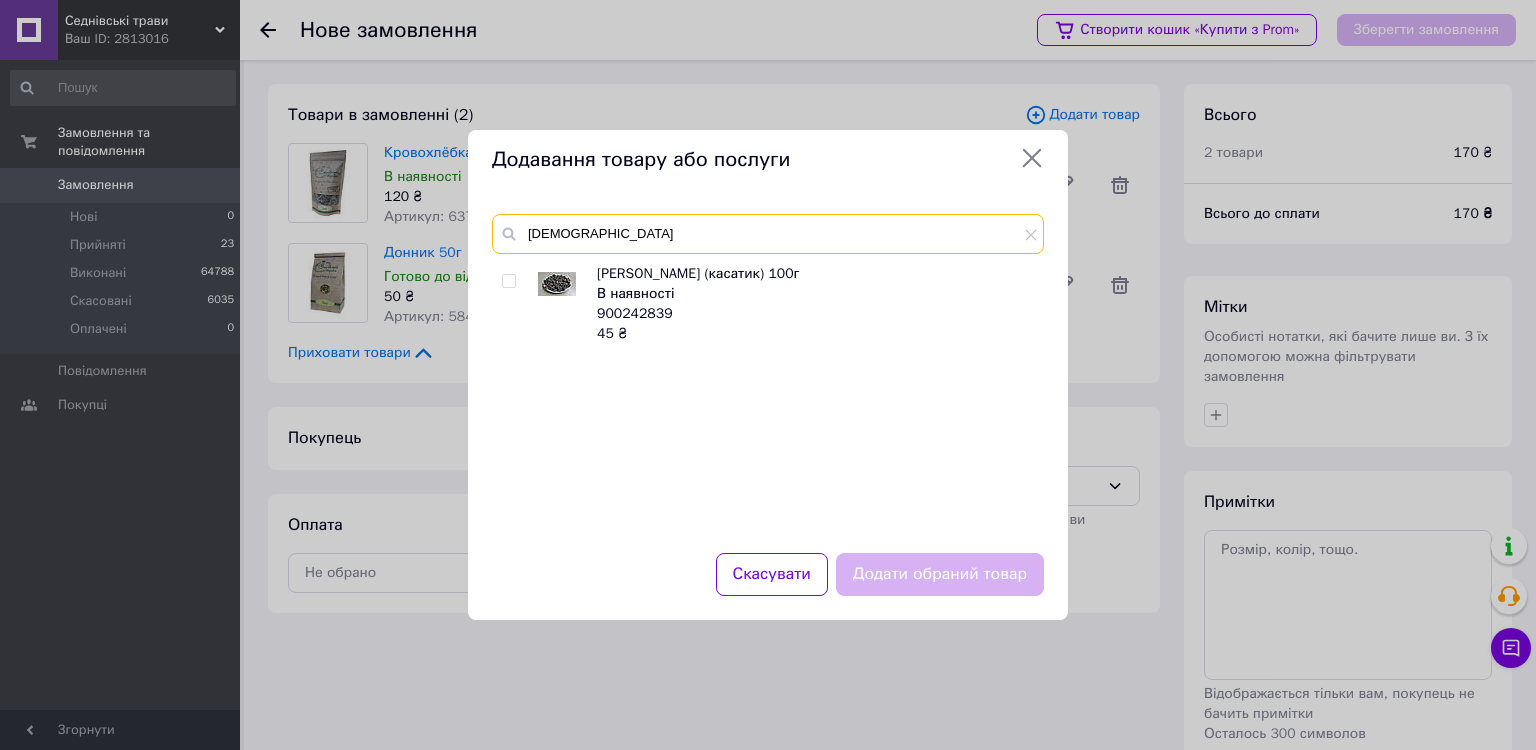type on "[DEMOGRAPHIC_DATA]" 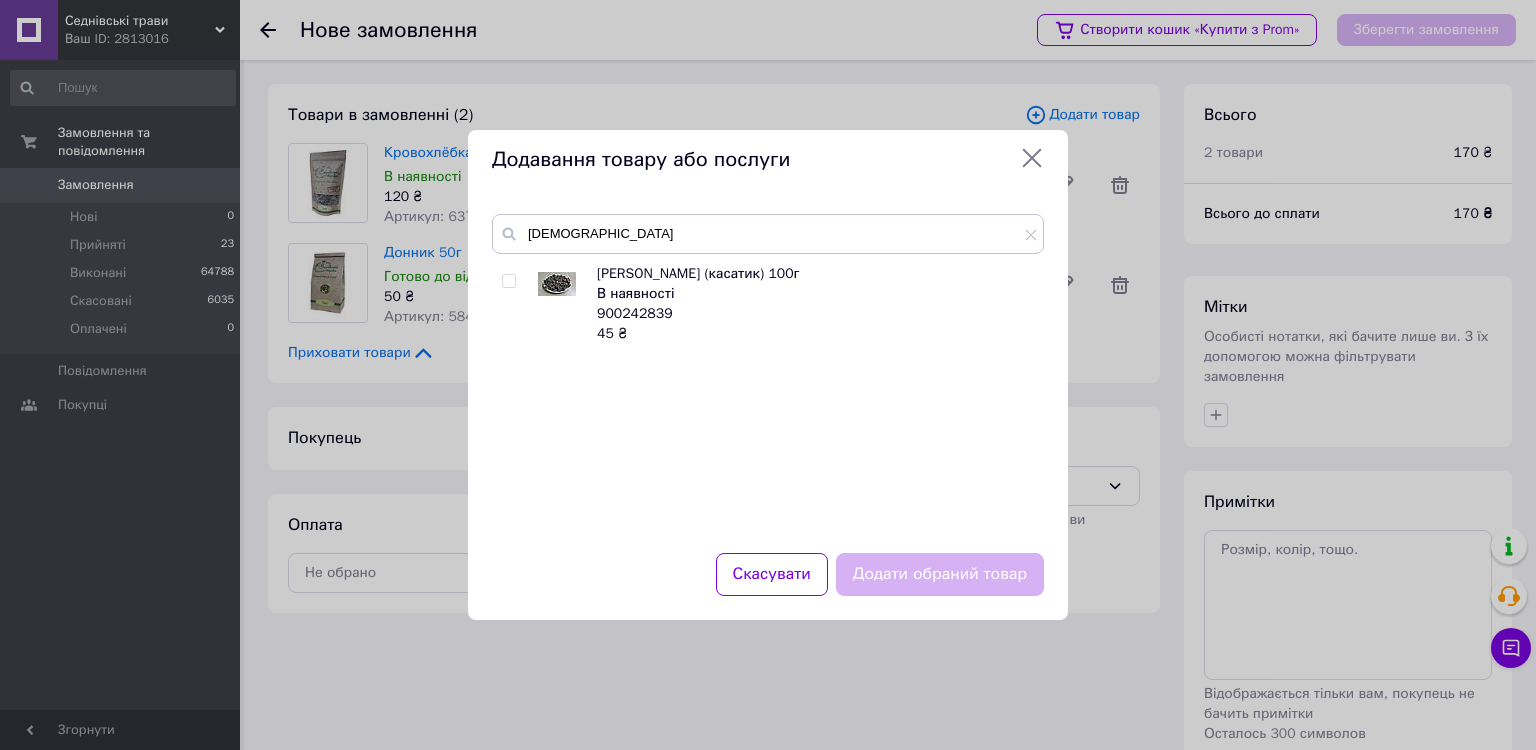 click at bounding box center [508, 281] 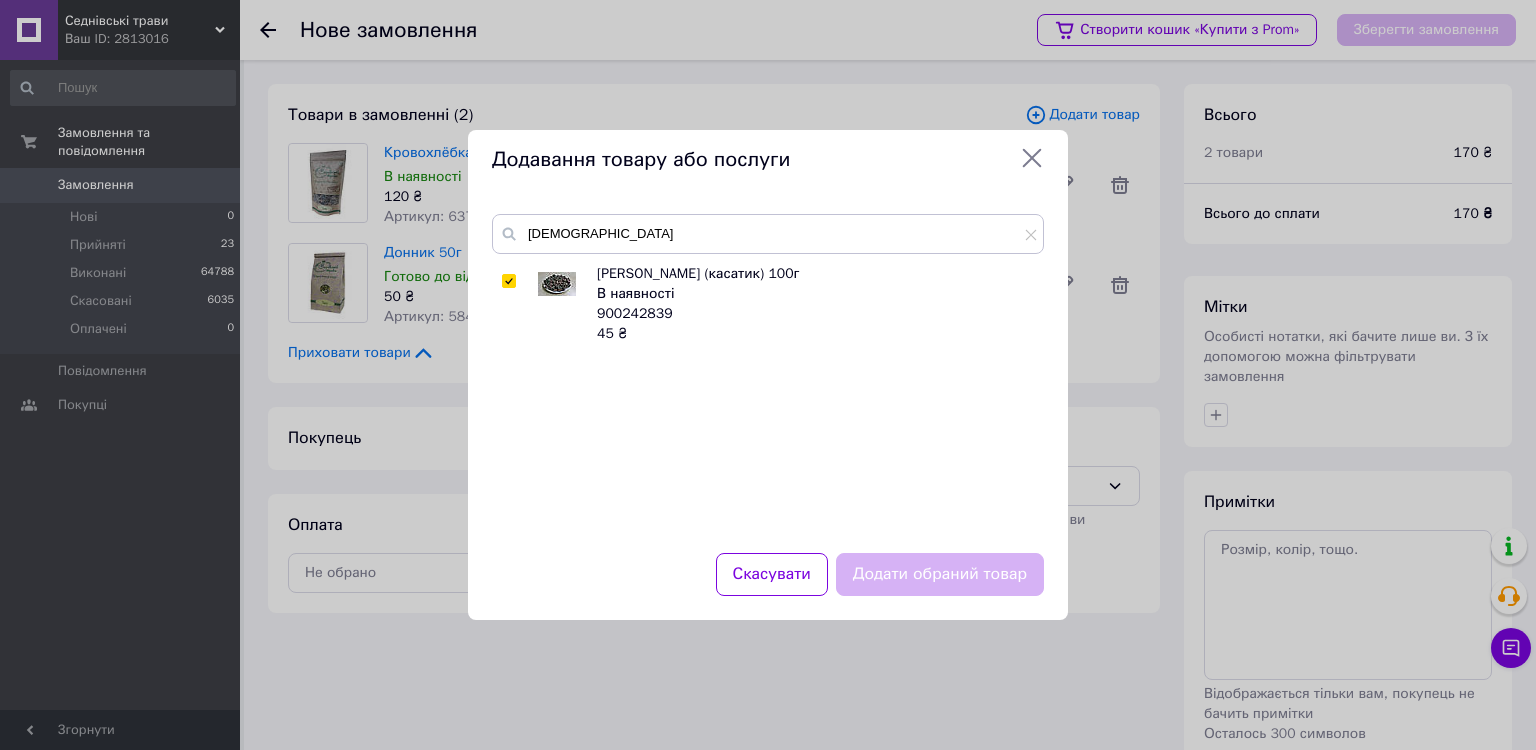 checkbox on "true" 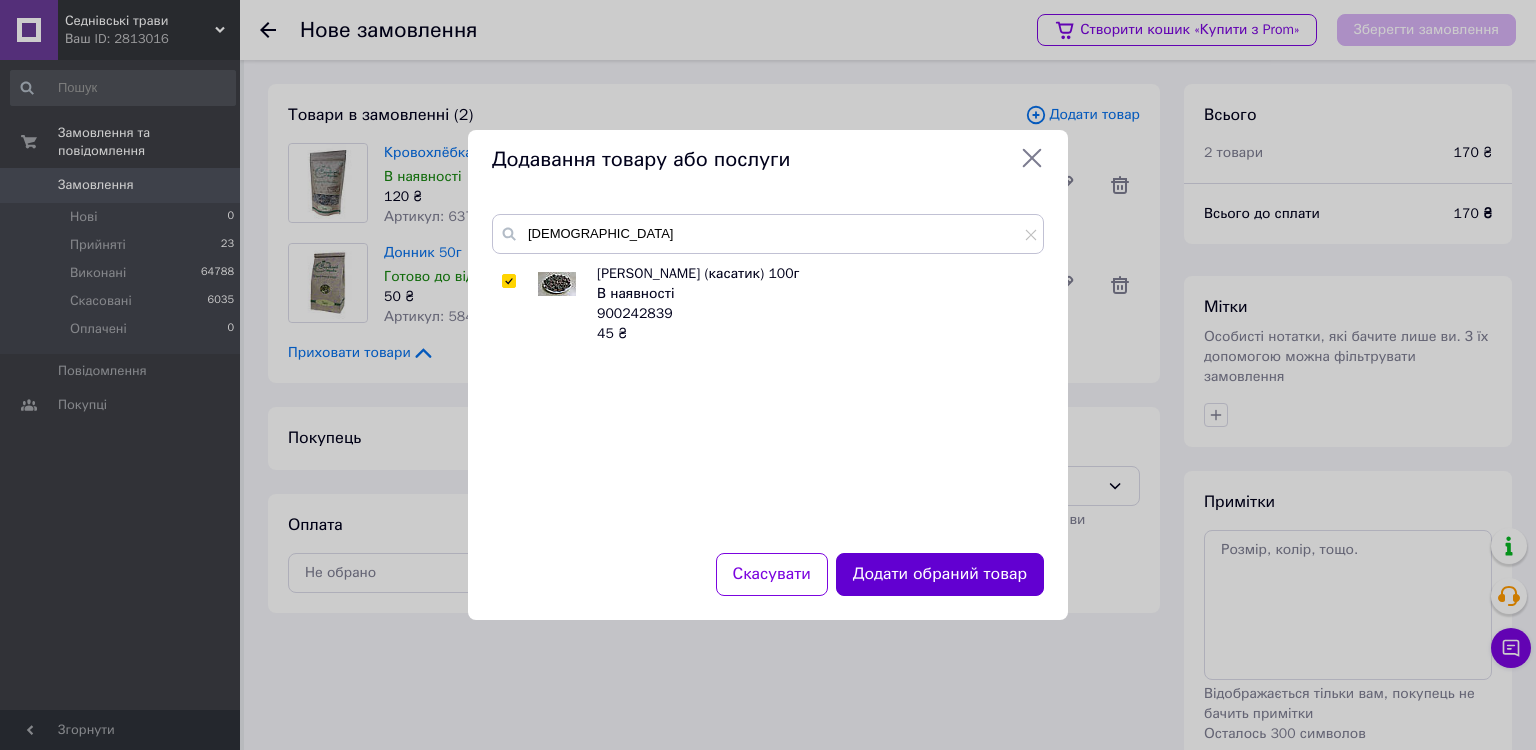 drag, startPoint x: 900, startPoint y: 573, endPoint x: 901, endPoint y: 583, distance: 10.049875 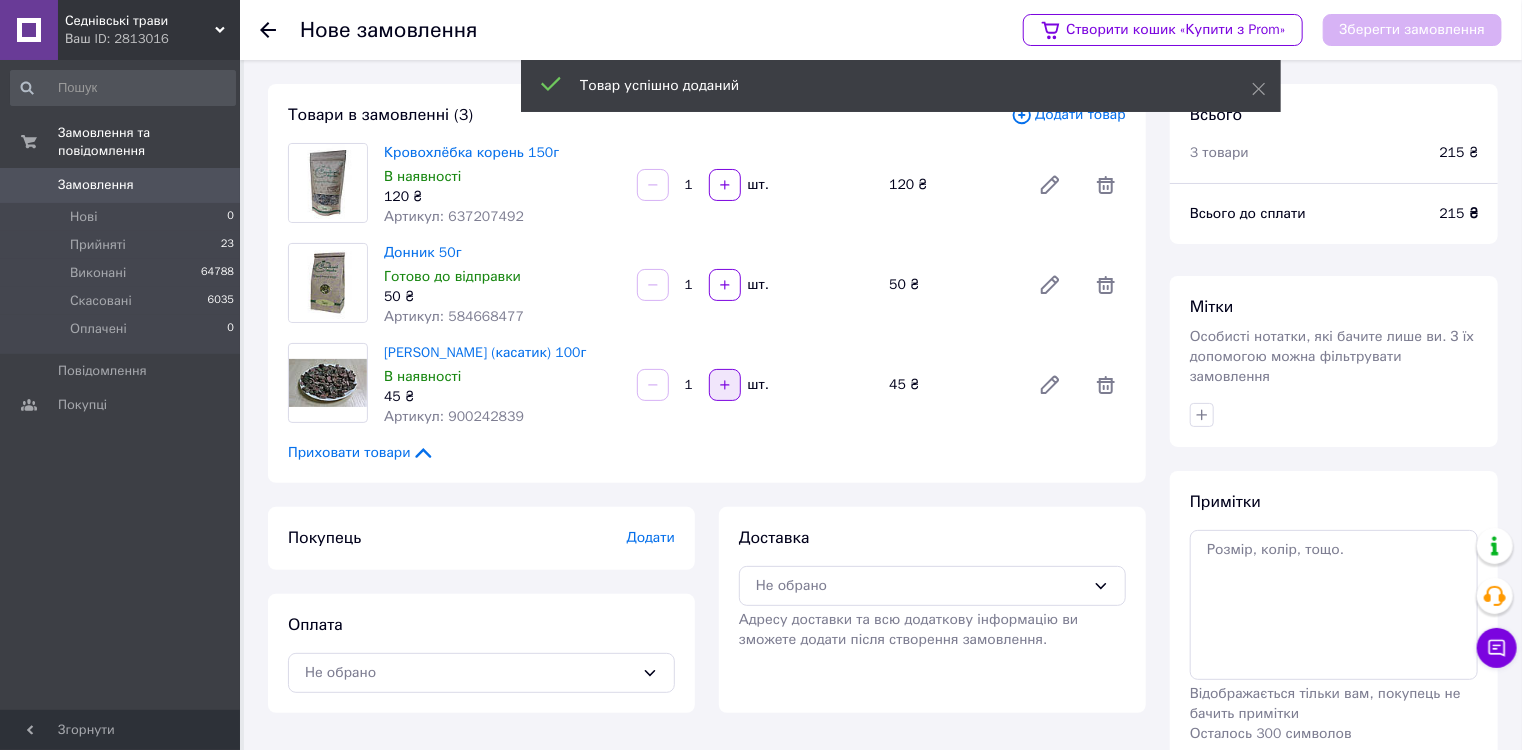 click at bounding box center (725, 385) 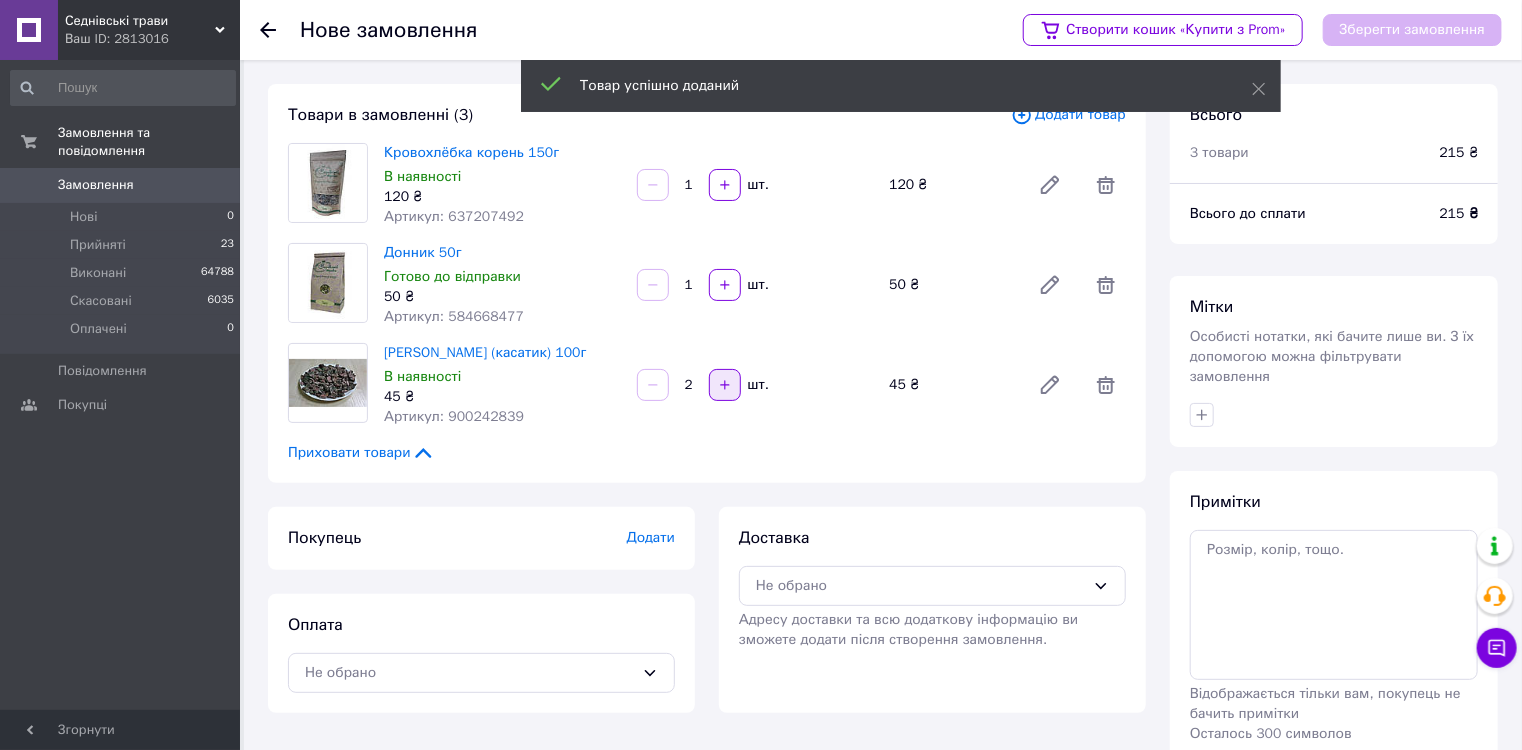 click at bounding box center (725, 385) 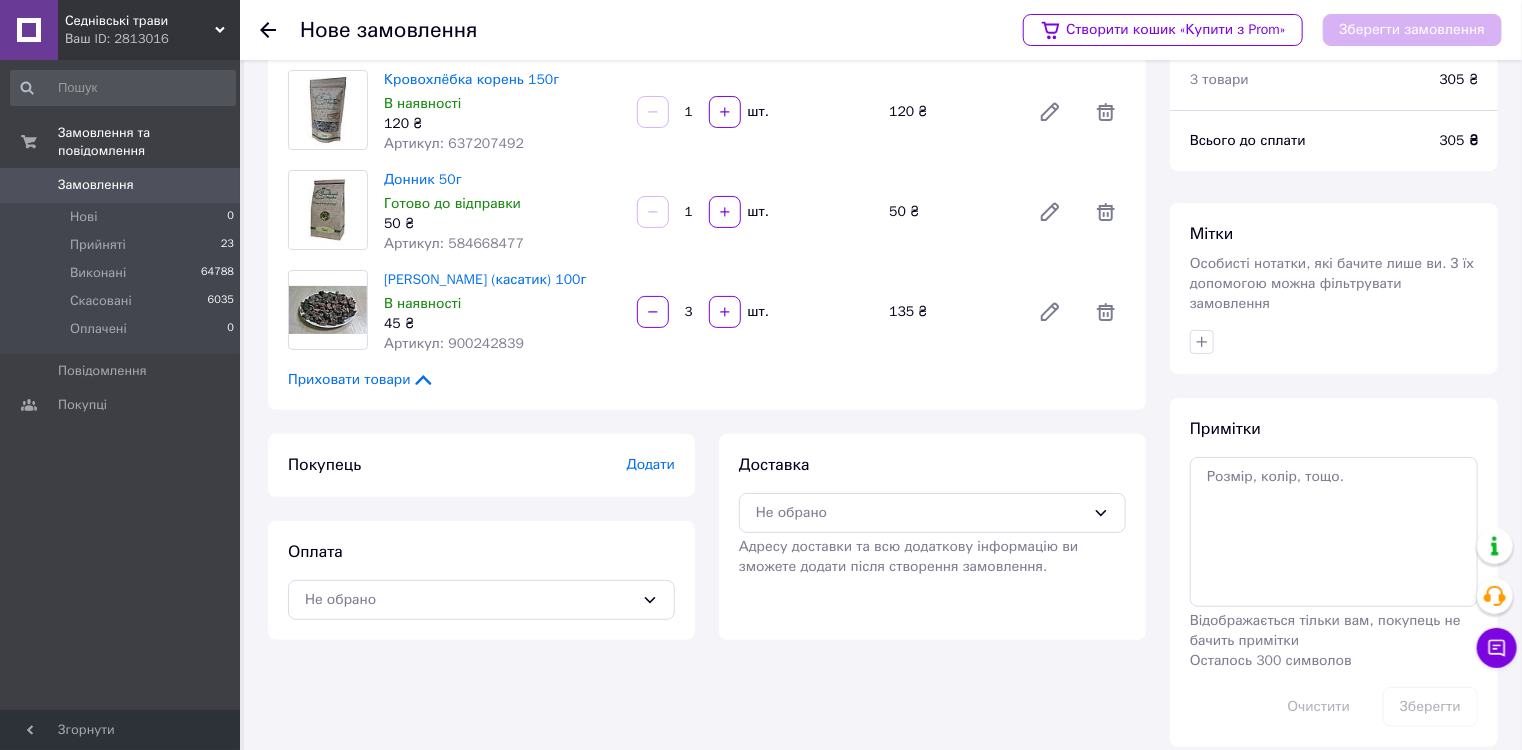 scroll, scrollTop: 0, scrollLeft: 0, axis: both 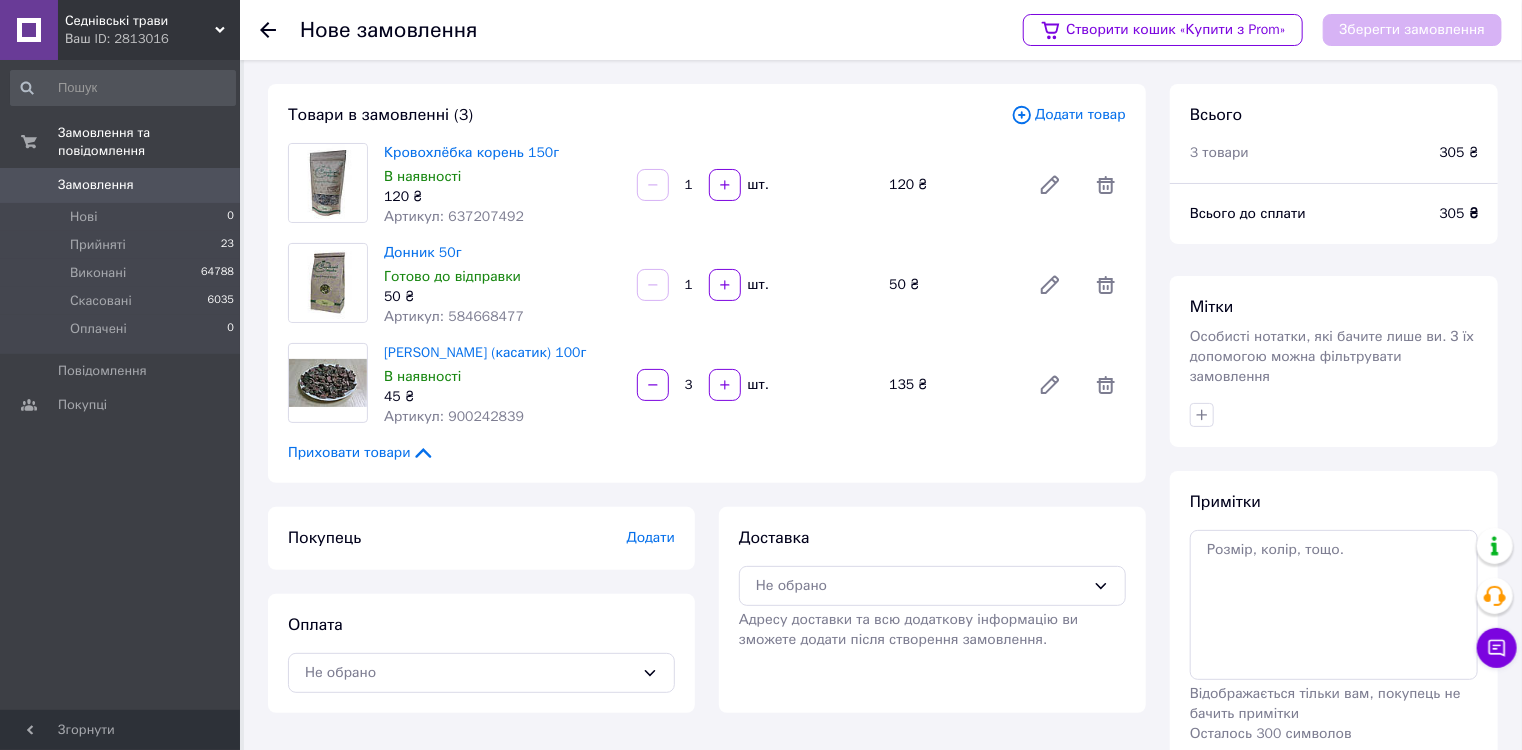 click on "Додати" at bounding box center [651, 537] 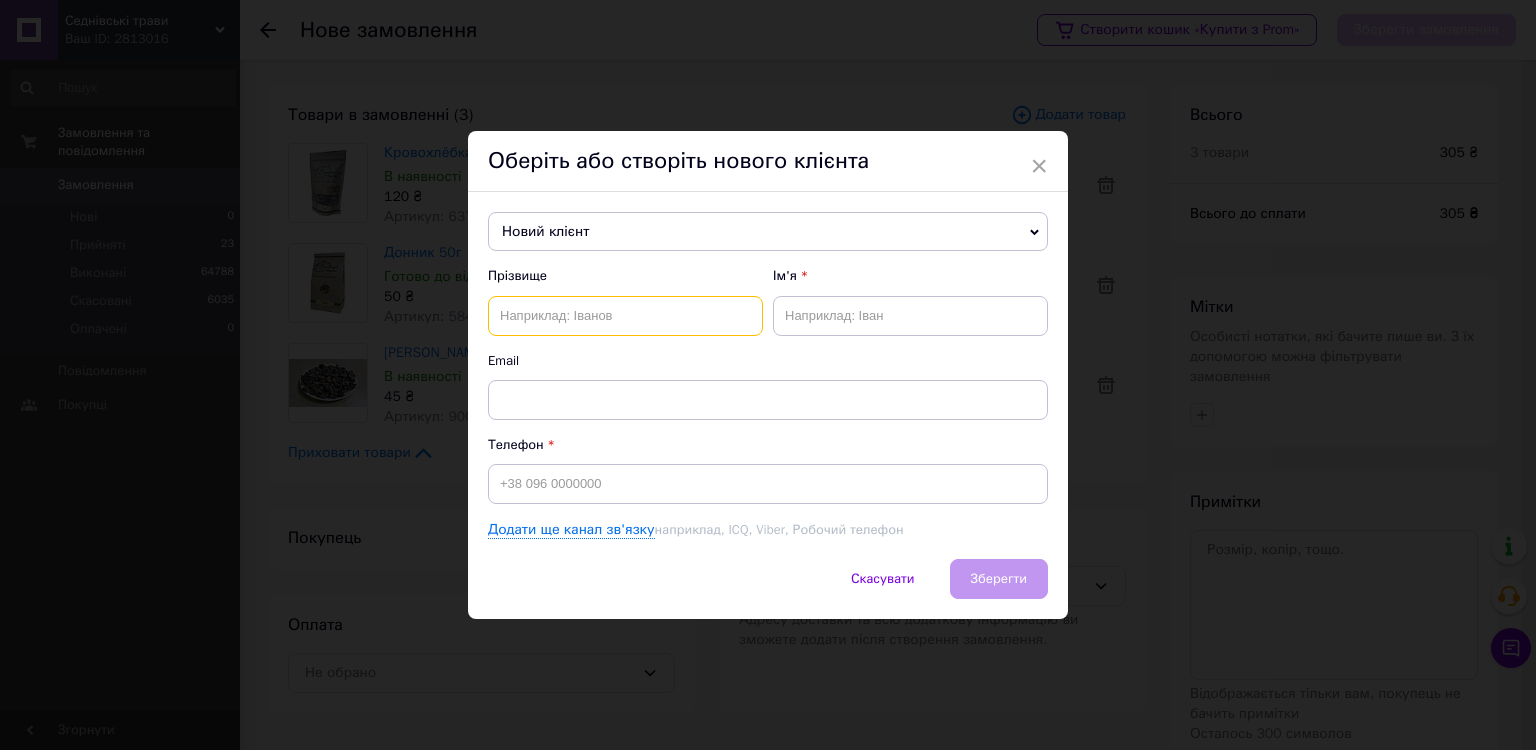 click at bounding box center (625, 316) 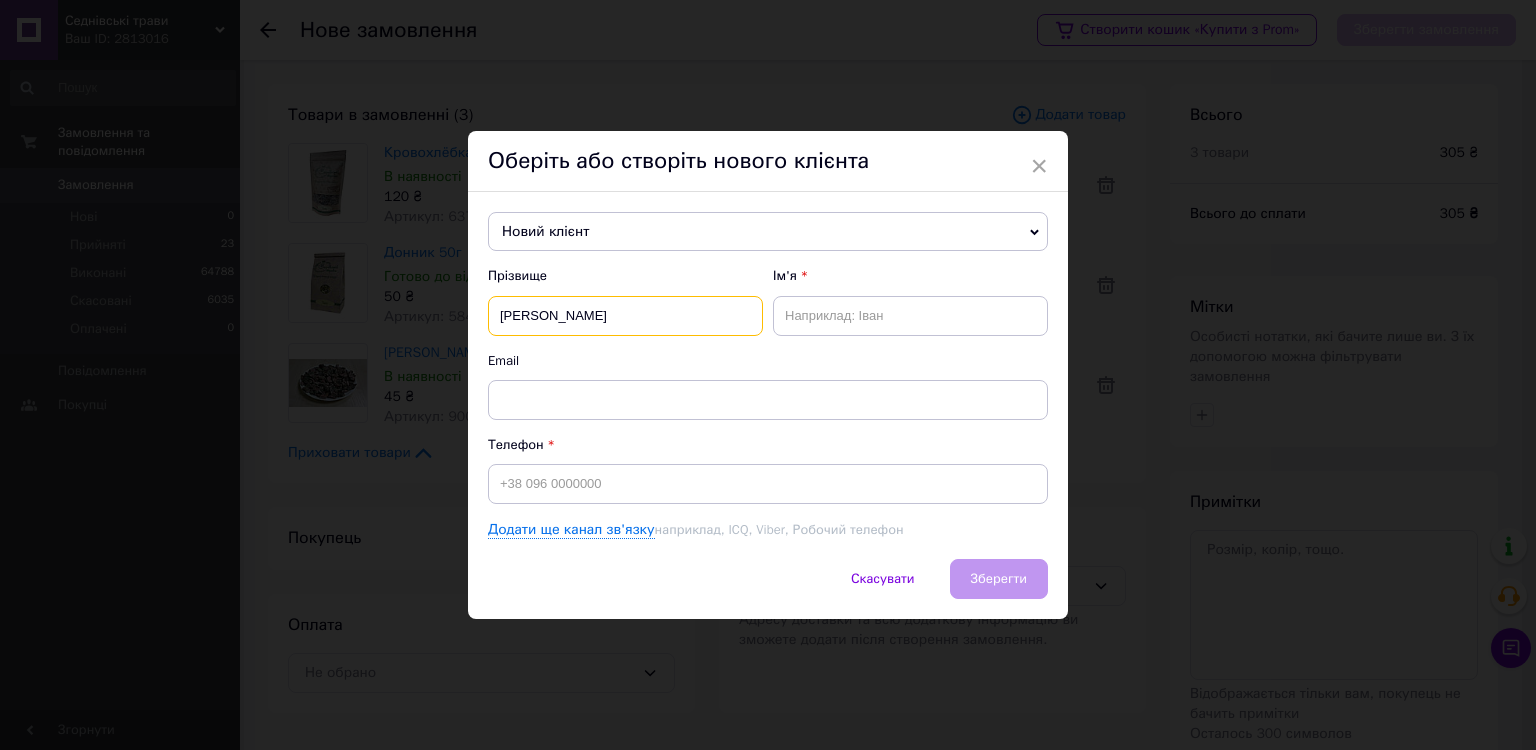type on "[PERSON_NAME]" 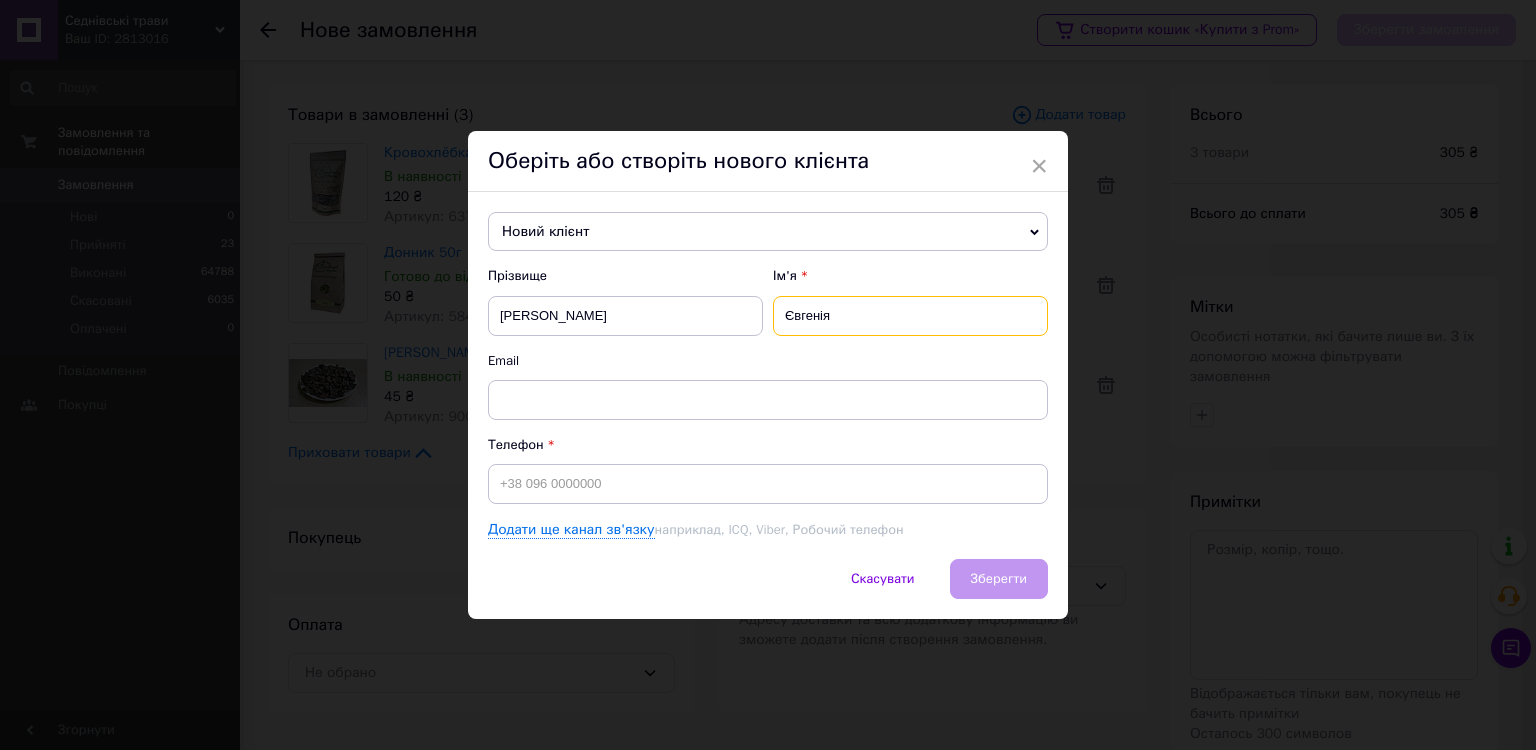 type on "Євгенія" 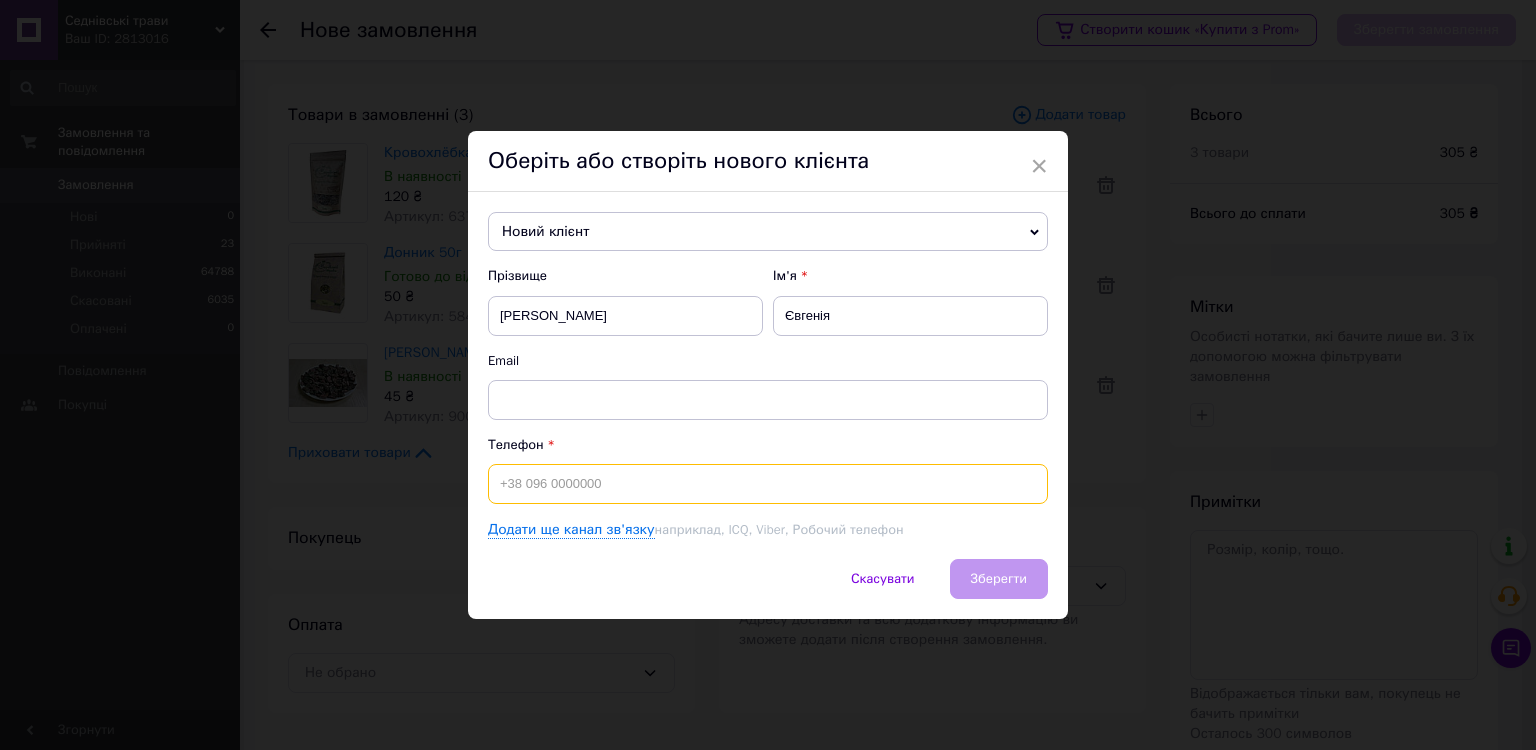 click at bounding box center (768, 484) 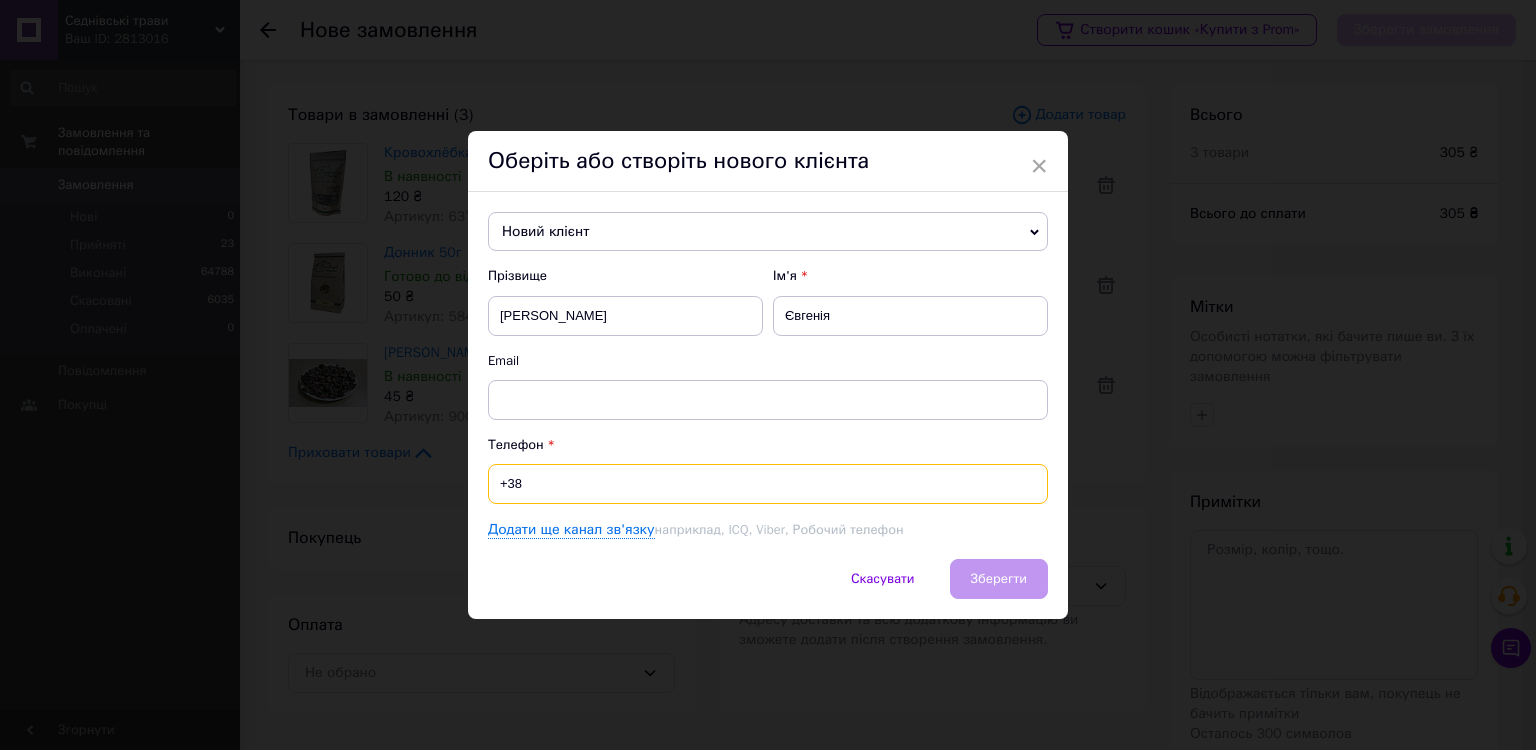 paste on "0989031584" 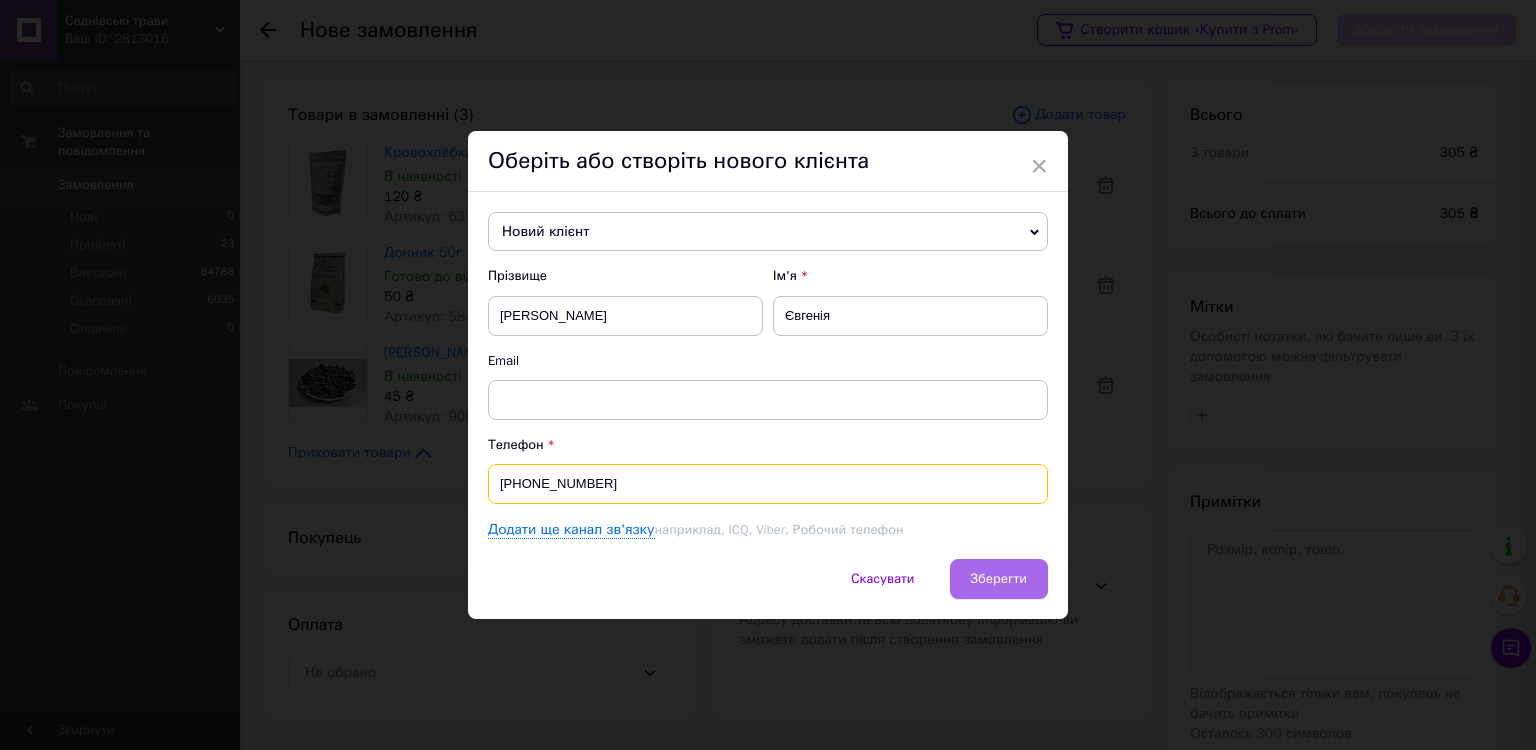 type on "[PHONE_NUMBER]" 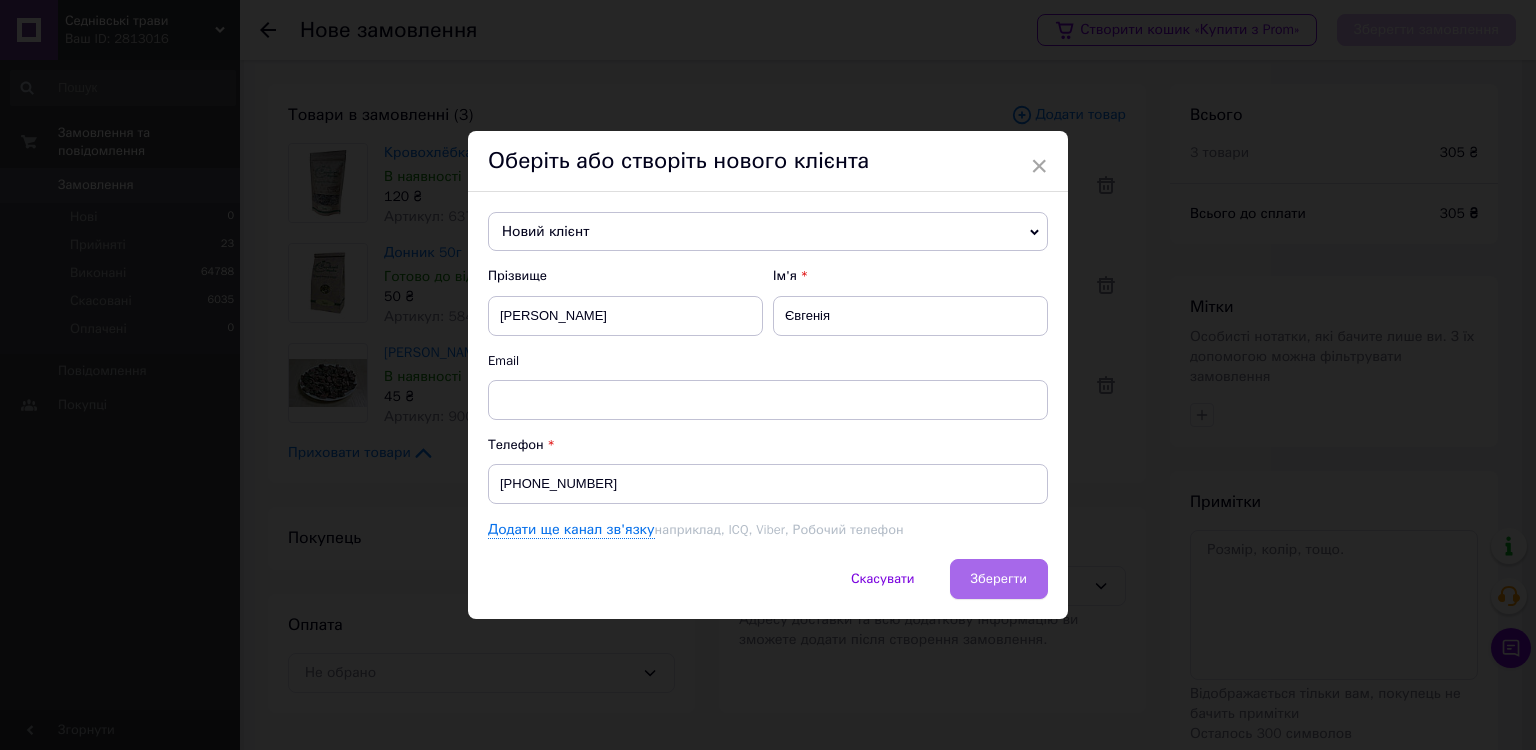 click on "Зберегти" at bounding box center (999, 578) 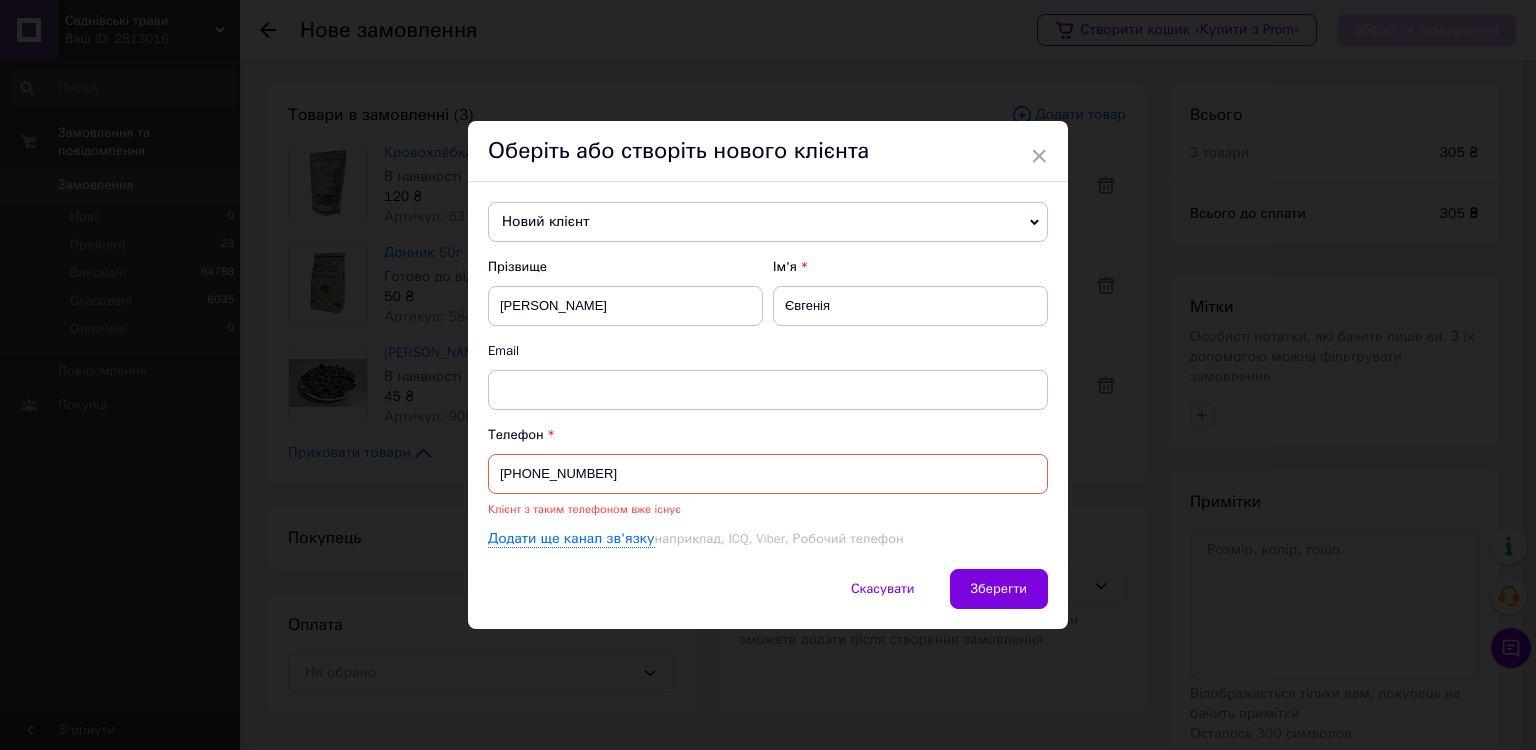 click on "[PHONE_NUMBER]" at bounding box center [768, 474] 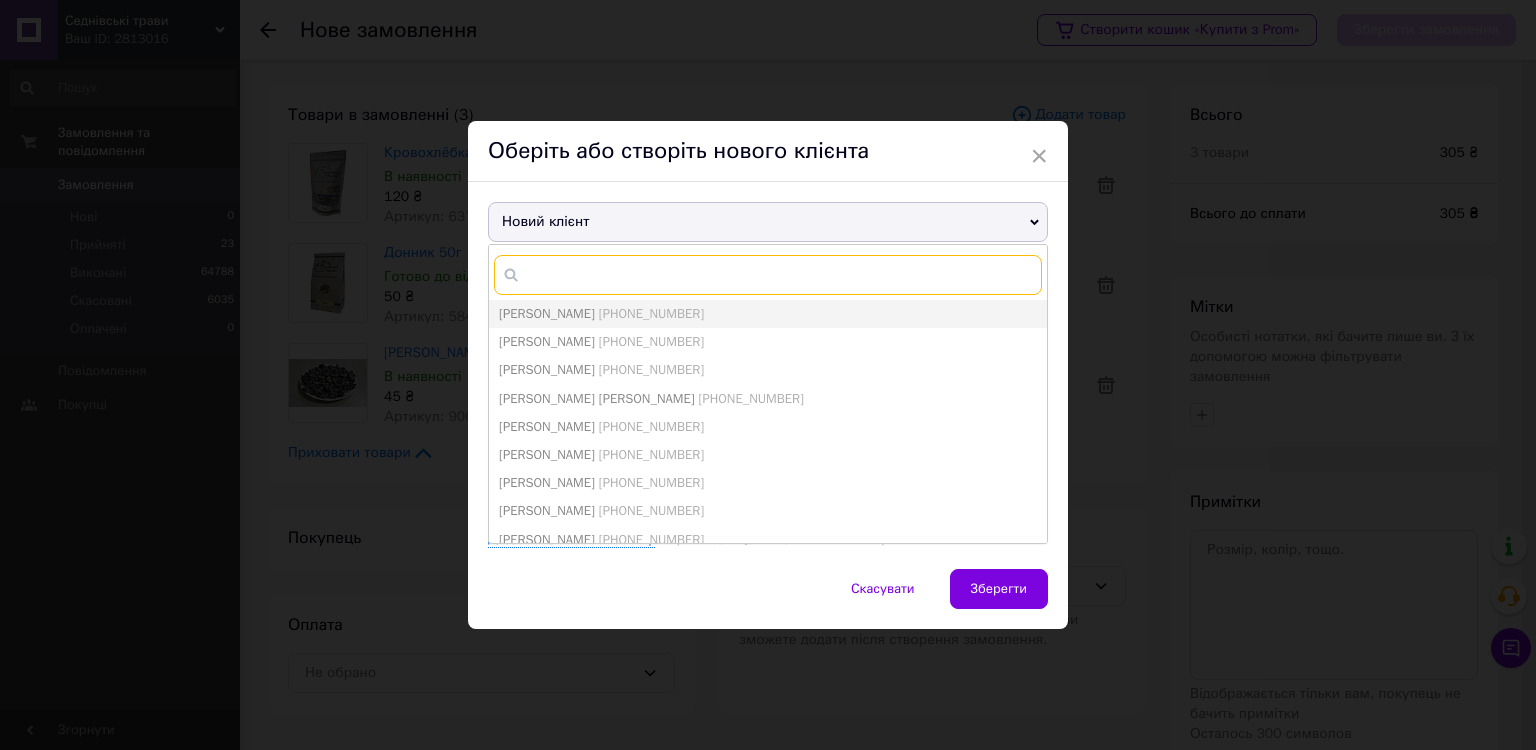 paste on "[PHONE_NUMBER]" 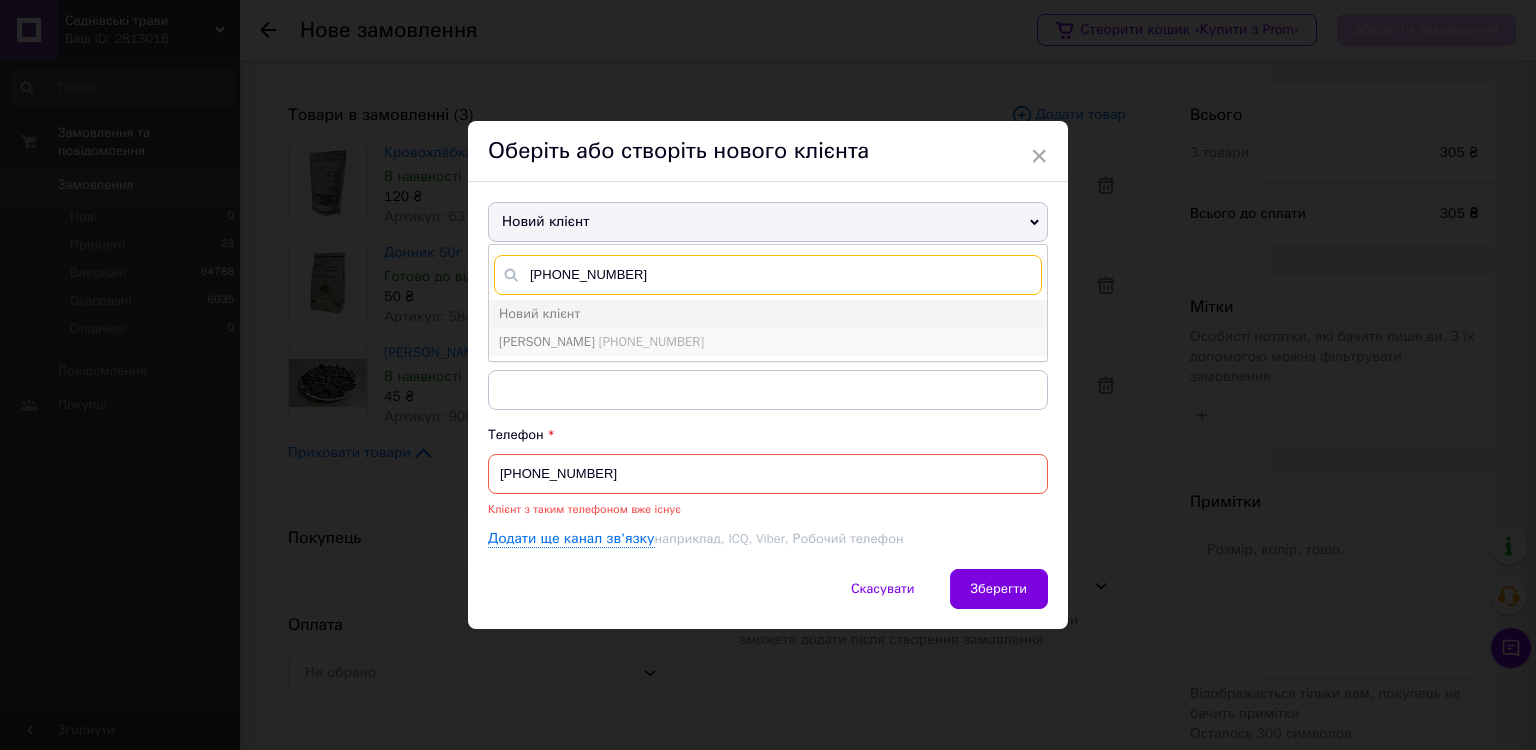 type on "[PHONE_NUMBER]" 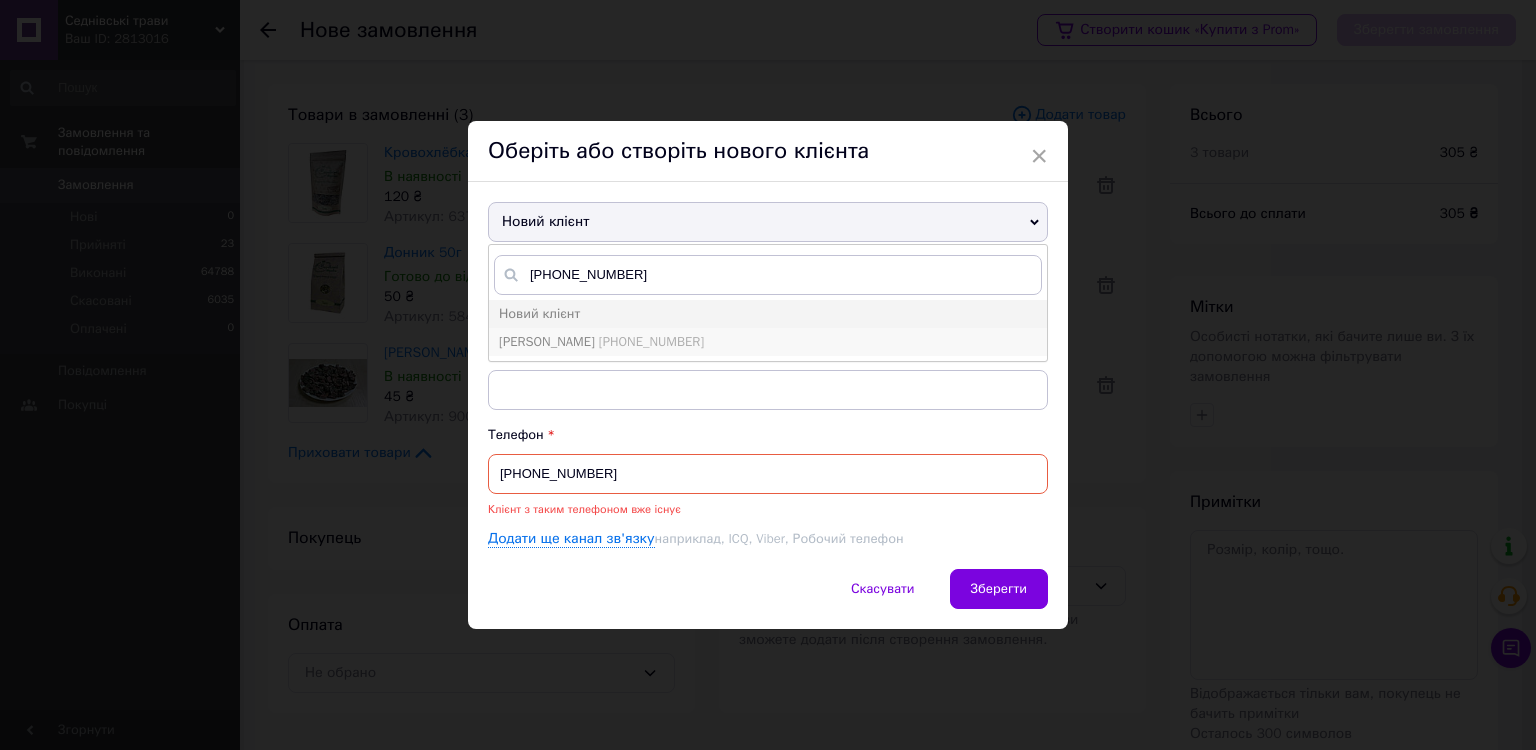 click on "[PHONE_NUMBER]" at bounding box center (651, 341) 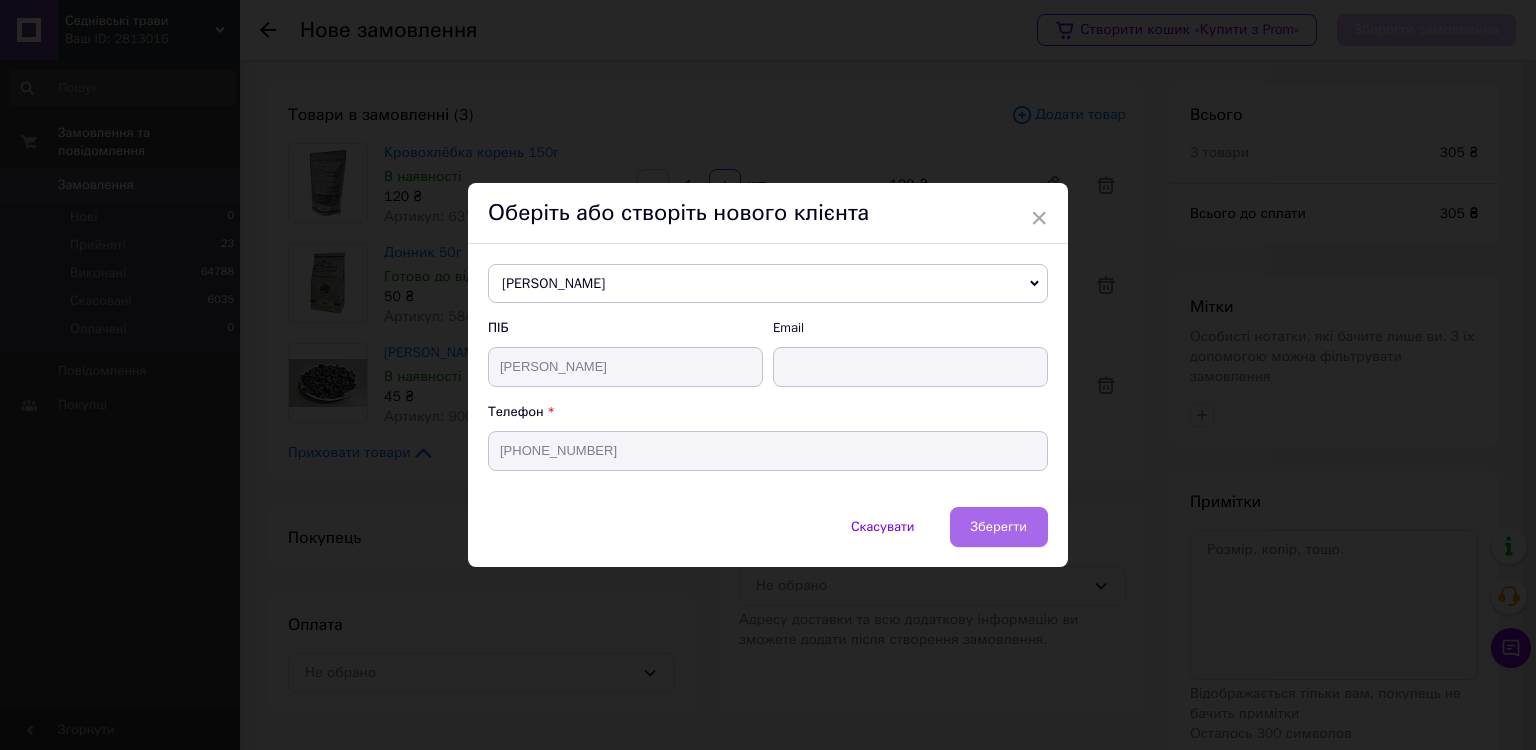 click on "Зберегти" at bounding box center [999, 527] 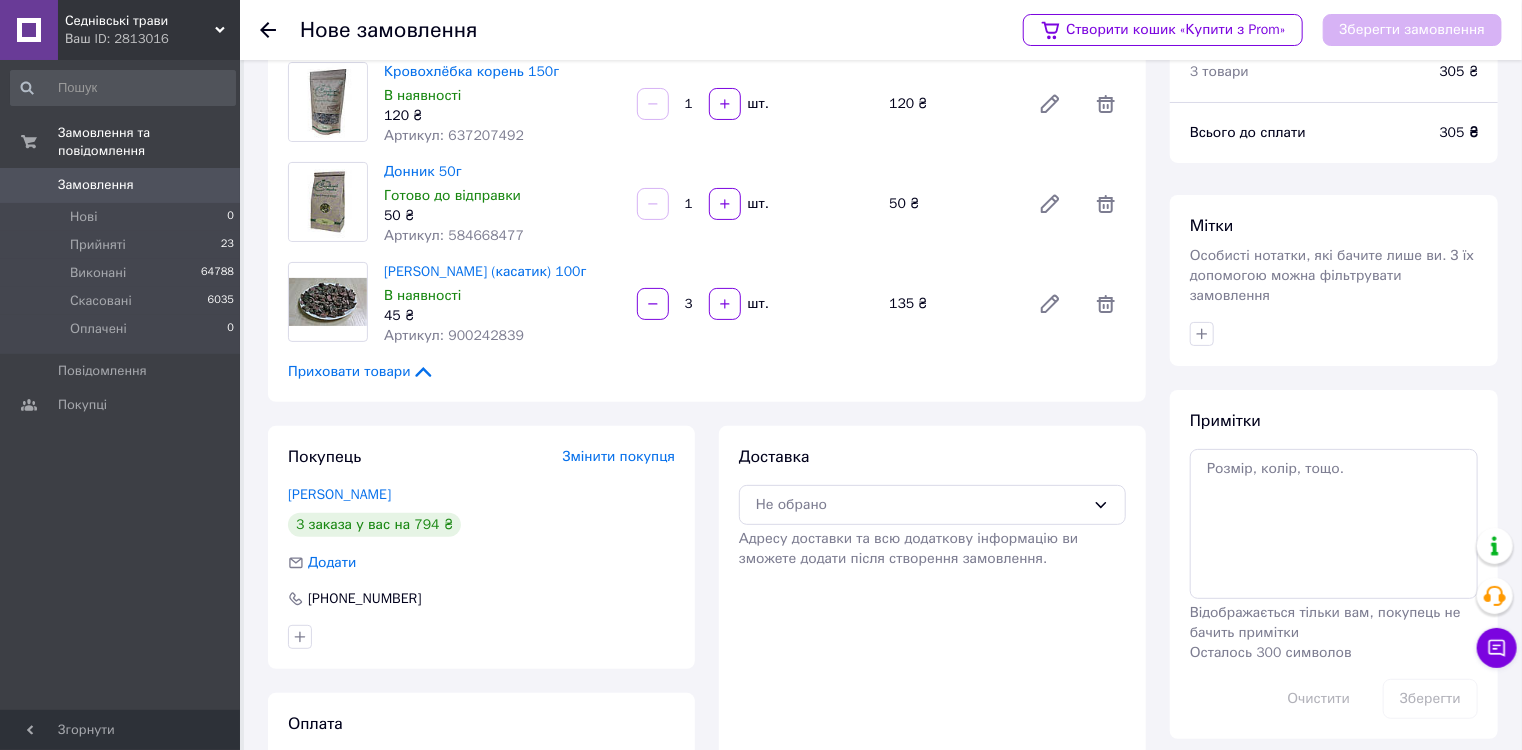 scroll, scrollTop: 167, scrollLeft: 0, axis: vertical 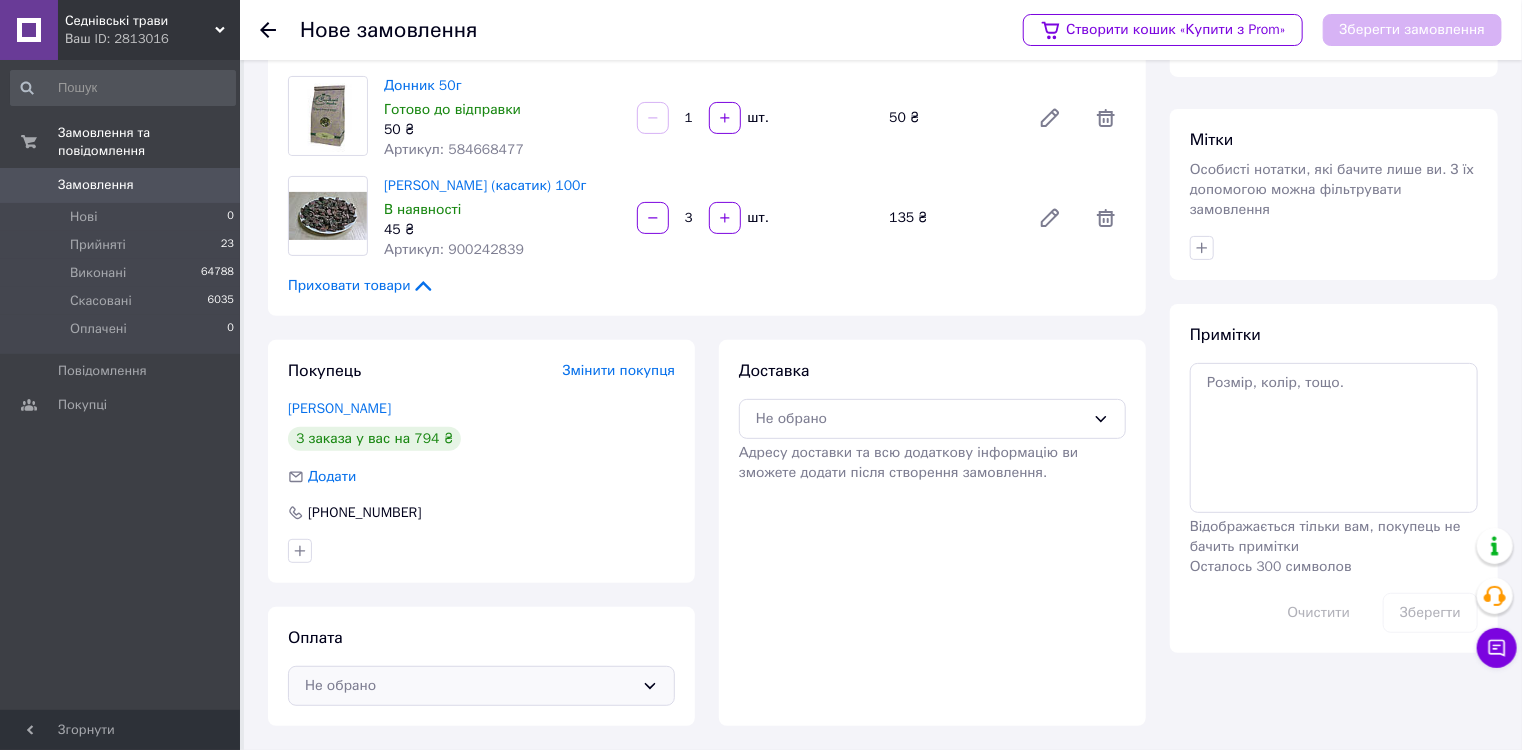 click on "Не обрано" at bounding box center [469, 686] 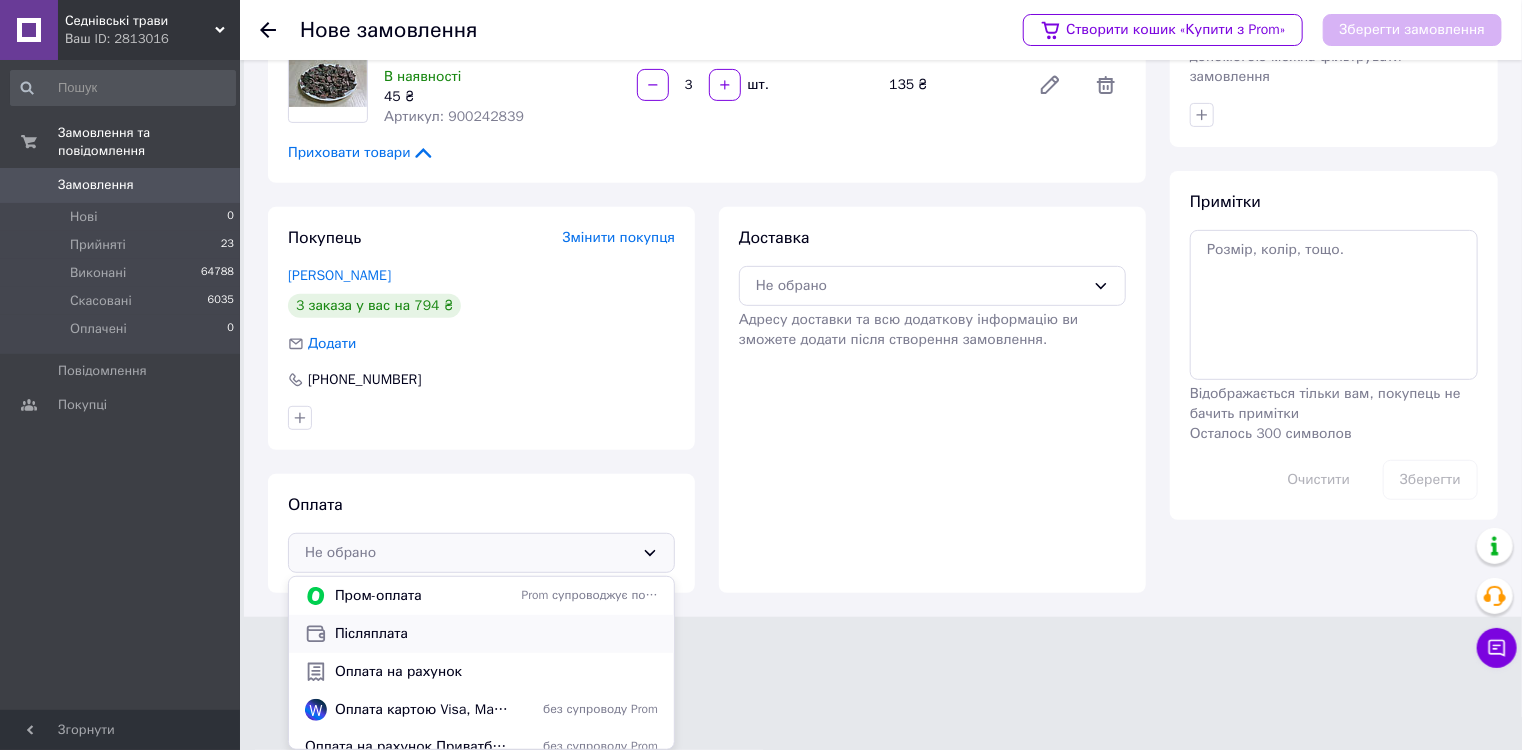 click on "Післяплата" at bounding box center (496, 634) 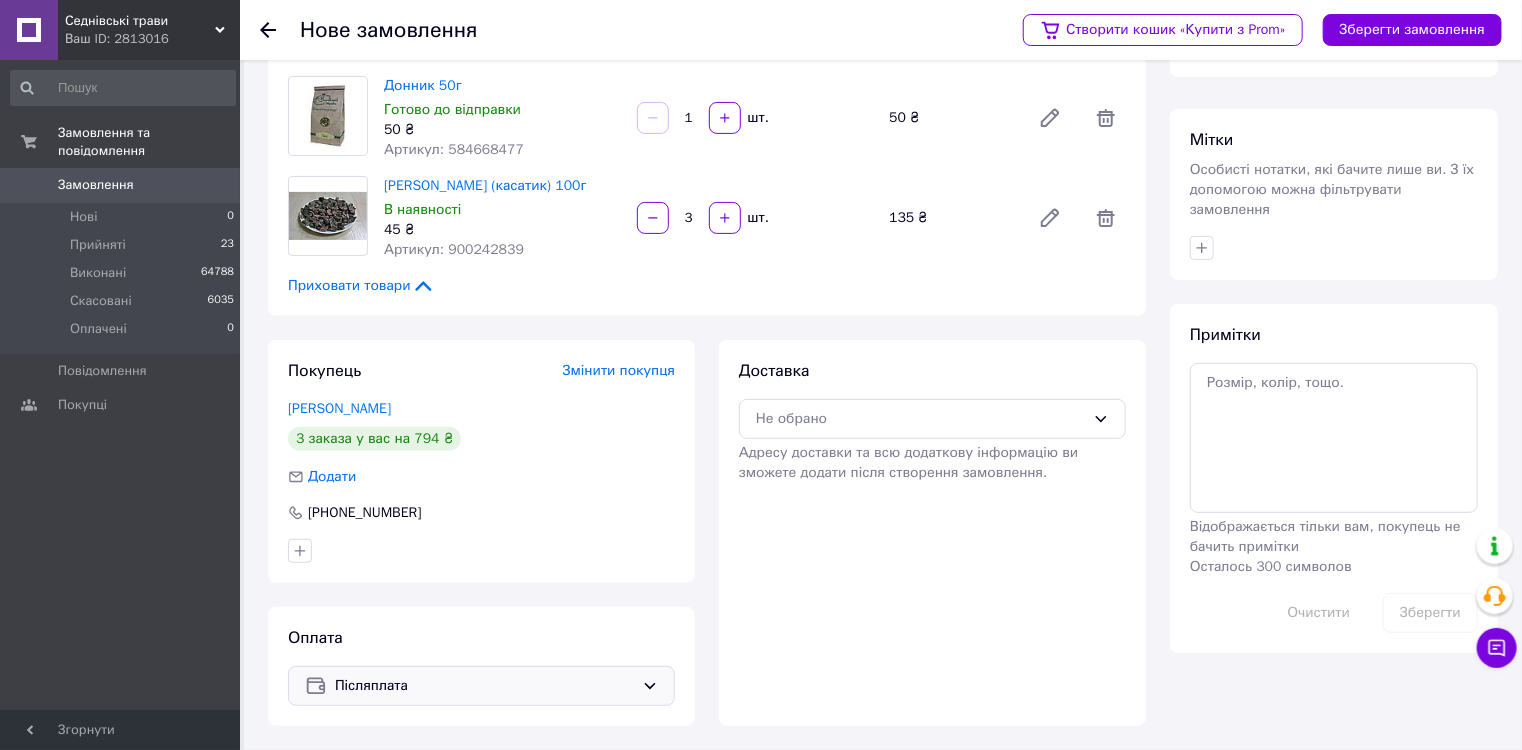 scroll, scrollTop: 167, scrollLeft: 0, axis: vertical 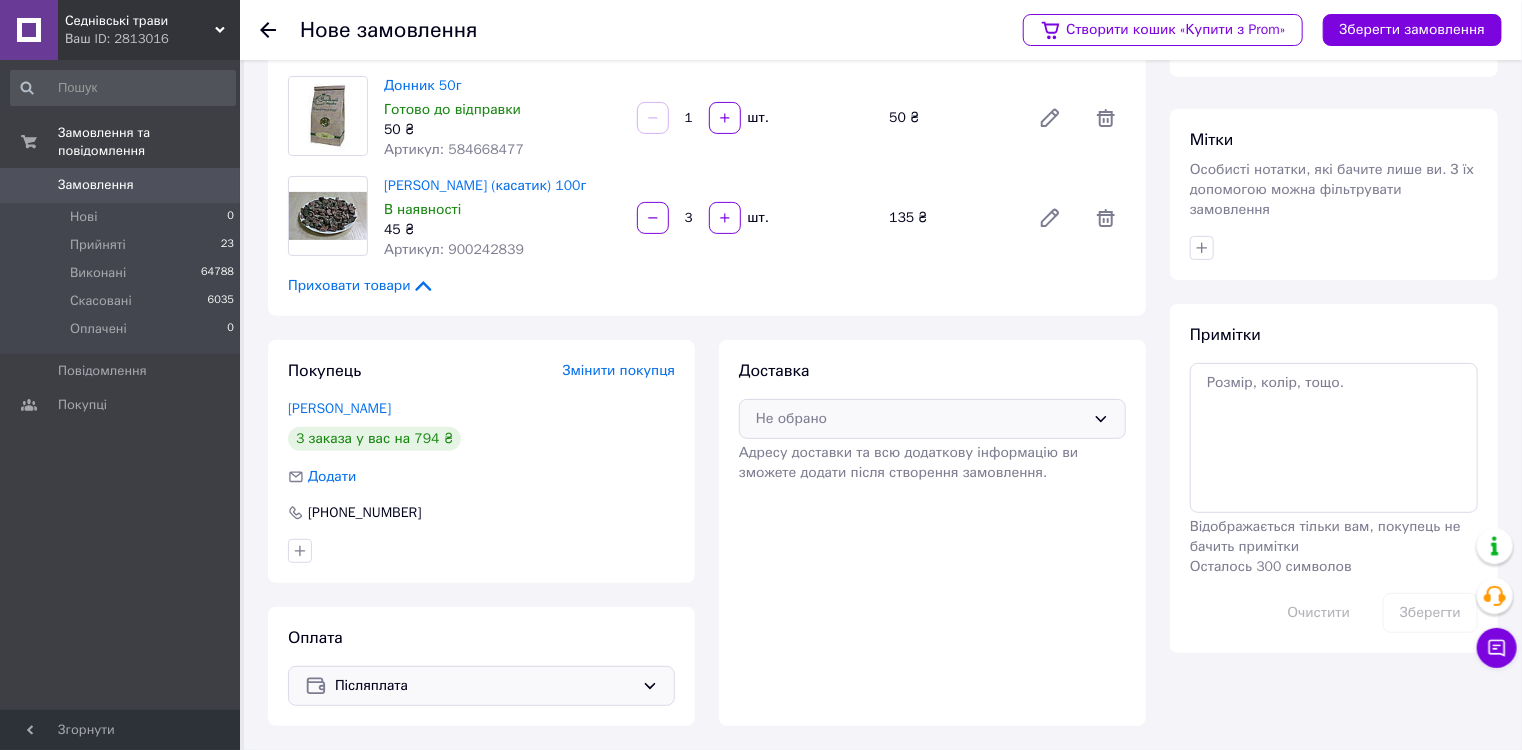 click on "Не обрано" at bounding box center (920, 419) 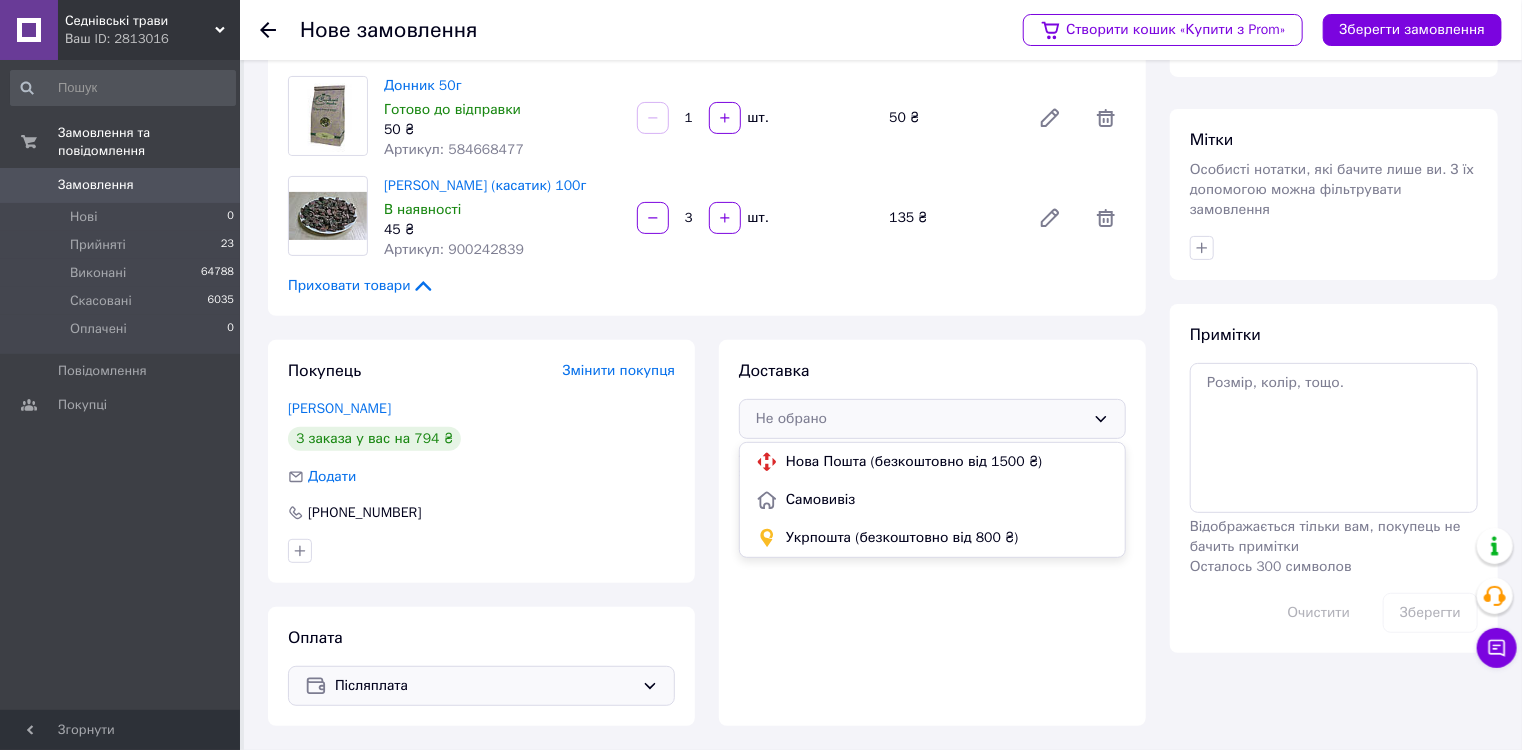 click on "Укрпошта (безкоштовно від 800 ₴)" at bounding box center (947, 538) 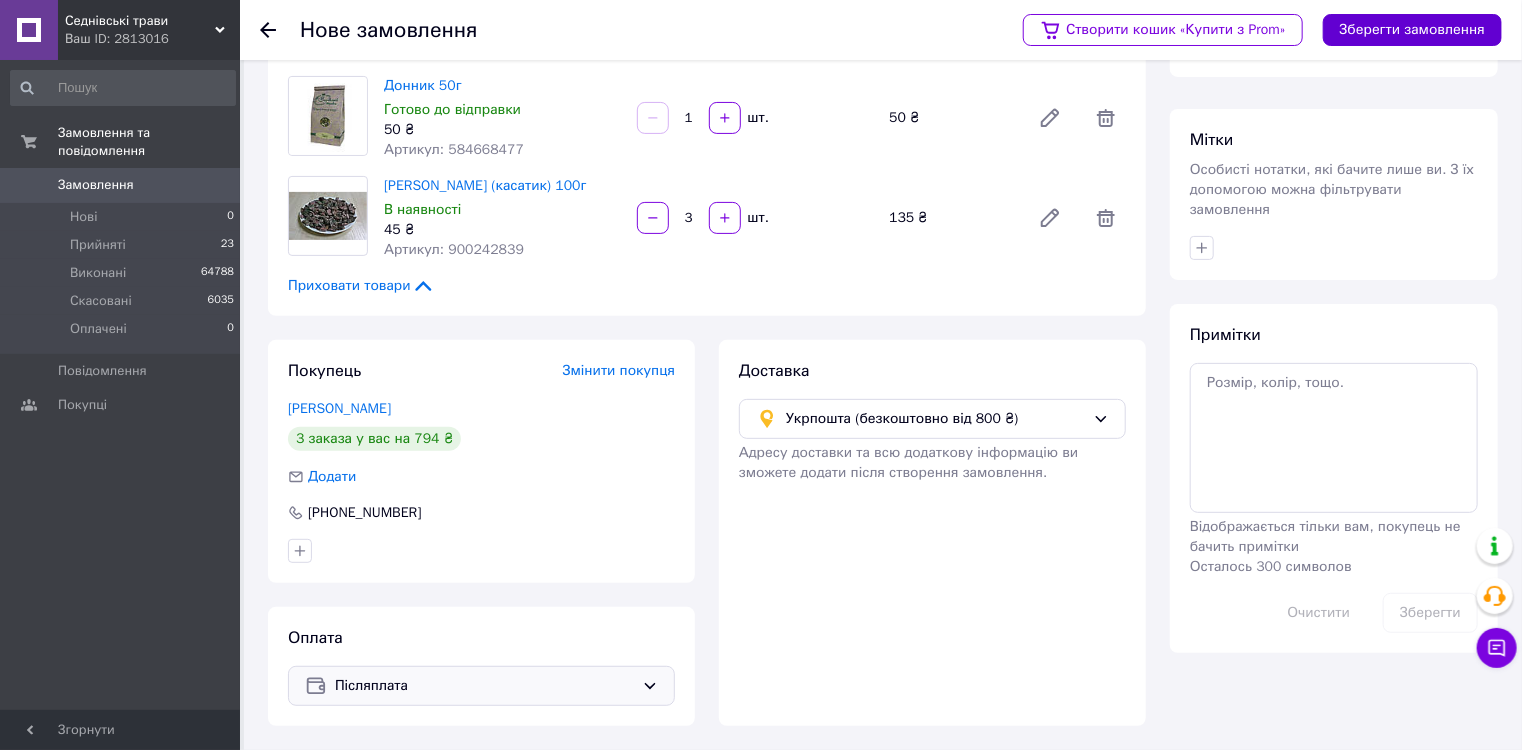 click on "Зберегти замовлення" at bounding box center [1412, 30] 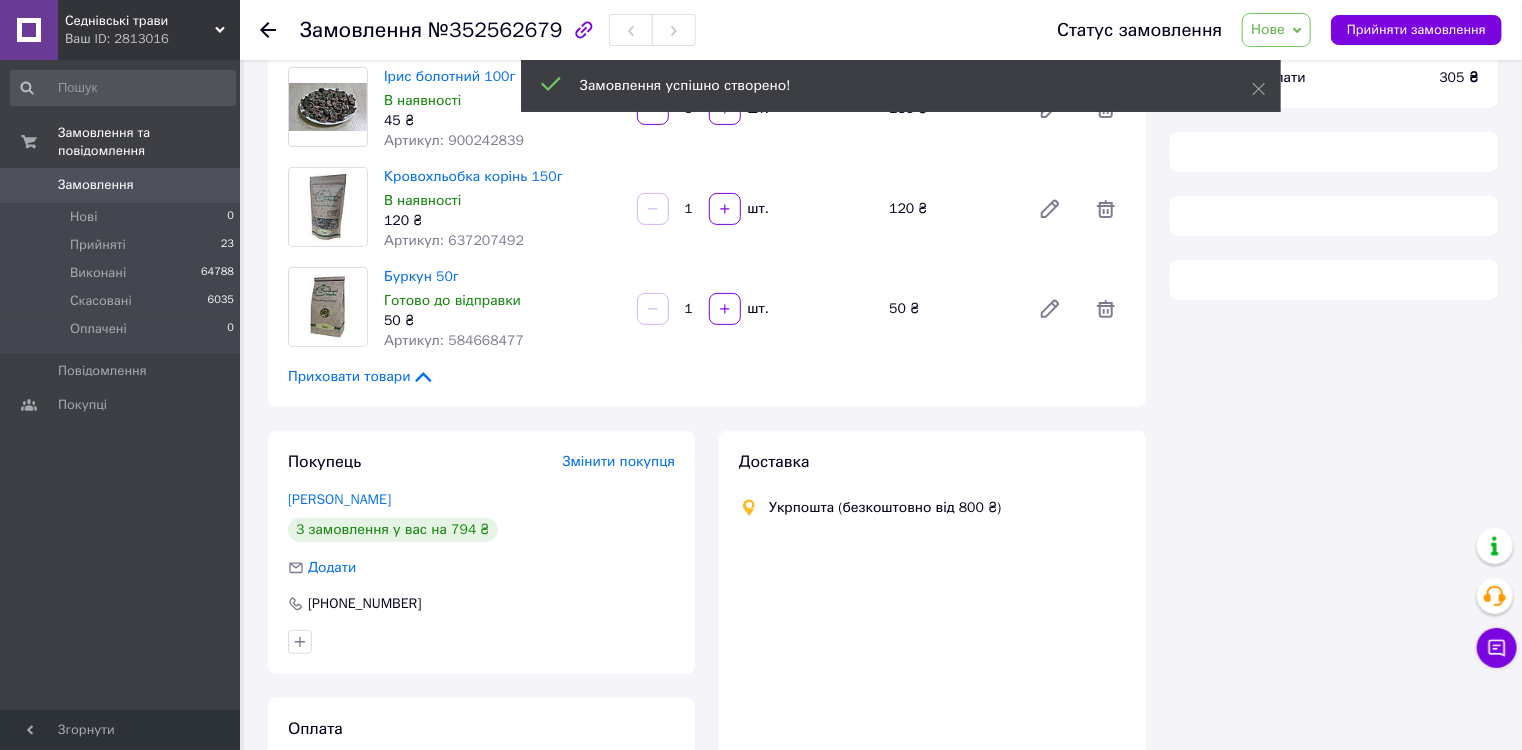 scroll, scrollTop: 167, scrollLeft: 0, axis: vertical 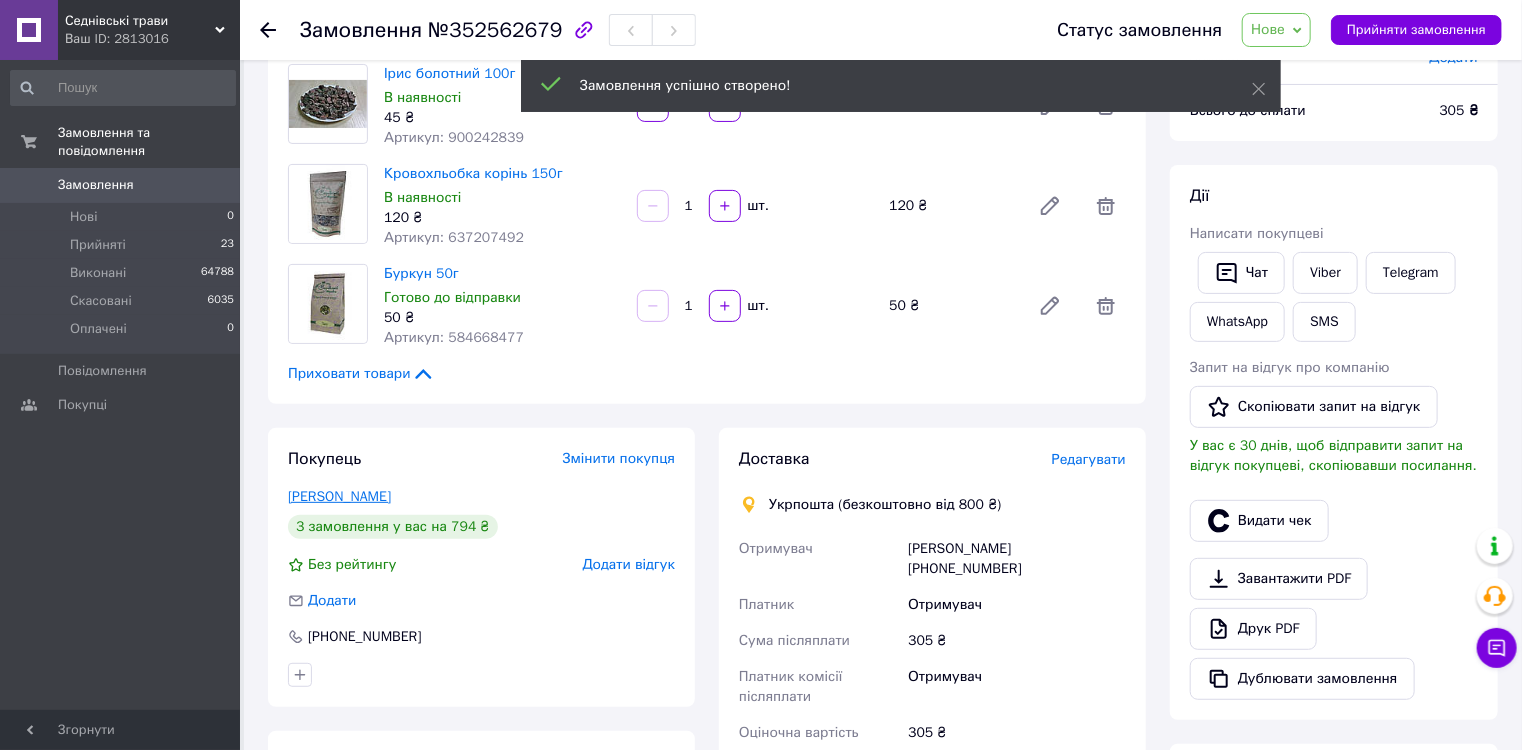 click on "[PERSON_NAME]" at bounding box center [339, 496] 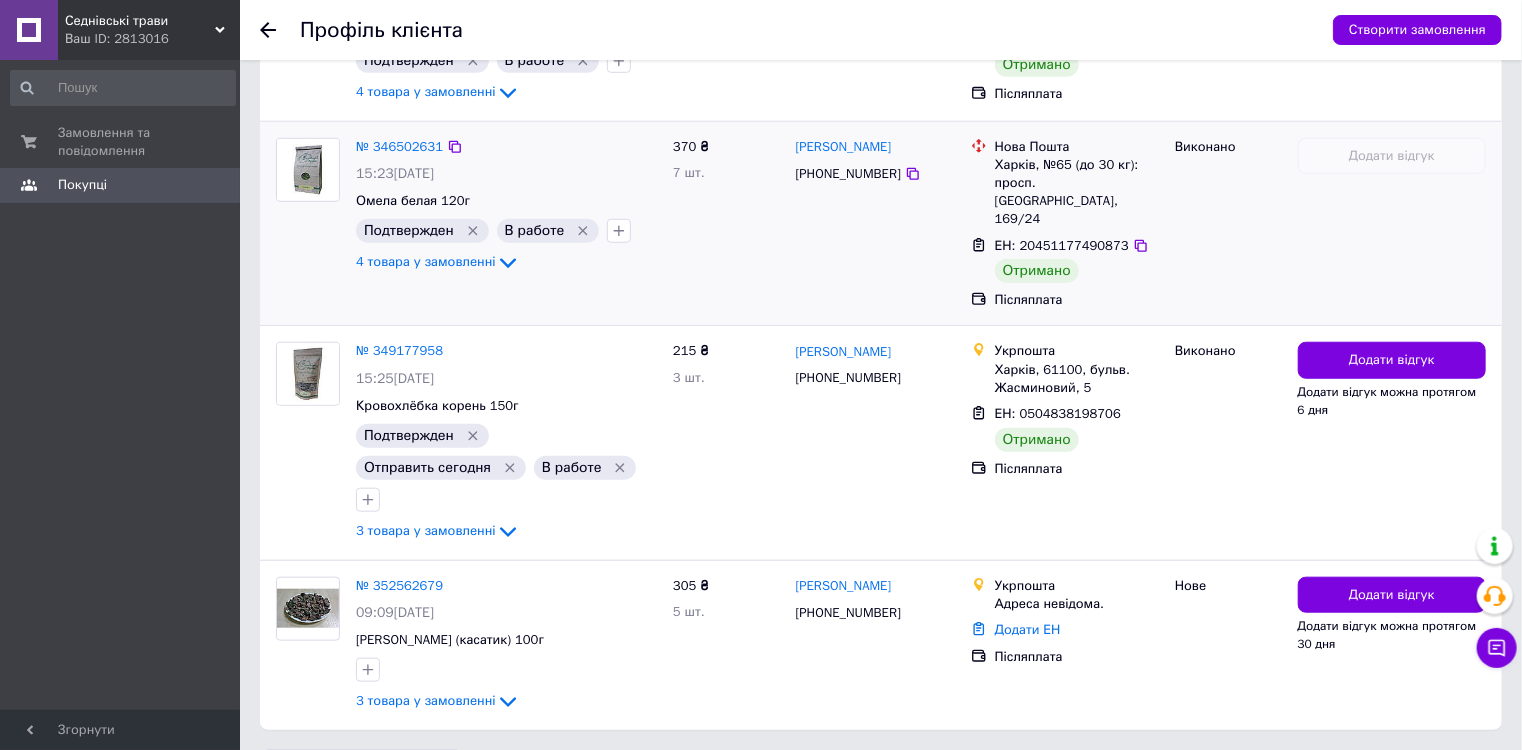 scroll, scrollTop: 704, scrollLeft: 0, axis: vertical 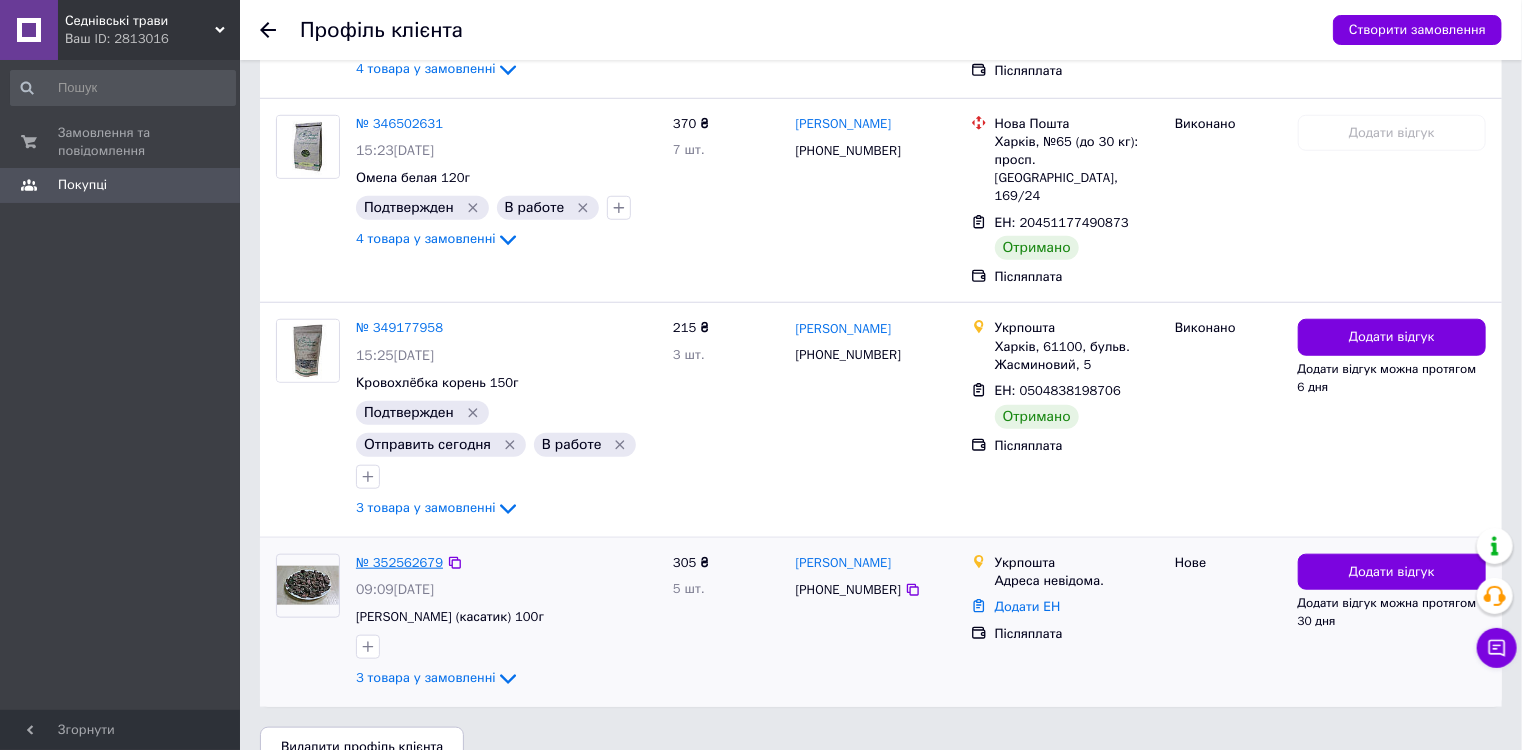 click on "№ 352562679" at bounding box center (399, 562) 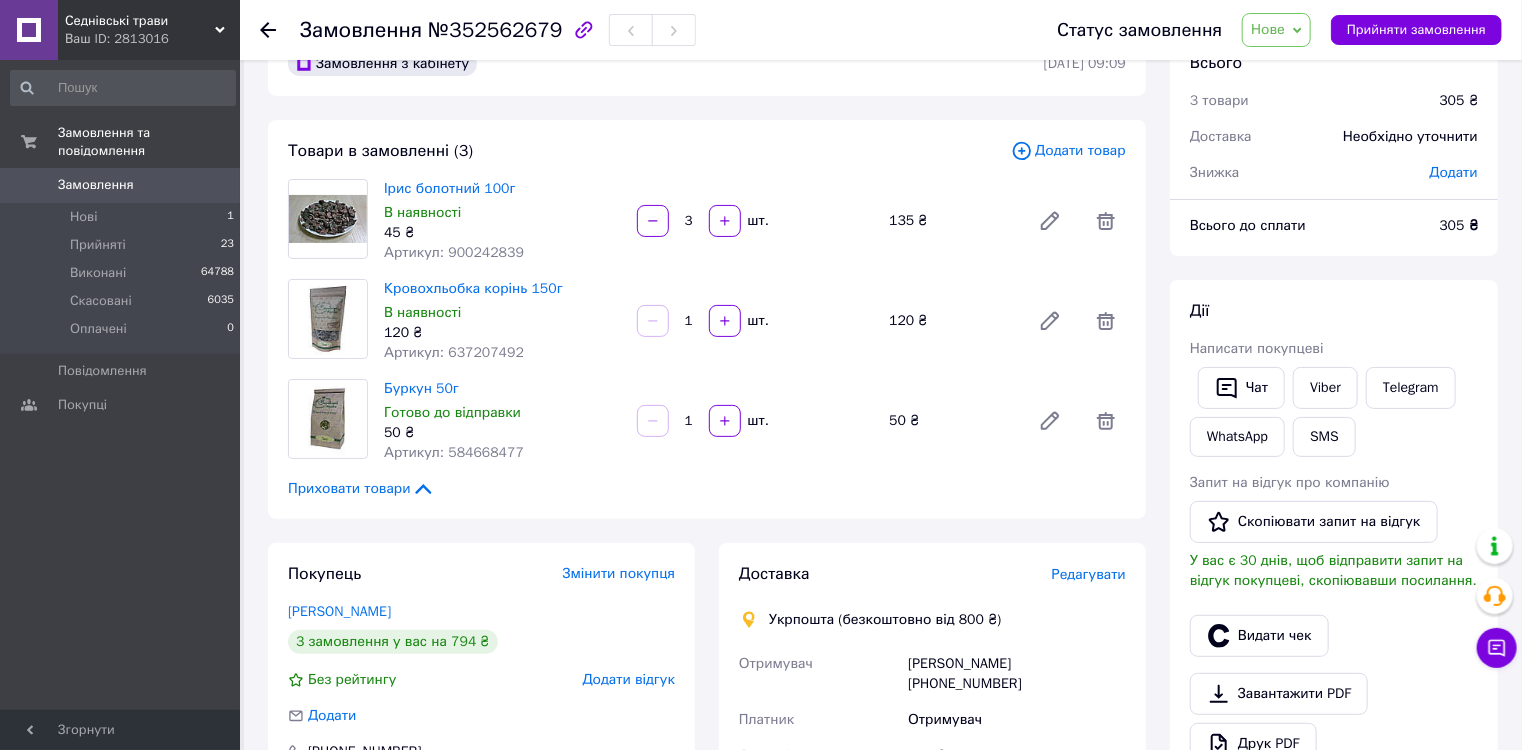 scroll, scrollTop: 80, scrollLeft: 0, axis: vertical 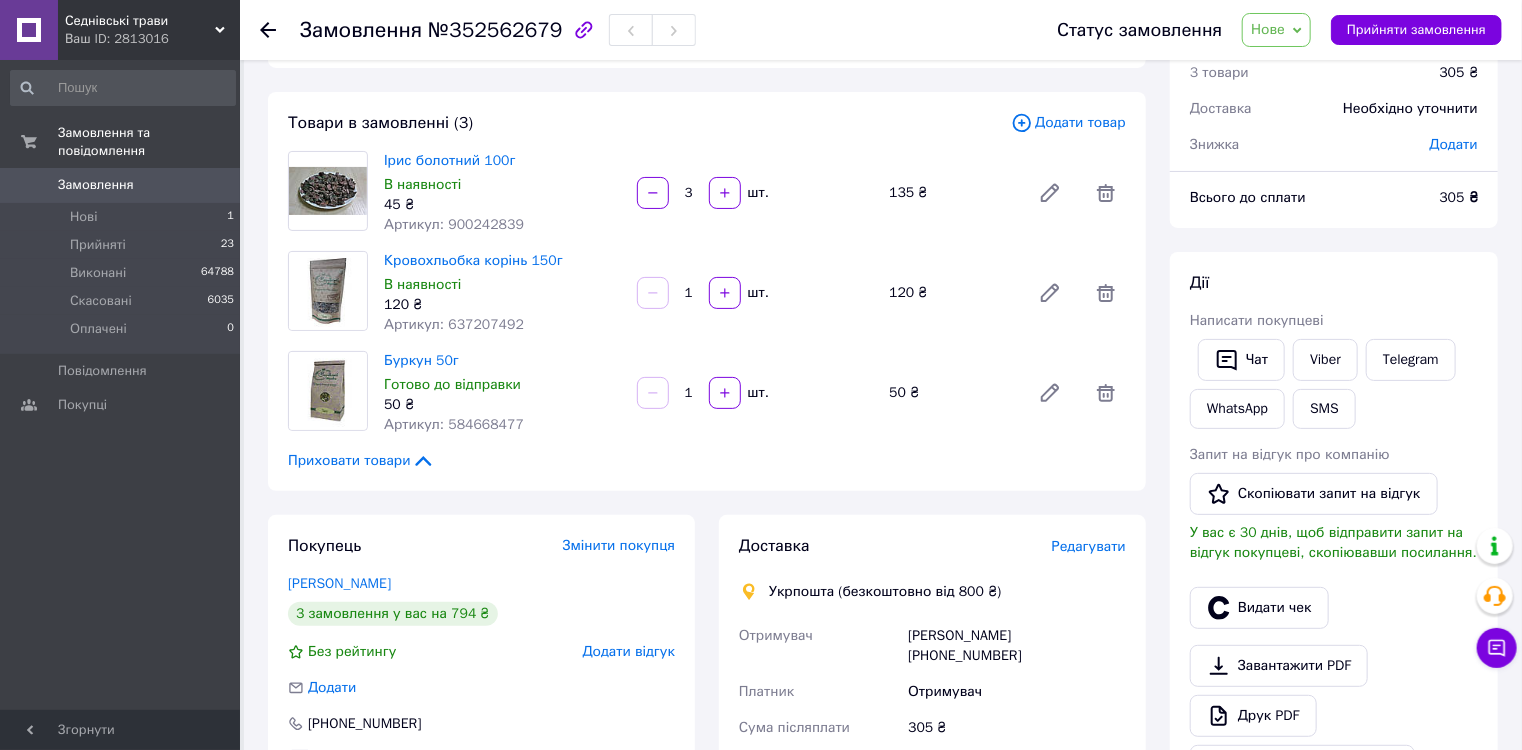 drag, startPoint x: 1283, startPoint y: 25, endPoint x: 1290, endPoint y: 64, distance: 39.623226 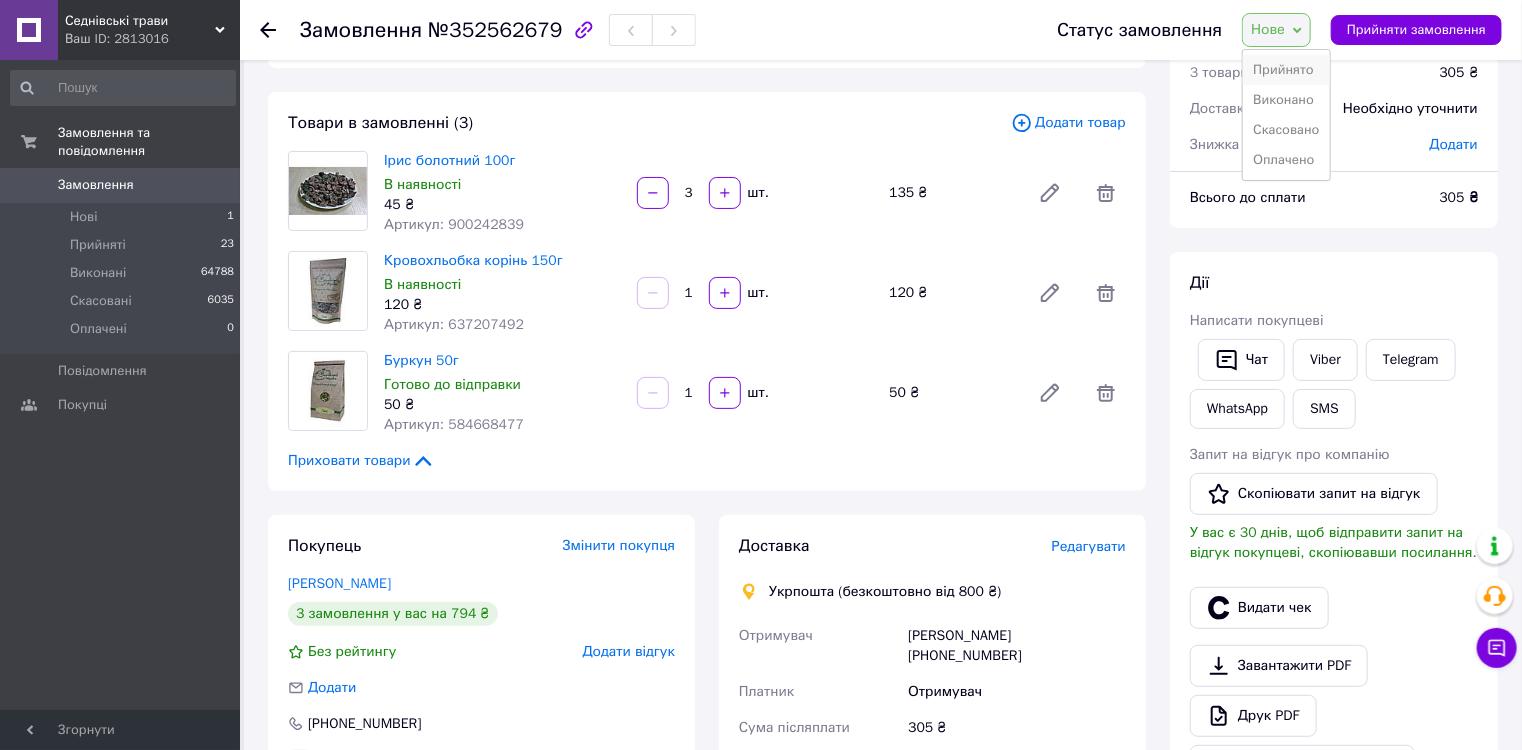 click on "Прийнято" at bounding box center [1286, 70] 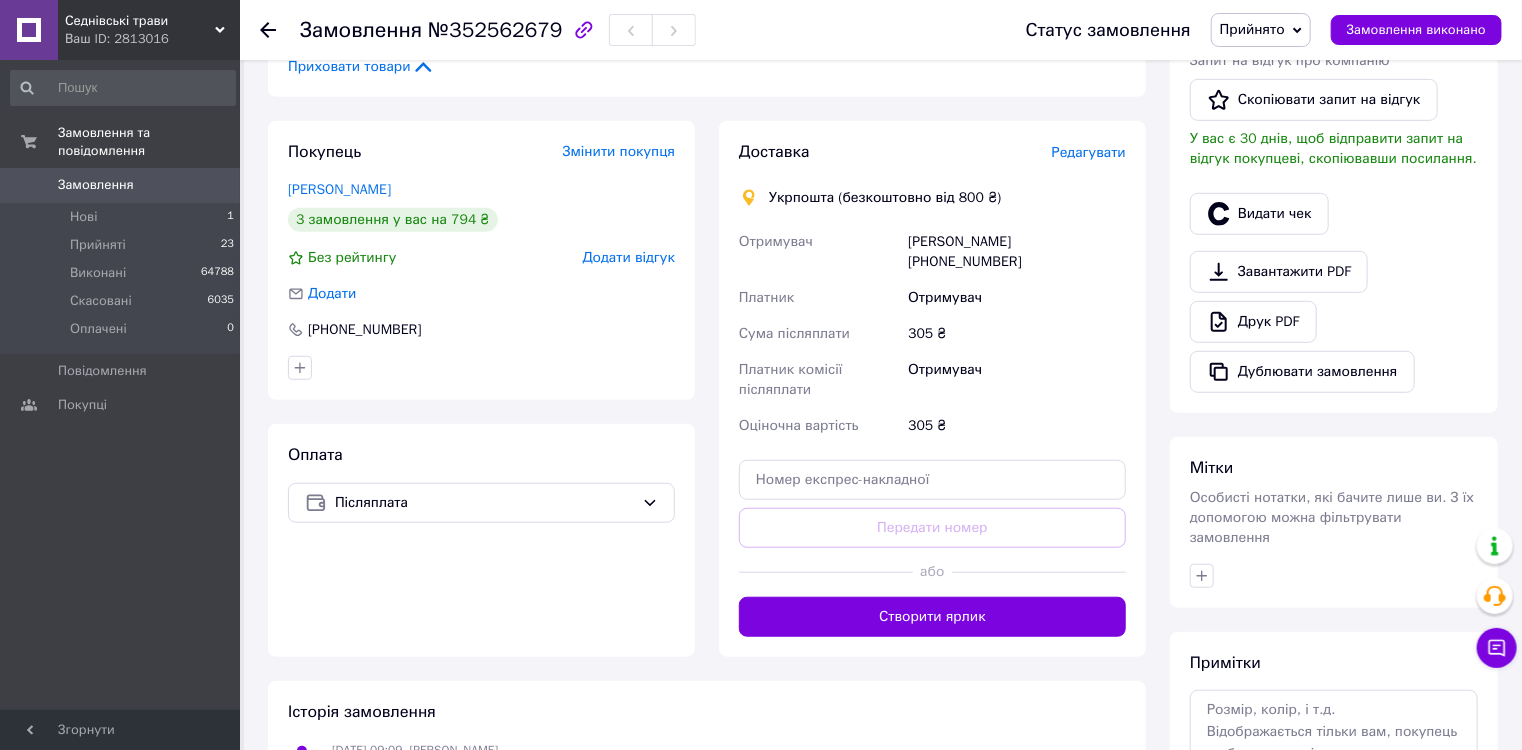 scroll, scrollTop: 480, scrollLeft: 0, axis: vertical 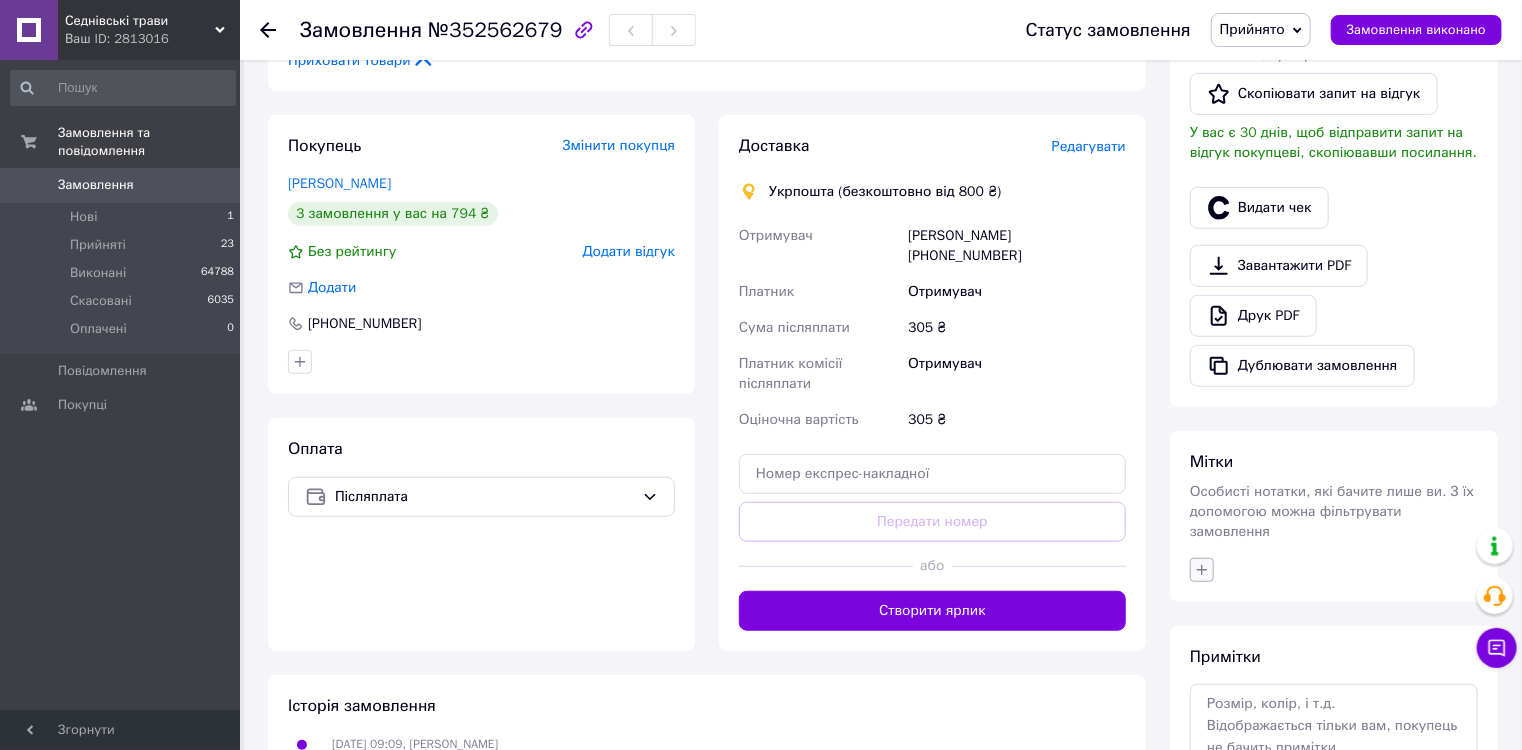 click 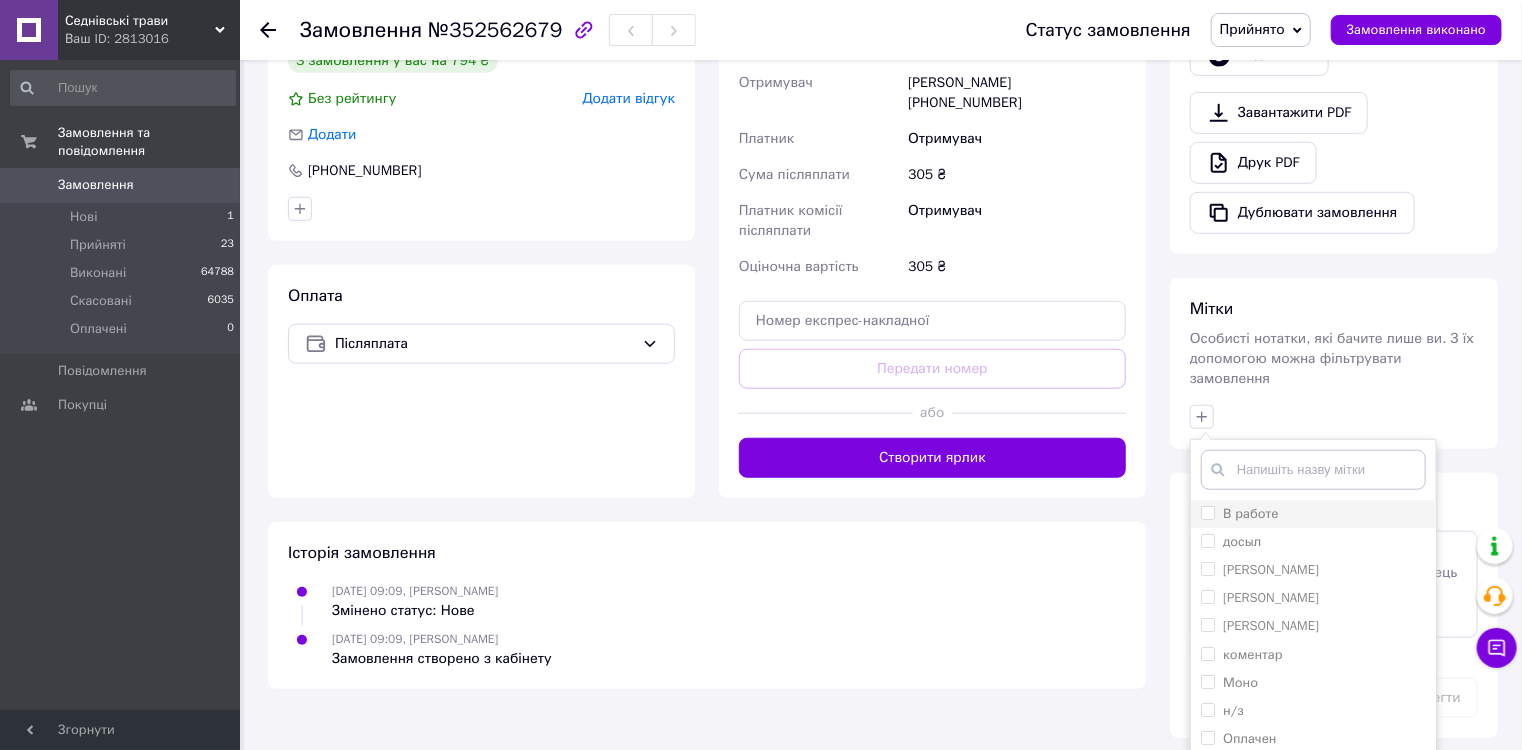 scroll, scrollTop: 640, scrollLeft: 0, axis: vertical 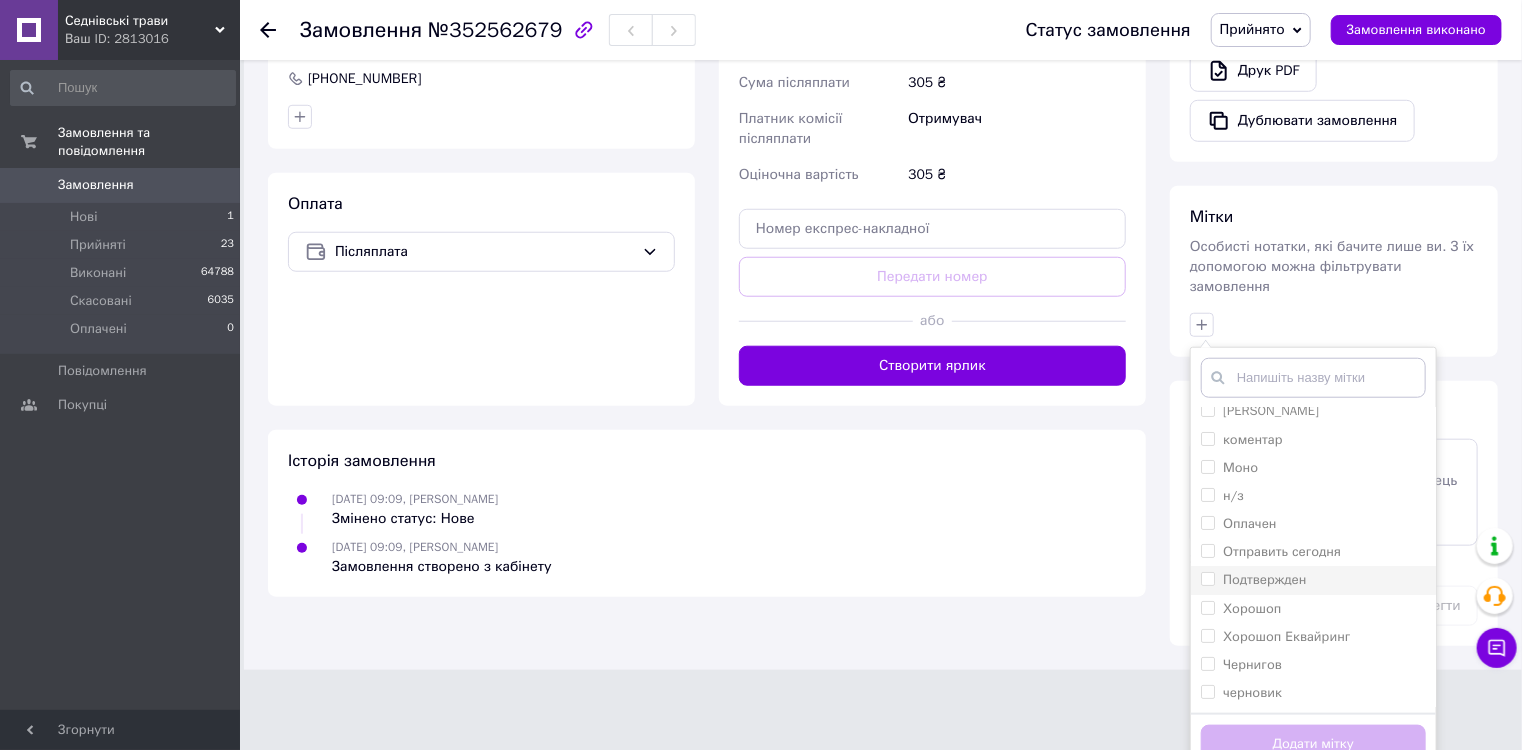 click on "Подтвержден" at bounding box center [1207, 578] 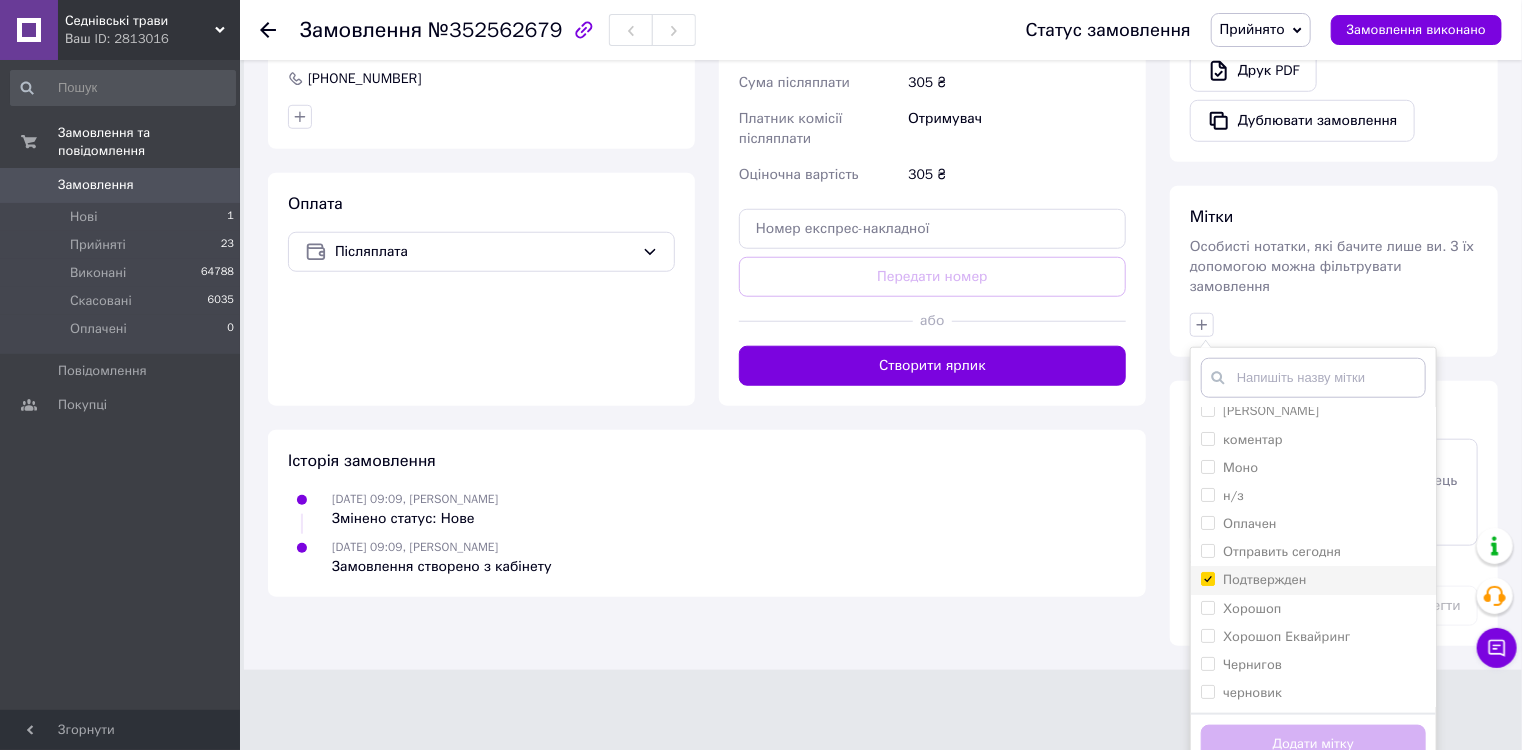 checkbox on "true" 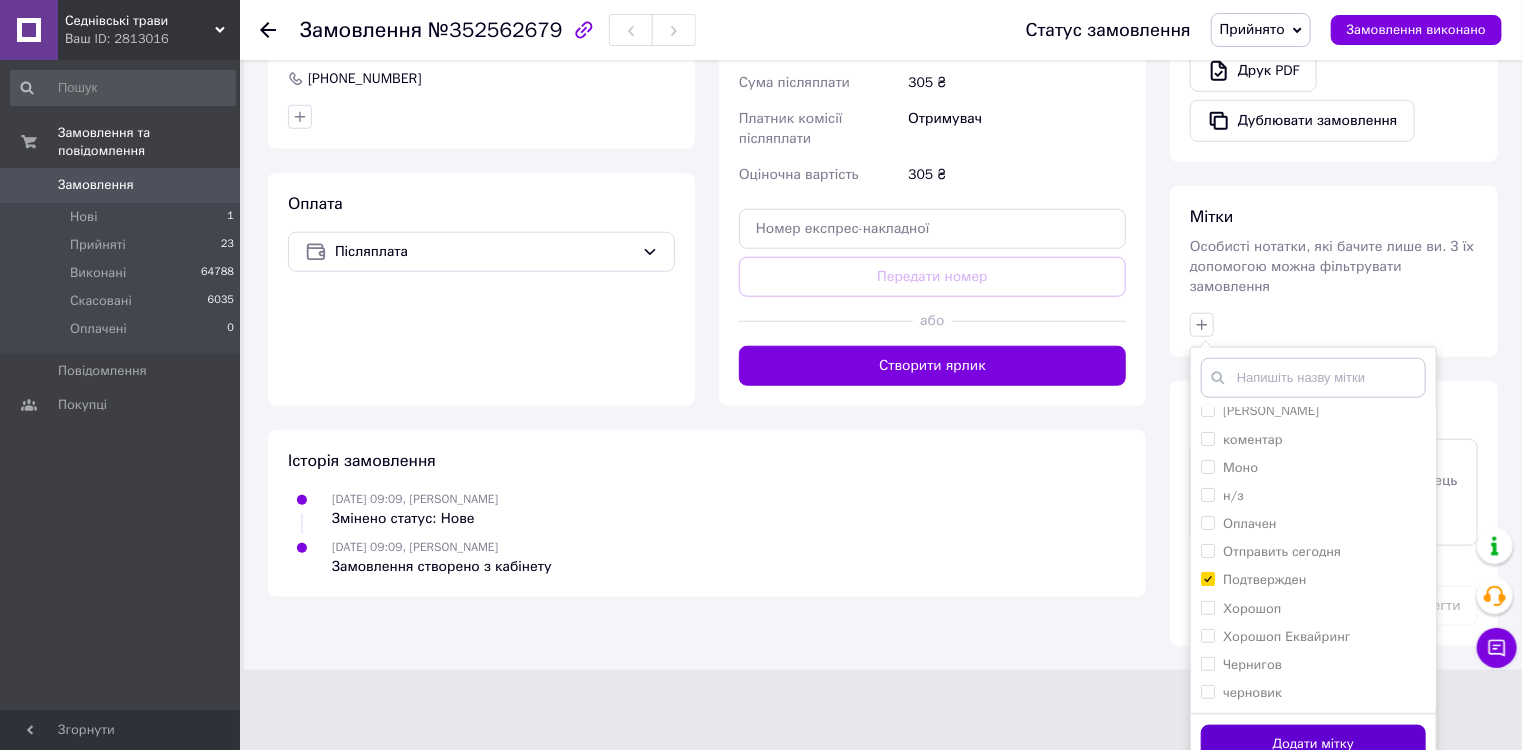 click on "Додати мітку" at bounding box center (1313, 744) 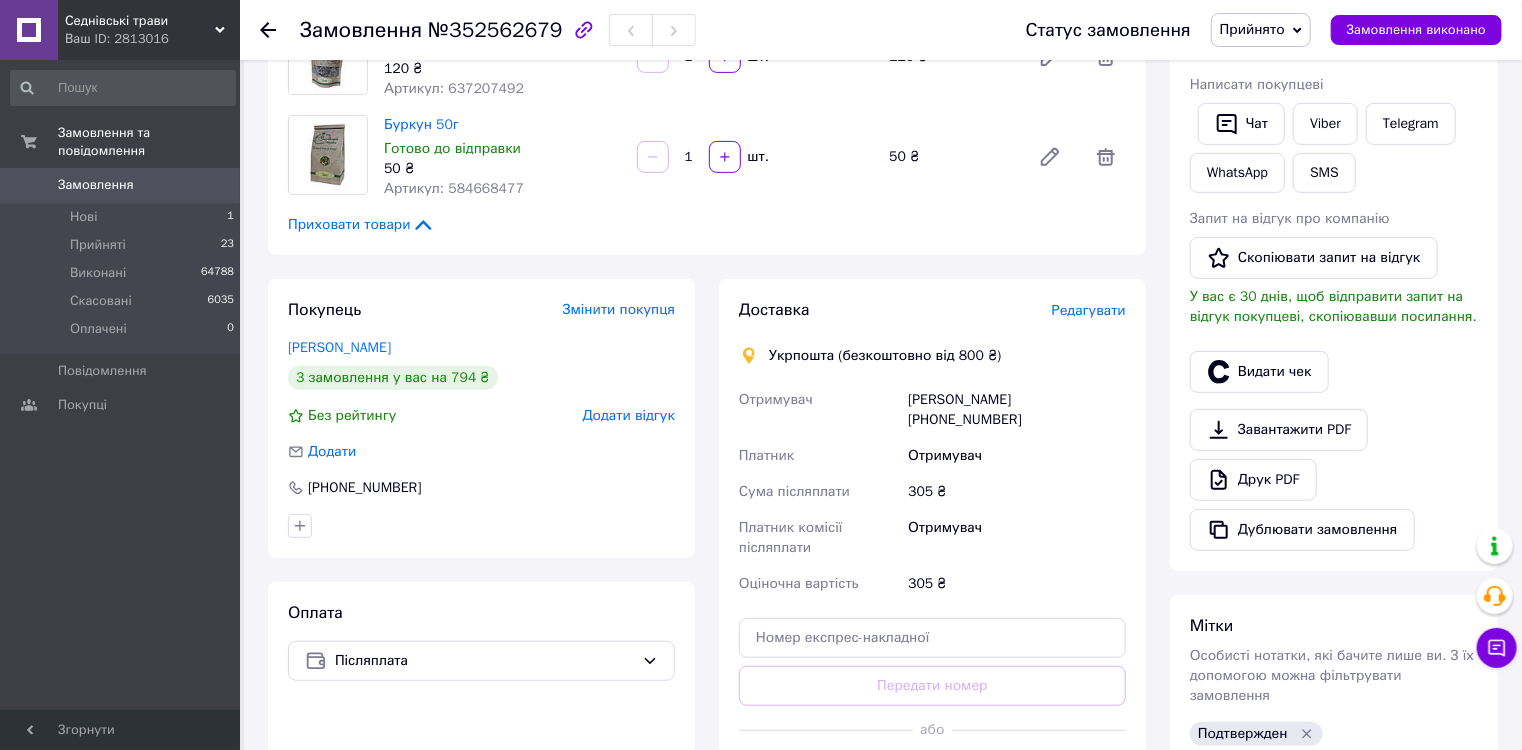 scroll, scrollTop: 302, scrollLeft: 0, axis: vertical 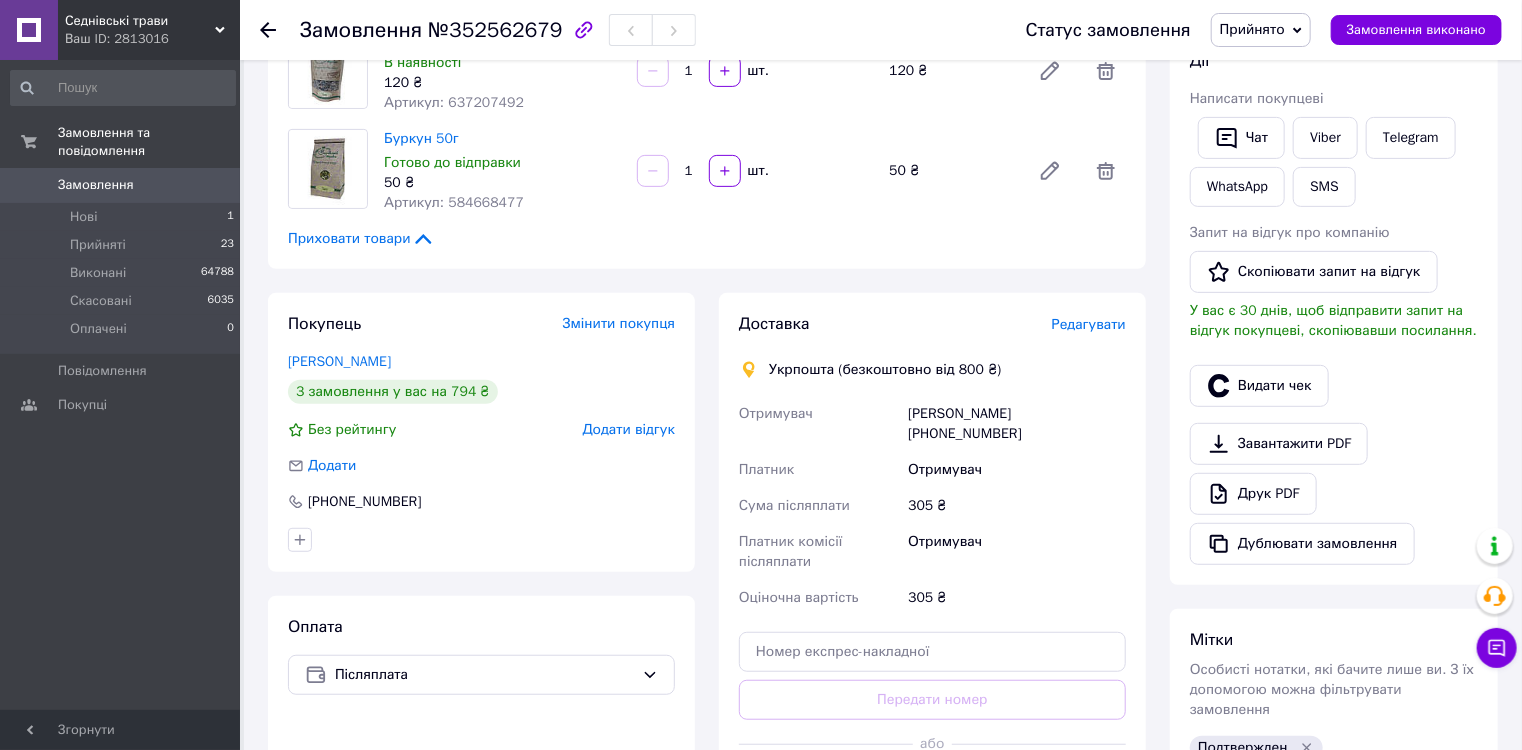 click on "305 ₴" at bounding box center (1017, 506) 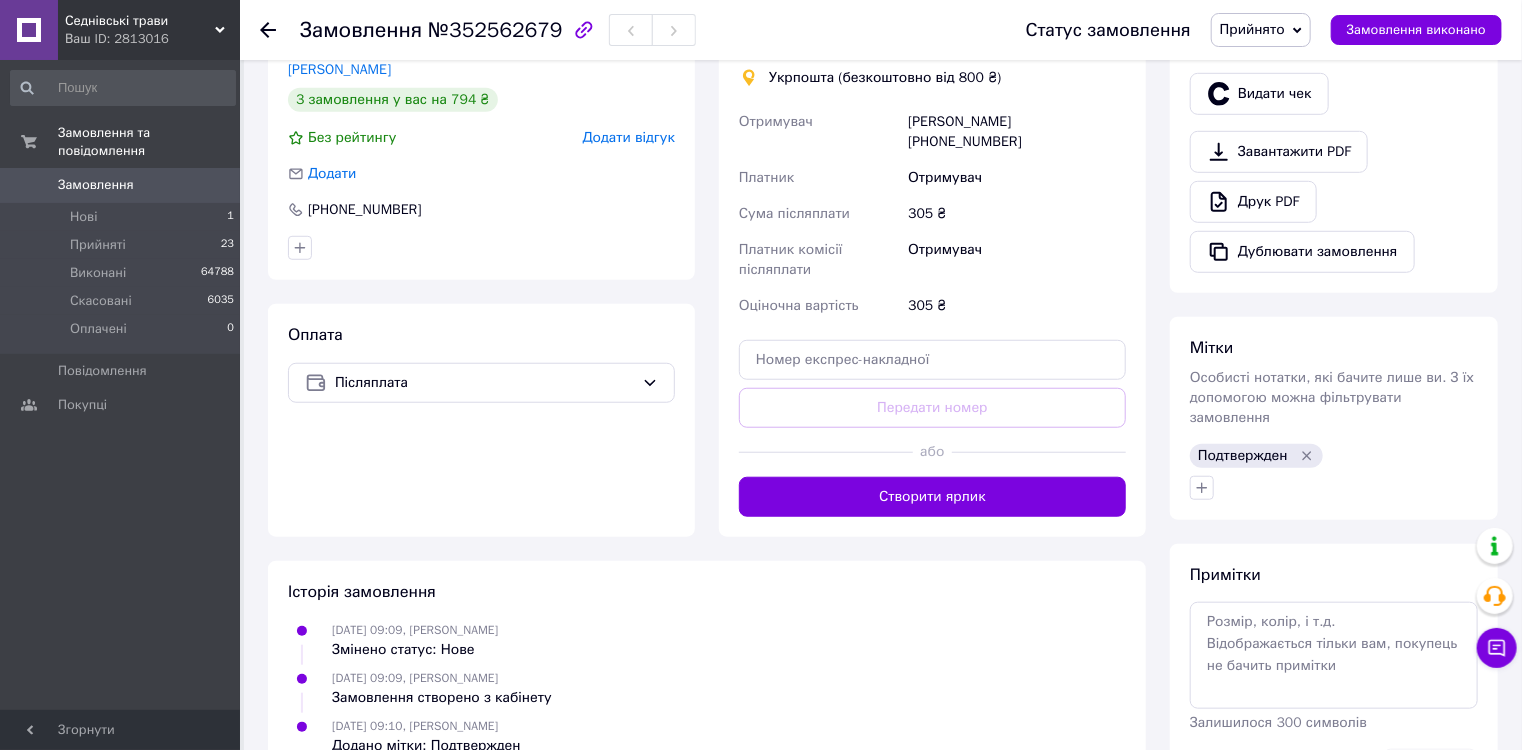 scroll, scrollTop: 622, scrollLeft: 0, axis: vertical 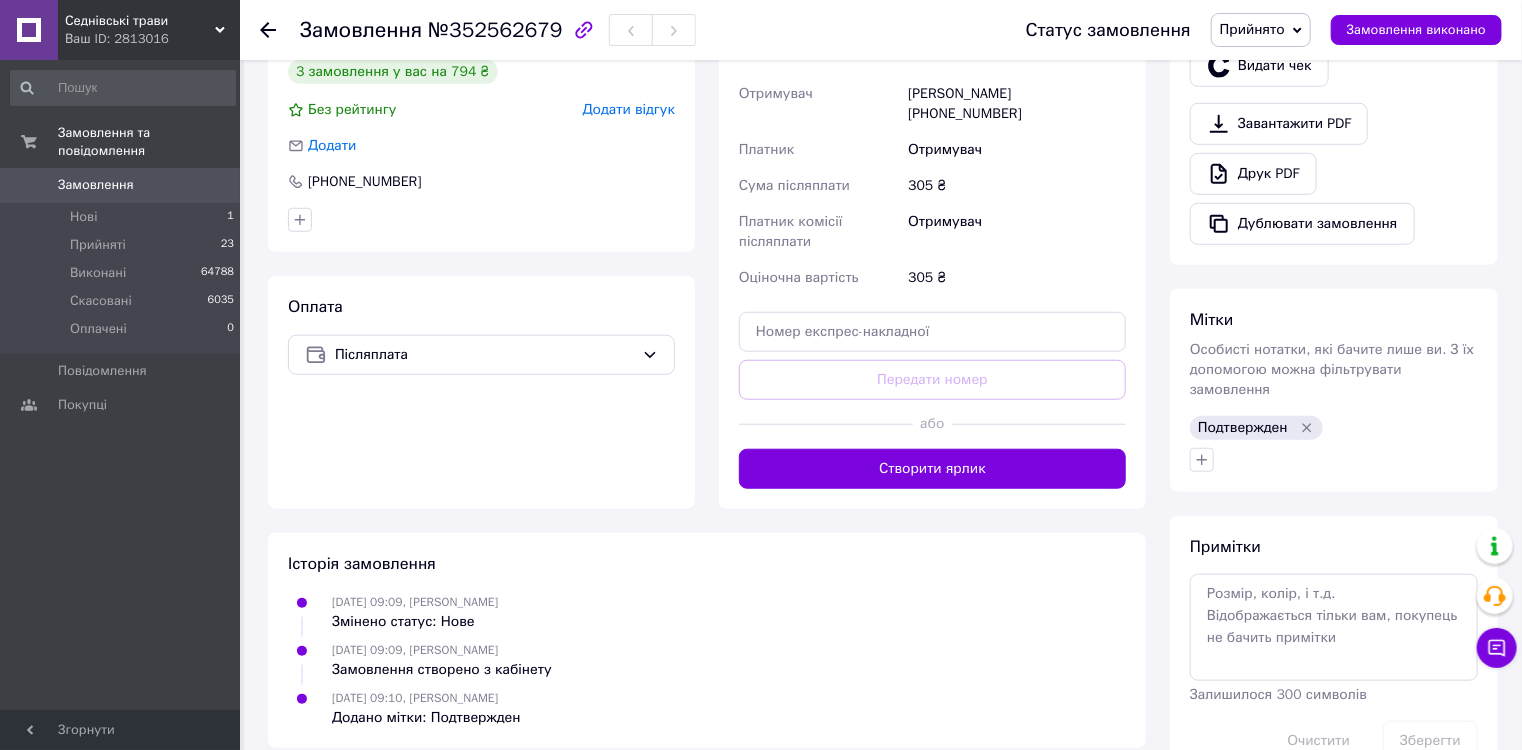 click on "Всього 3 товари 305 ₴ Доставка Необхідно уточнити Знижка Додати Всього до сплати 305 ₴ Дії Написати покупцеві   Чат Viber Telegram WhatsApp SMS Запит на відгук про компанію   Скопіювати запит на відгук У вас є 30 днів, щоб відправити запит на відгук покупцеві, скопіювавши посилання.   Видати чек   Завантажити PDF   Друк PDF   Дублювати замовлення Мітки Особисті нотатки, які бачите лише ви. З їх допомогою можна фільтрувати замовлення Подтвержден   Примітки Залишилося 300 символів Очистити Зберегти" at bounding box center (1334, 121) 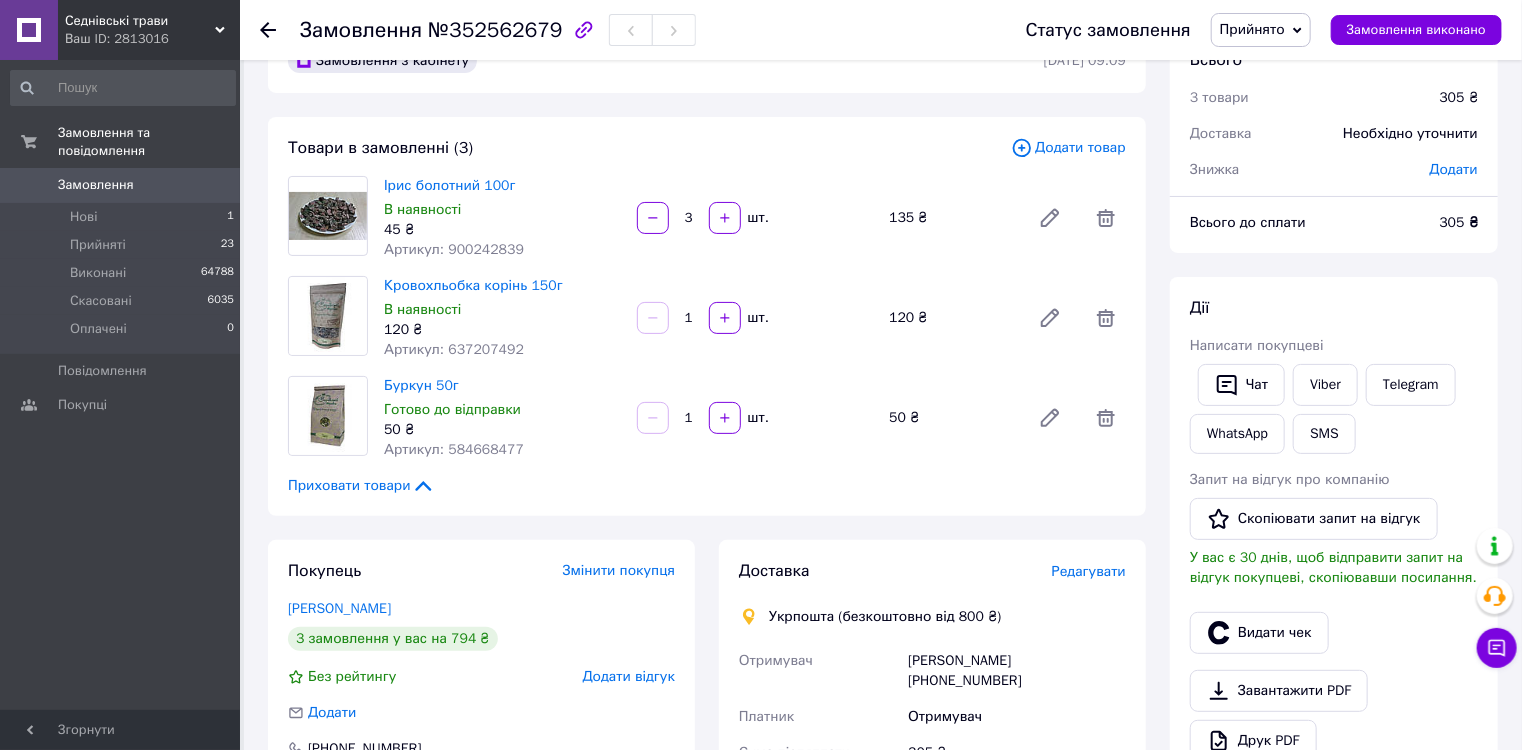 scroll, scrollTop: 0, scrollLeft: 0, axis: both 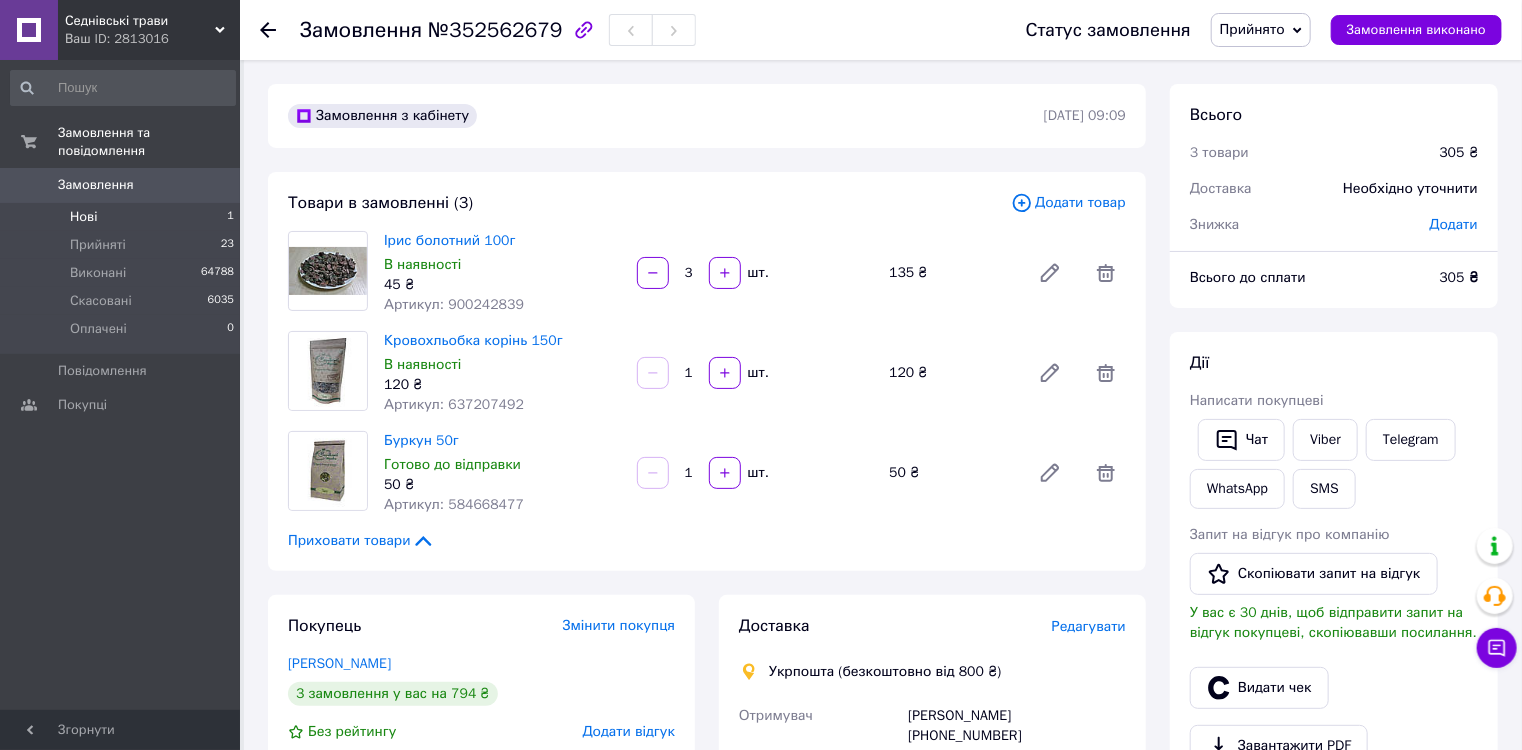 click on "Нові" at bounding box center (83, 217) 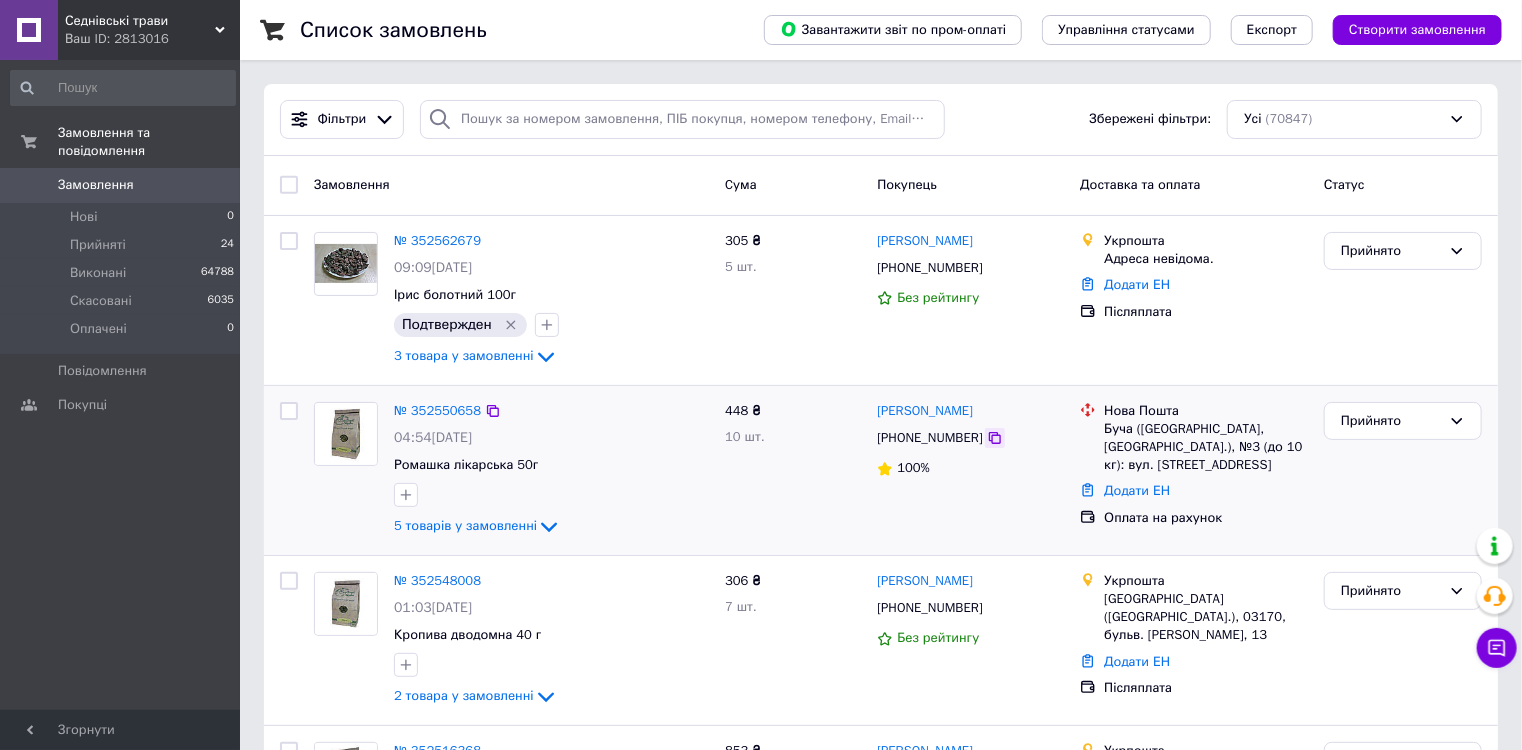 click 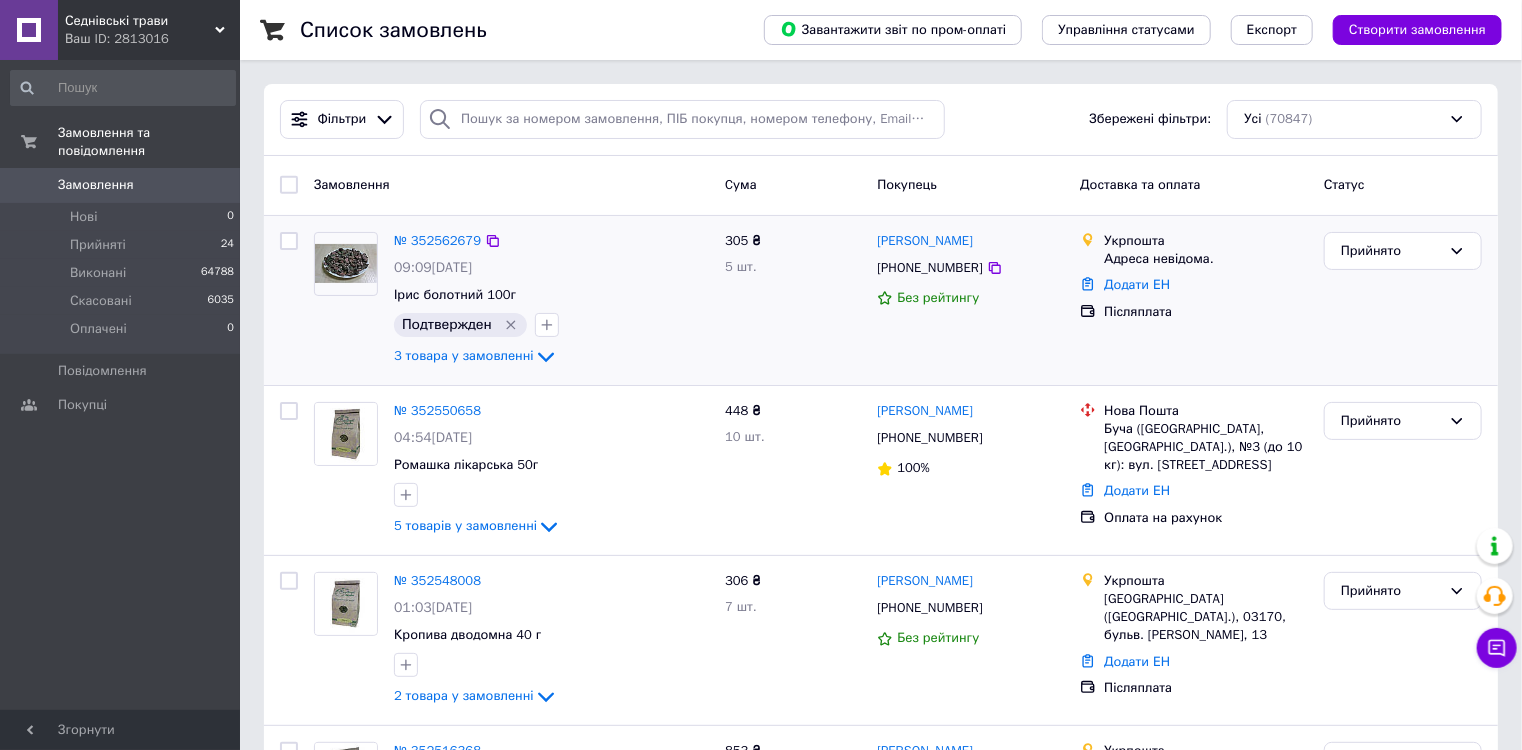 click on "[PHONE_NUMBER]" at bounding box center (970, 268) 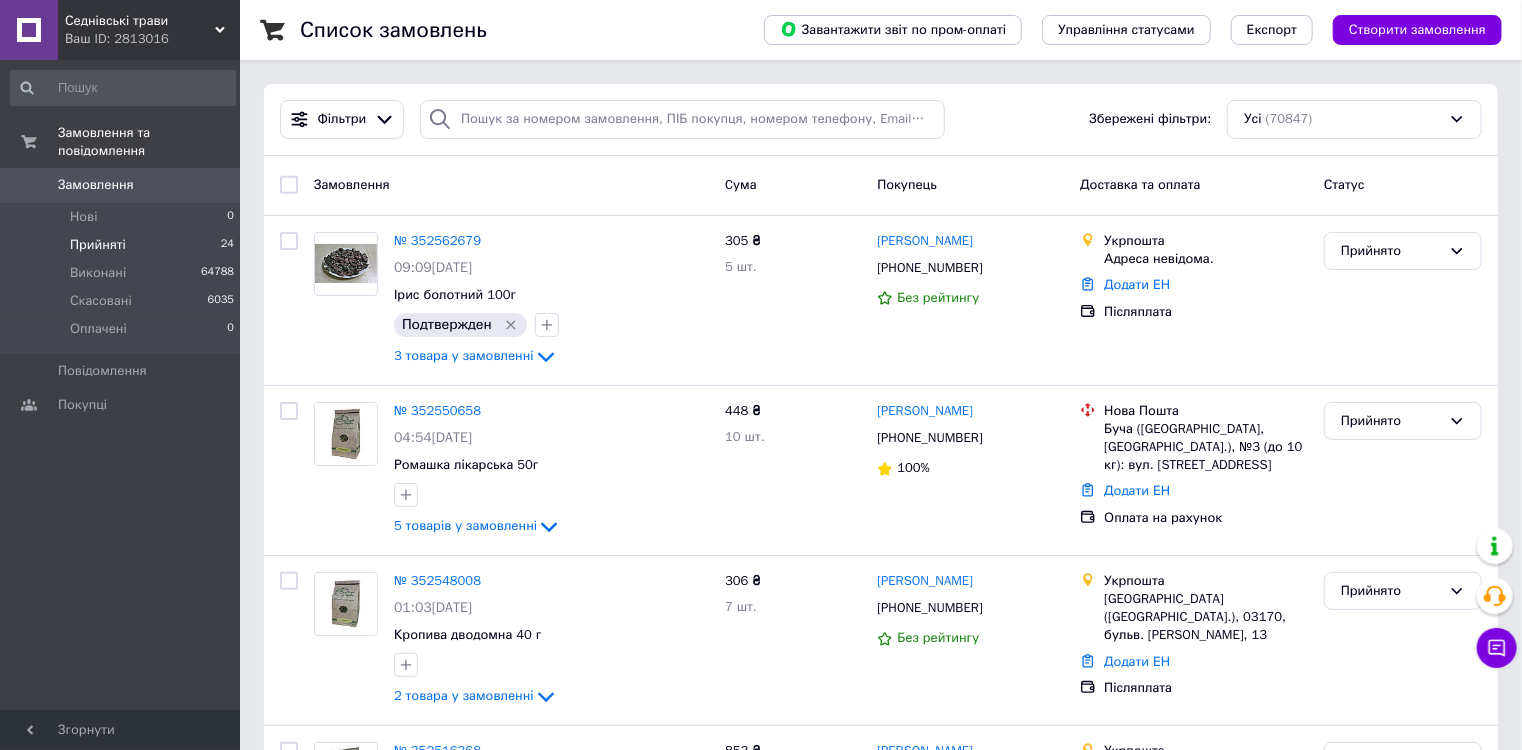 click on "Прийняті" at bounding box center [98, 245] 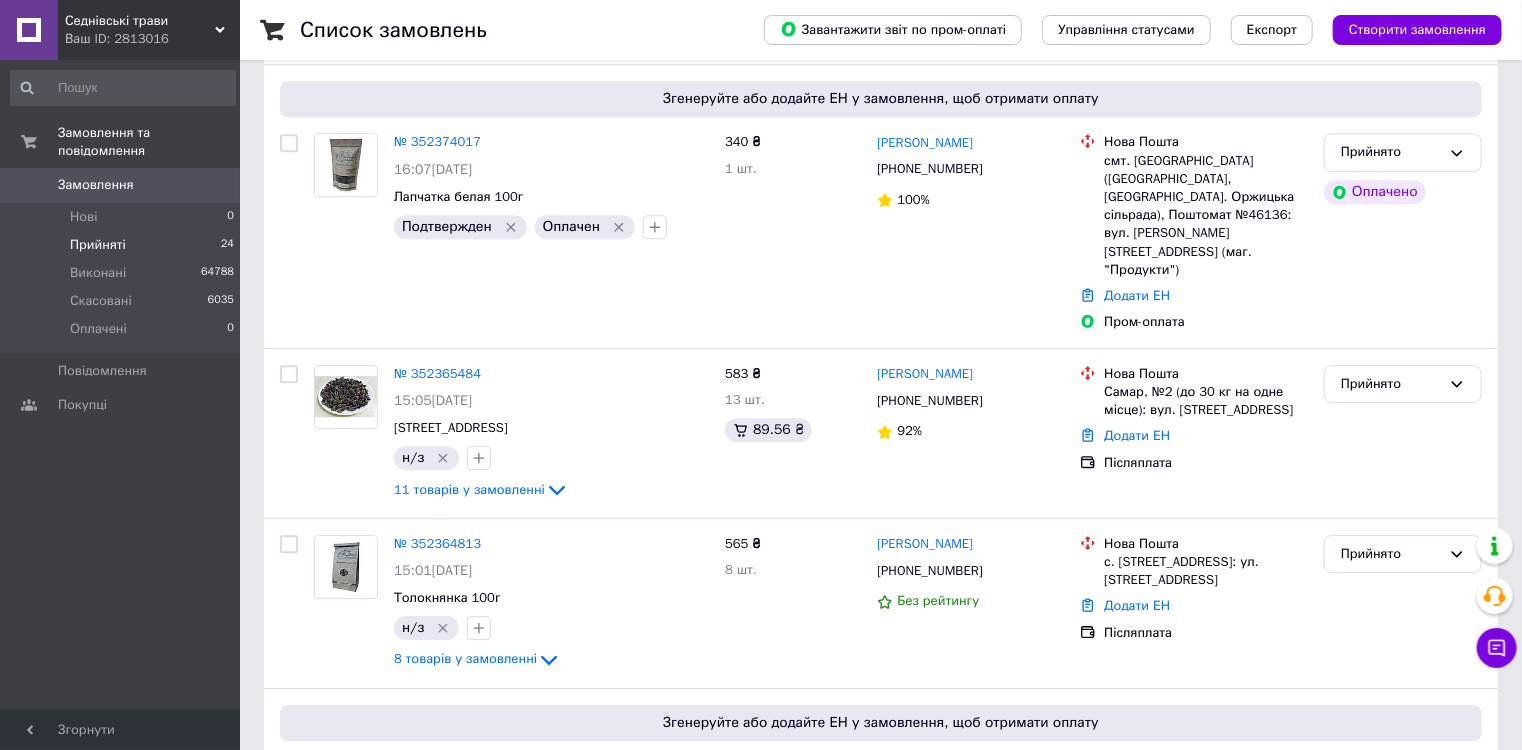 scroll, scrollTop: 3845, scrollLeft: 0, axis: vertical 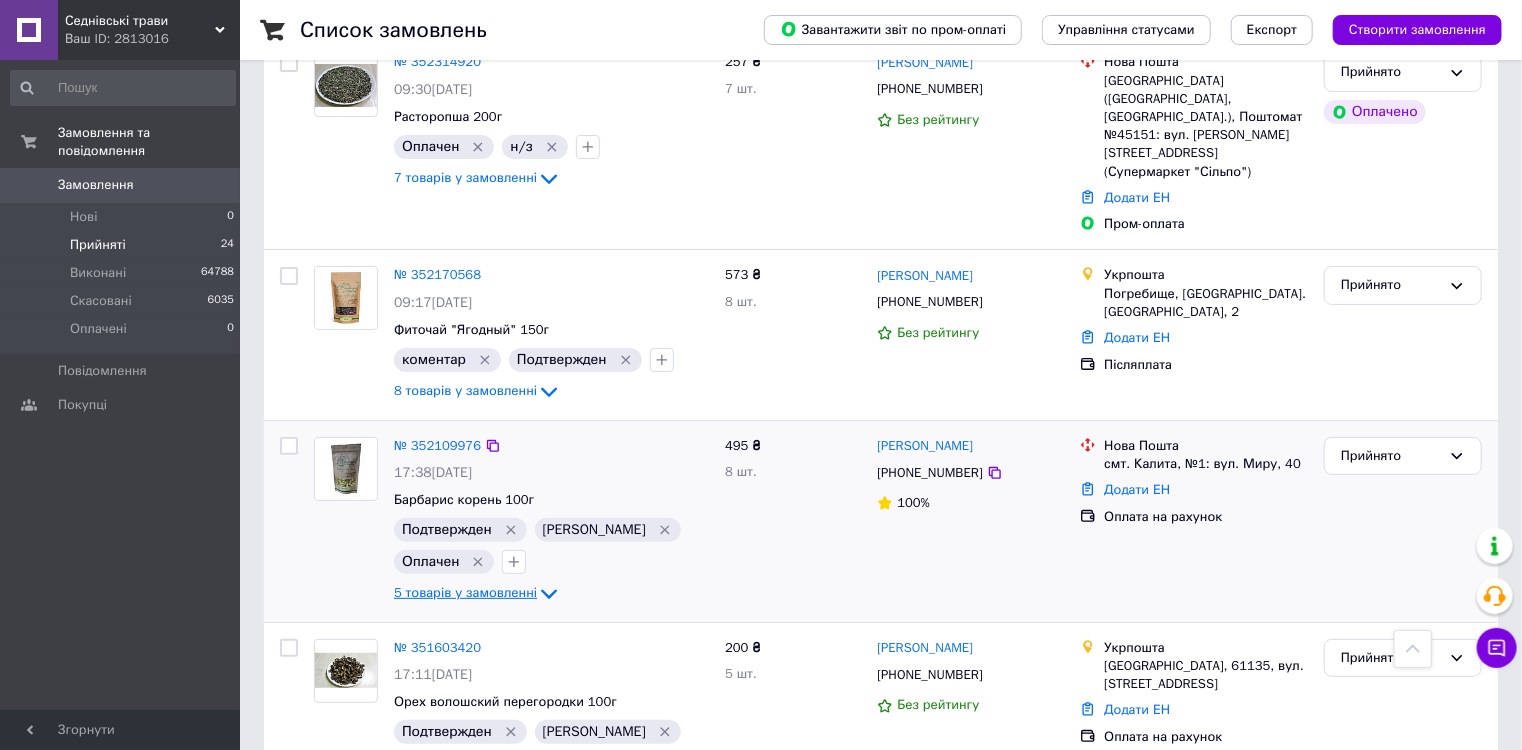click on "5 товарів у замовленні" at bounding box center [465, 592] 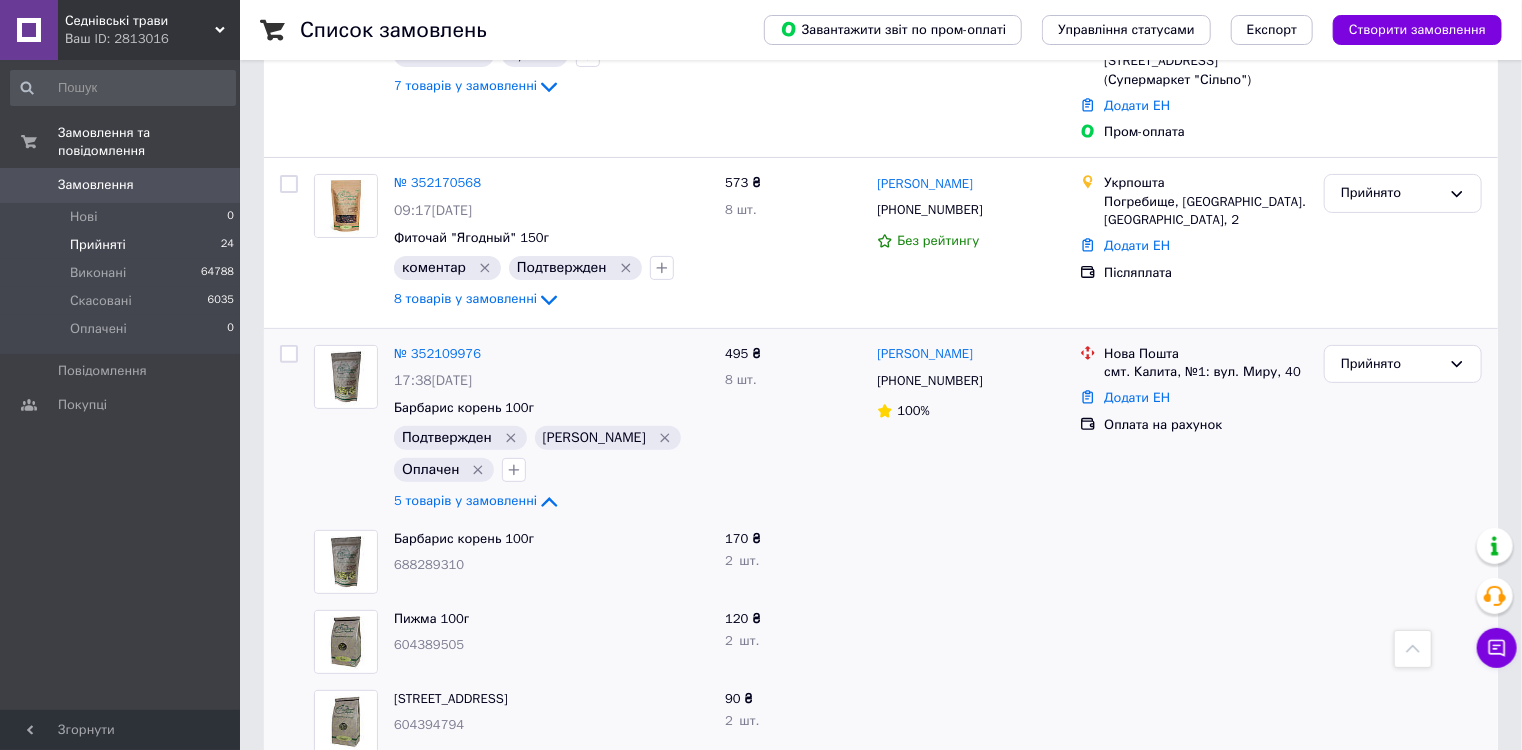 scroll, scrollTop: 4085, scrollLeft: 0, axis: vertical 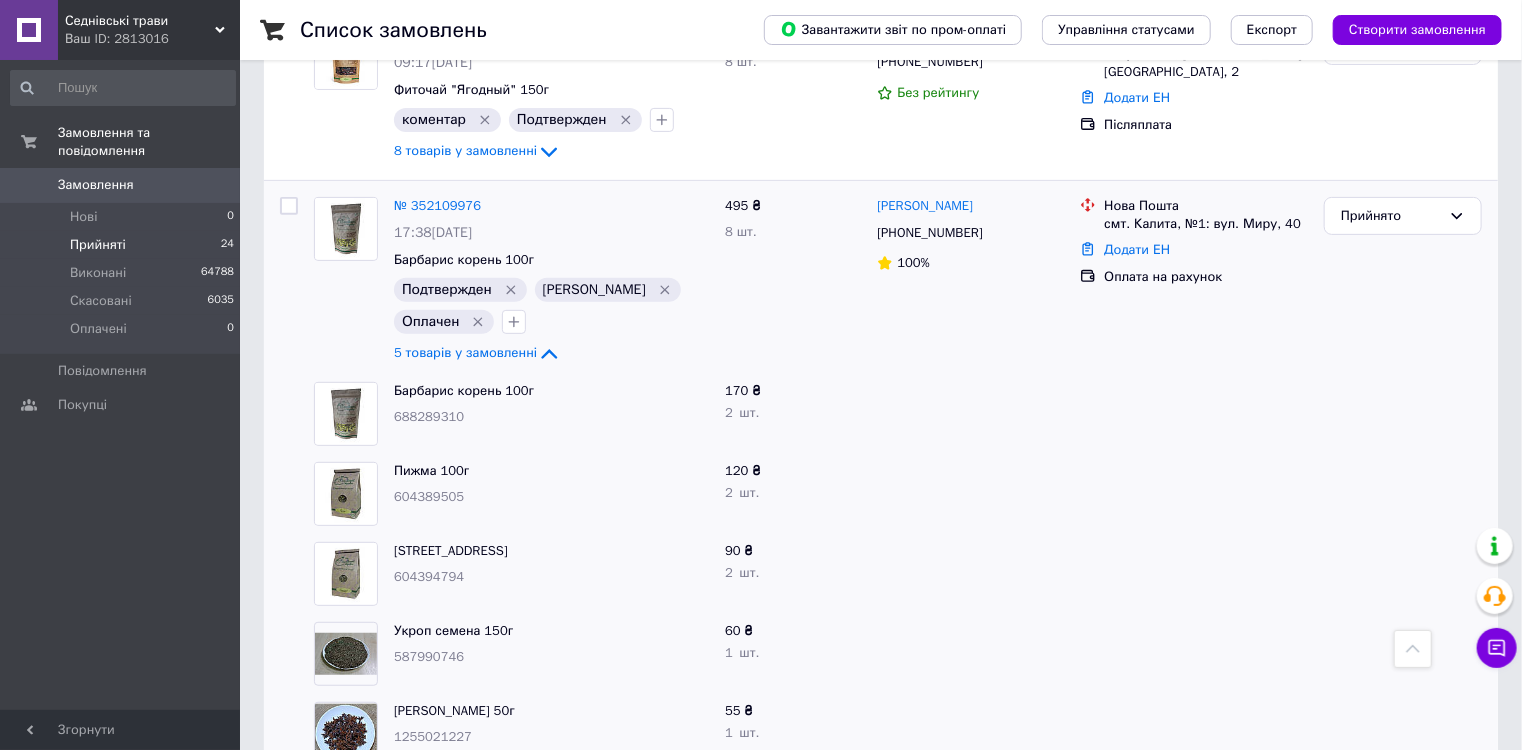 click on "587990746" at bounding box center (551, 657) 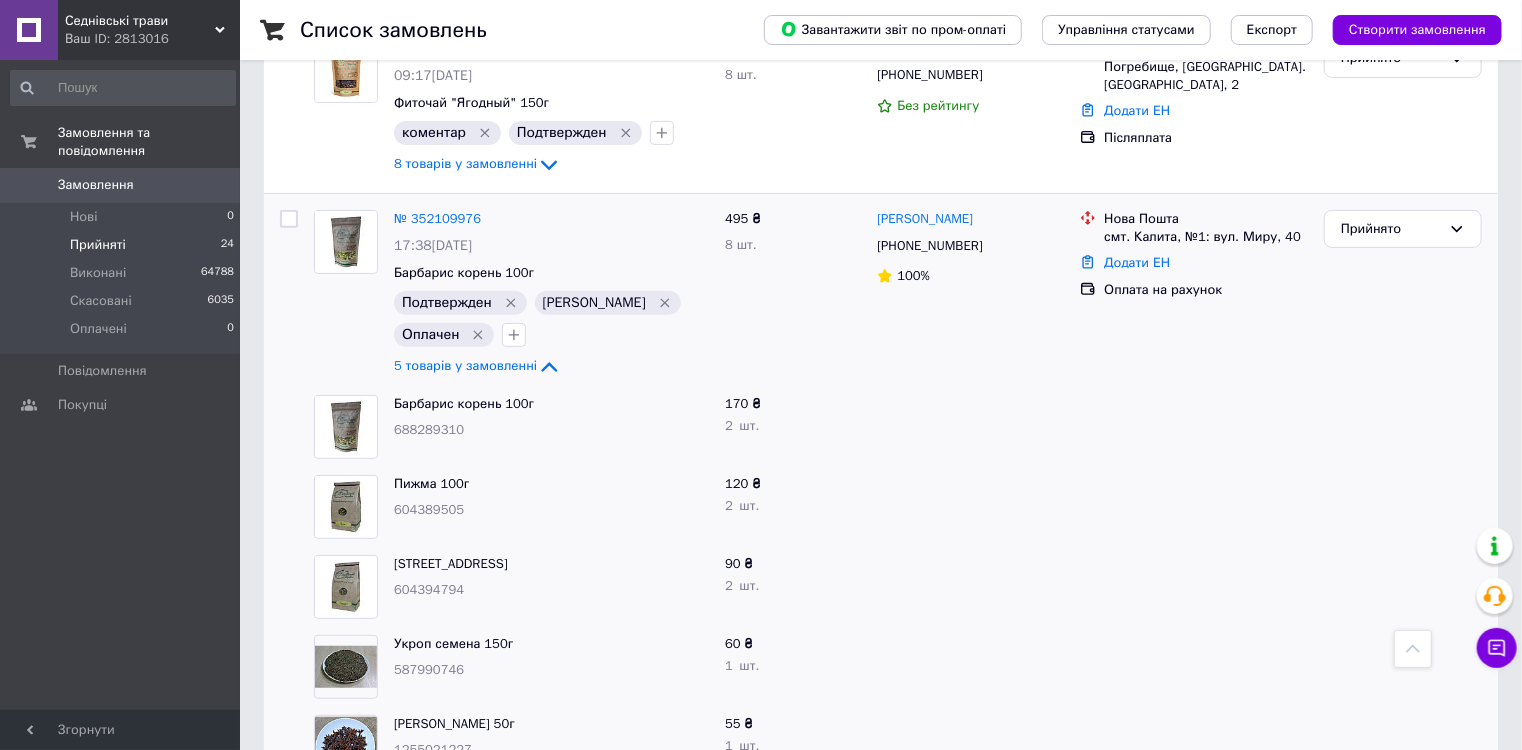 scroll, scrollTop: 4085, scrollLeft: 0, axis: vertical 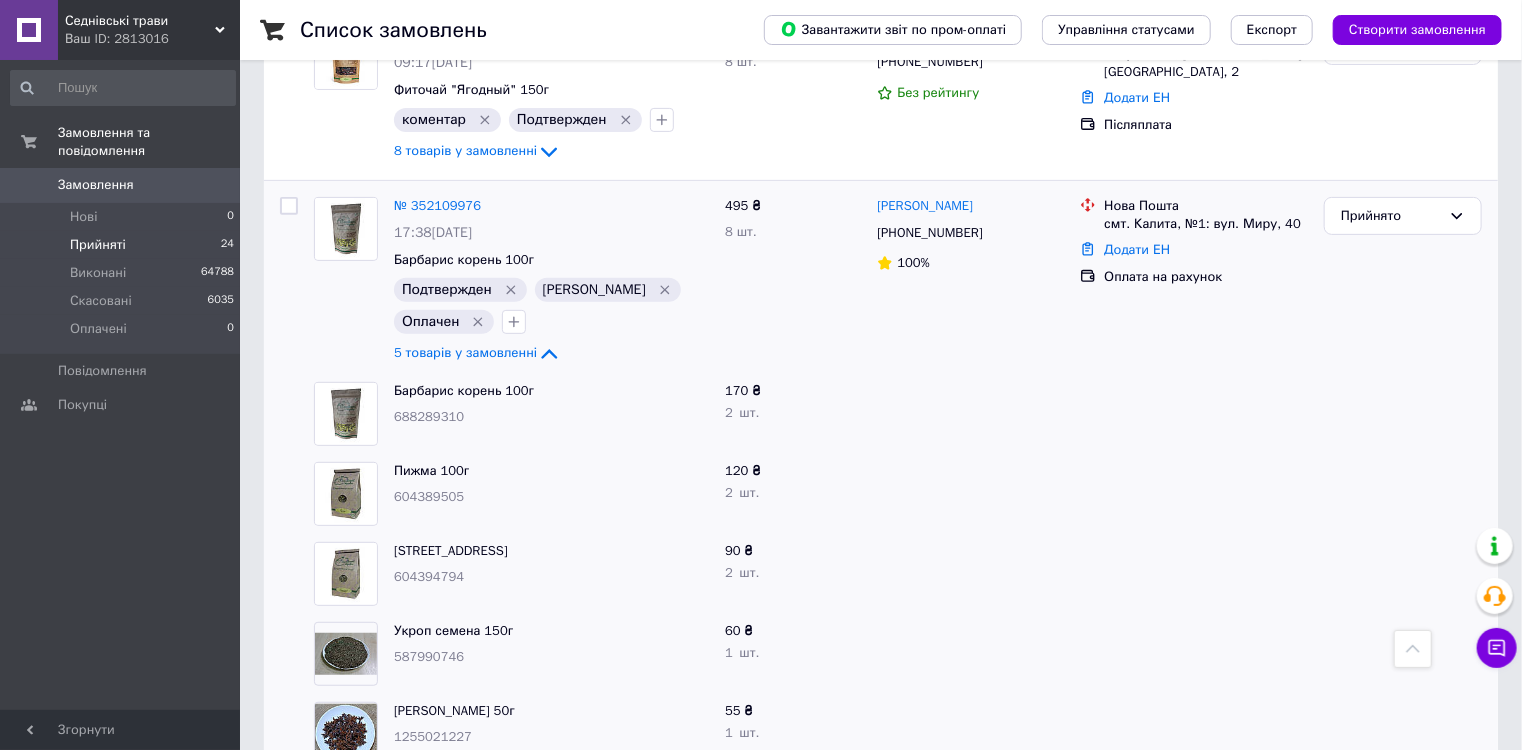 click at bounding box center (970, 734) 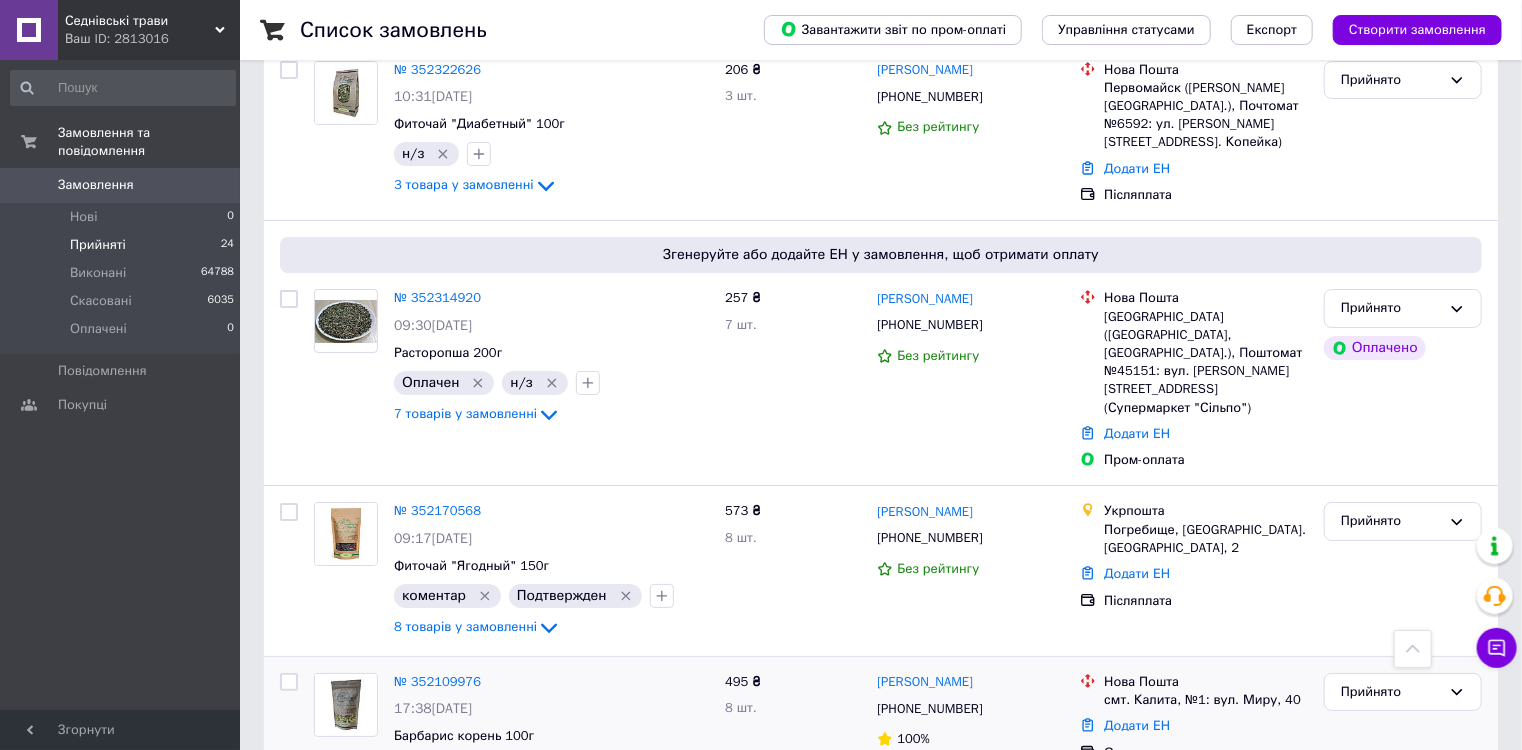 scroll, scrollTop: 3605, scrollLeft: 0, axis: vertical 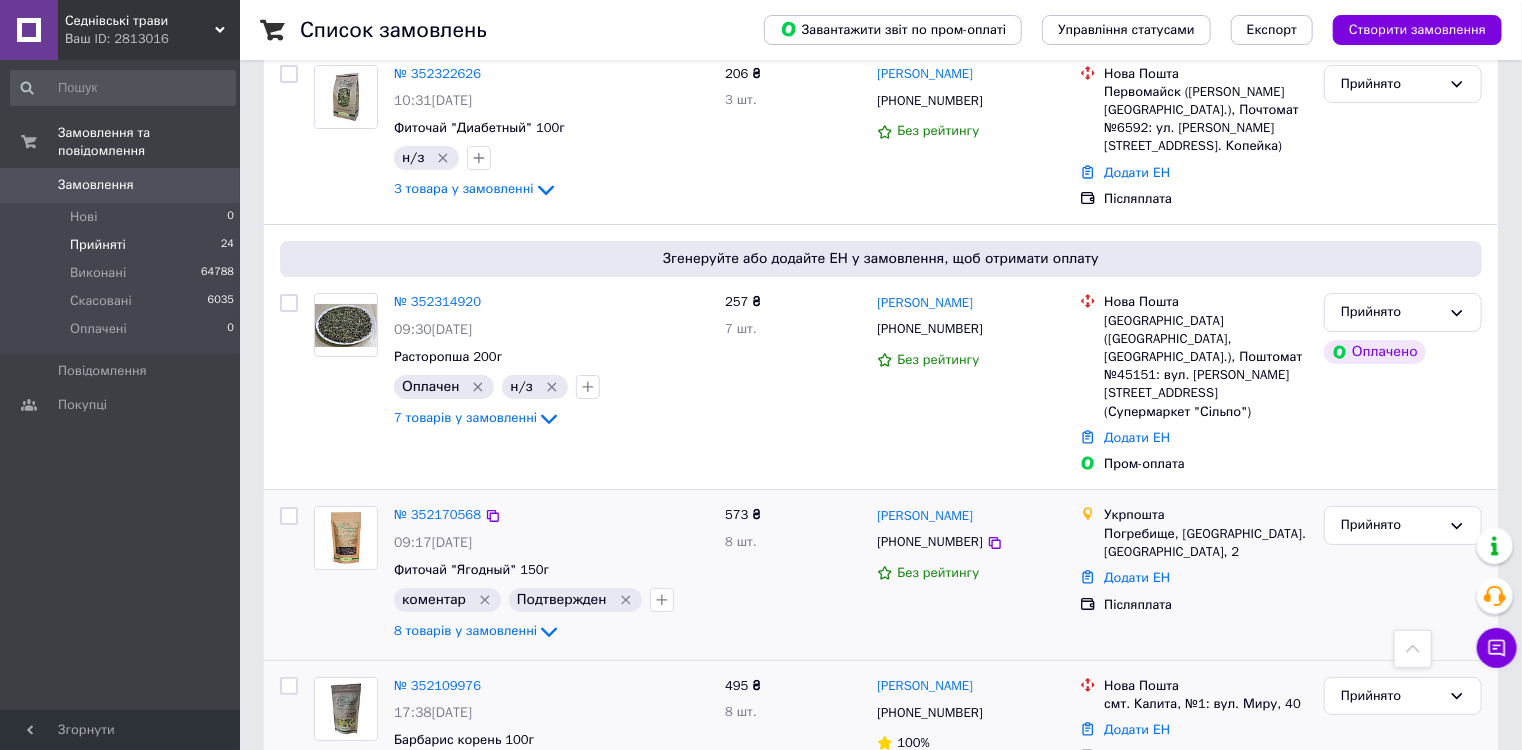 click on "573 ₴ 8 шт." at bounding box center (793, 574) 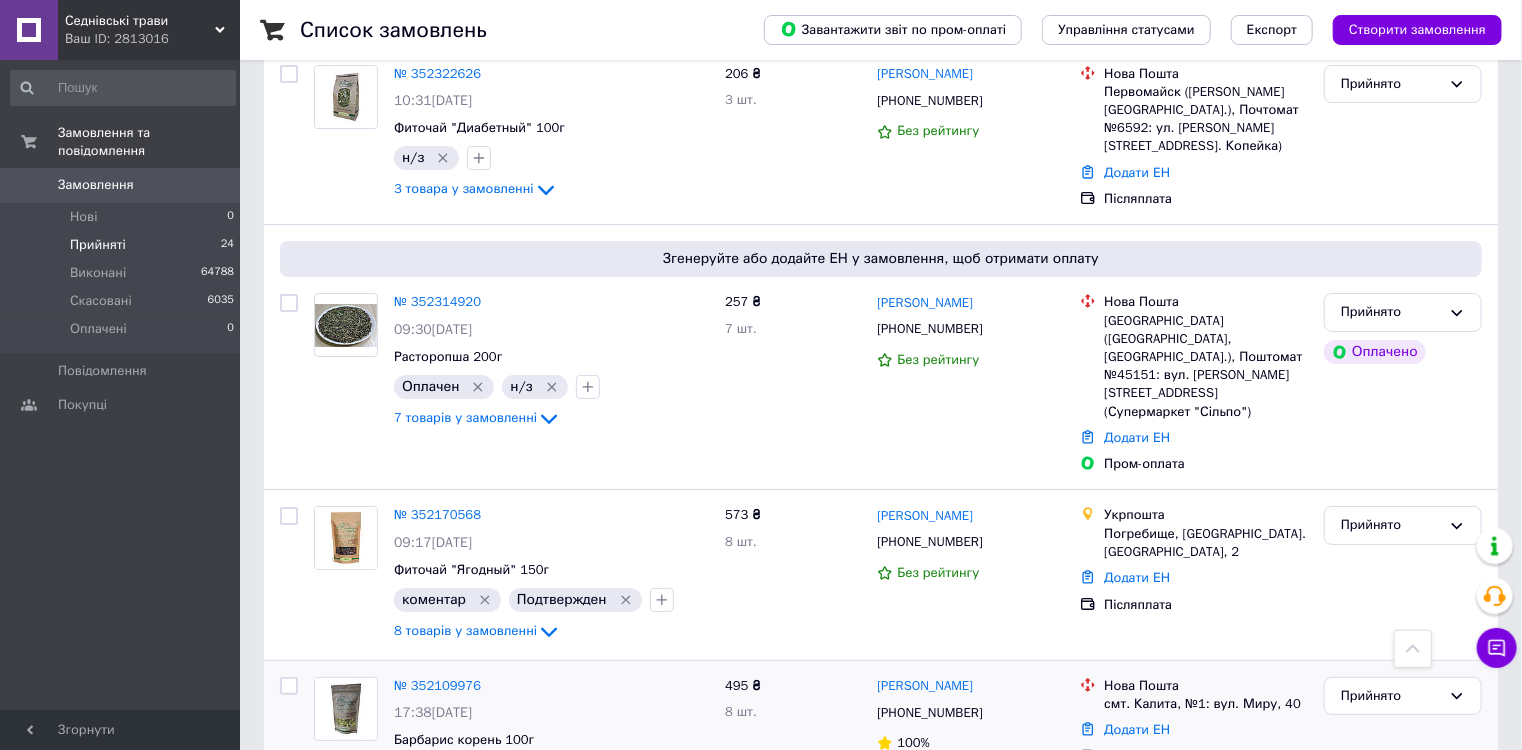 click at bounding box center (970, 894) 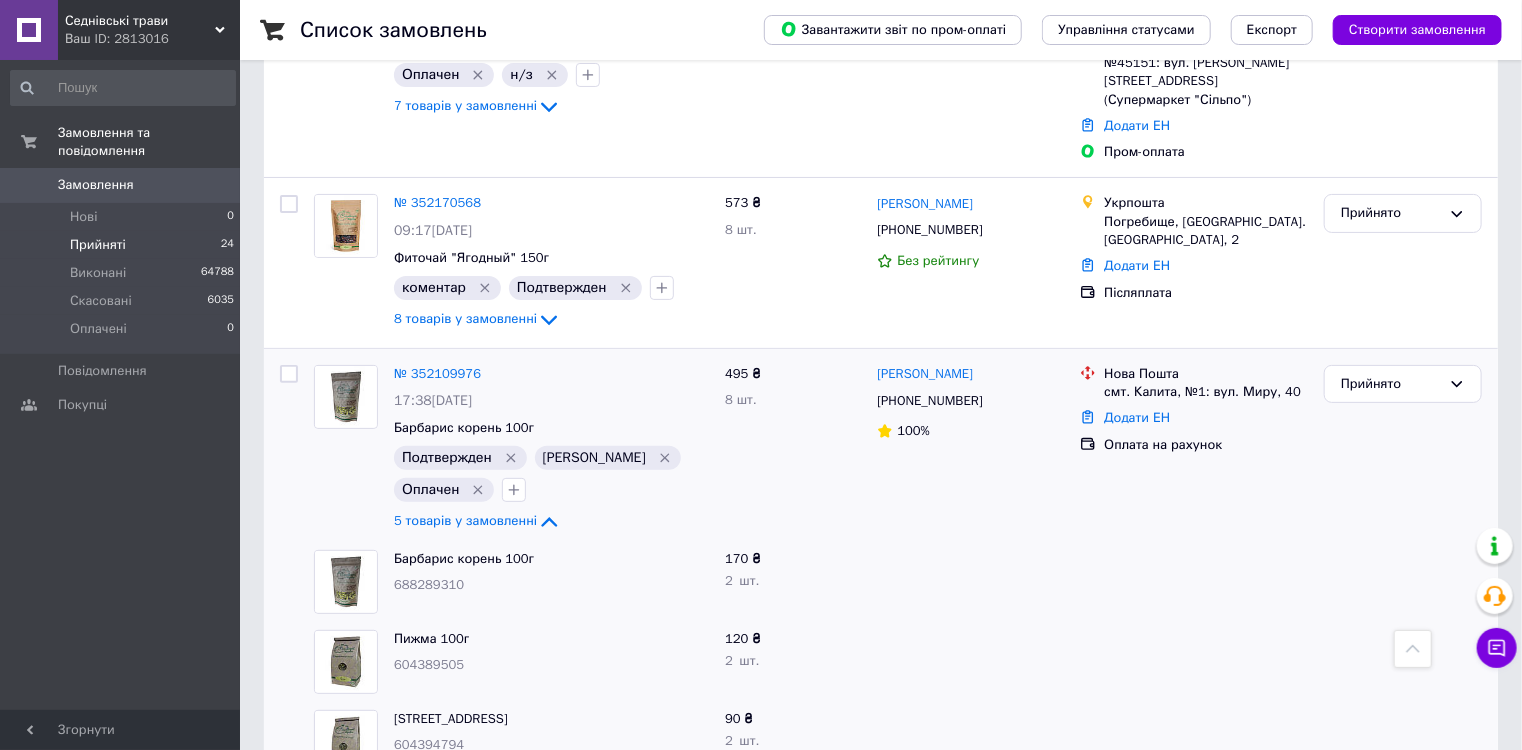 scroll, scrollTop: 3845, scrollLeft: 0, axis: vertical 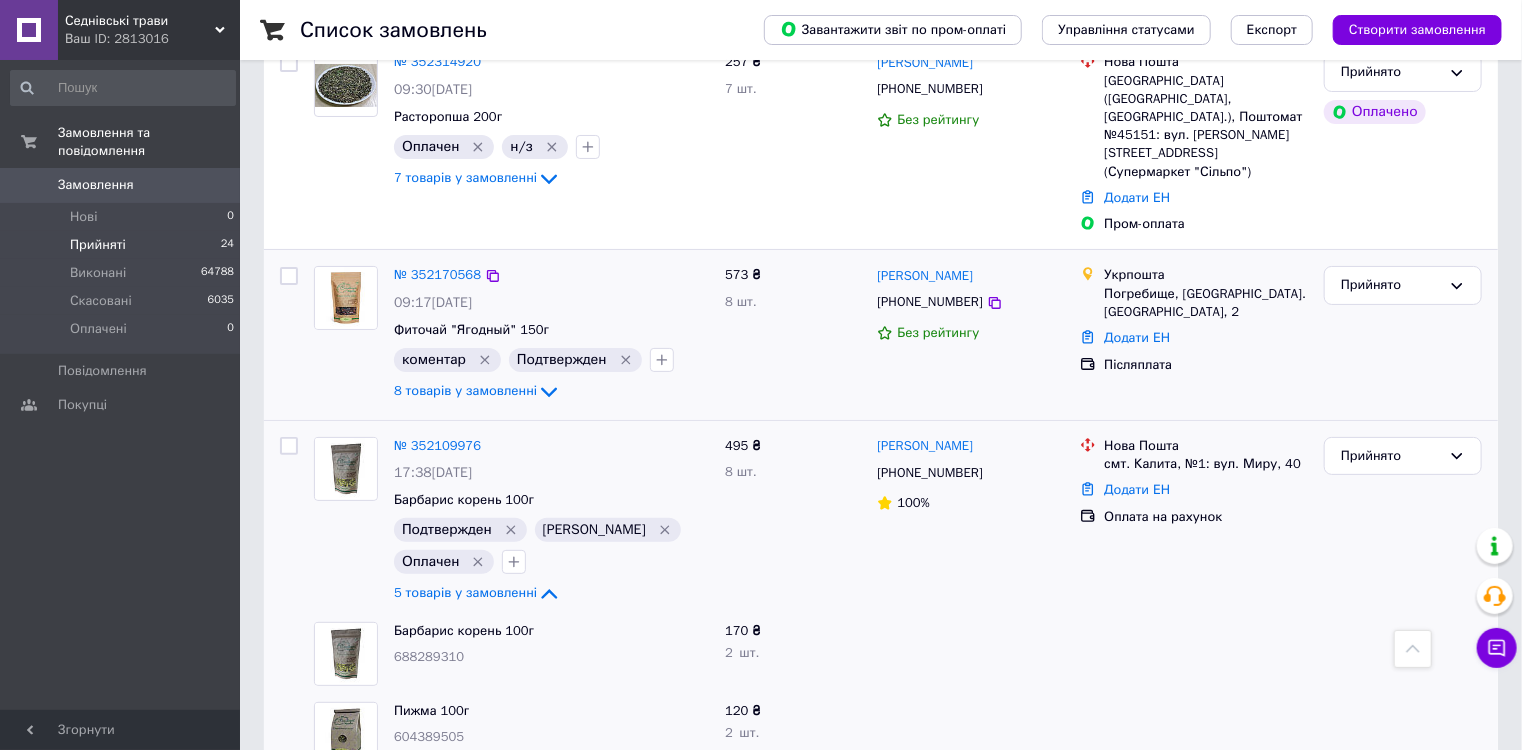 click on "573 ₴ 8 шт." at bounding box center [793, 334] 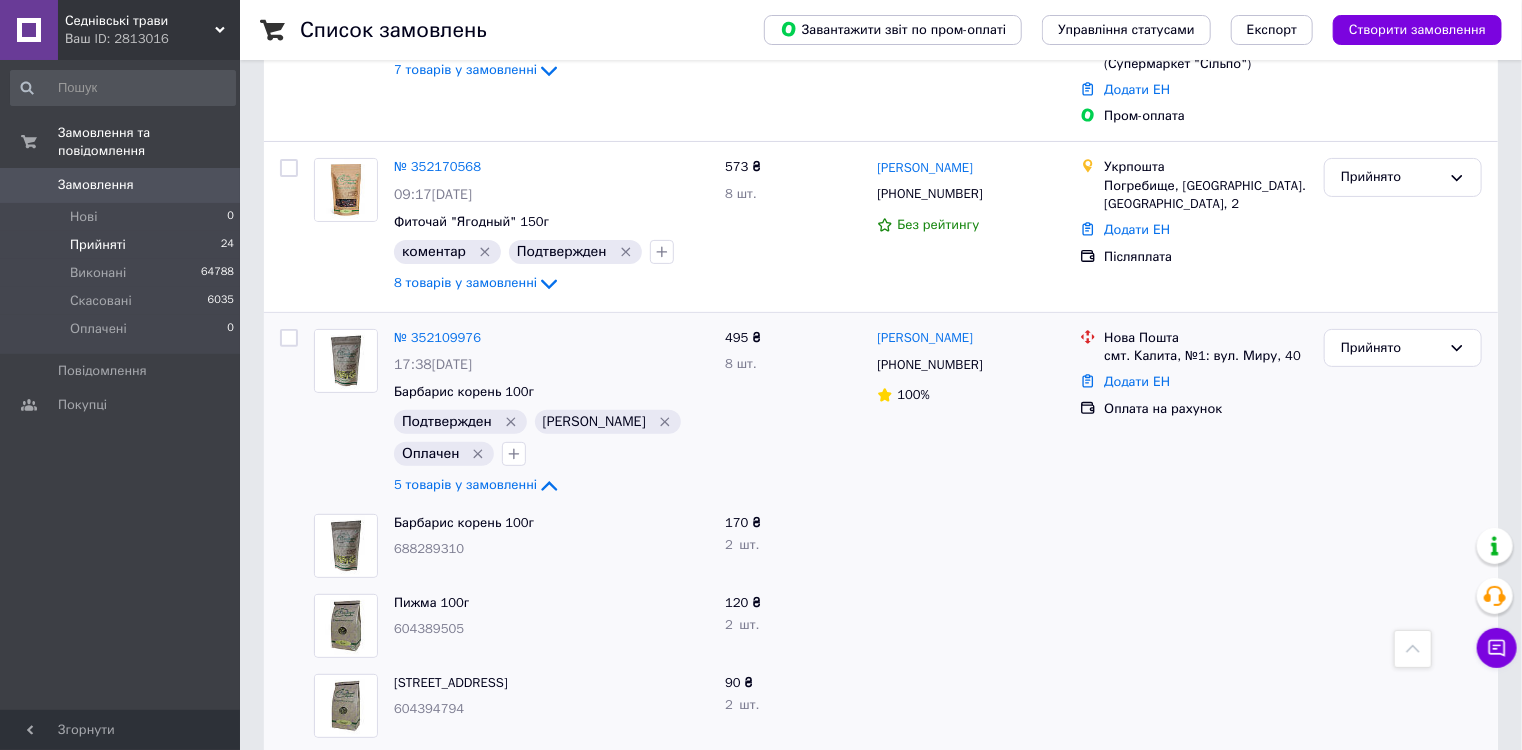 scroll, scrollTop: 3925, scrollLeft: 0, axis: vertical 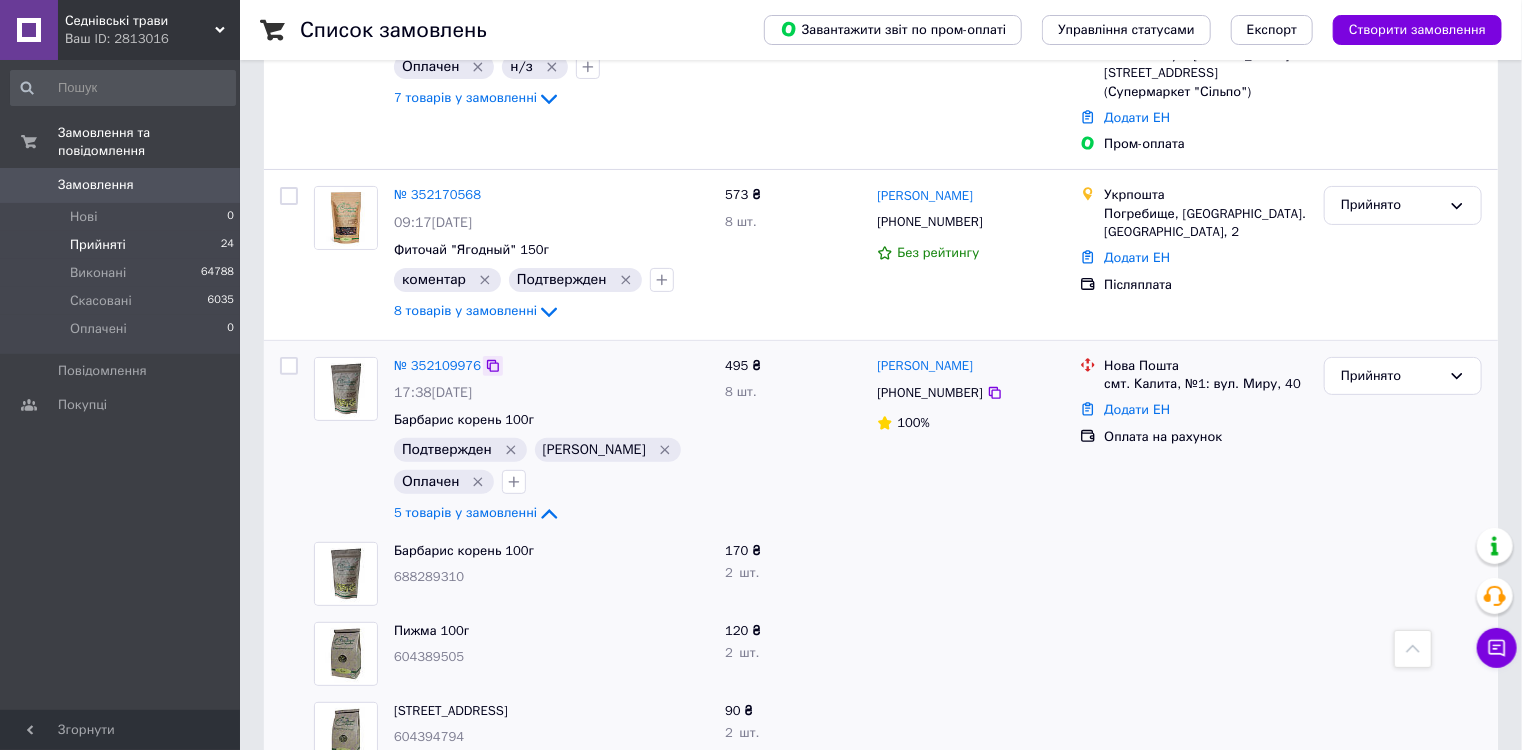 click 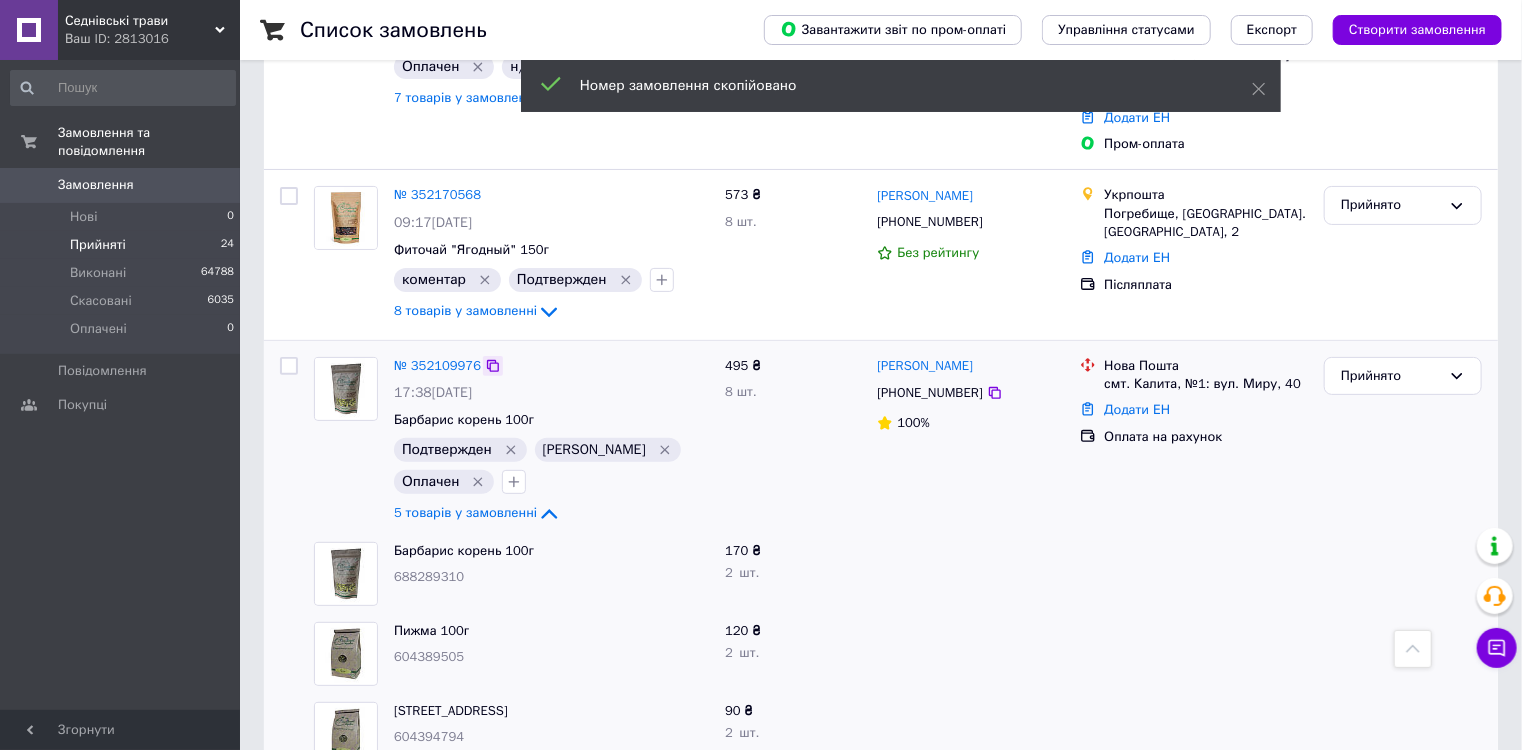 click 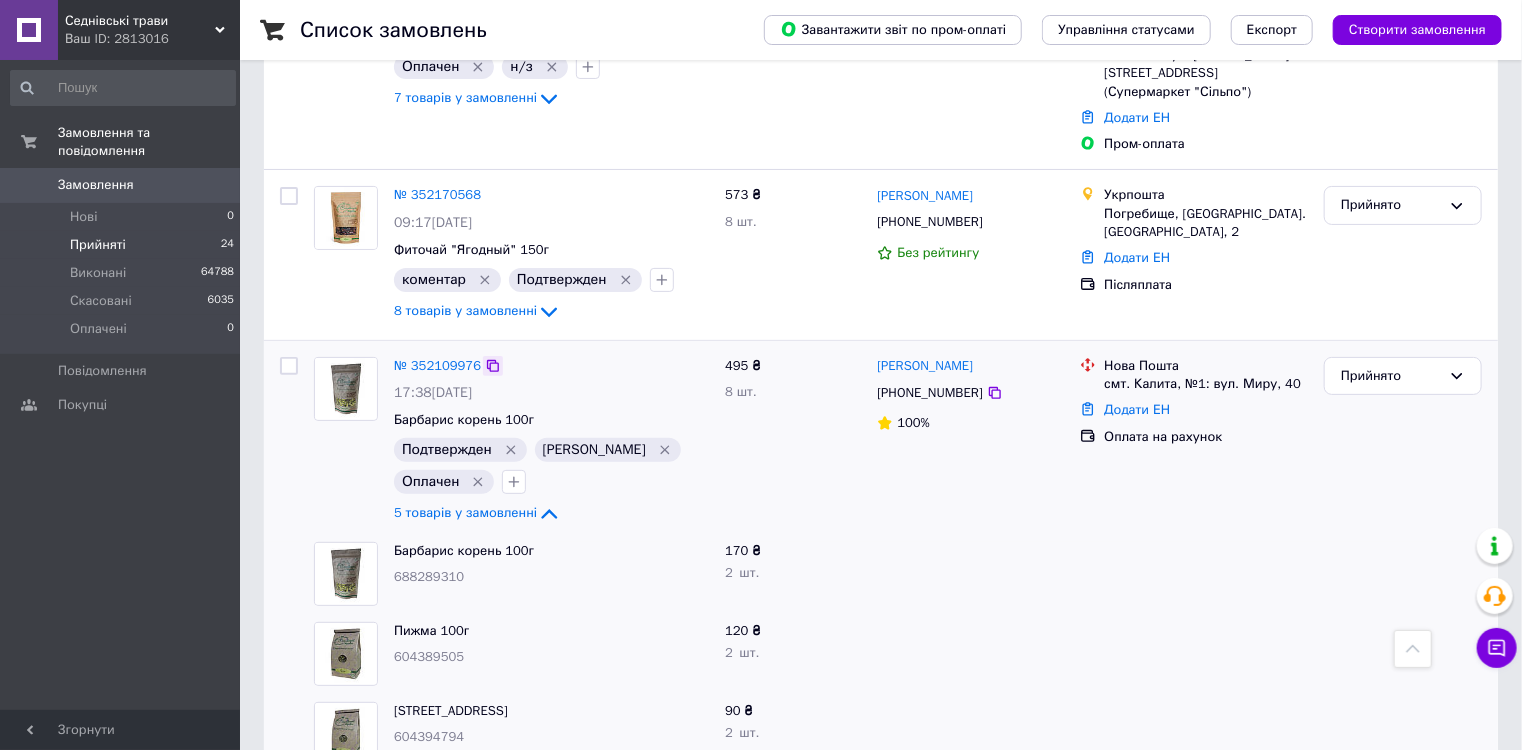 click 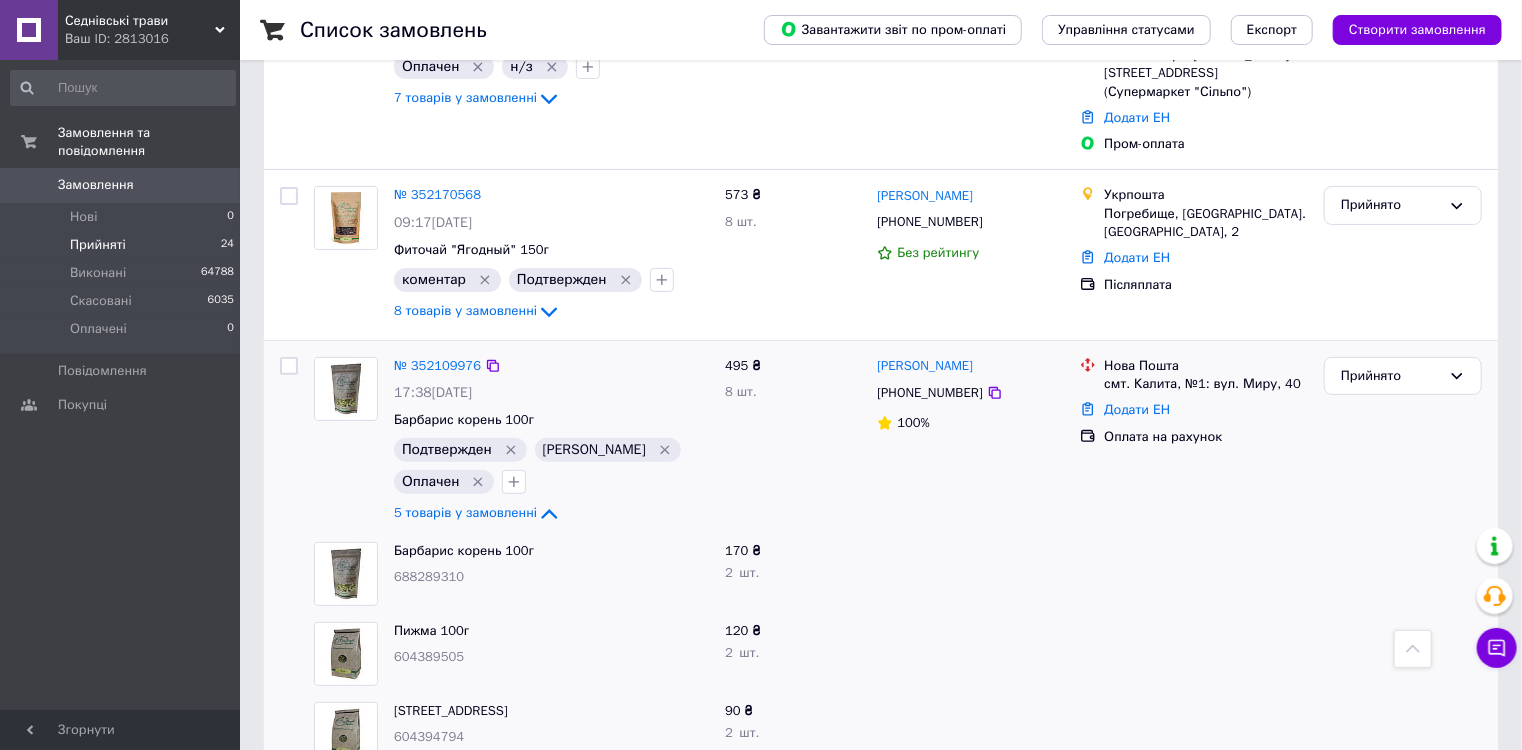 click on "Подтвержден   Карта К   Оплачен" at bounding box center (551, 466) 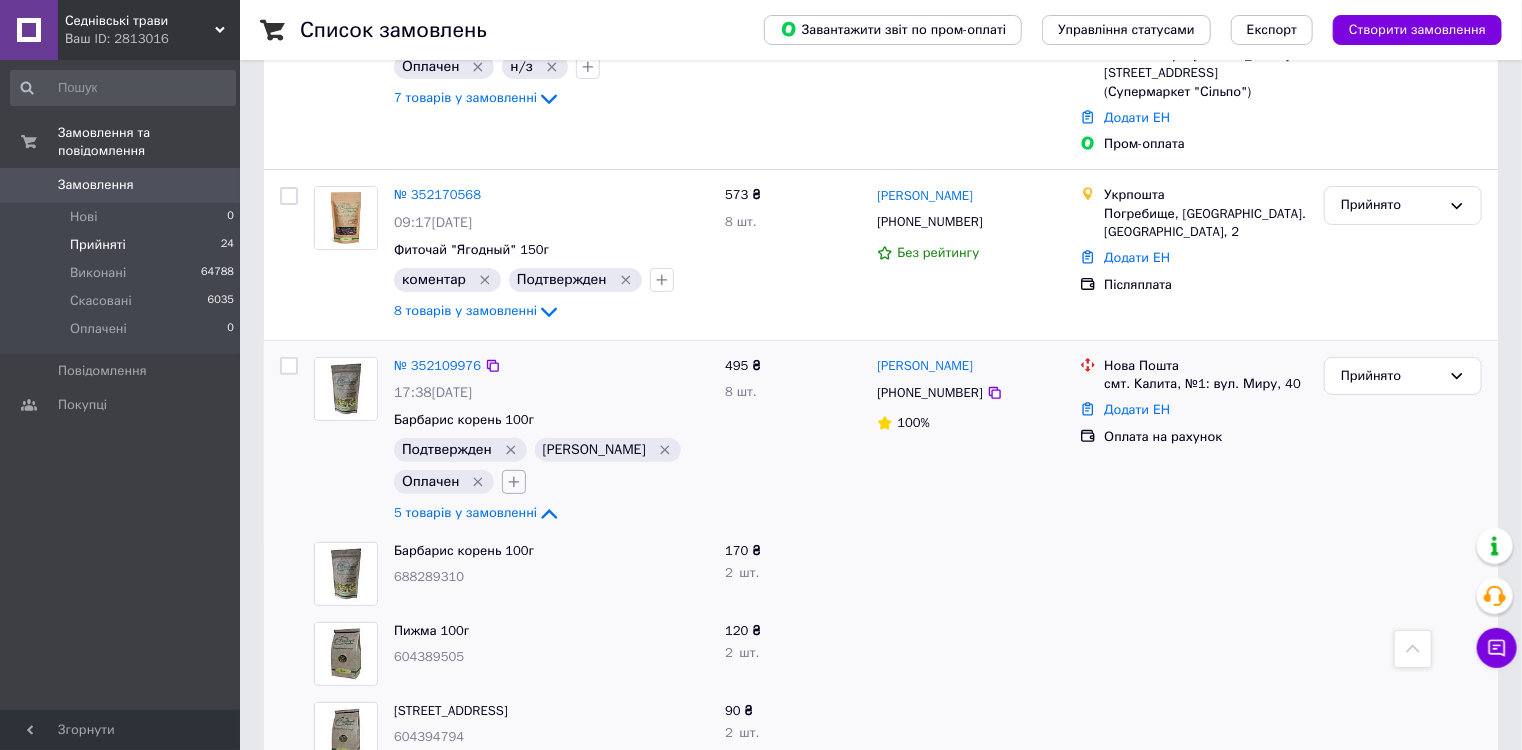 click 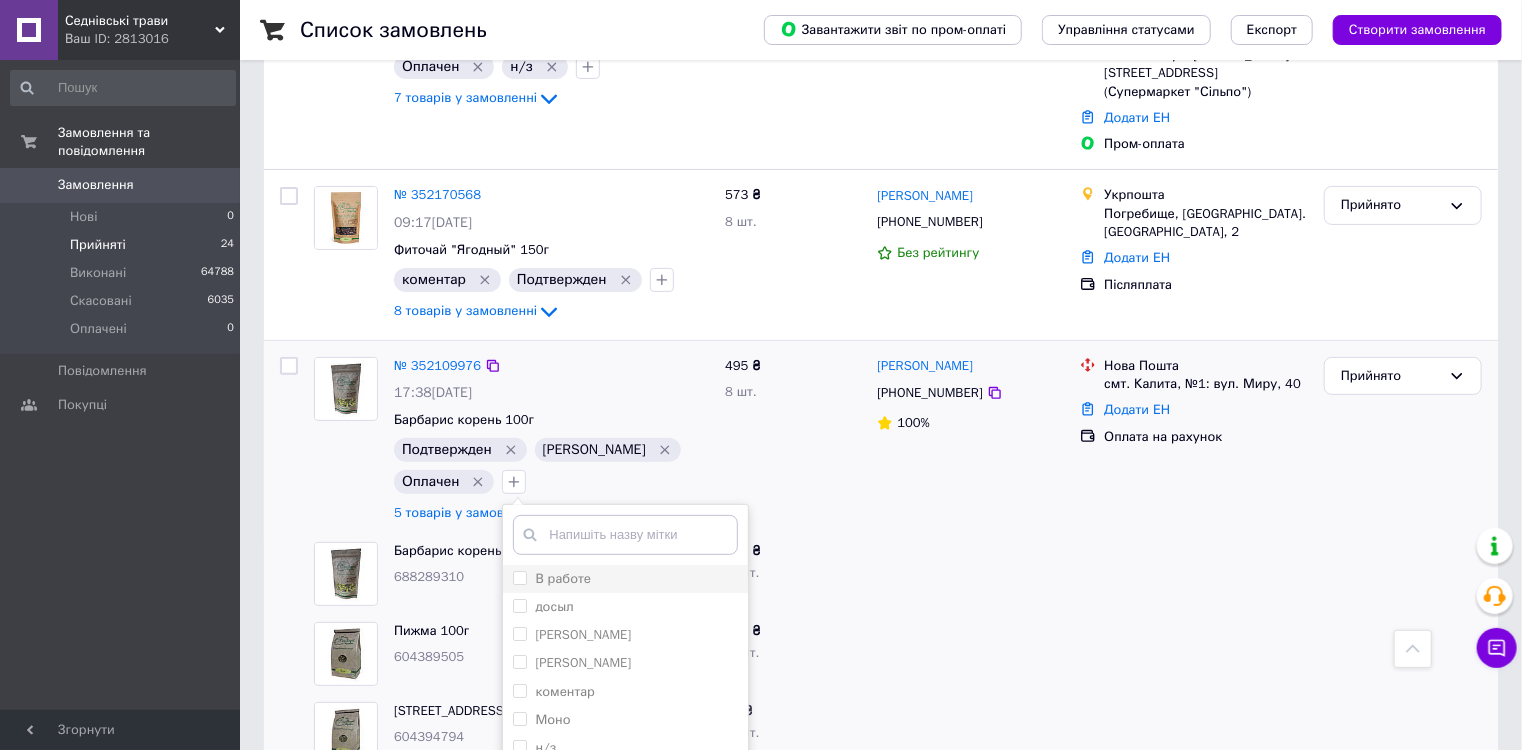 click on "В работе" at bounding box center (519, 577) 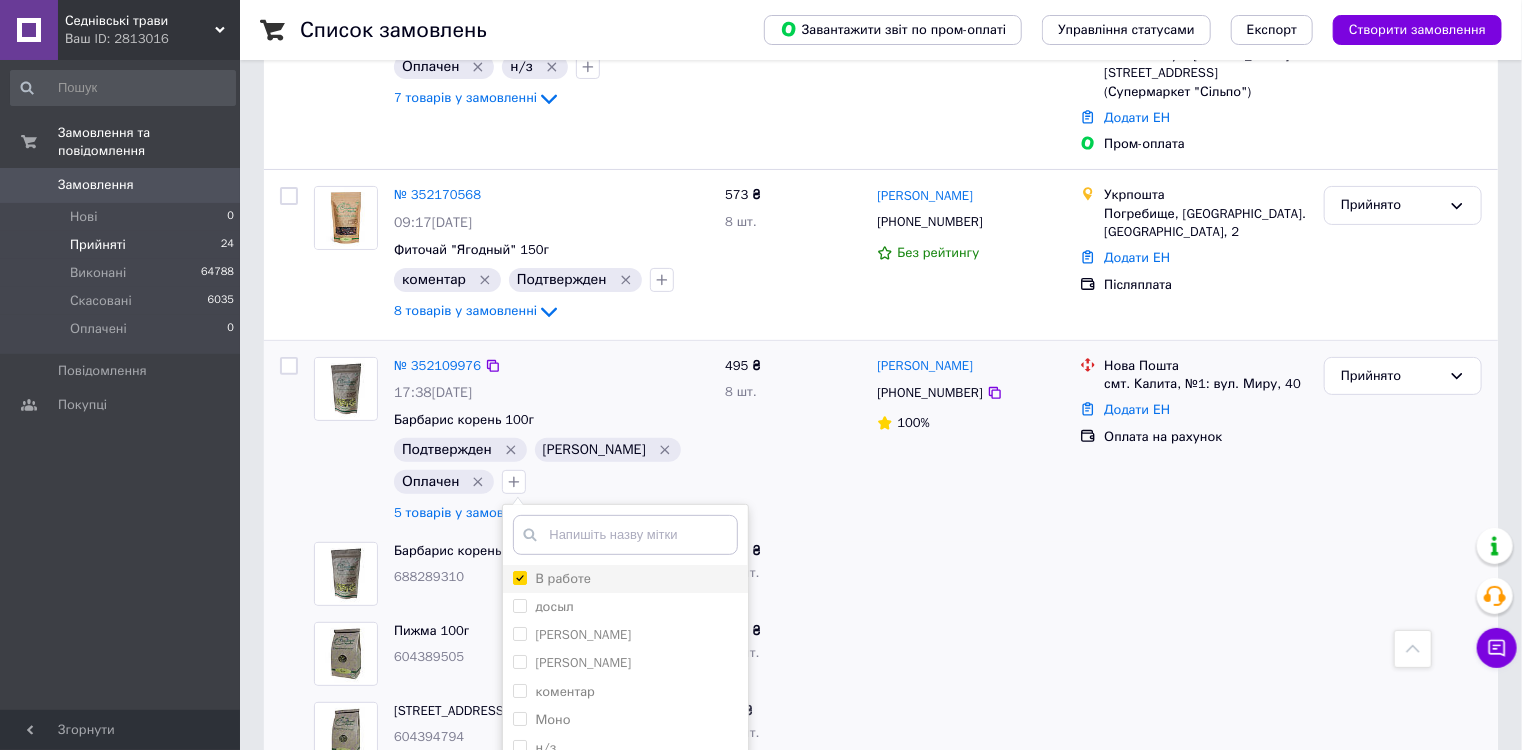 checkbox on "true" 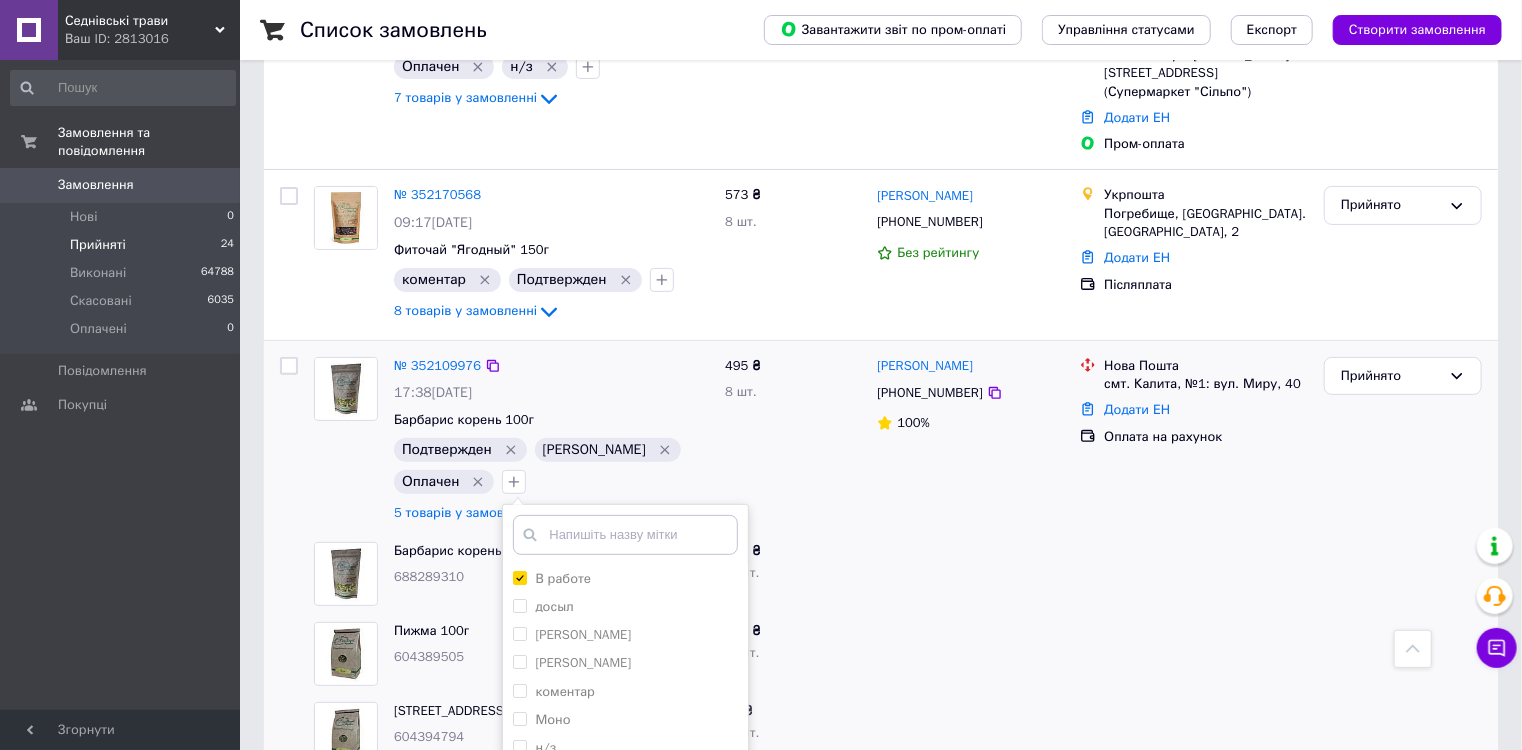 click on "Додати мітку" at bounding box center [625, 901] 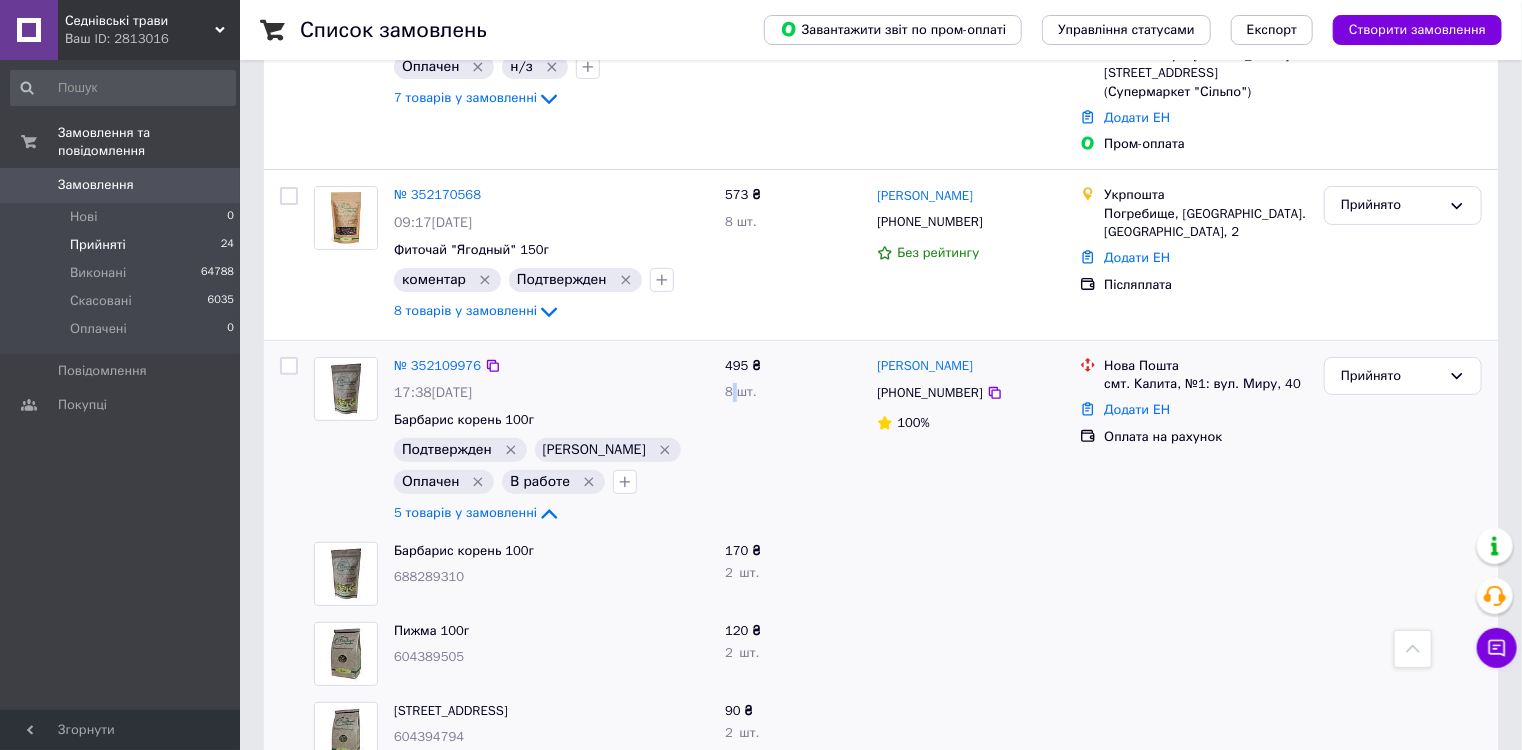 drag, startPoint x: 733, startPoint y: 206, endPoint x: 796, endPoint y: 432, distance: 234.61671 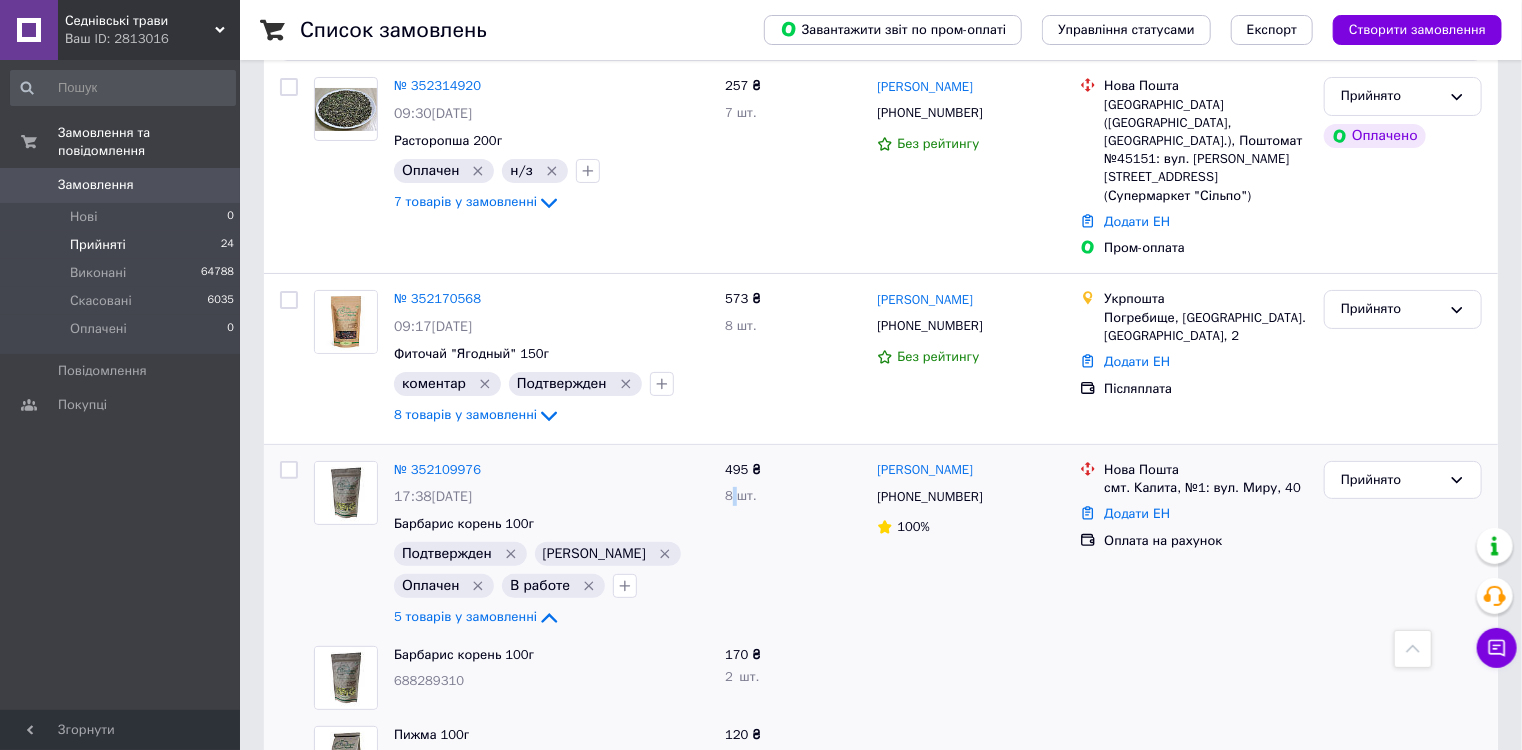 scroll, scrollTop: 3685, scrollLeft: 0, axis: vertical 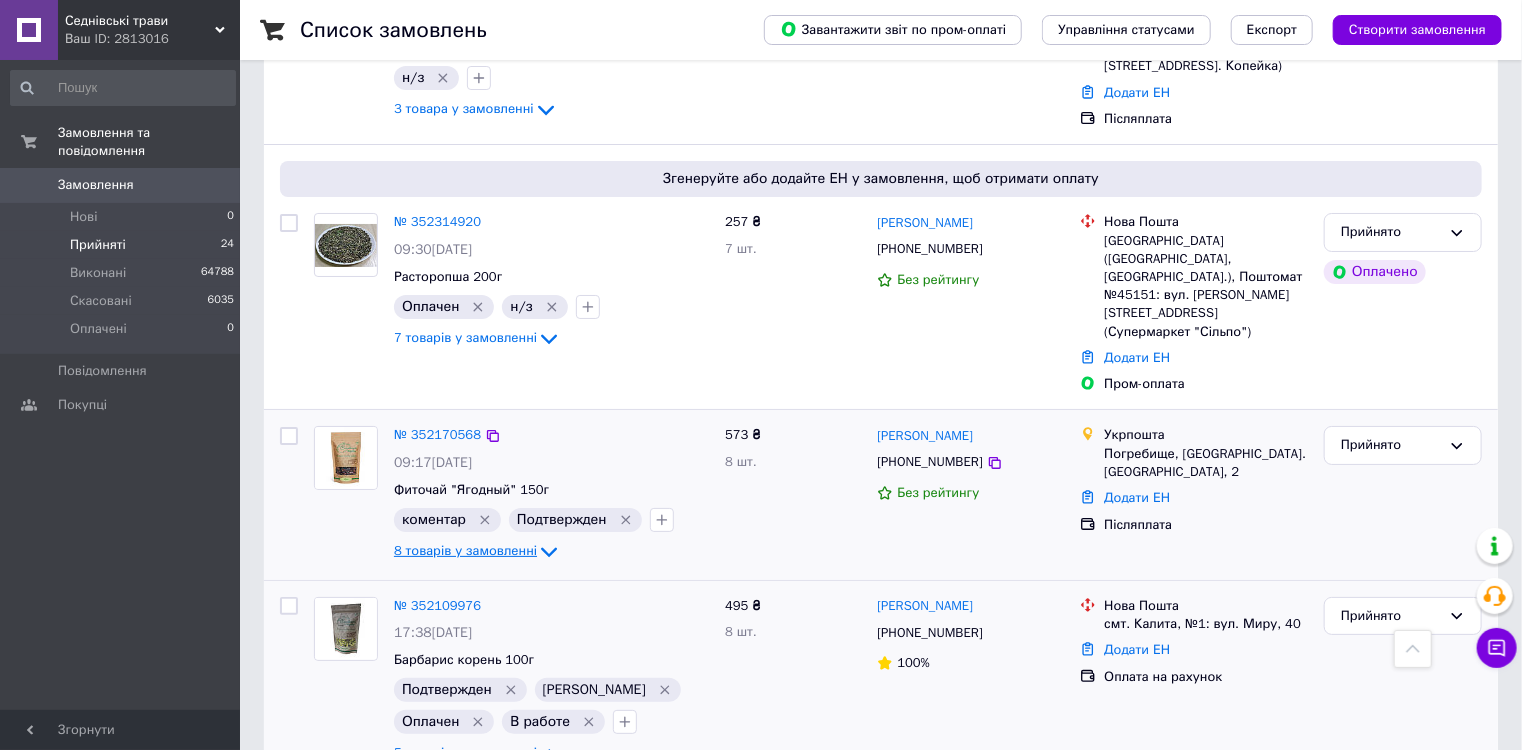 click on "8 товарів у замовленні" at bounding box center [465, 550] 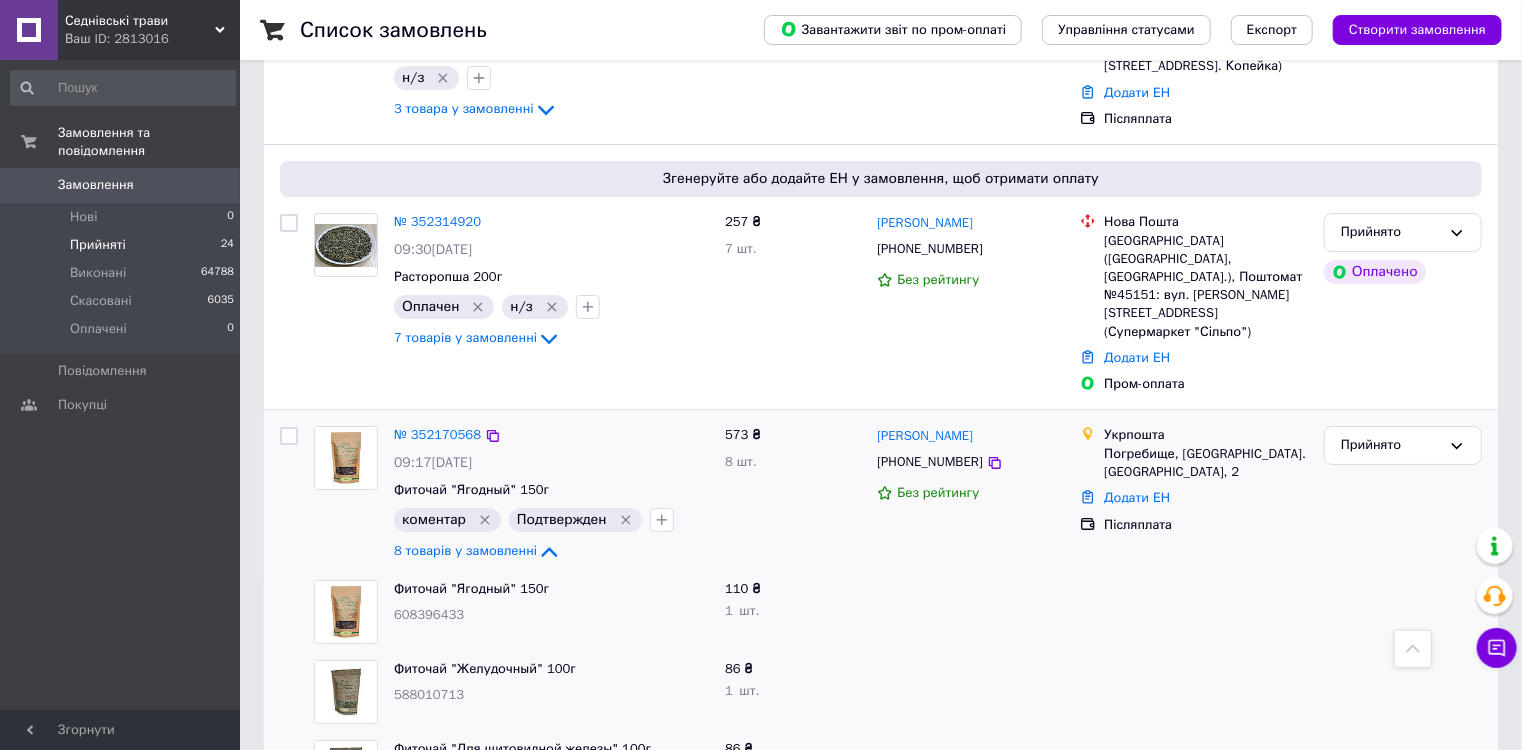 click 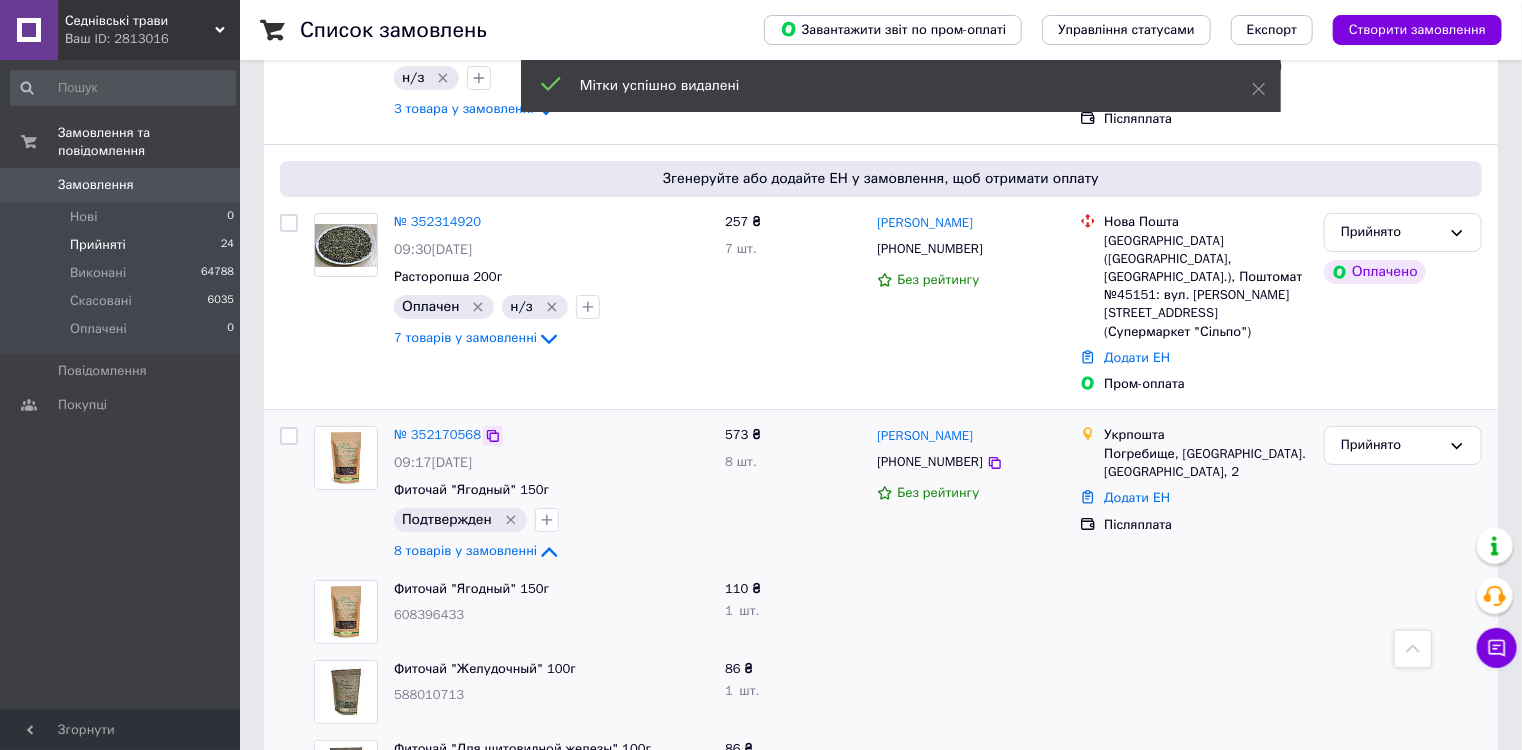 click 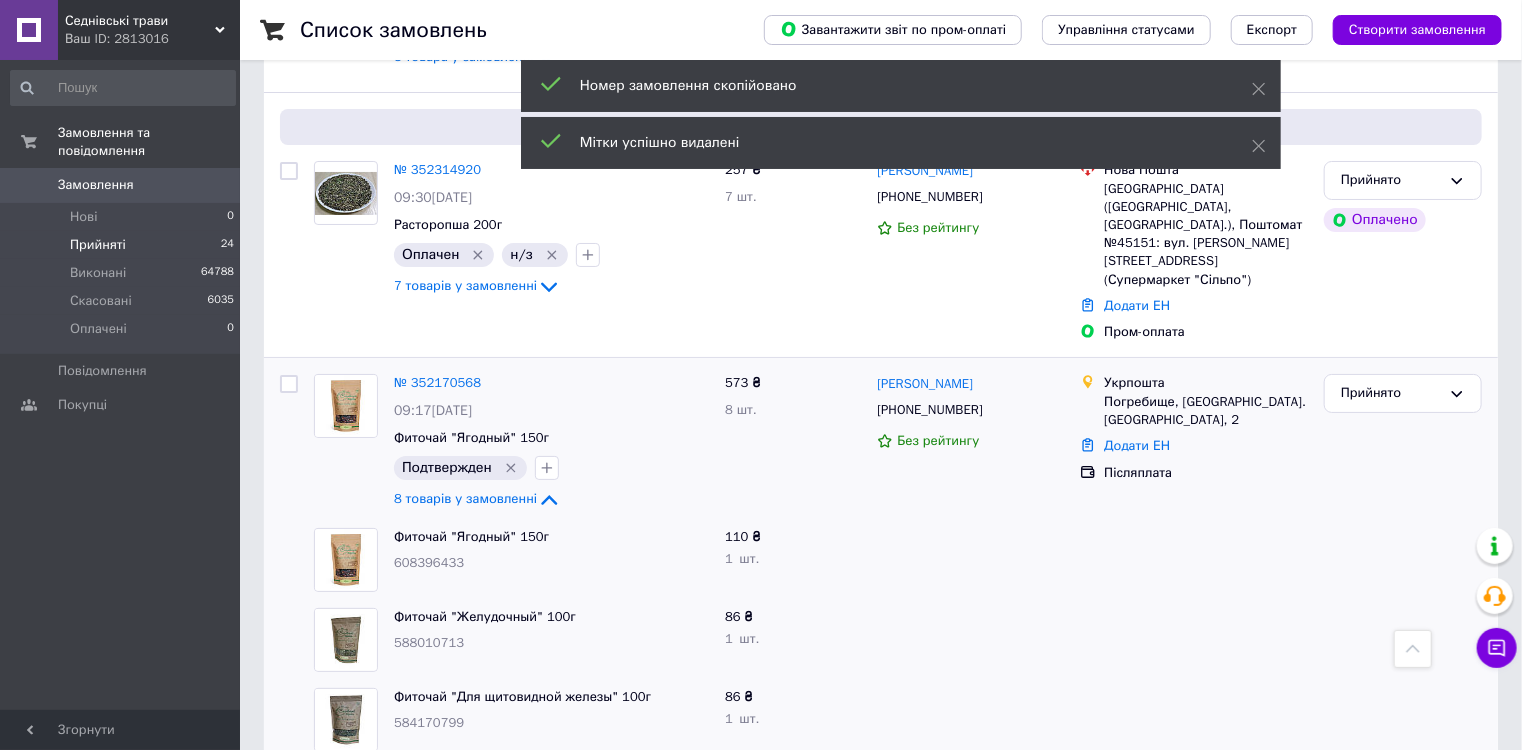 scroll, scrollTop: 3765, scrollLeft: 0, axis: vertical 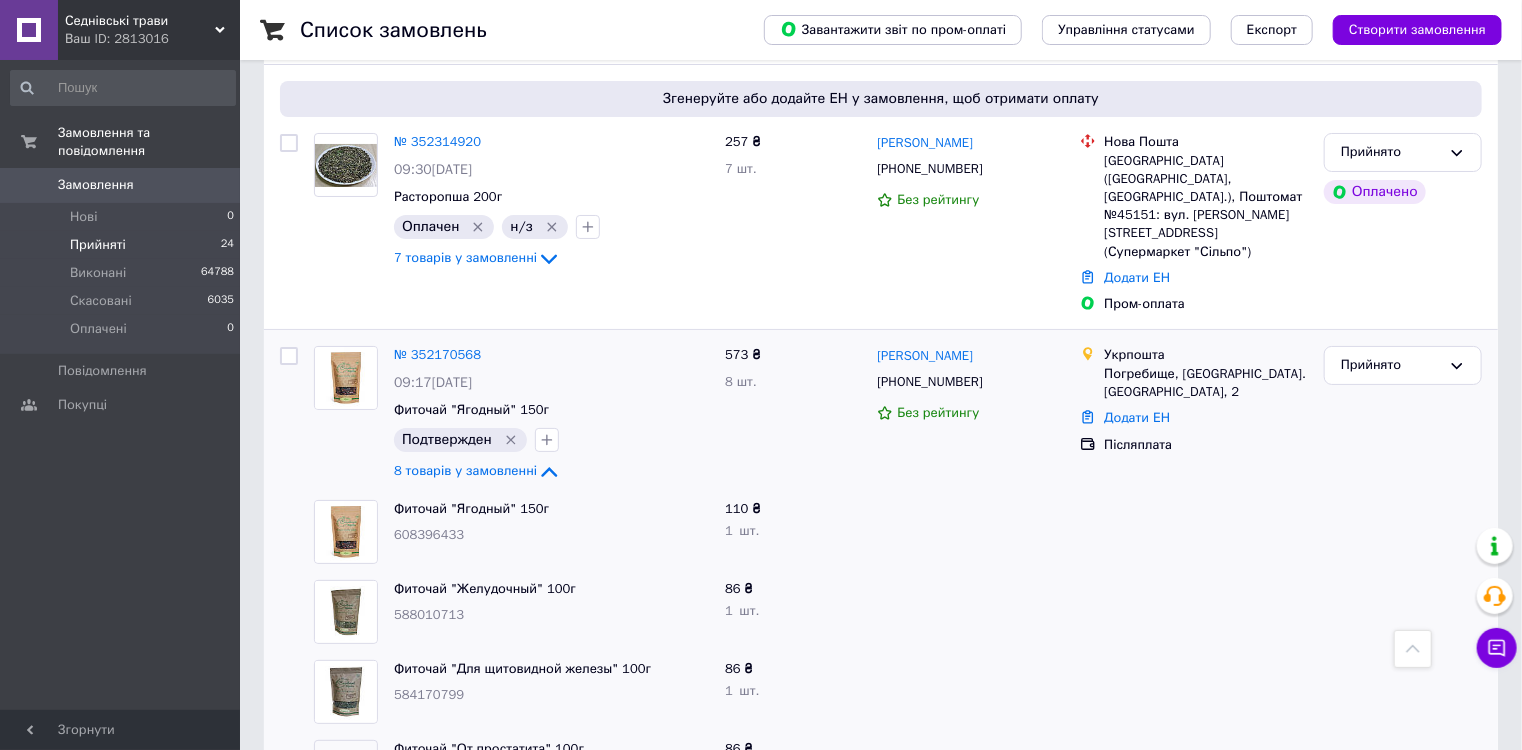 drag, startPoint x: 716, startPoint y: 532, endPoint x: 697, endPoint y: 539, distance: 20.248457 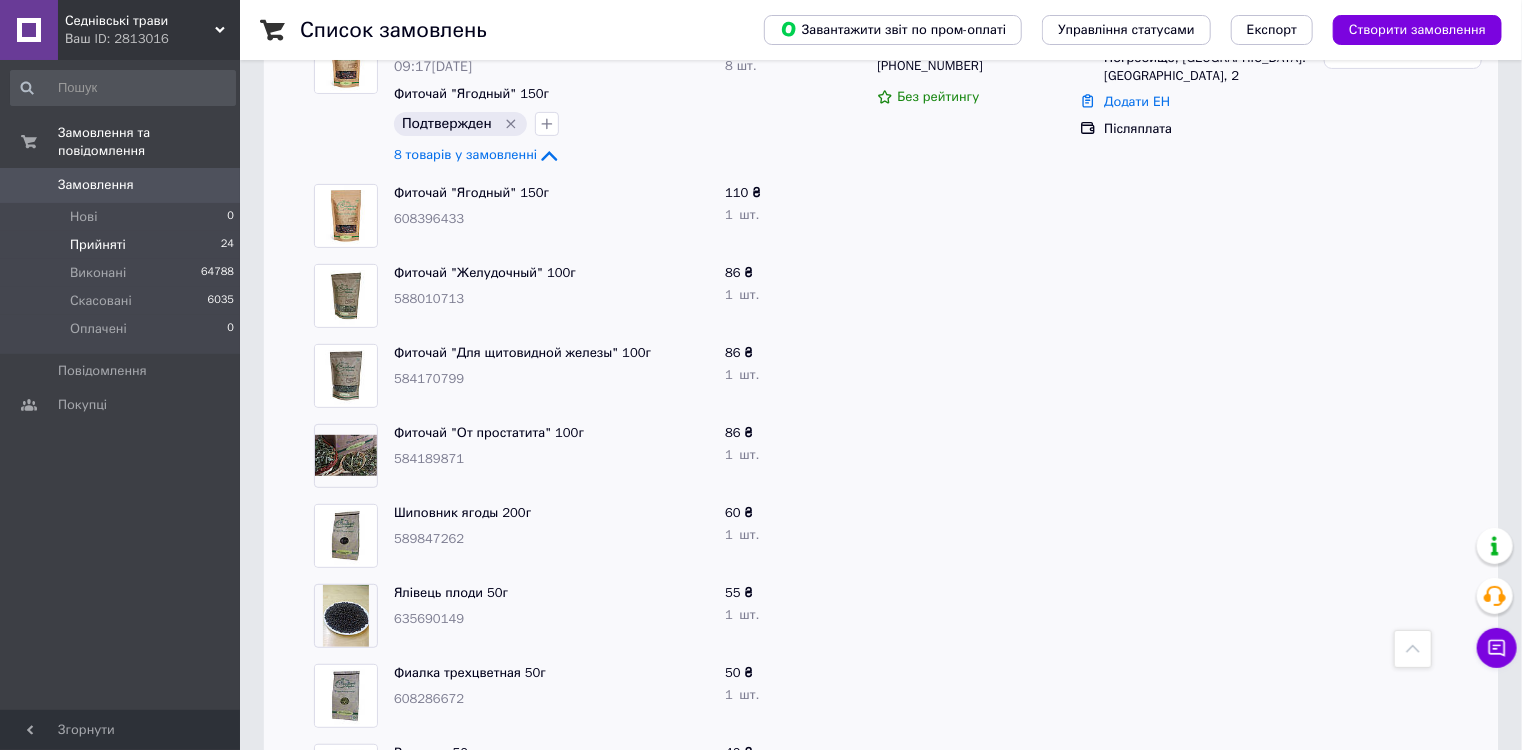 scroll, scrollTop: 4165, scrollLeft: 0, axis: vertical 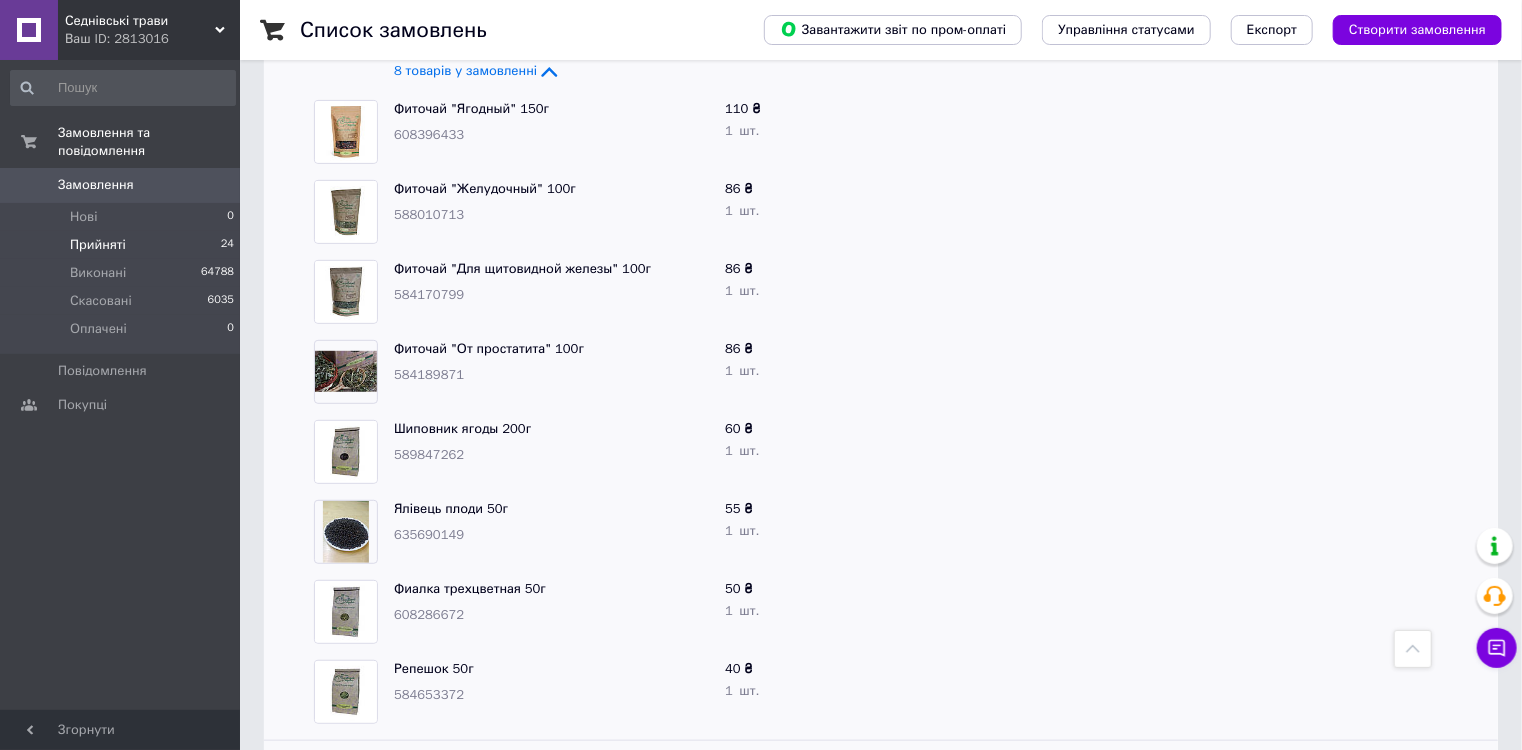 click on "Ялівець плоди 50г 635690149" at bounding box center [551, 532] 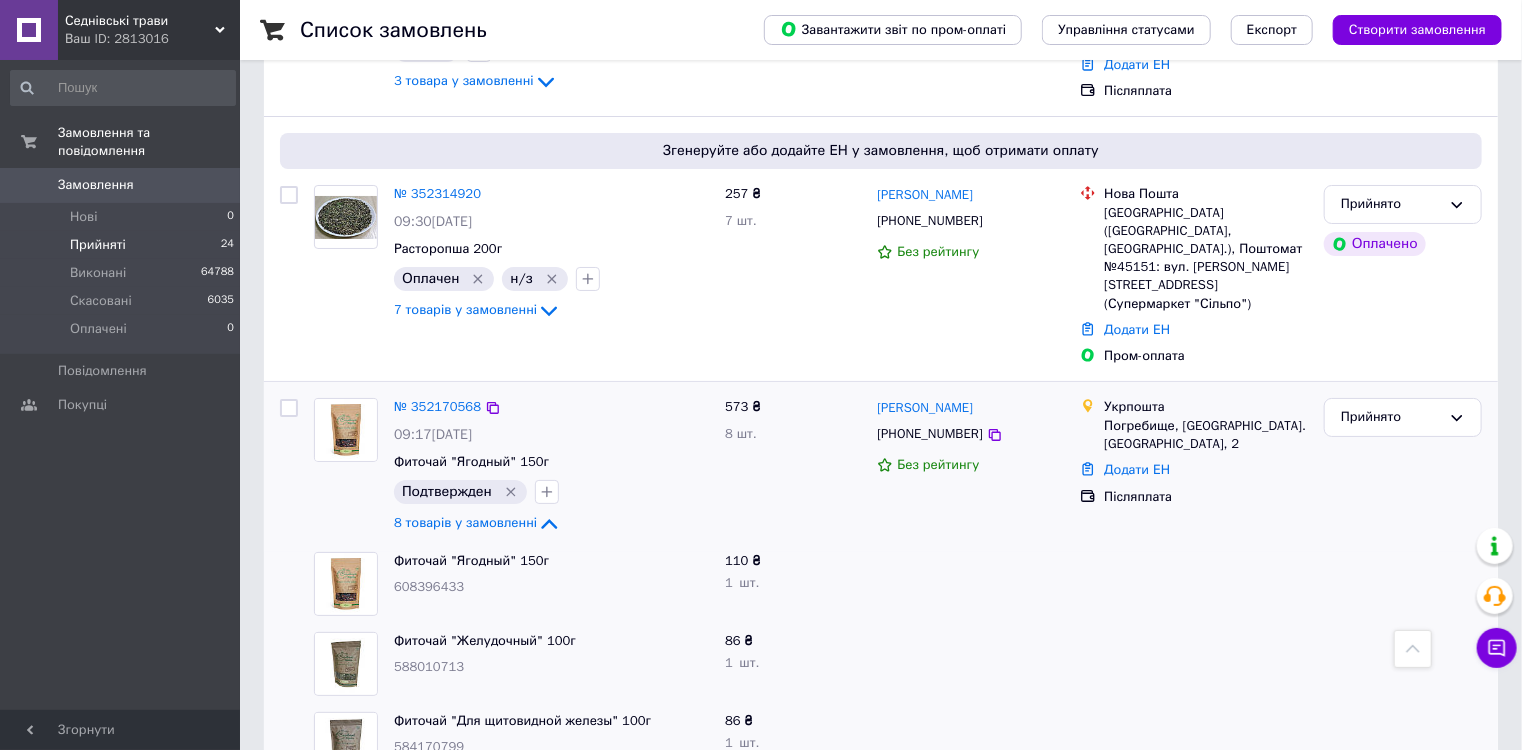 scroll, scrollTop: 3685, scrollLeft: 0, axis: vertical 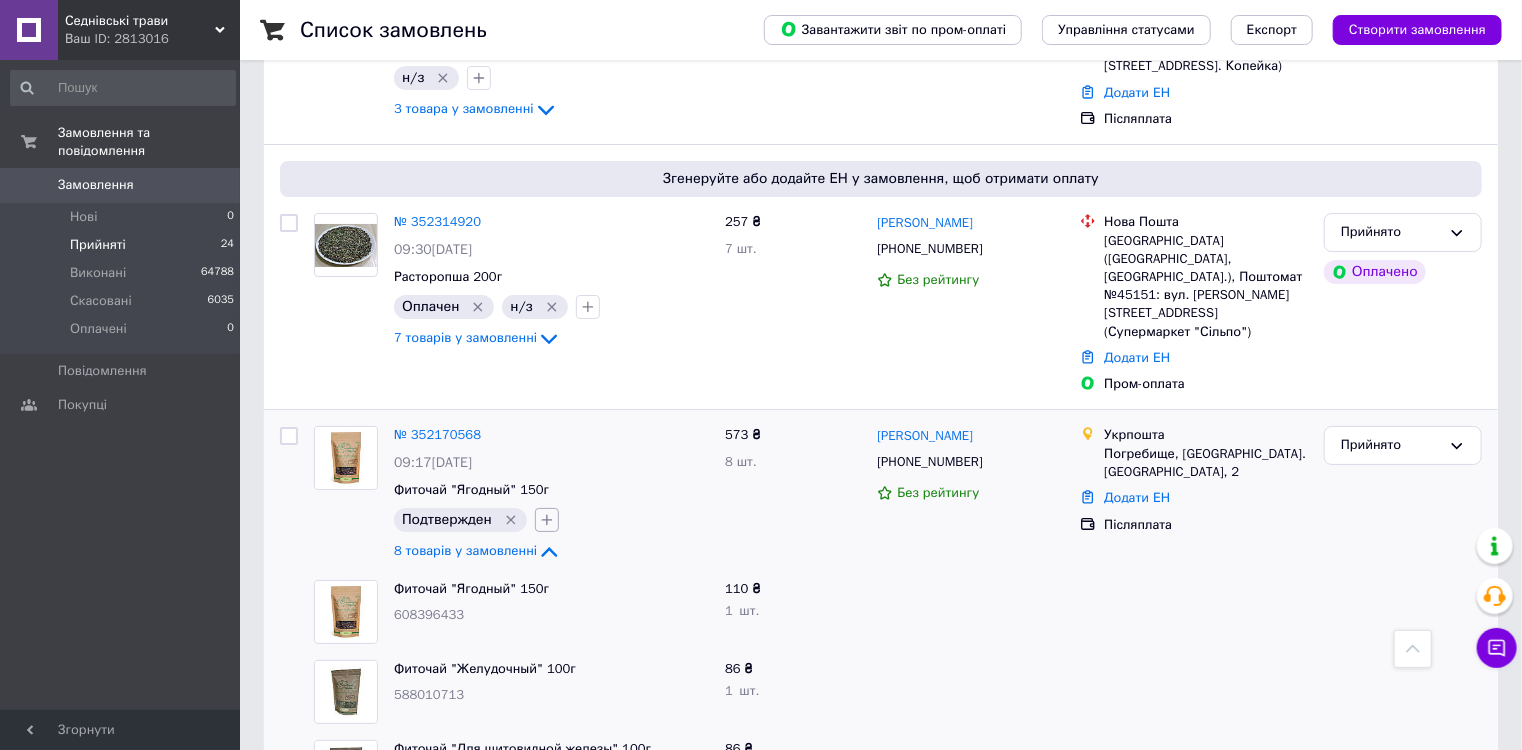 click 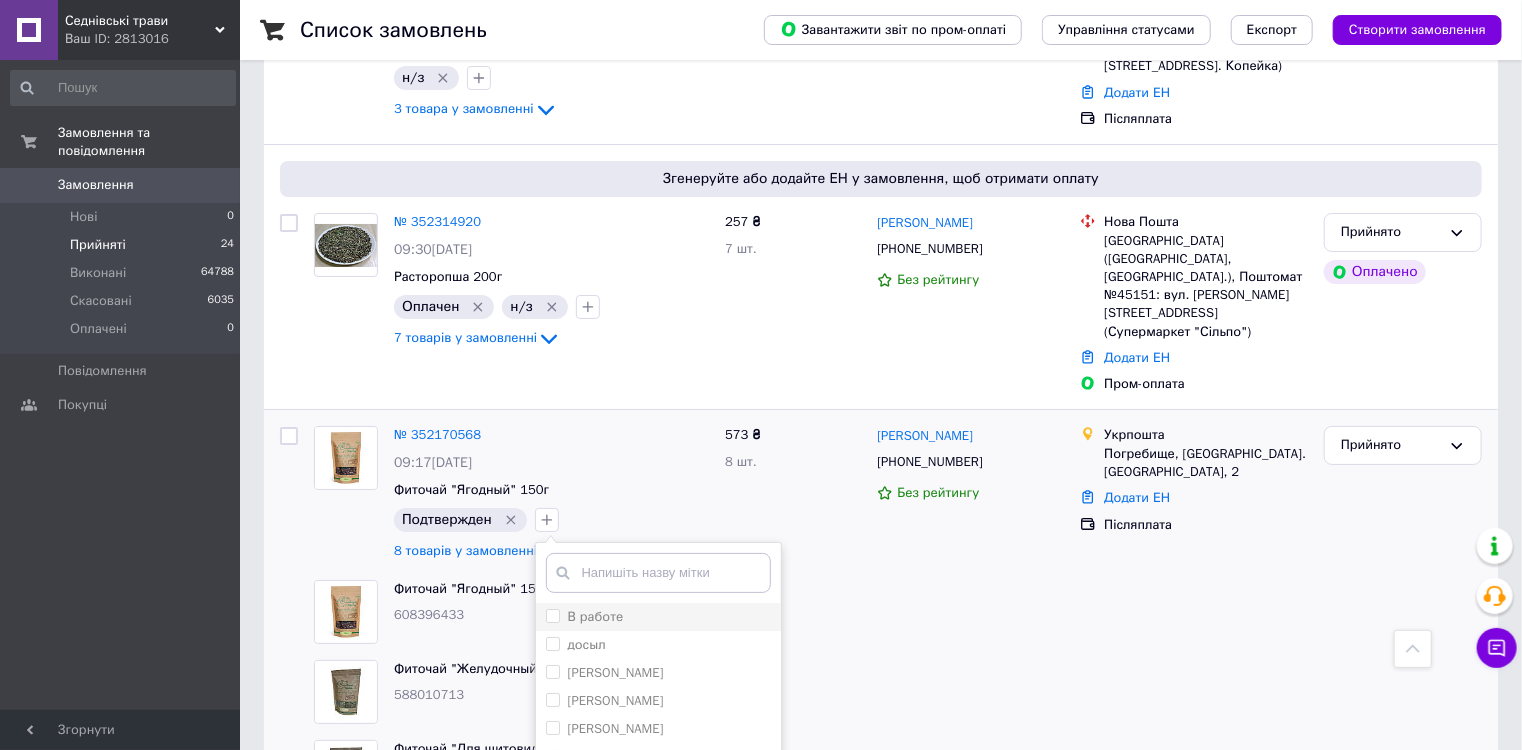 click on "В работе" at bounding box center [552, 615] 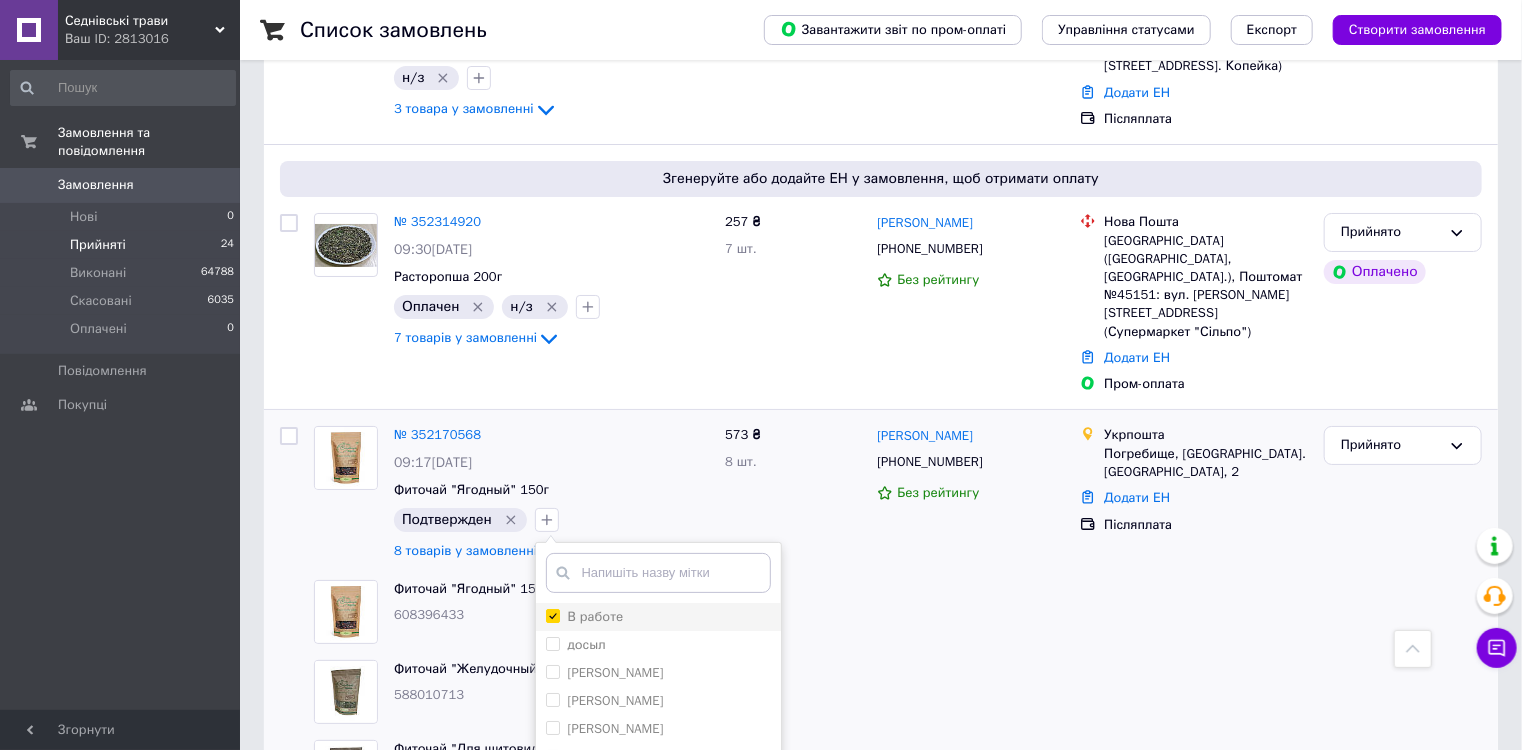 checkbox on "true" 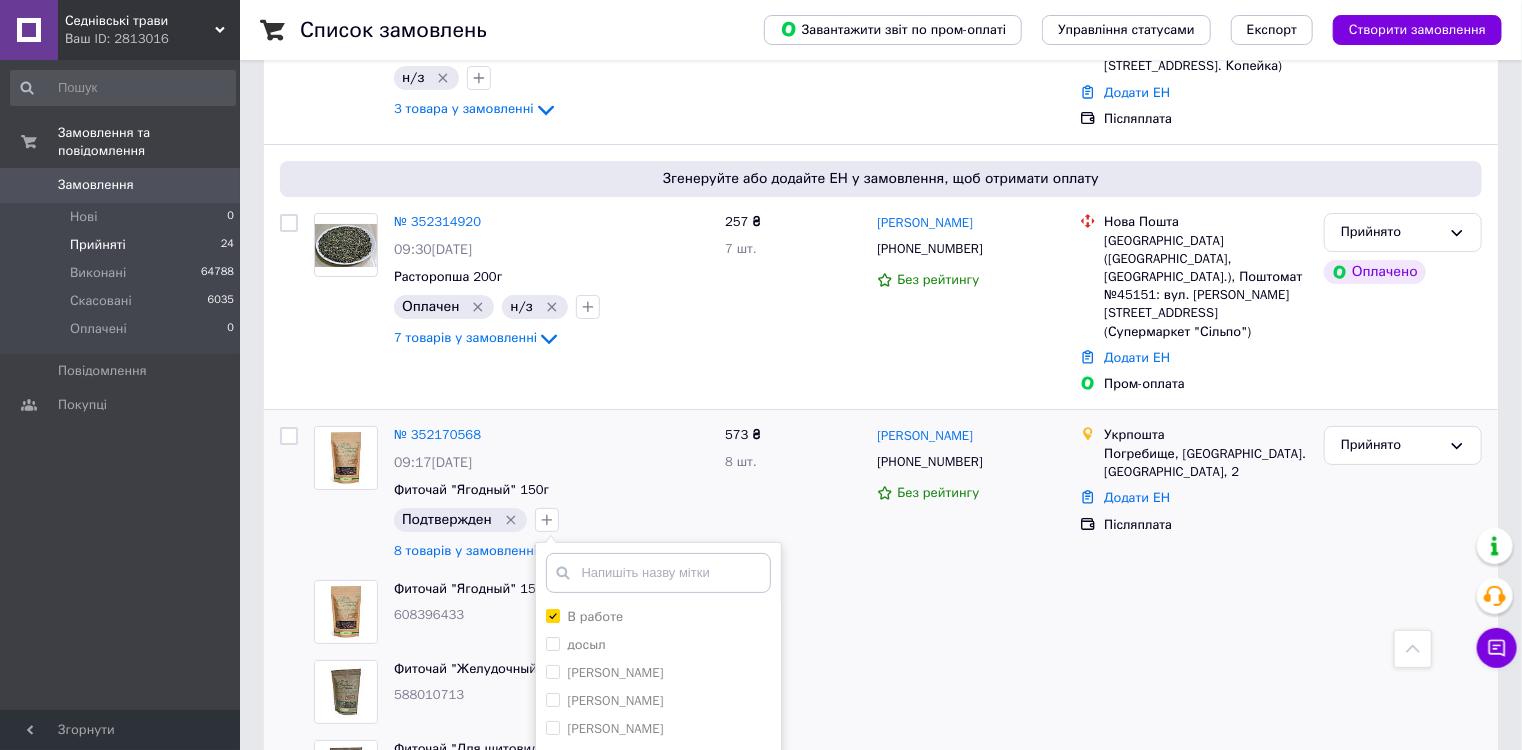 click on "Додати мітку" at bounding box center (658, 939) 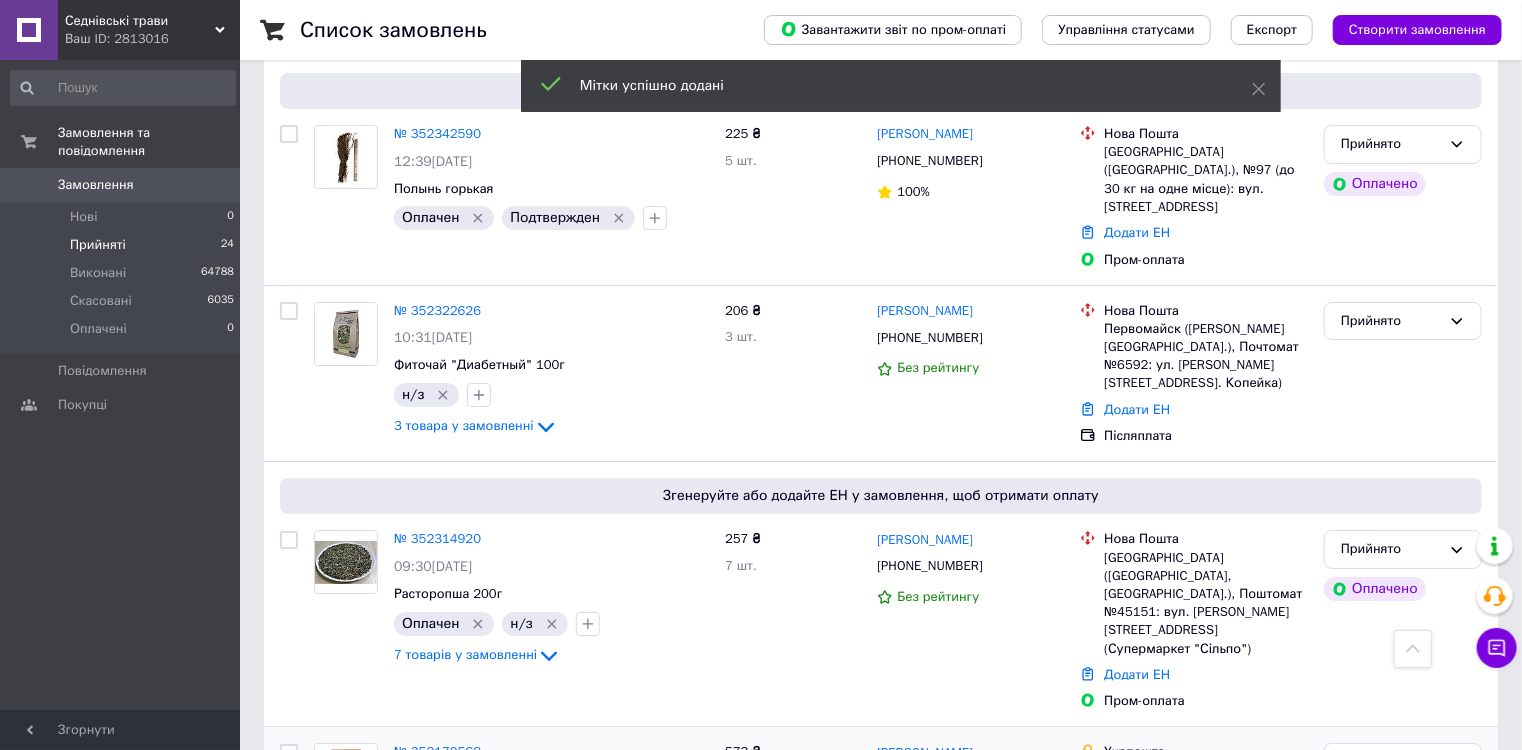 scroll, scrollTop: 3365, scrollLeft: 0, axis: vertical 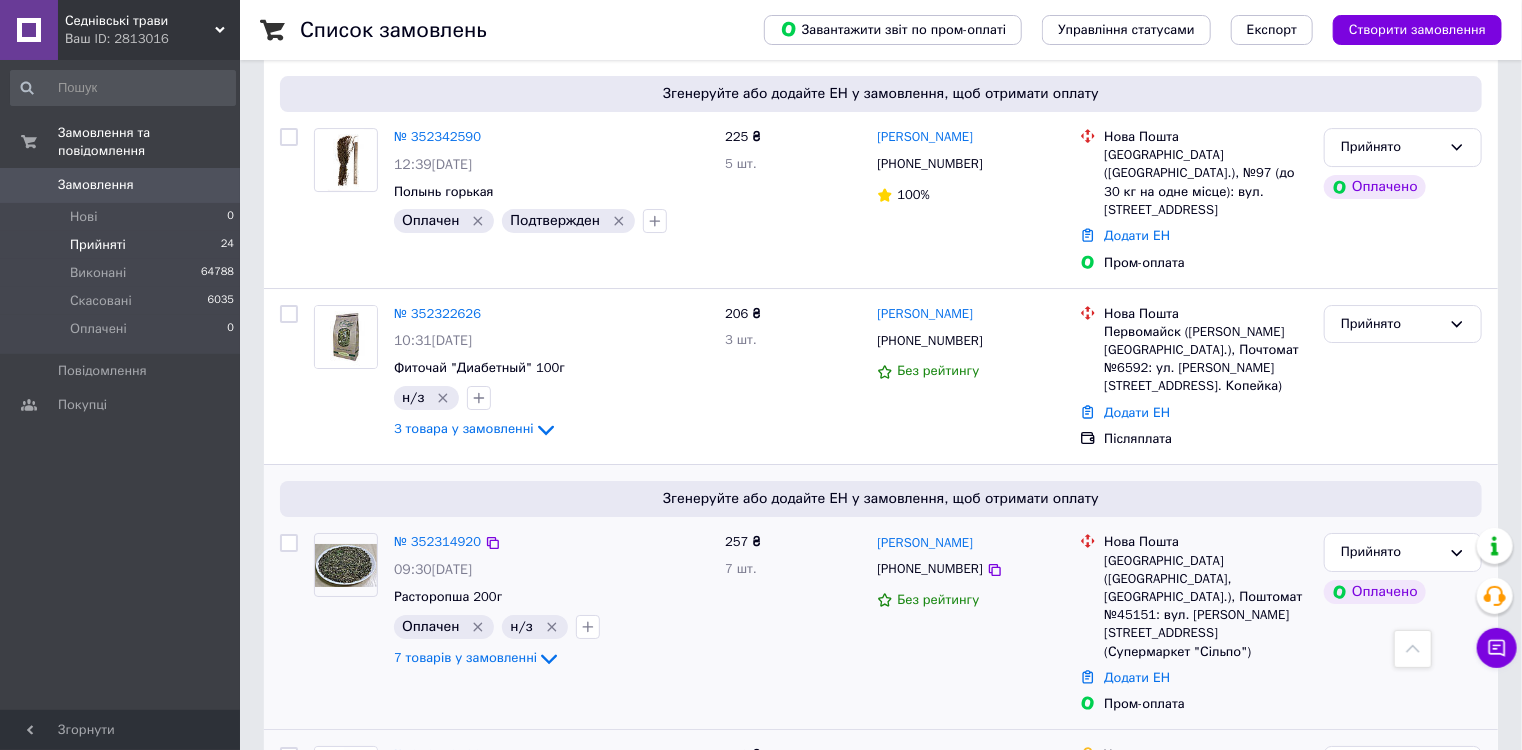 click on "257 ₴ 7 шт." at bounding box center (793, 623) 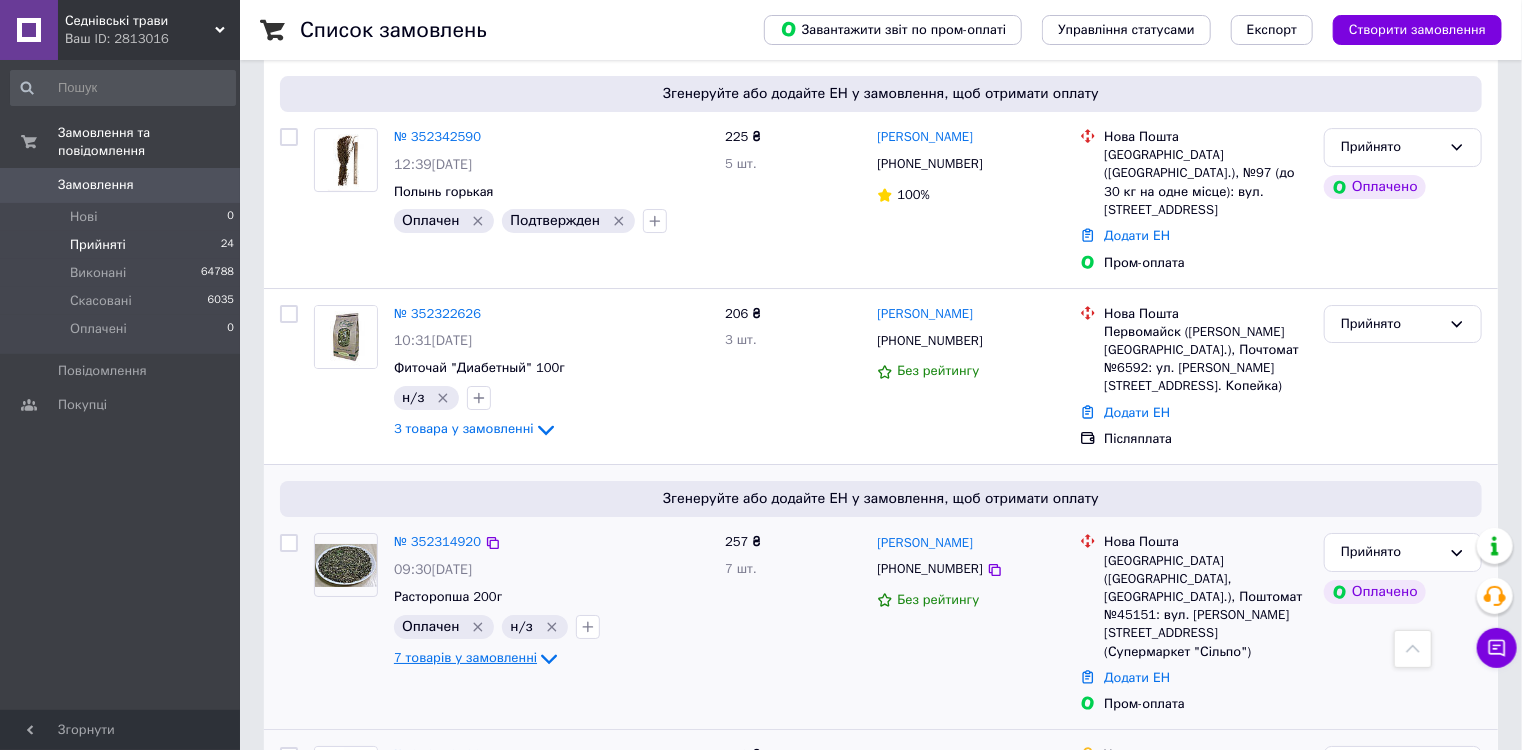 click on "7 товарів у замовленні" at bounding box center (465, 657) 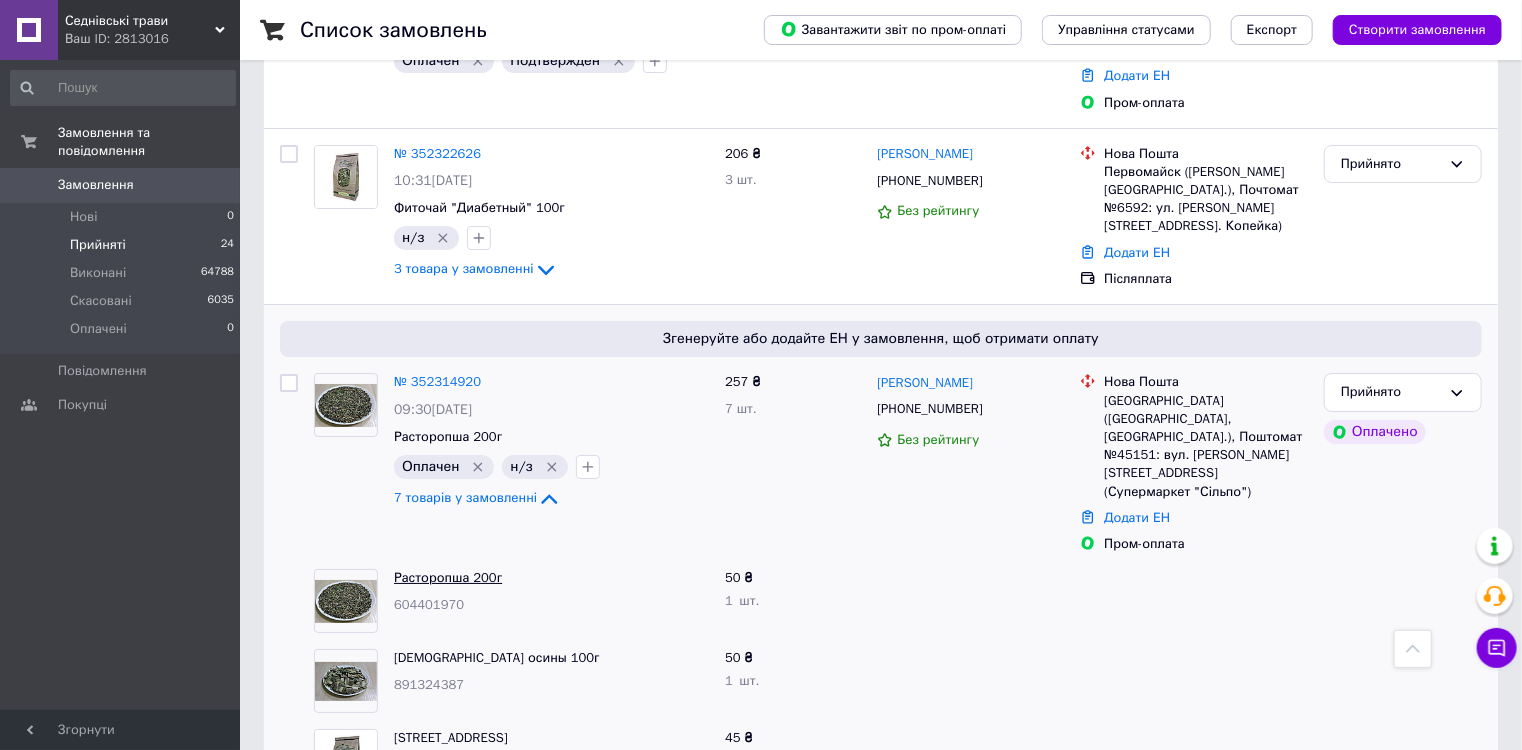 scroll, scrollTop: 3605, scrollLeft: 0, axis: vertical 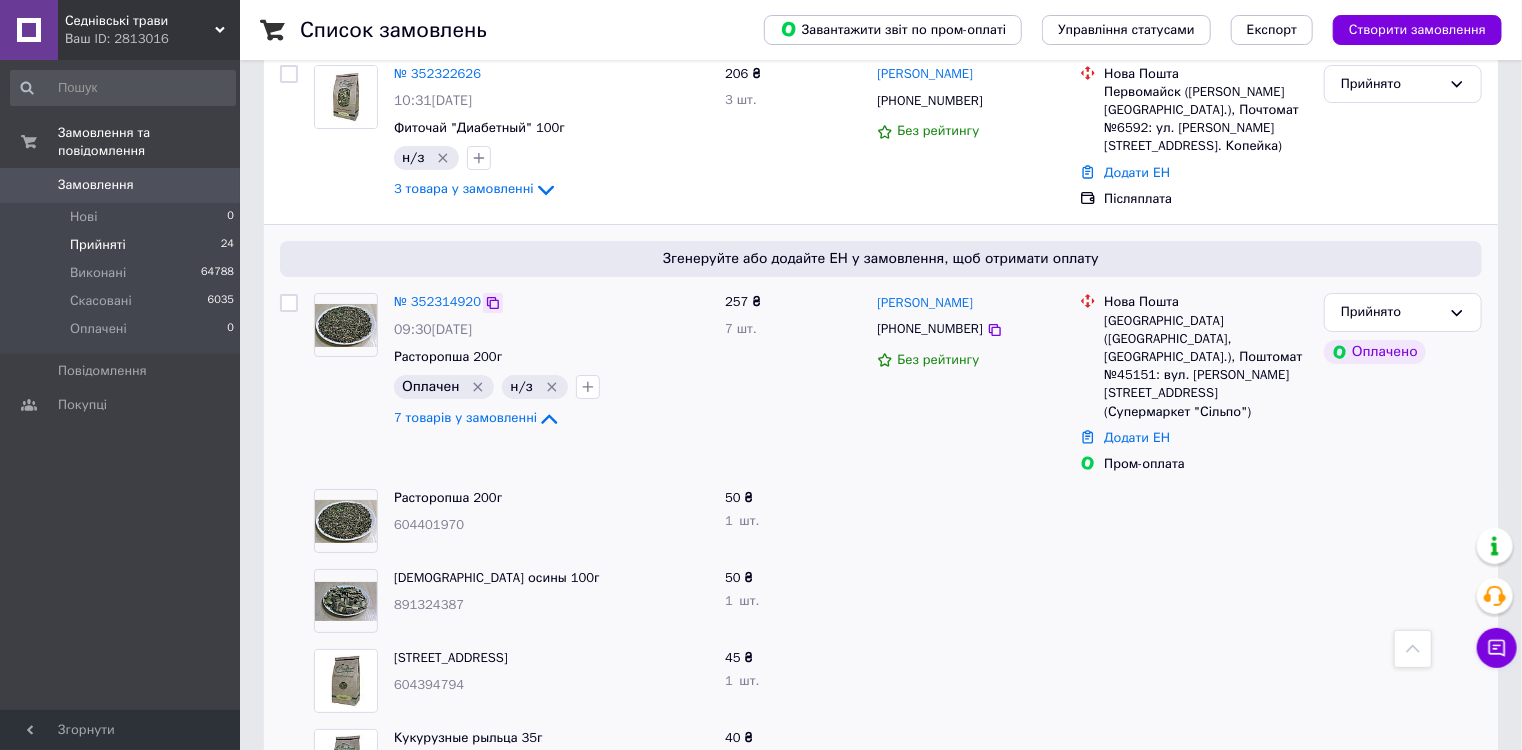 click 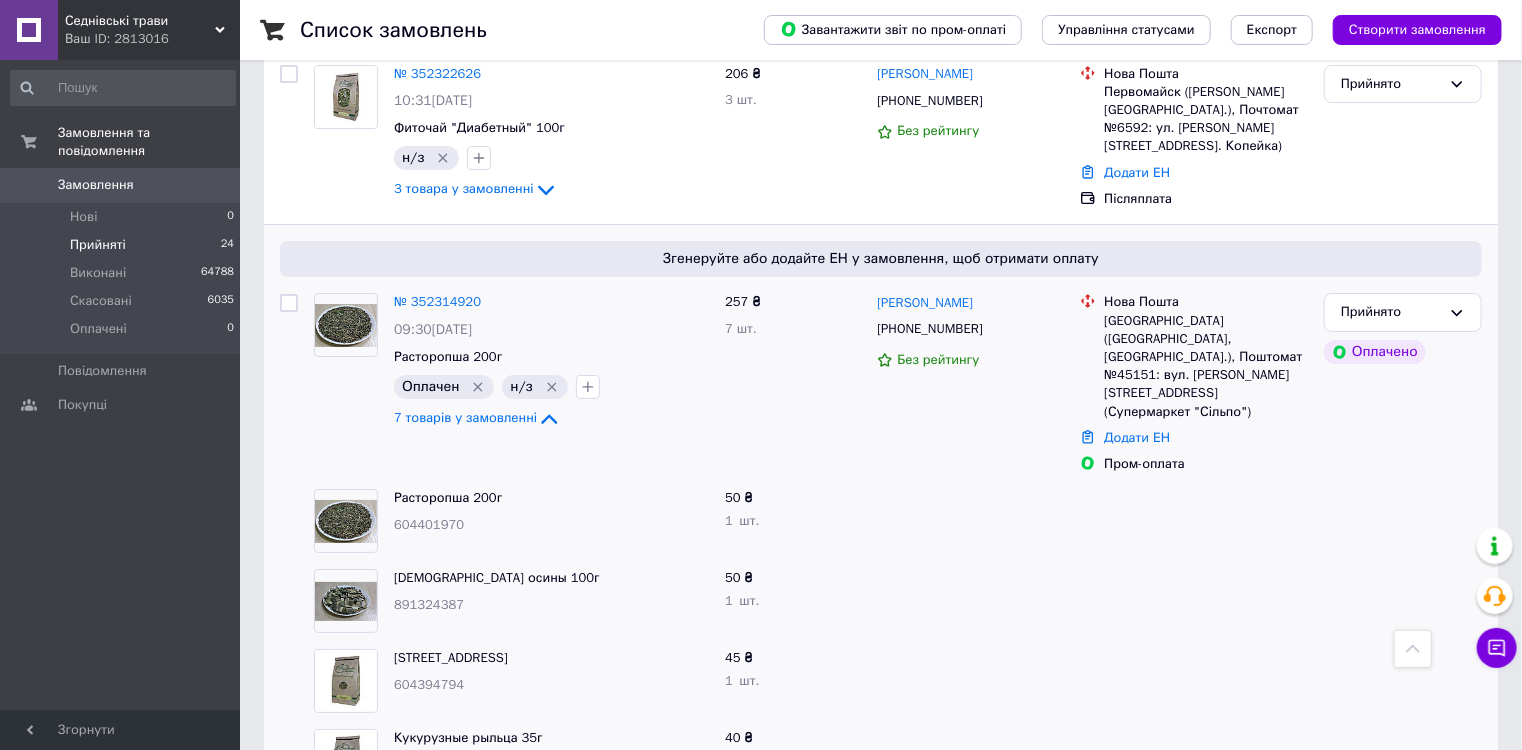 click on "[DEMOGRAPHIC_DATA] осины 100г" at bounding box center [551, 578] 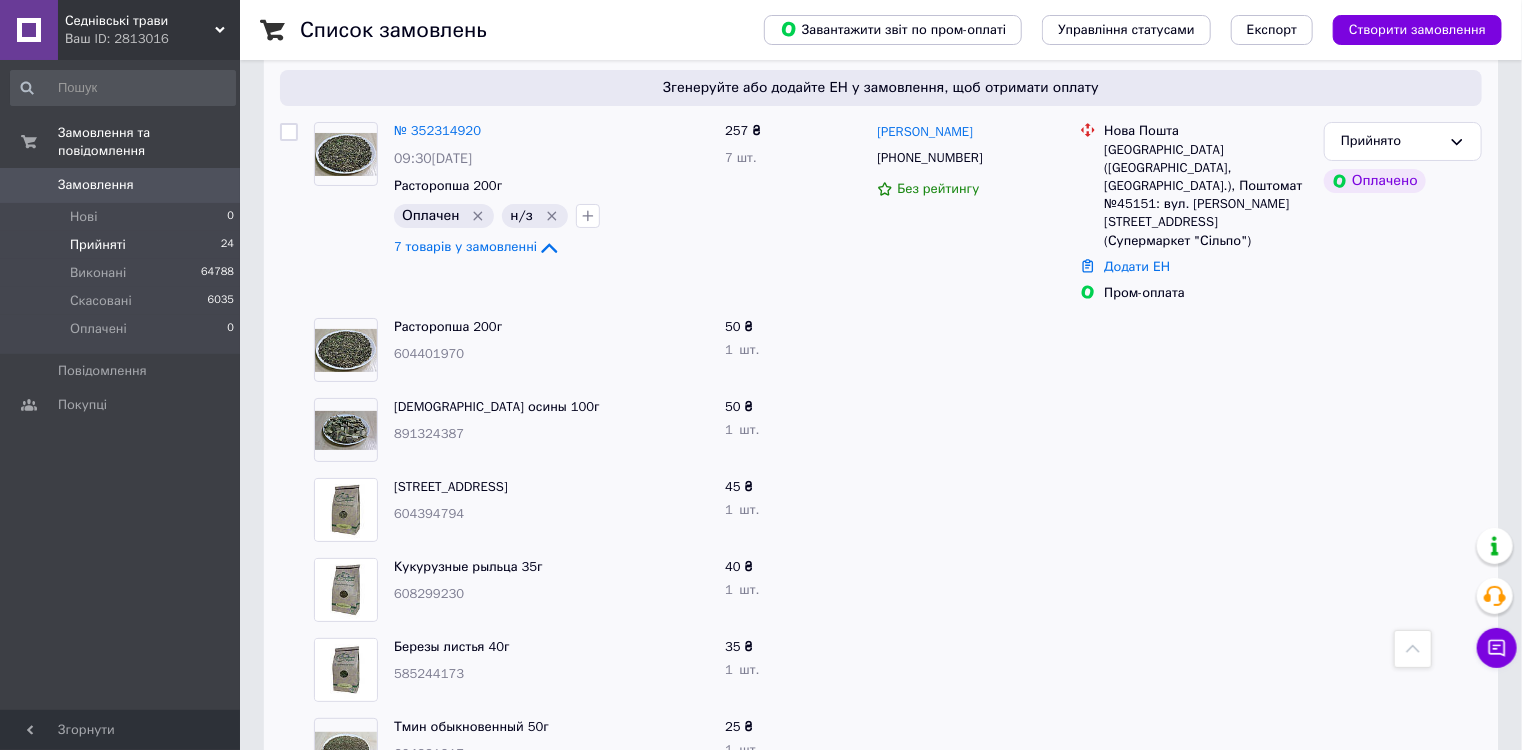 scroll, scrollTop: 3605, scrollLeft: 0, axis: vertical 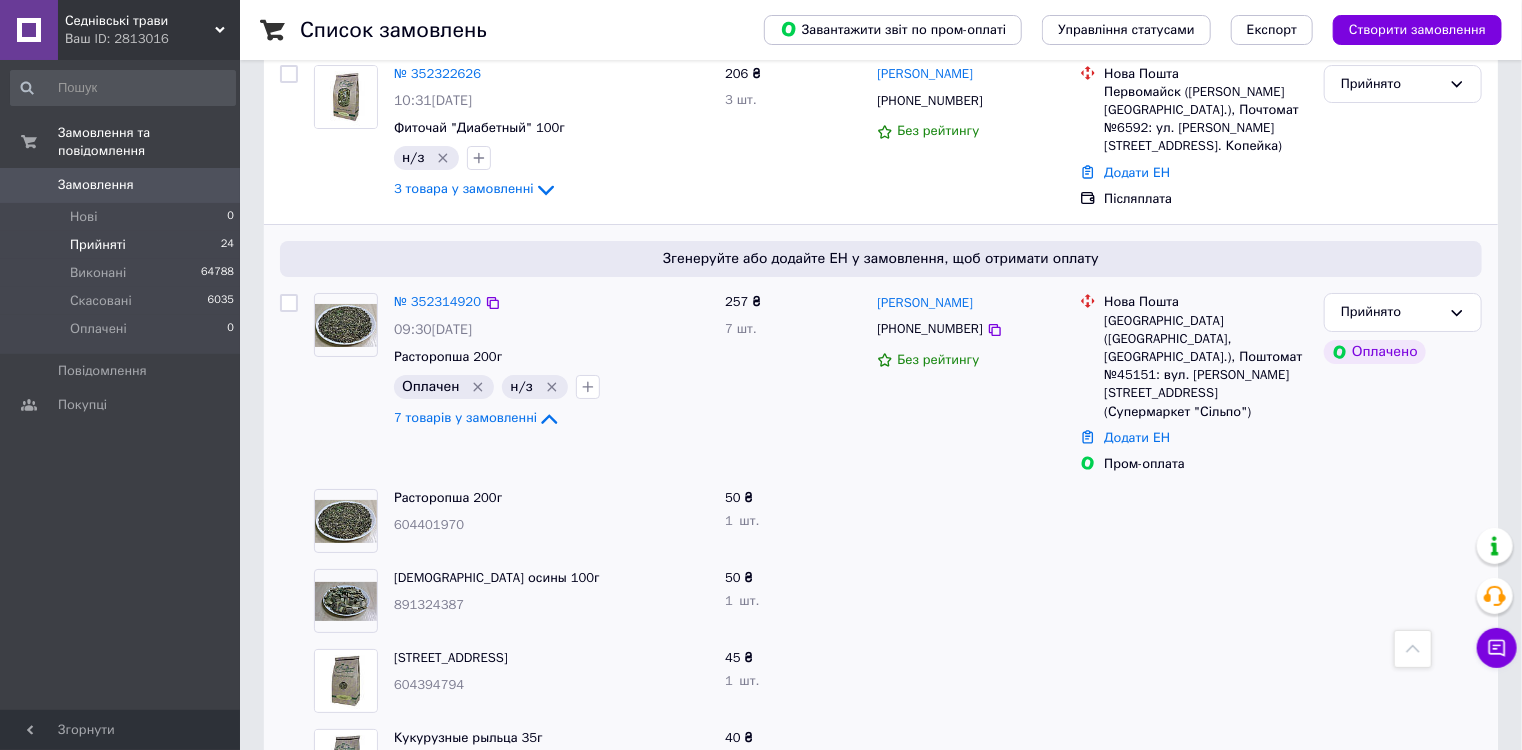 click on "257 ₴ 7 шт." at bounding box center (793, 383) 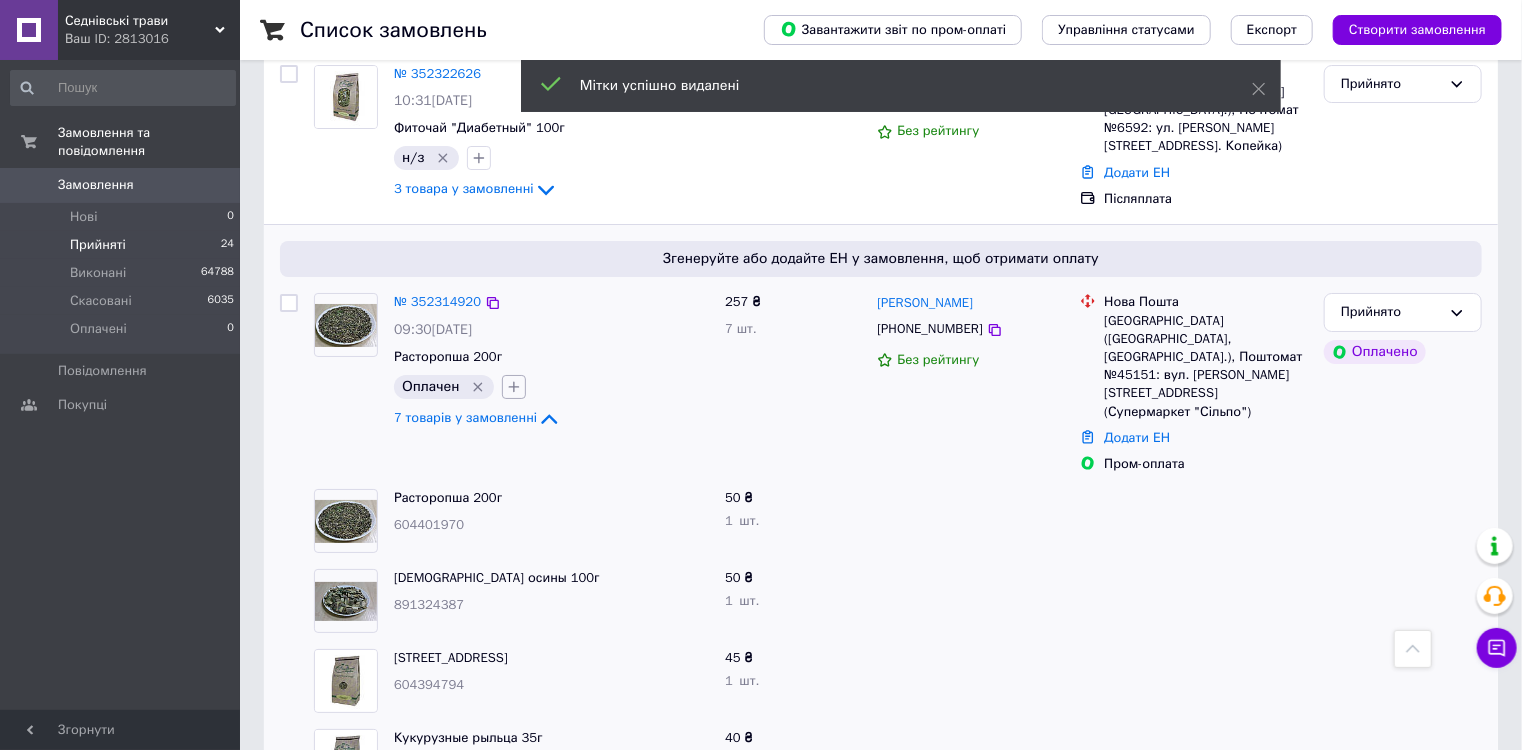 click 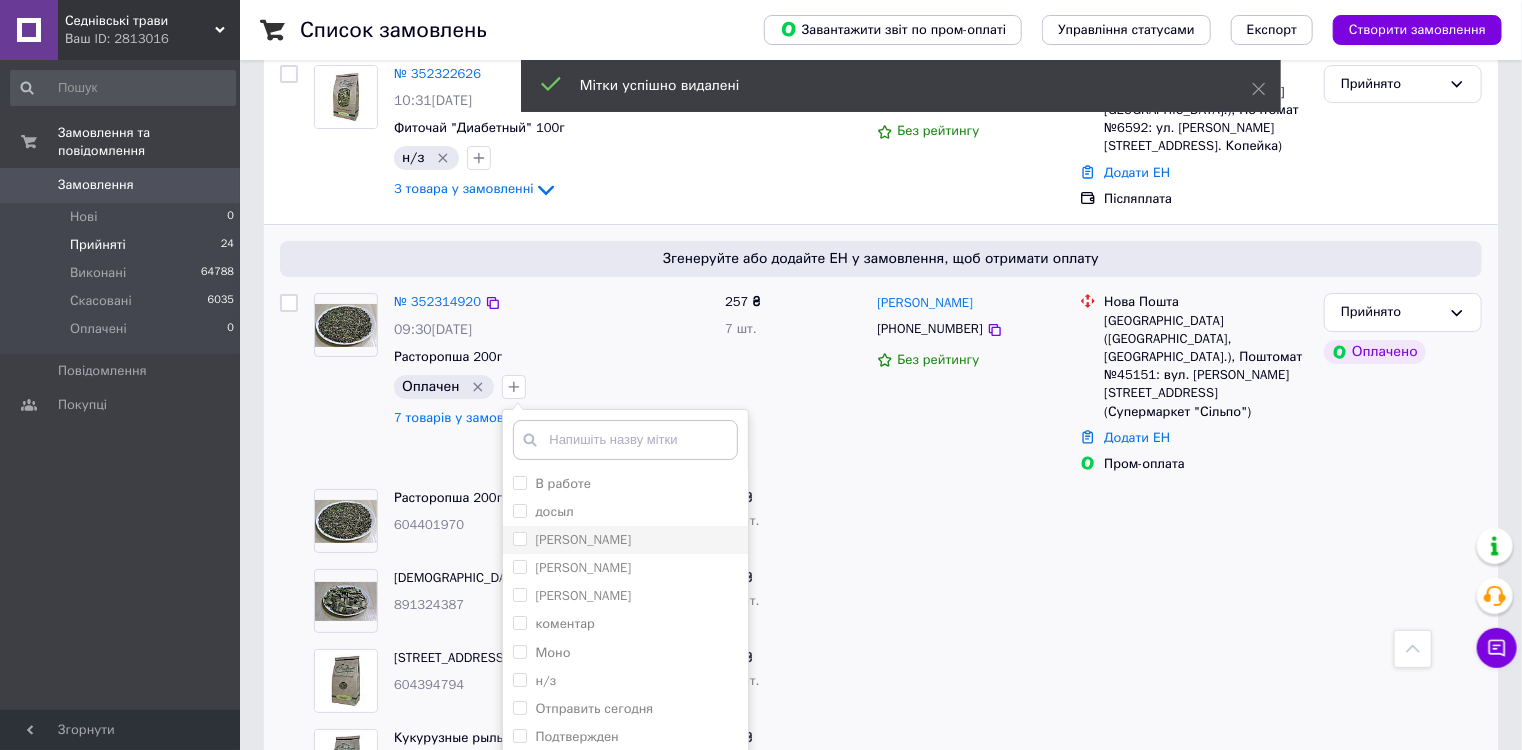 click on "В работе" at bounding box center [519, 482] 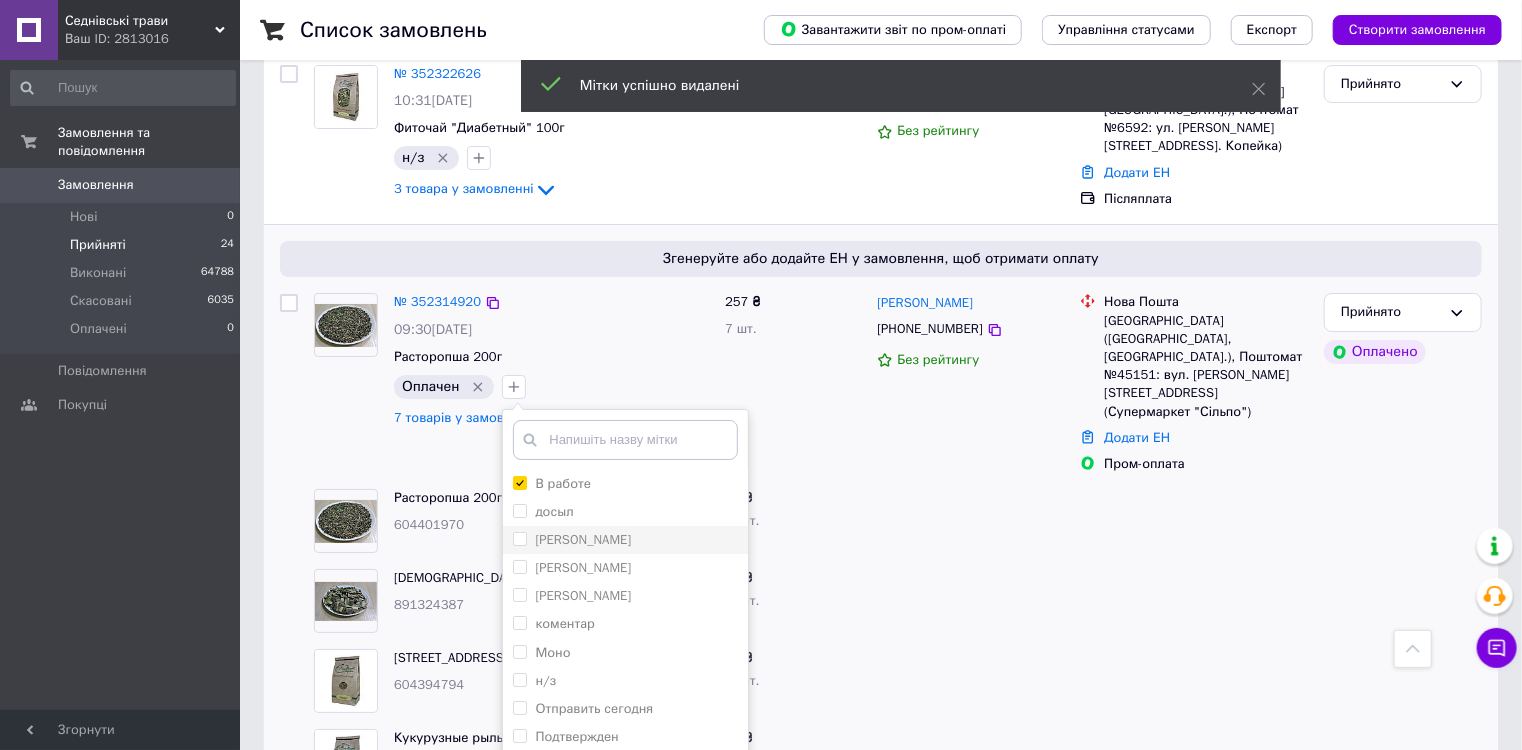 checkbox on "true" 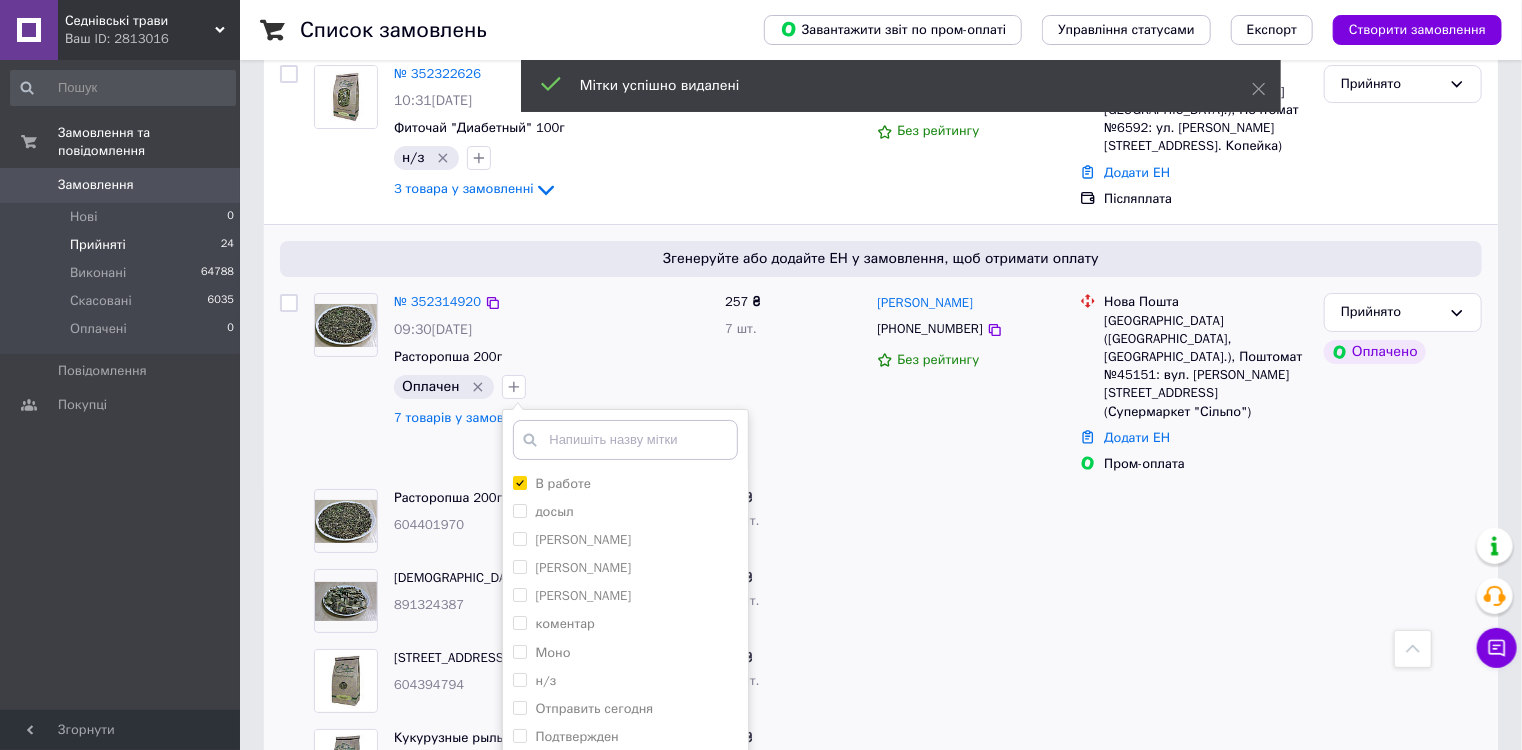 click on "Додати мітку" at bounding box center (625, 806) 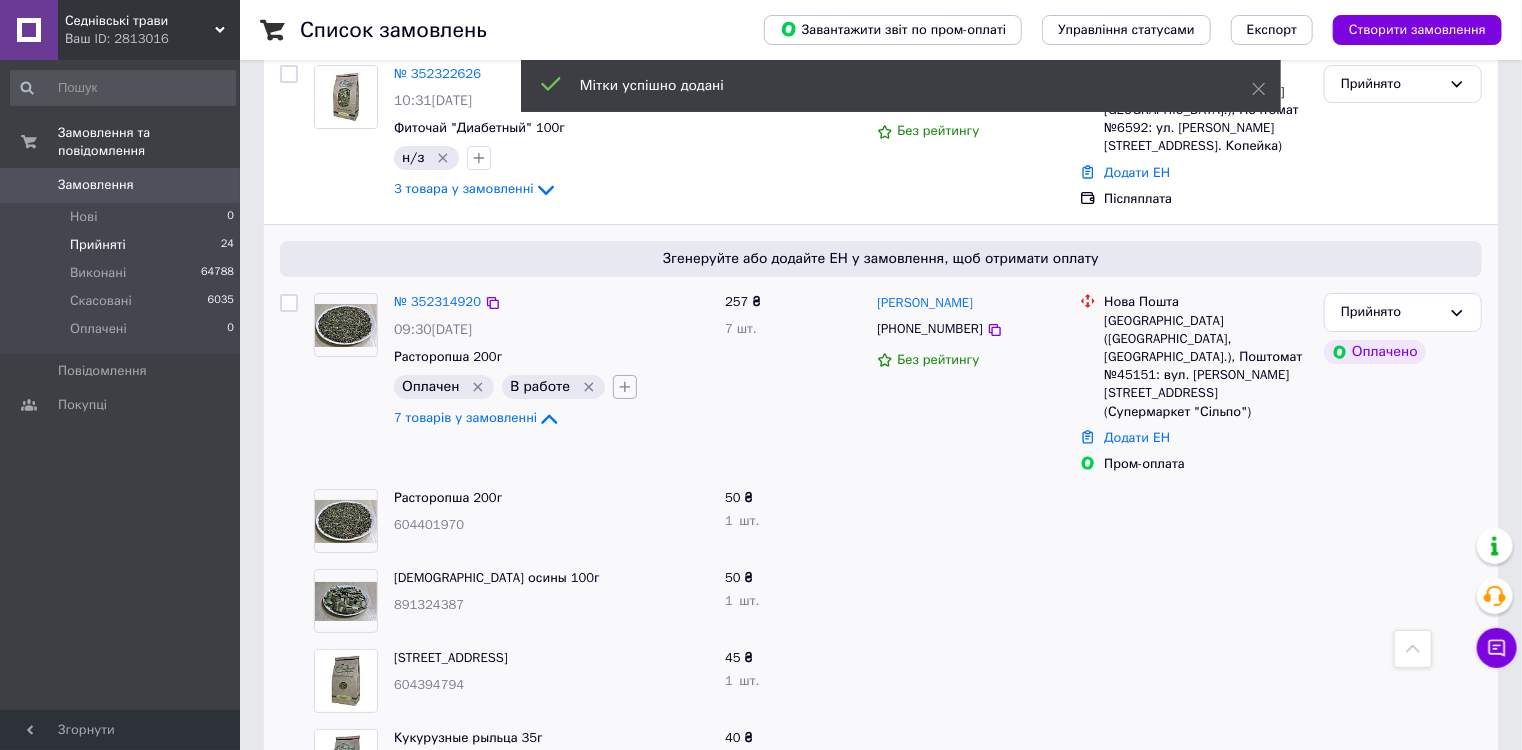 click 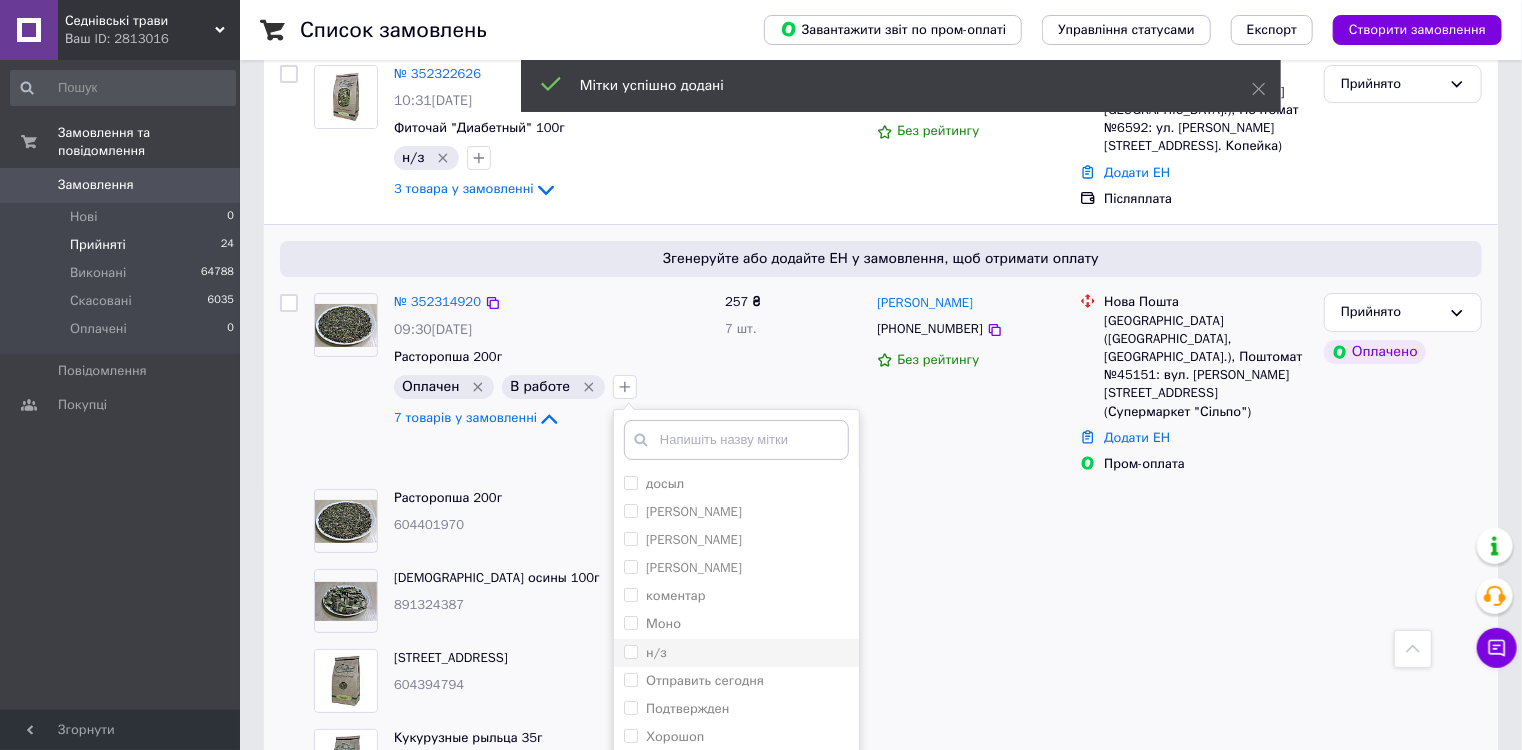 click on "н/з" at bounding box center [630, 651] 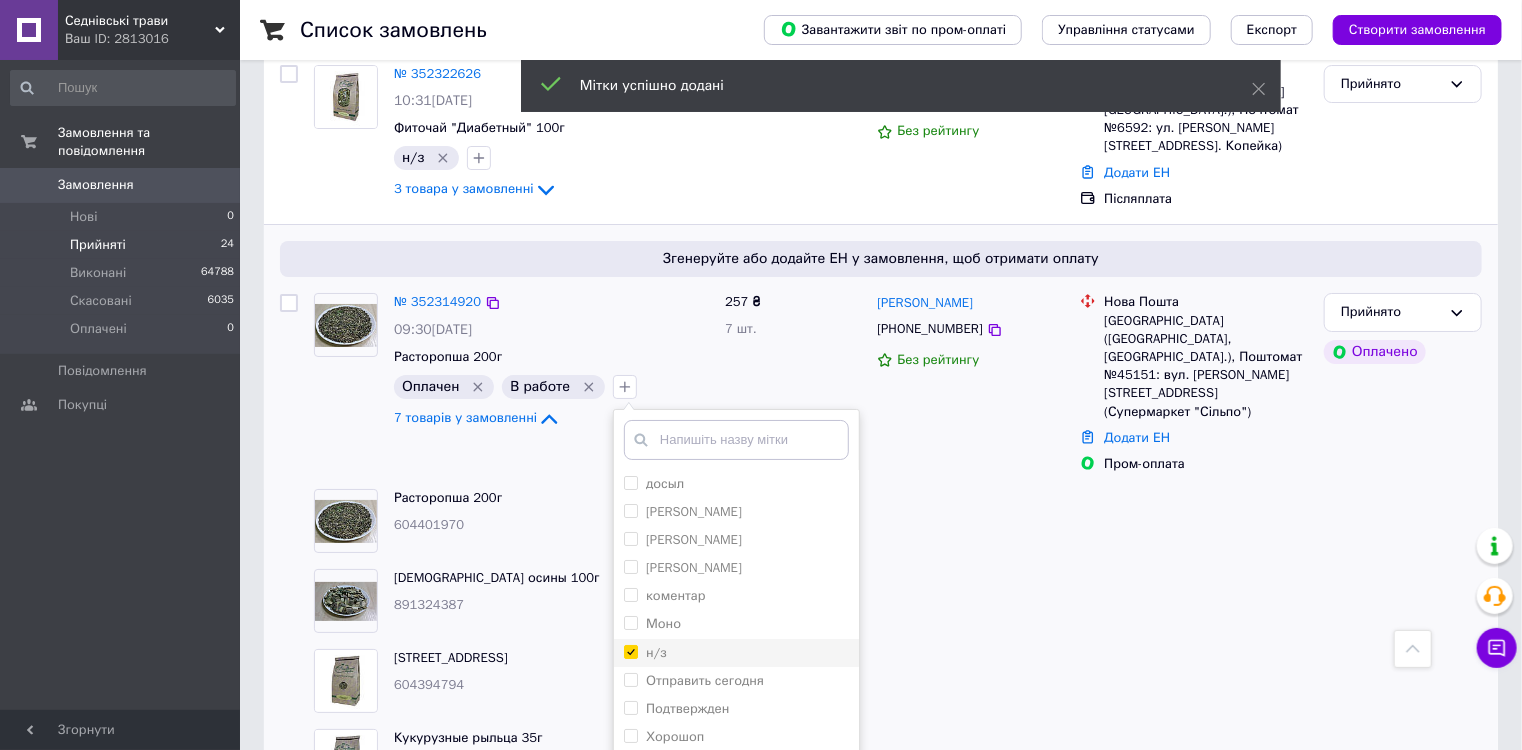 checkbox on "true" 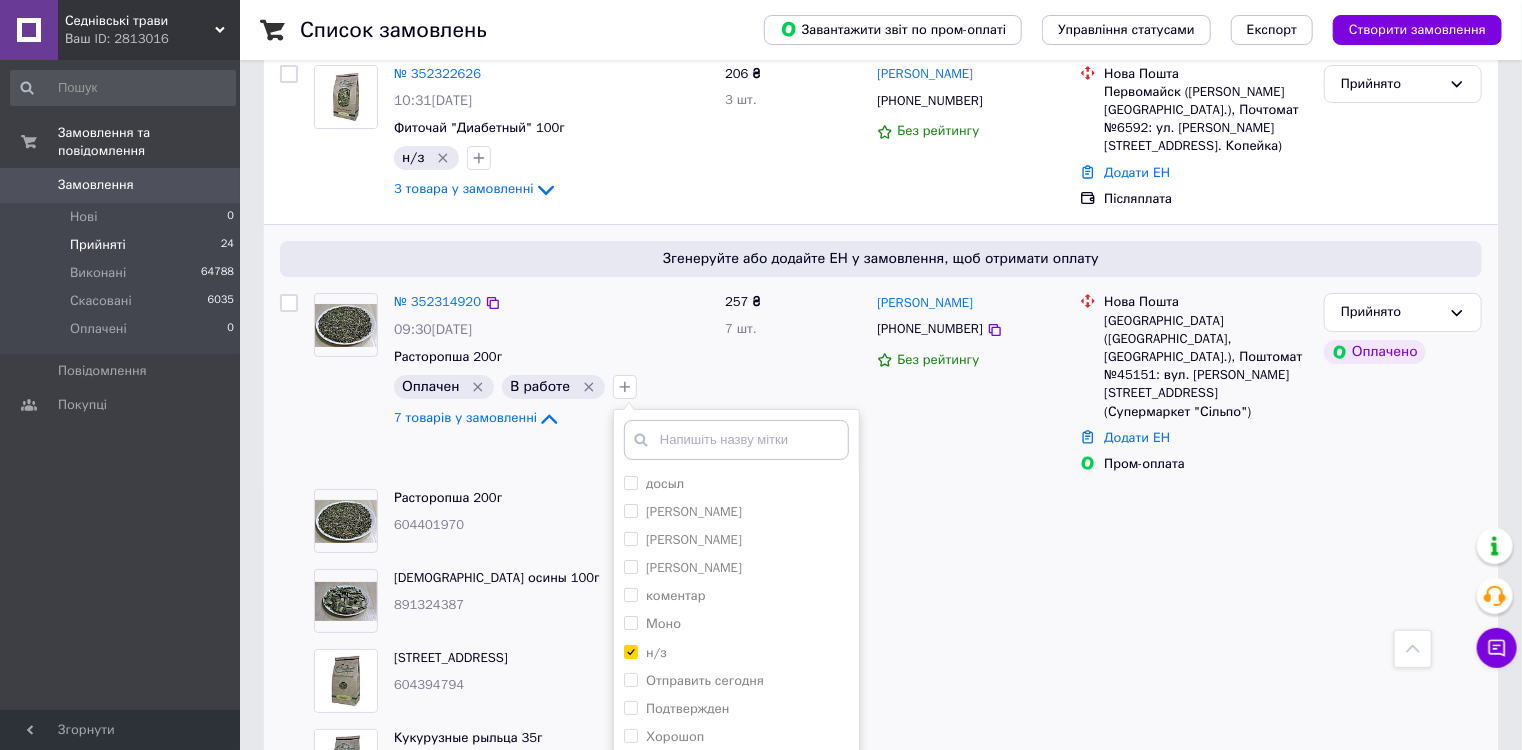click on "Додати мітку" at bounding box center (736, 806) 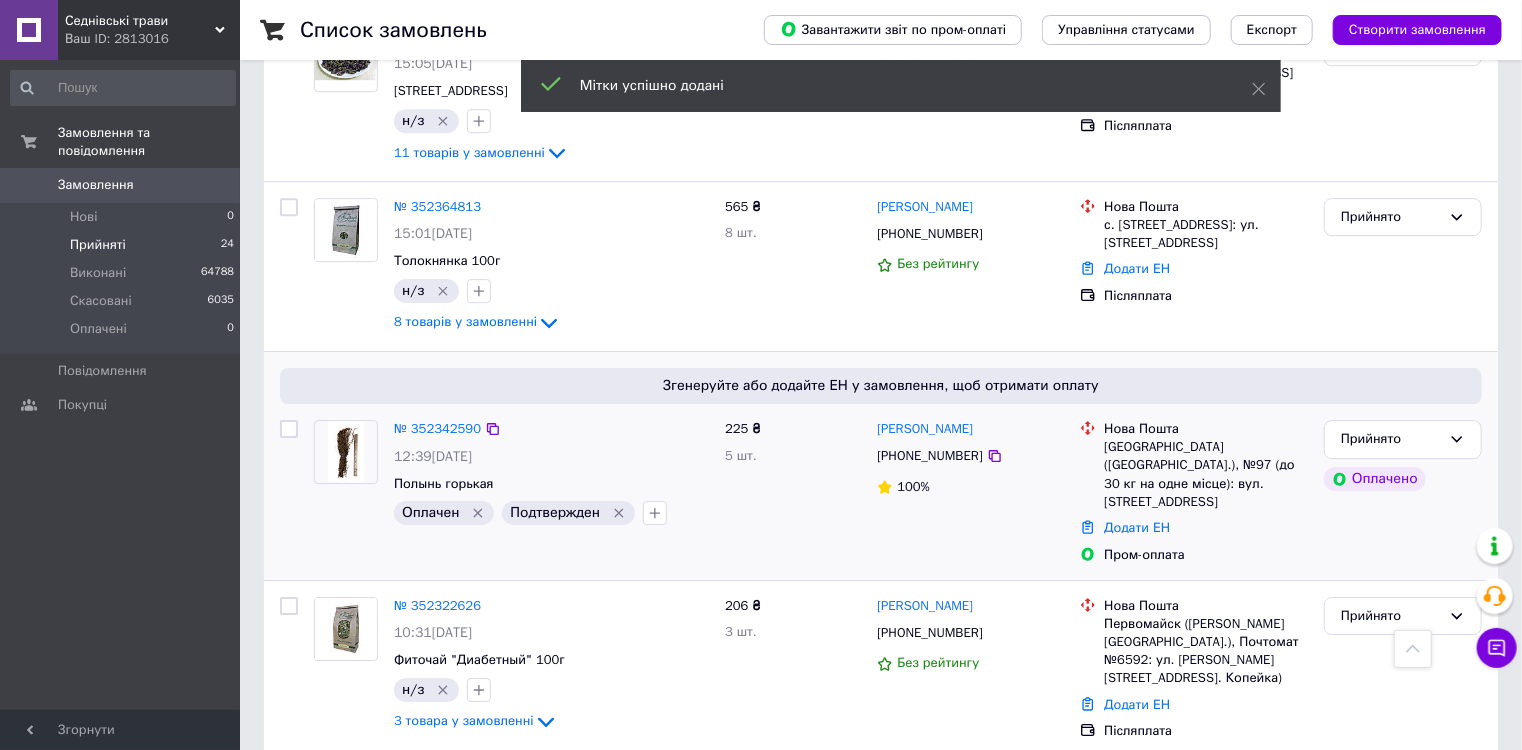scroll, scrollTop: 3045, scrollLeft: 0, axis: vertical 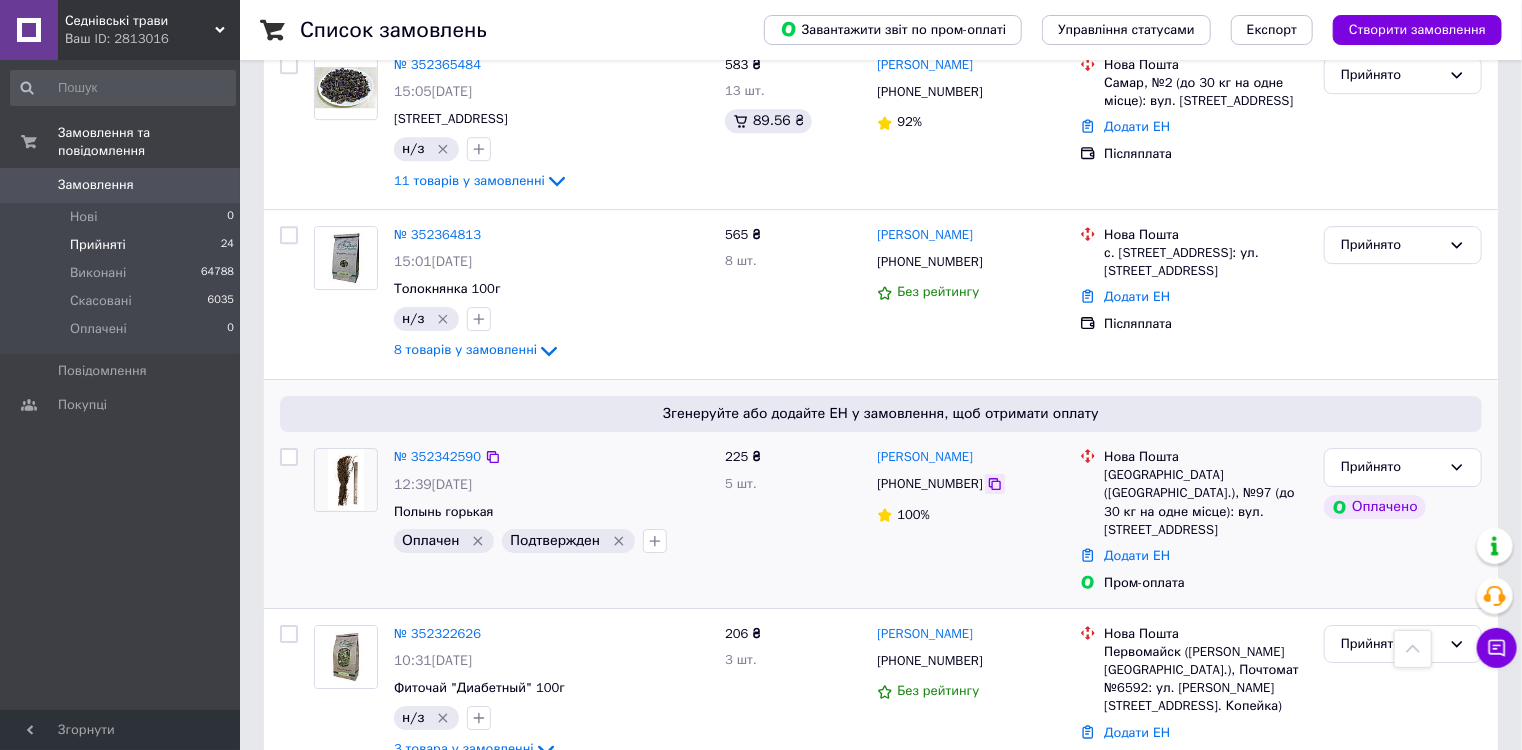 click 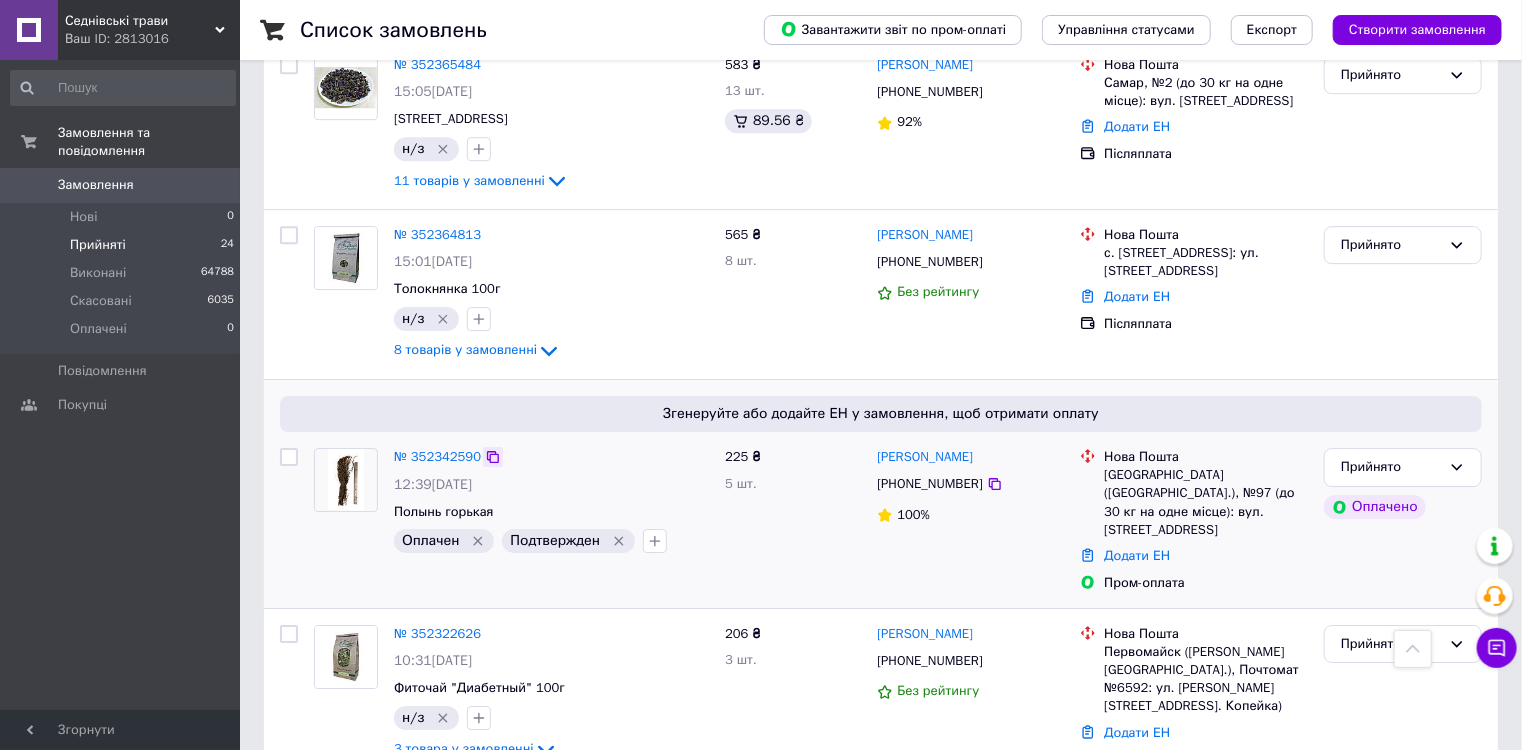 click 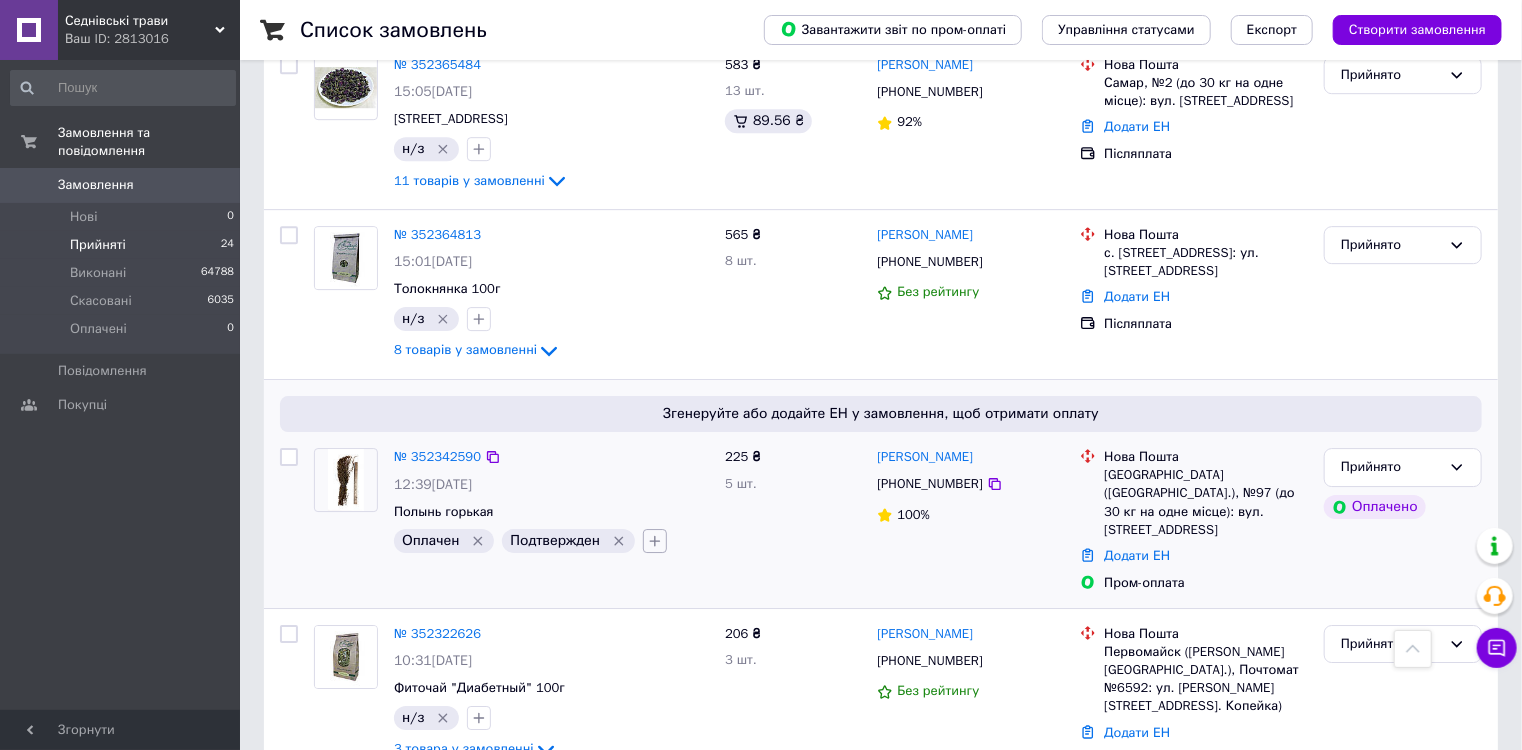 click 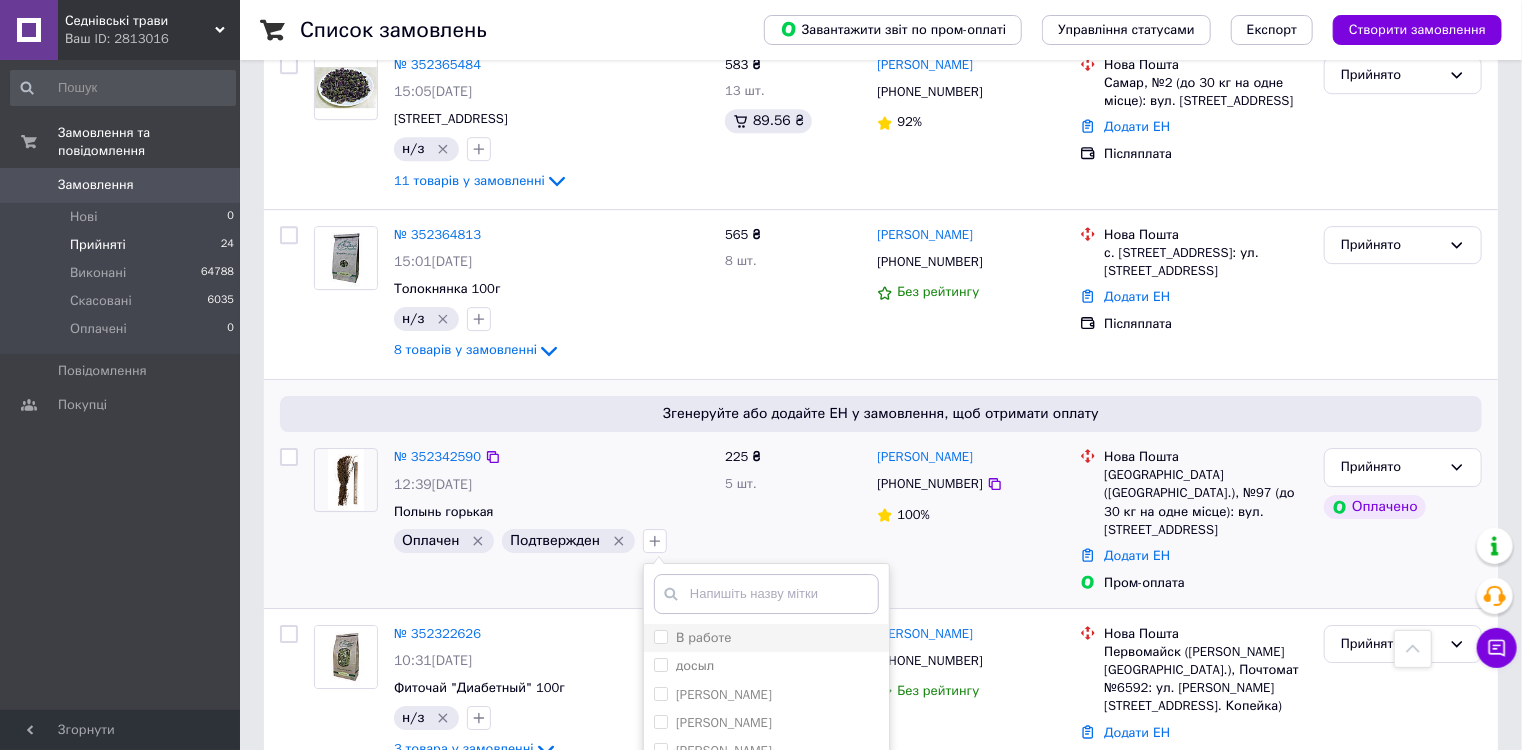 click on "В работе" at bounding box center [660, 636] 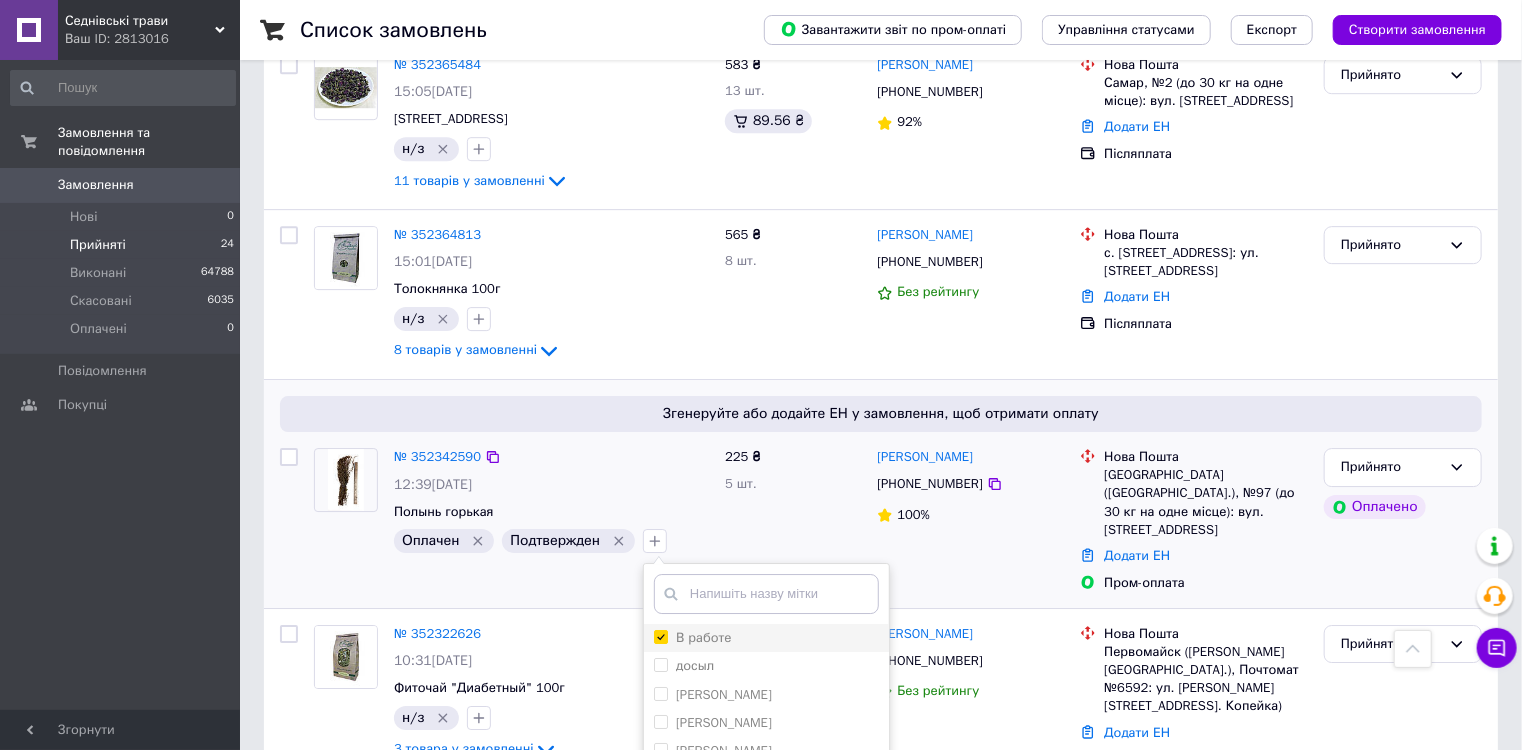 checkbox on "true" 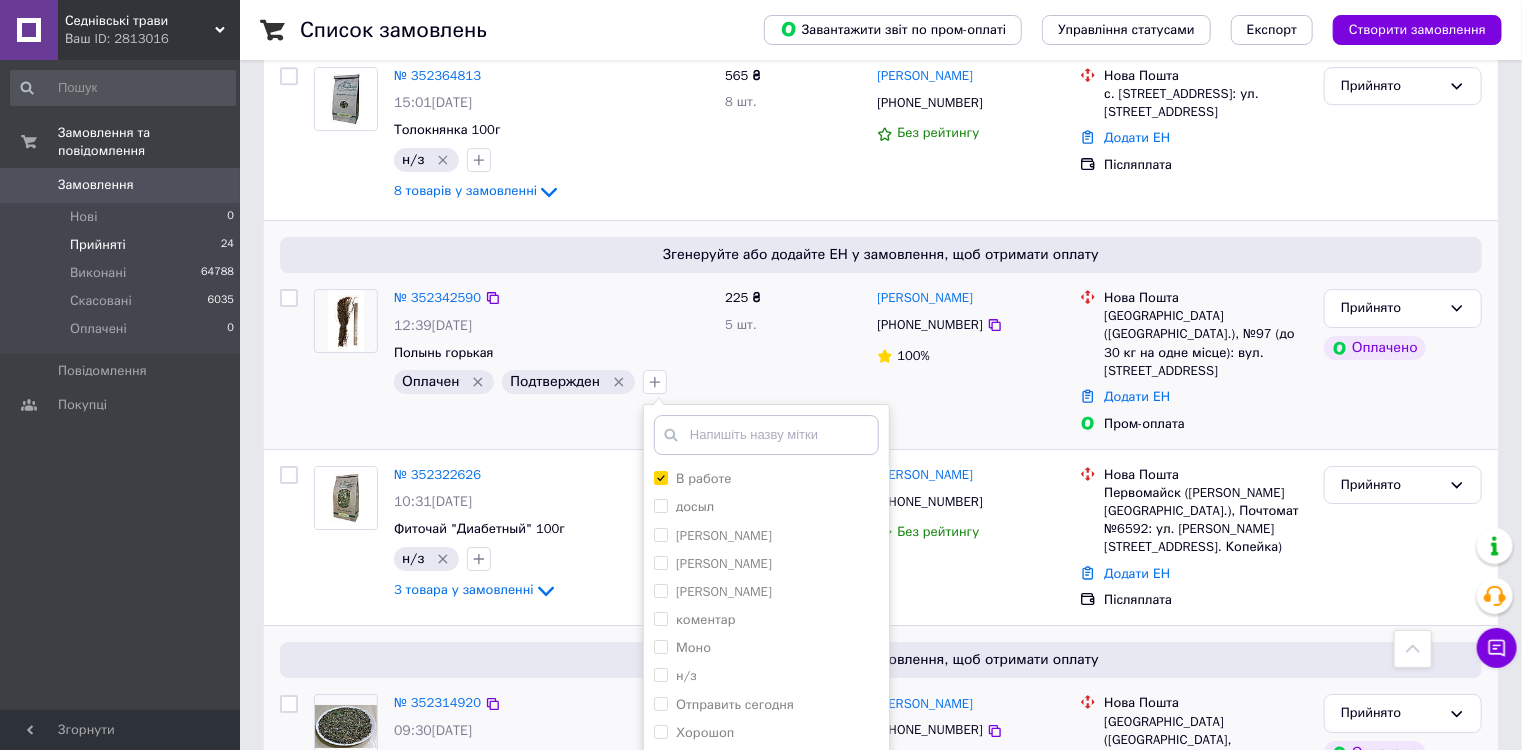 scroll, scrollTop: 3205, scrollLeft: 0, axis: vertical 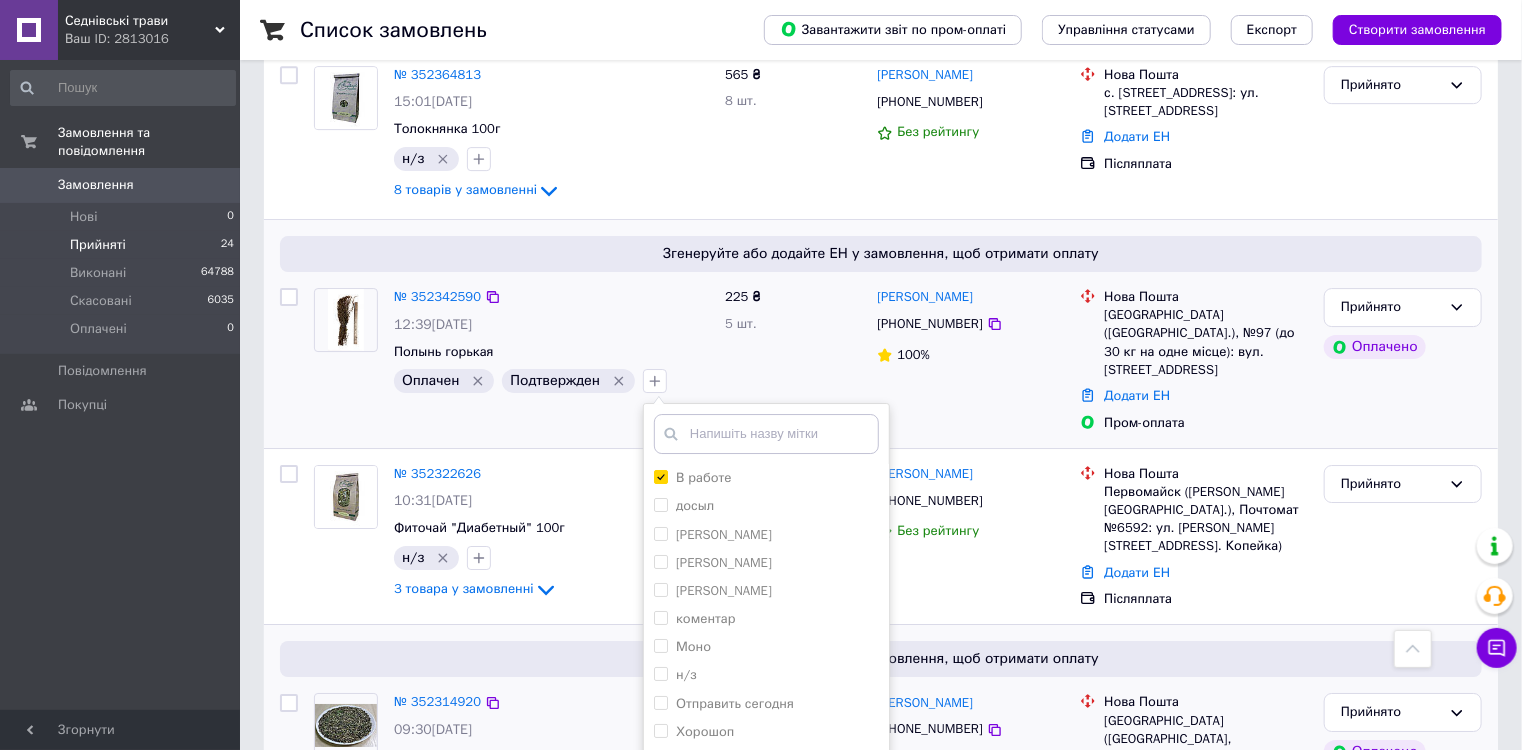 click on "Додати мітку" at bounding box center (766, 800) 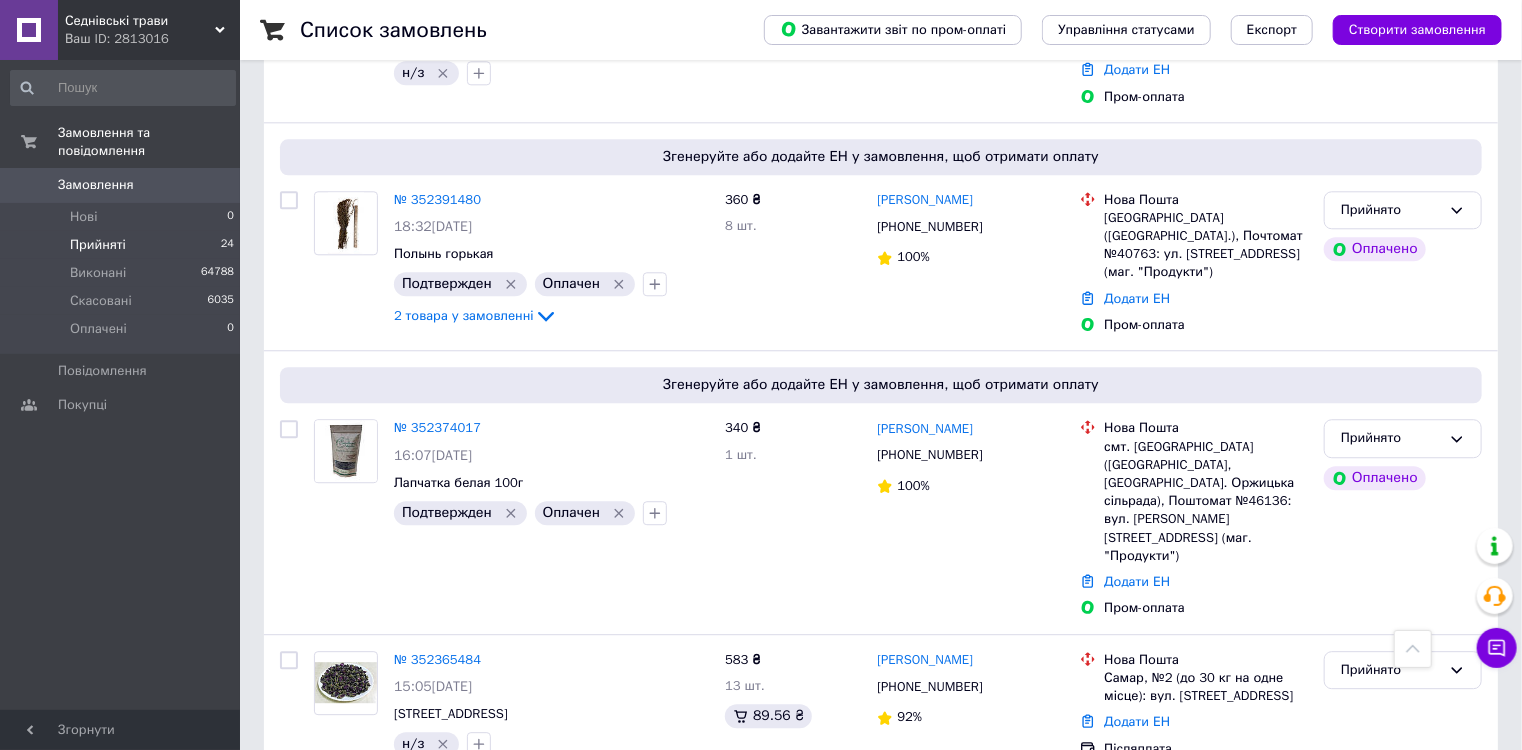 scroll, scrollTop: 2405, scrollLeft: 0, axis: vertical 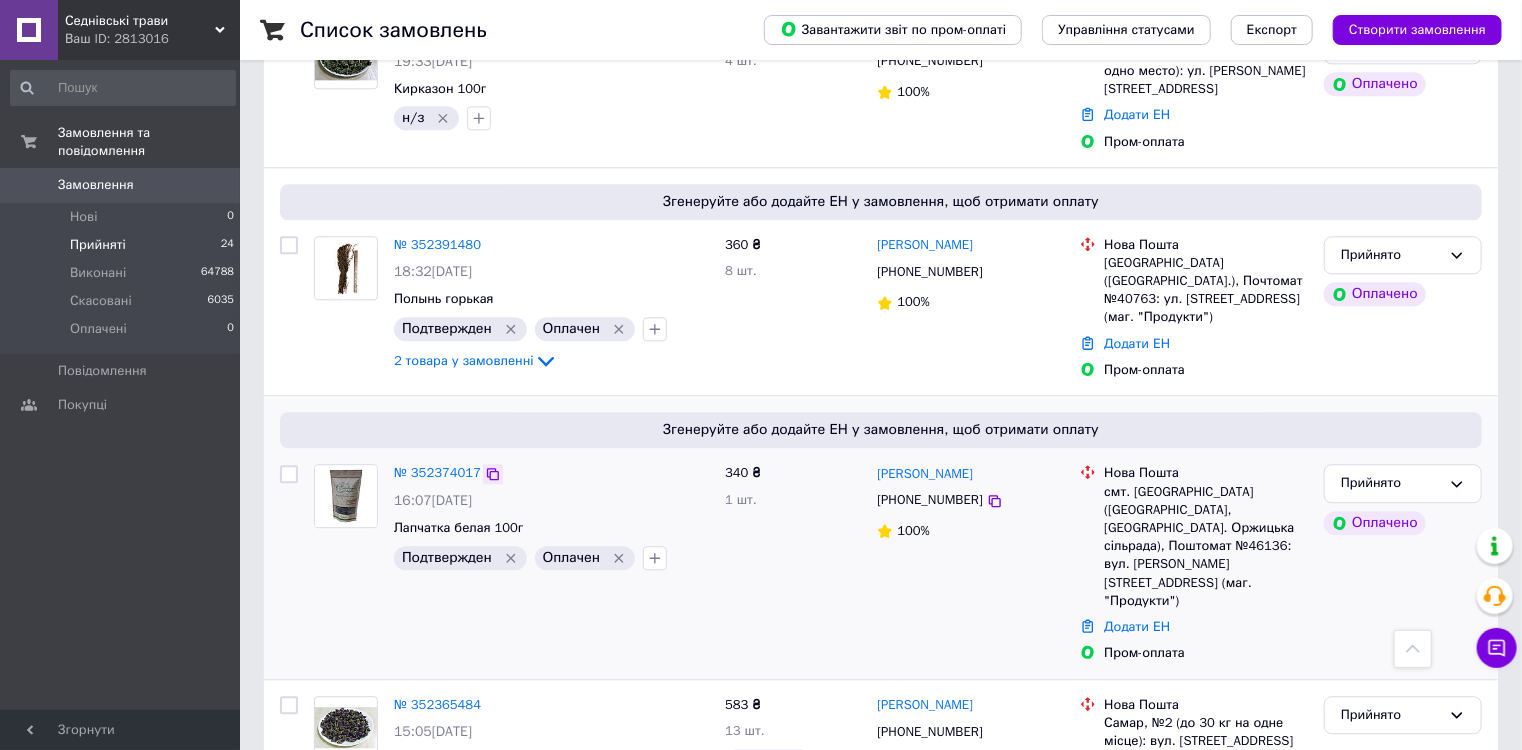 click 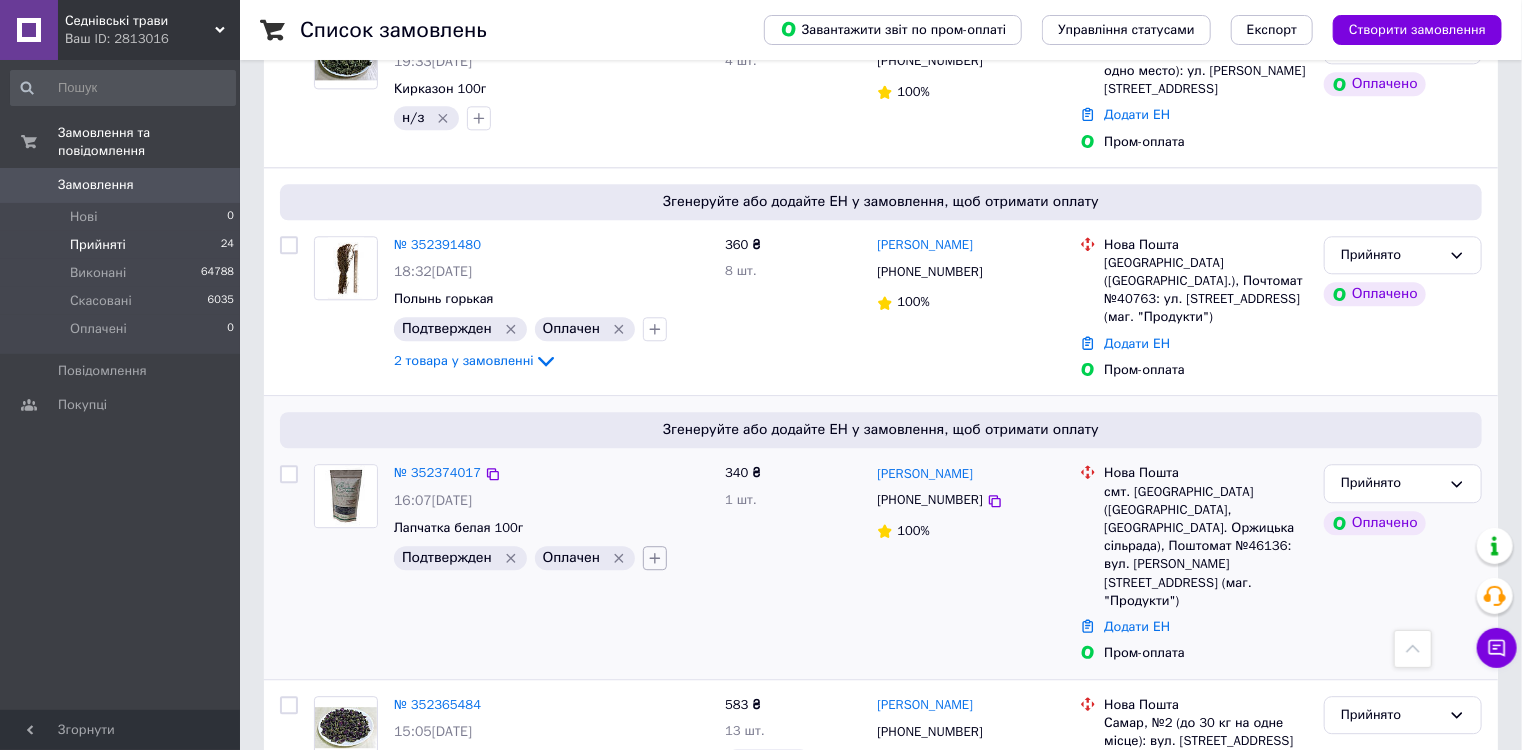 click at bounding box center [655, 558] 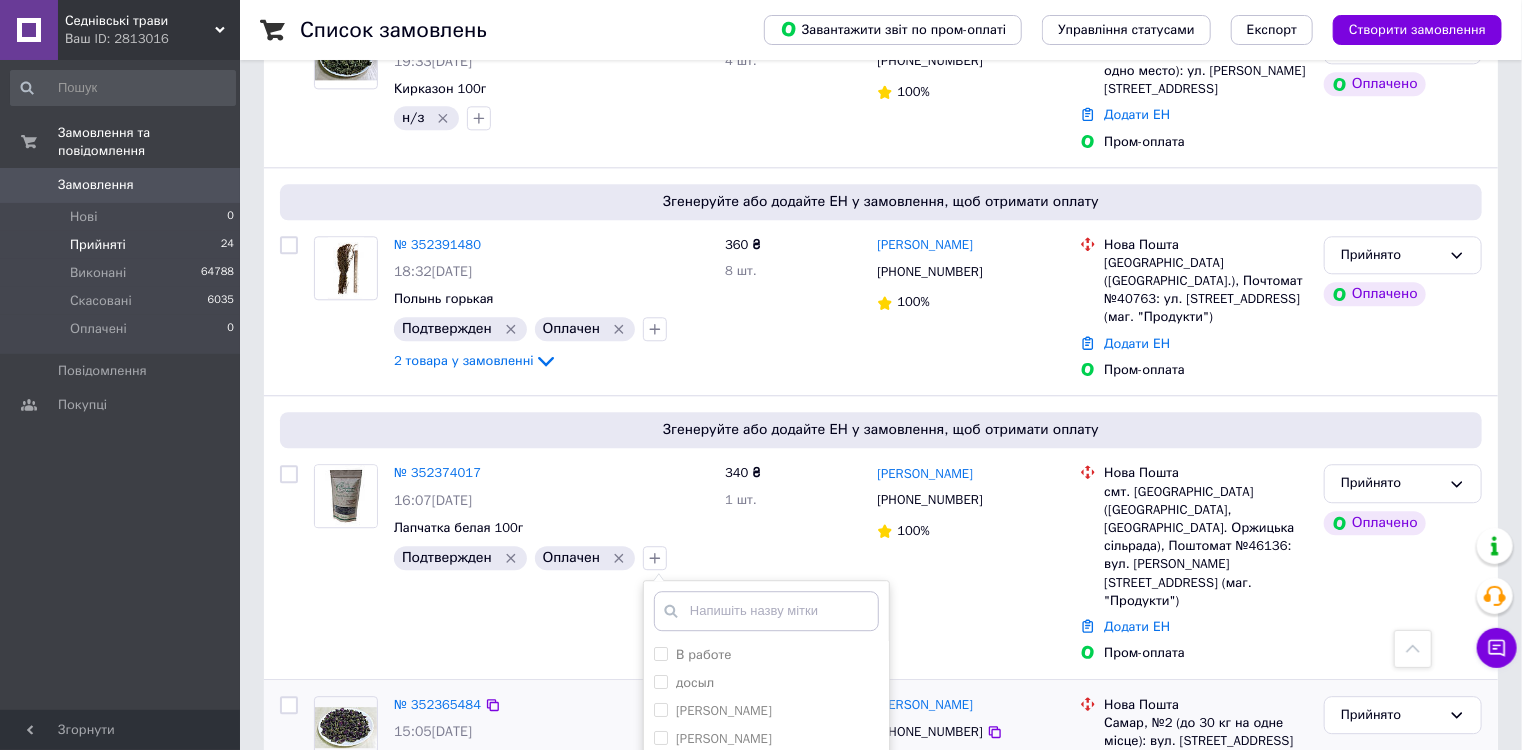 drag, startPoint x: 656, startPoint y: 554, endPoint x: 1026, endPoint y: 560, distance: 370.04865 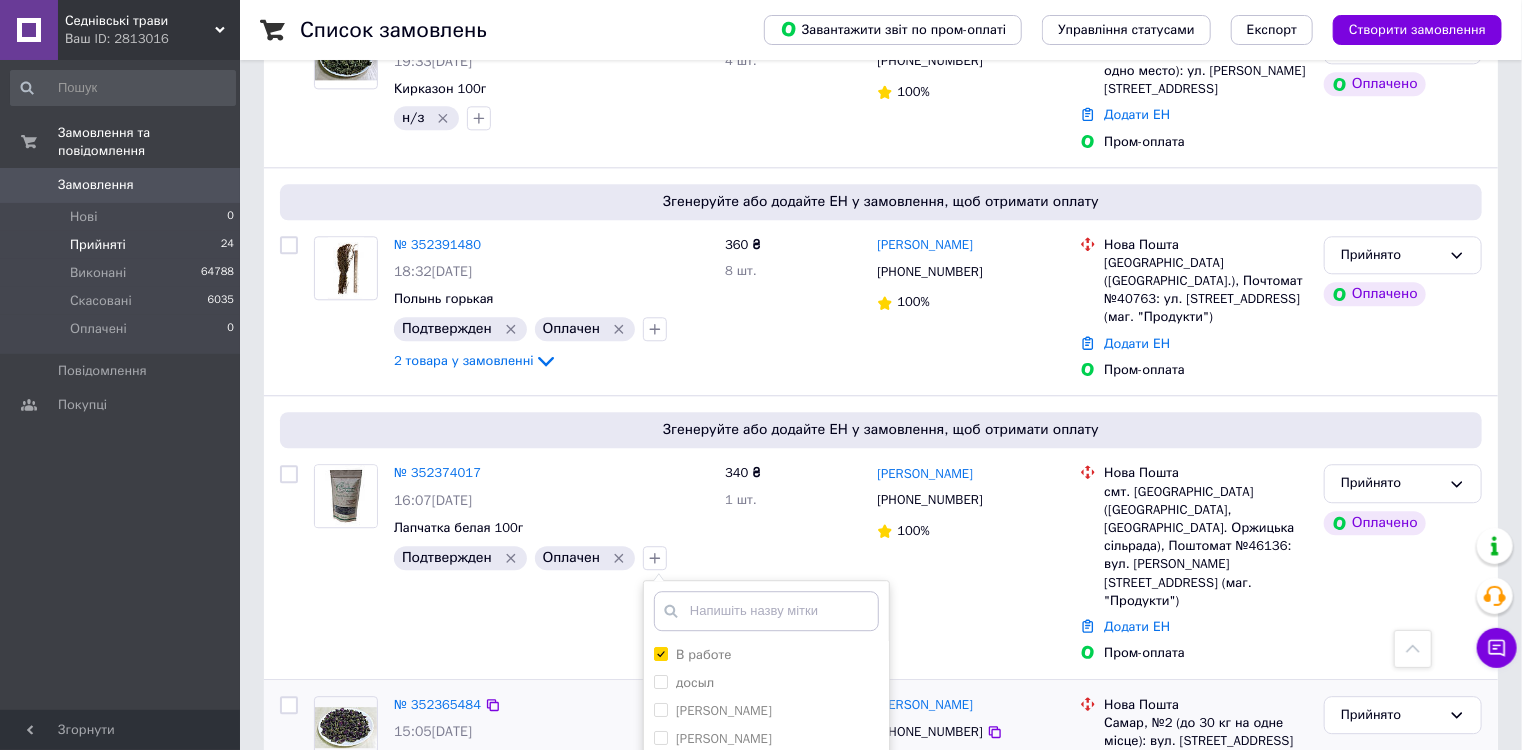 checkbox on "true" 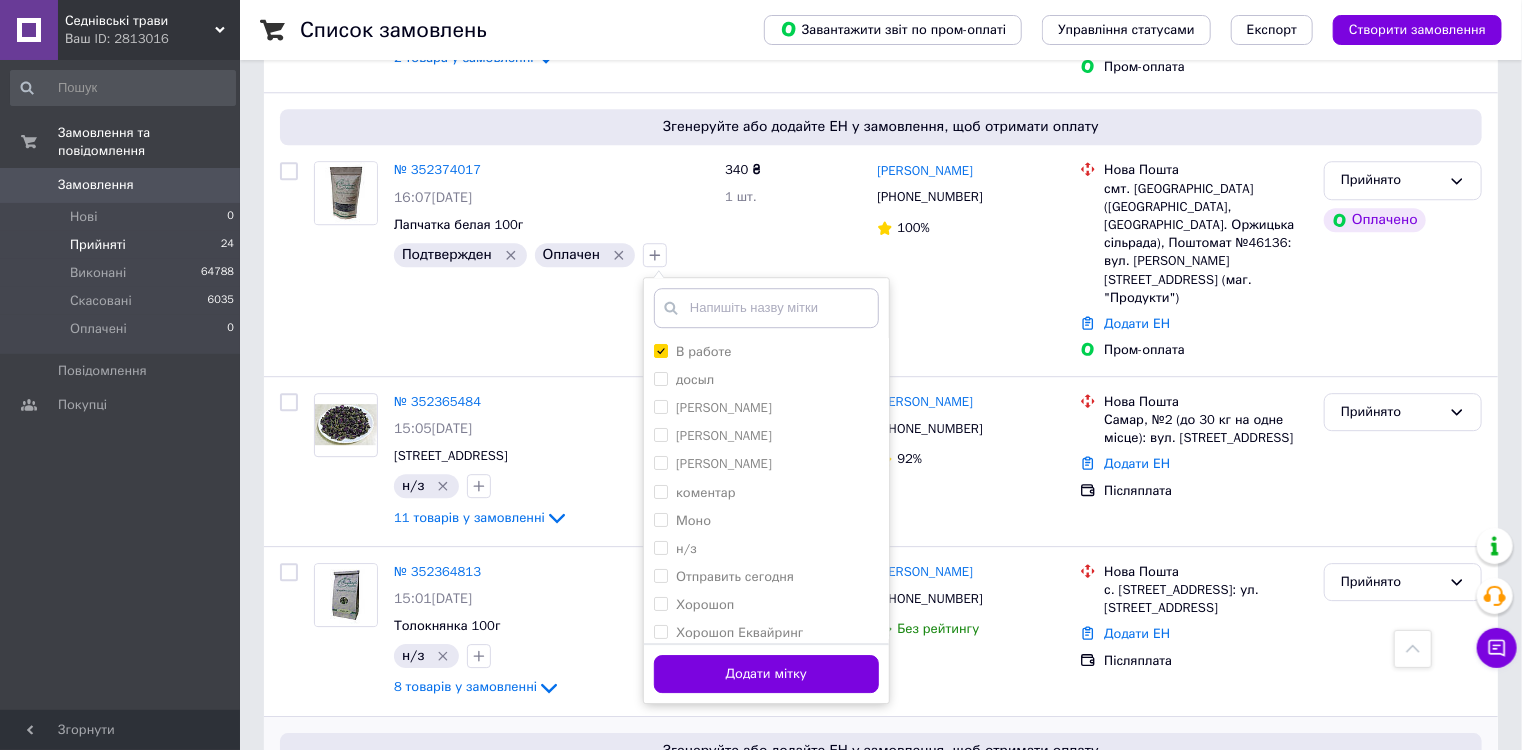 scroll, scrollTop: 2725, scrollLeft: 0, axis: vertical 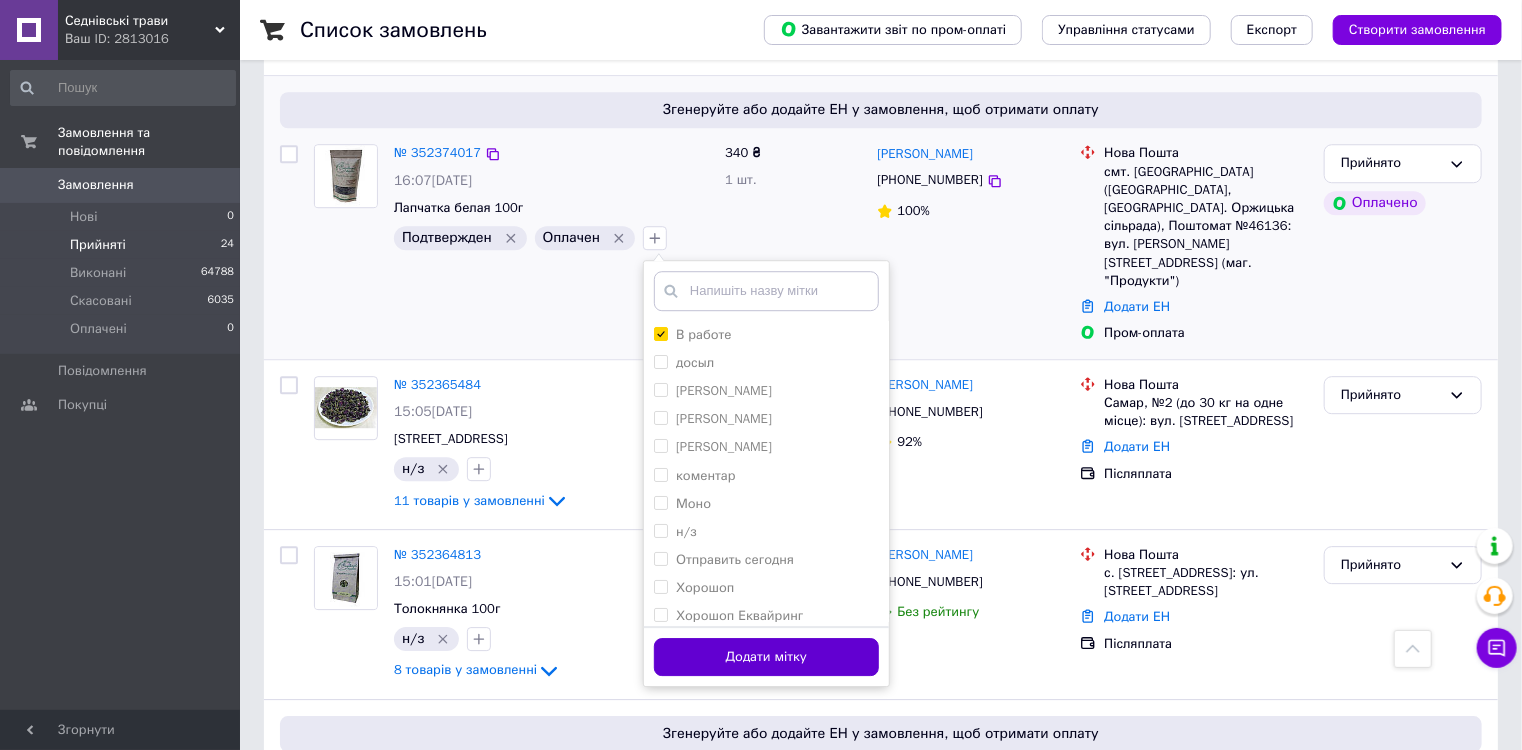 click on "Додати мітку" at bounding box center [766, 657] 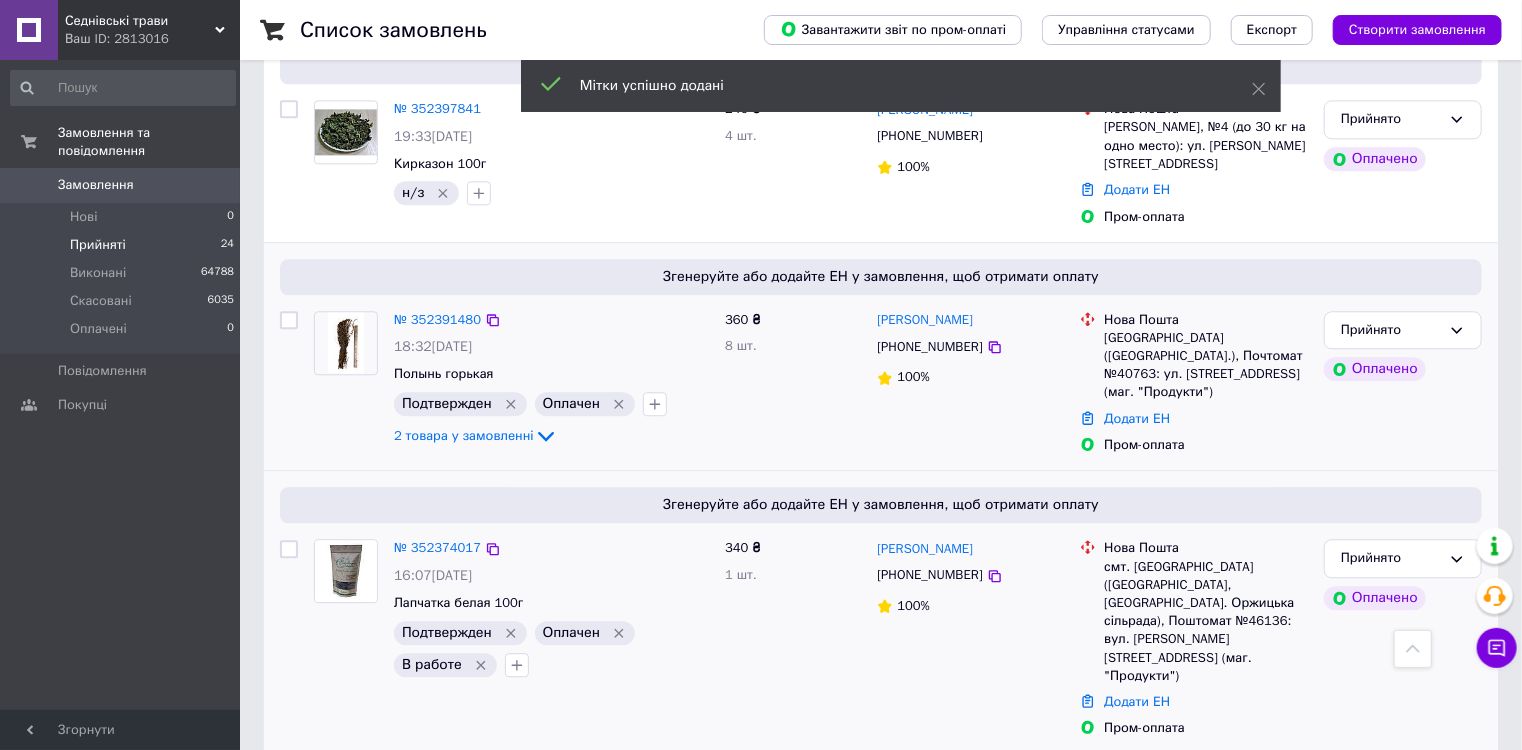 scroll, scrollTop: 2245, scrollLeft: 0, axis: vertical 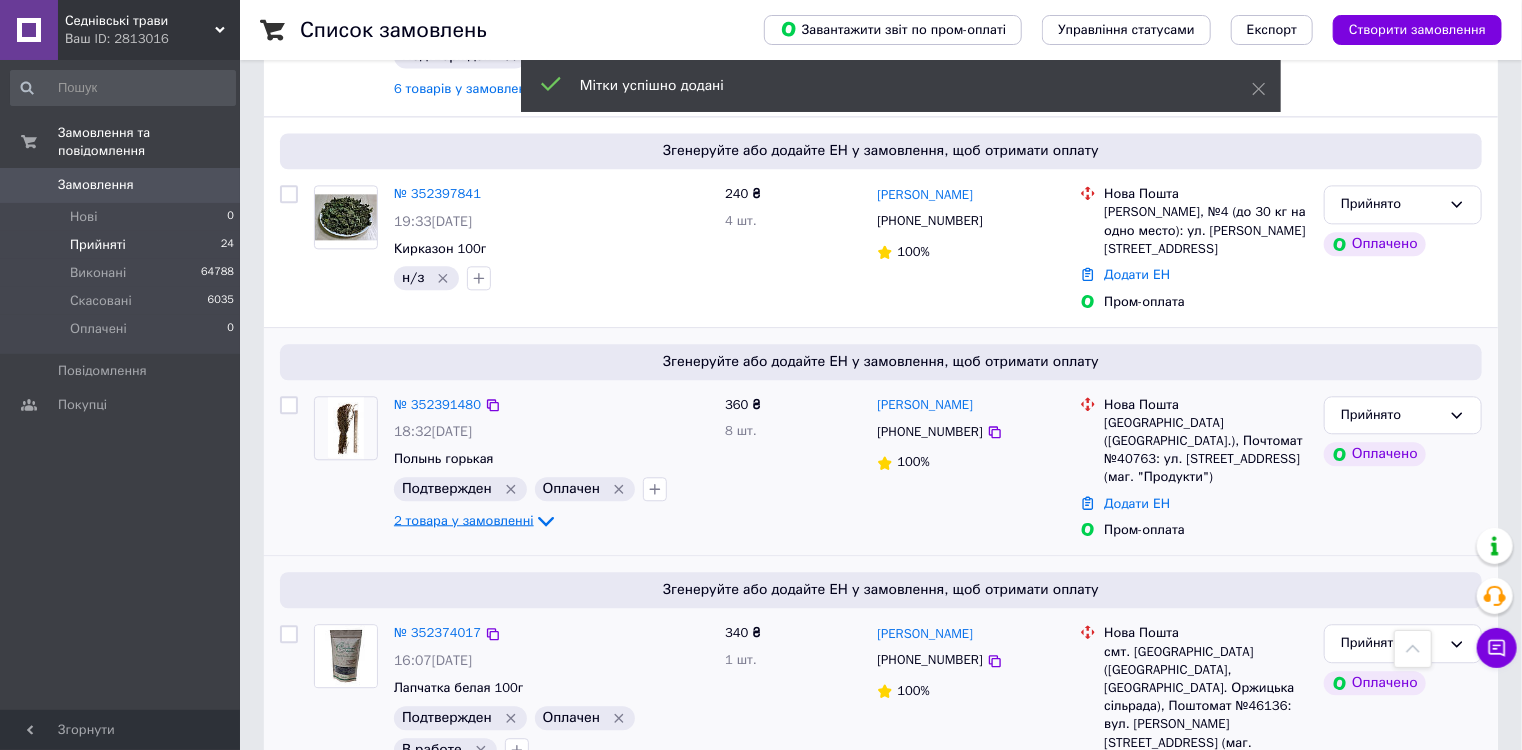 click on "2 товара у замовленні" at bounding box center (464, 520) 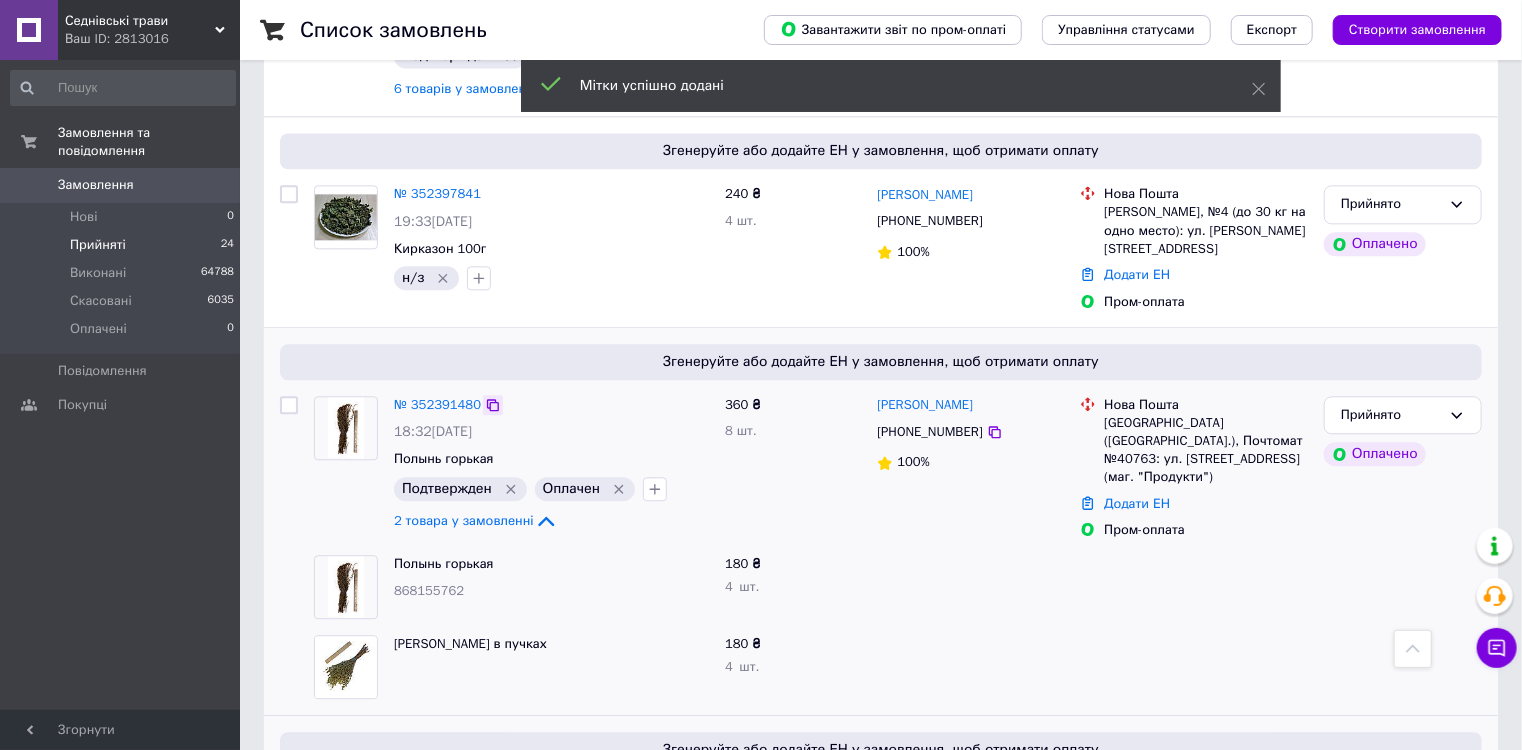 click 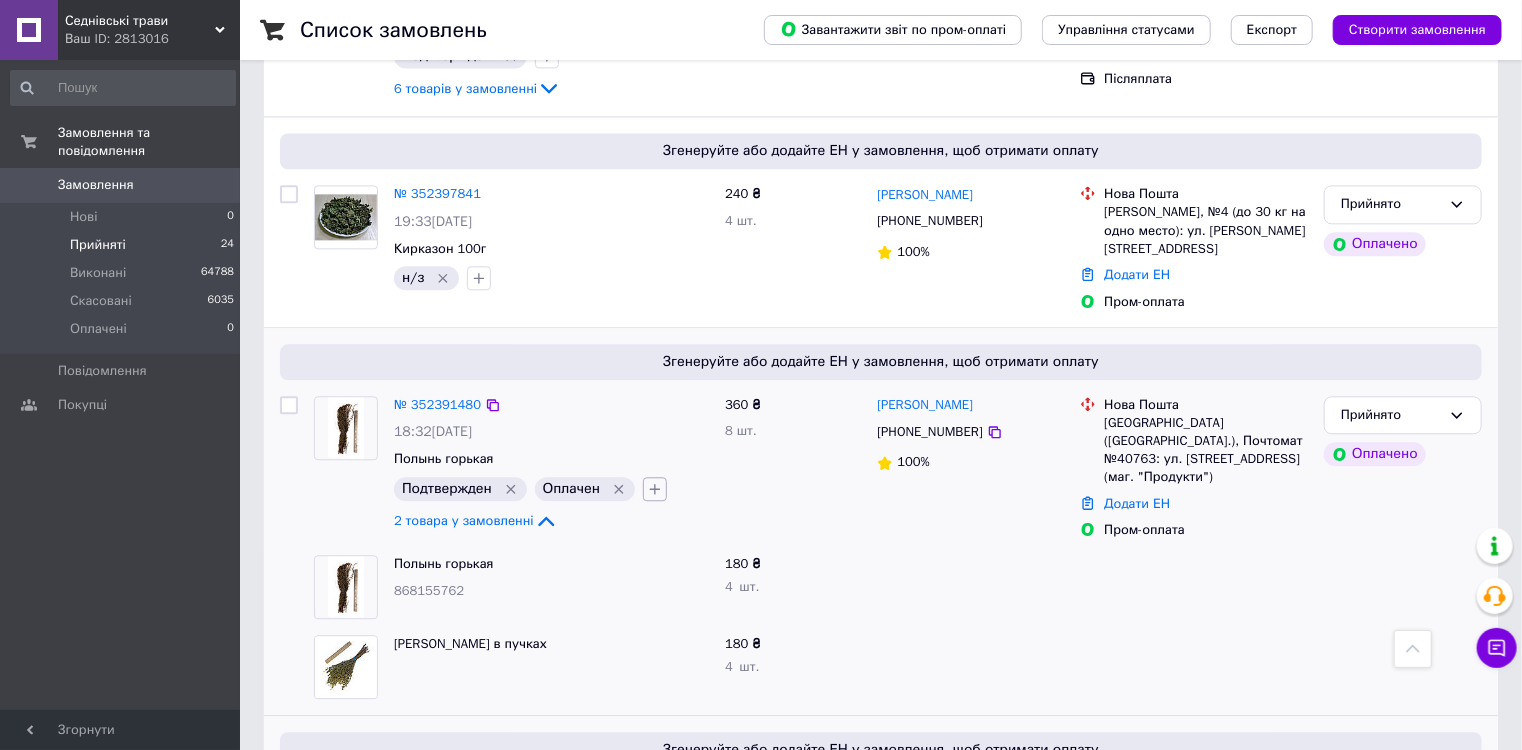 click 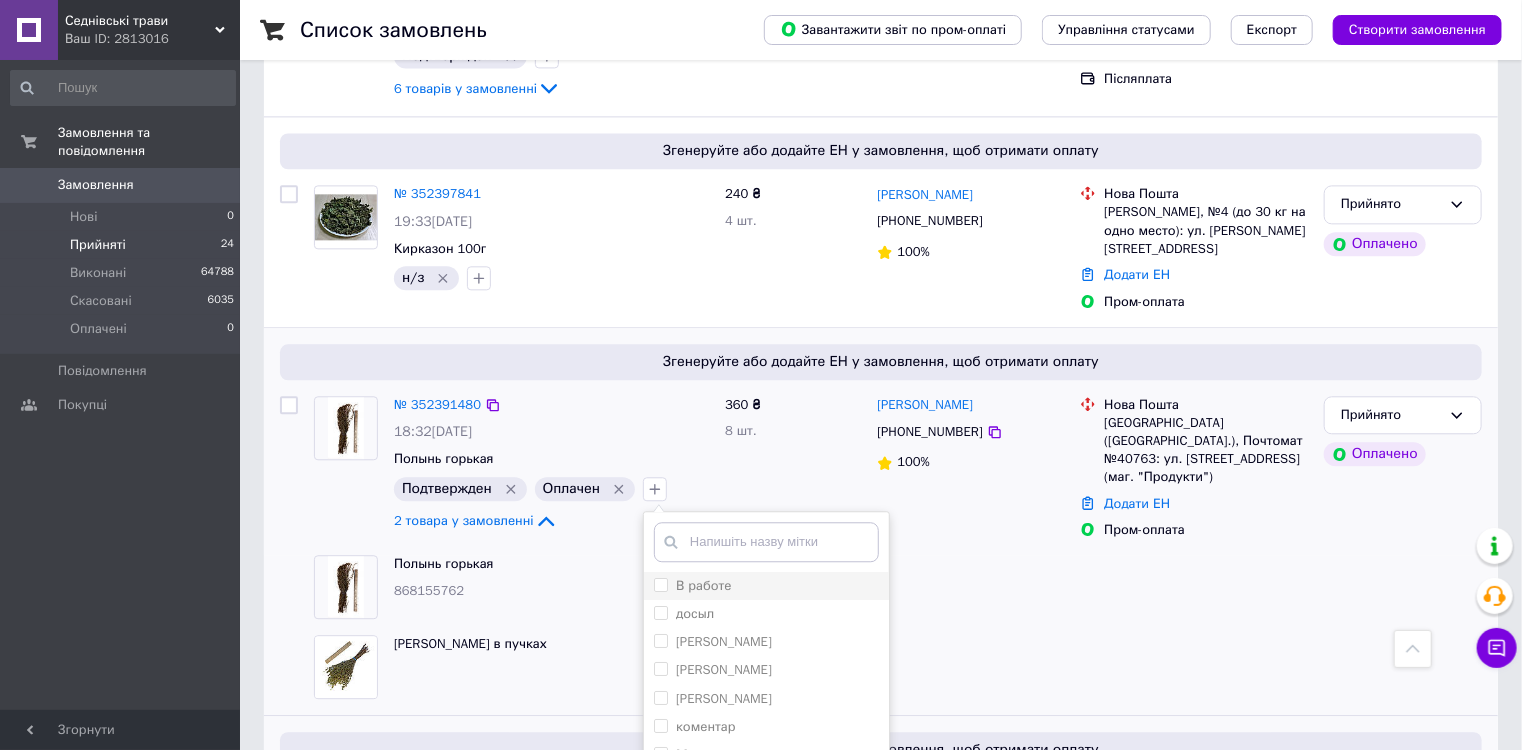 click on "В работе" at bounding box center [660, 584] 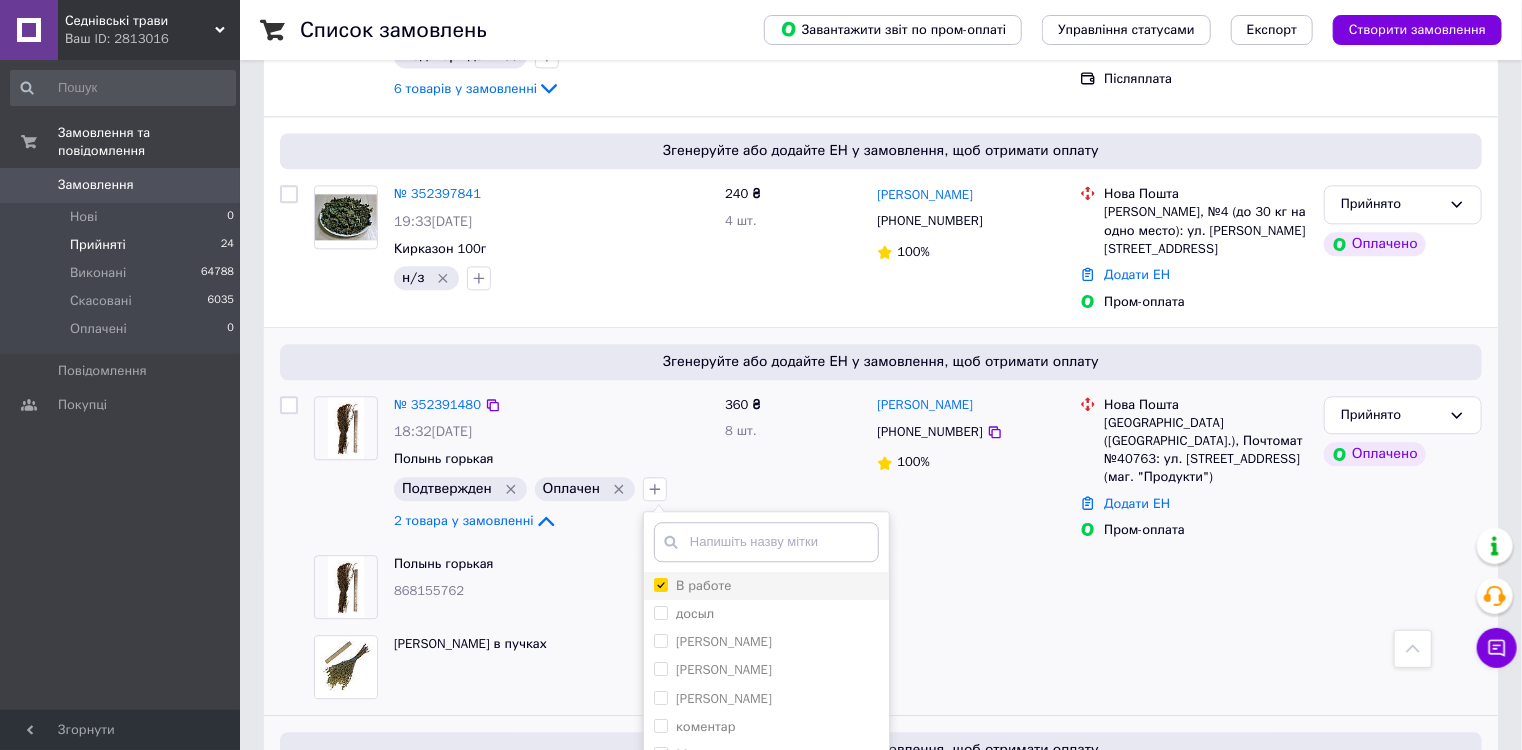checkbox on "true" 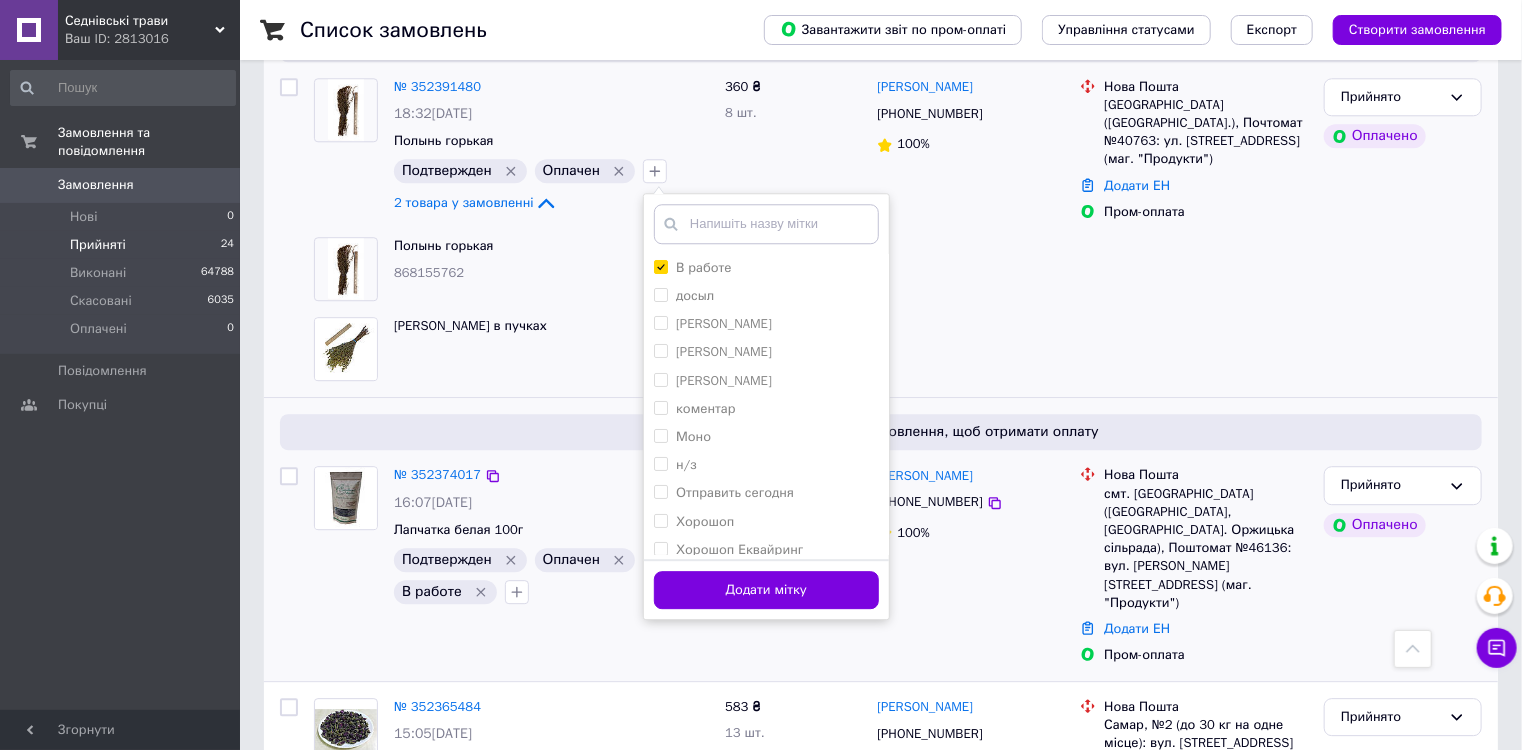 scroll, scrollTop: 2565, scrollLeft: 0, axis: vertical 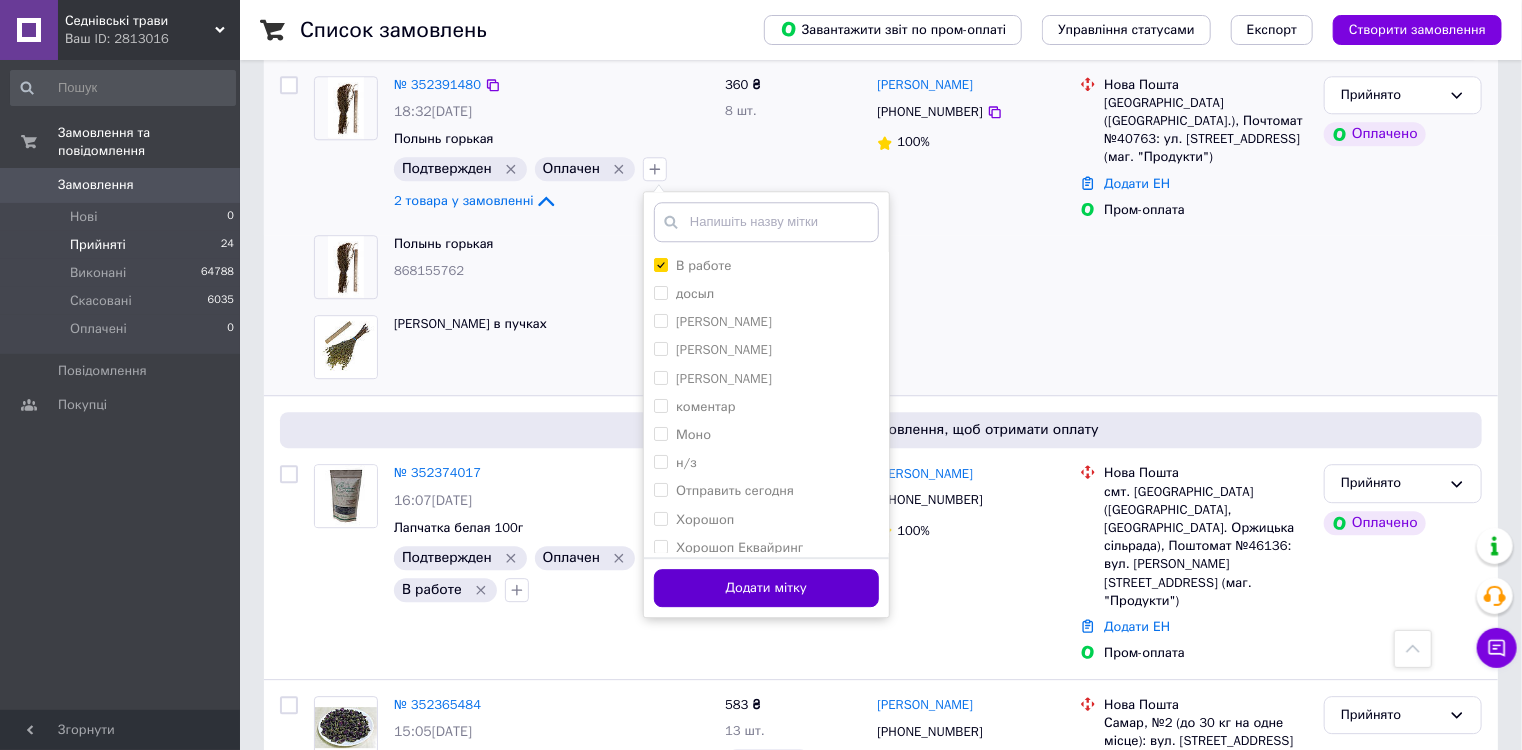 click on "Додати мітку" at bounding box center [766, 588] 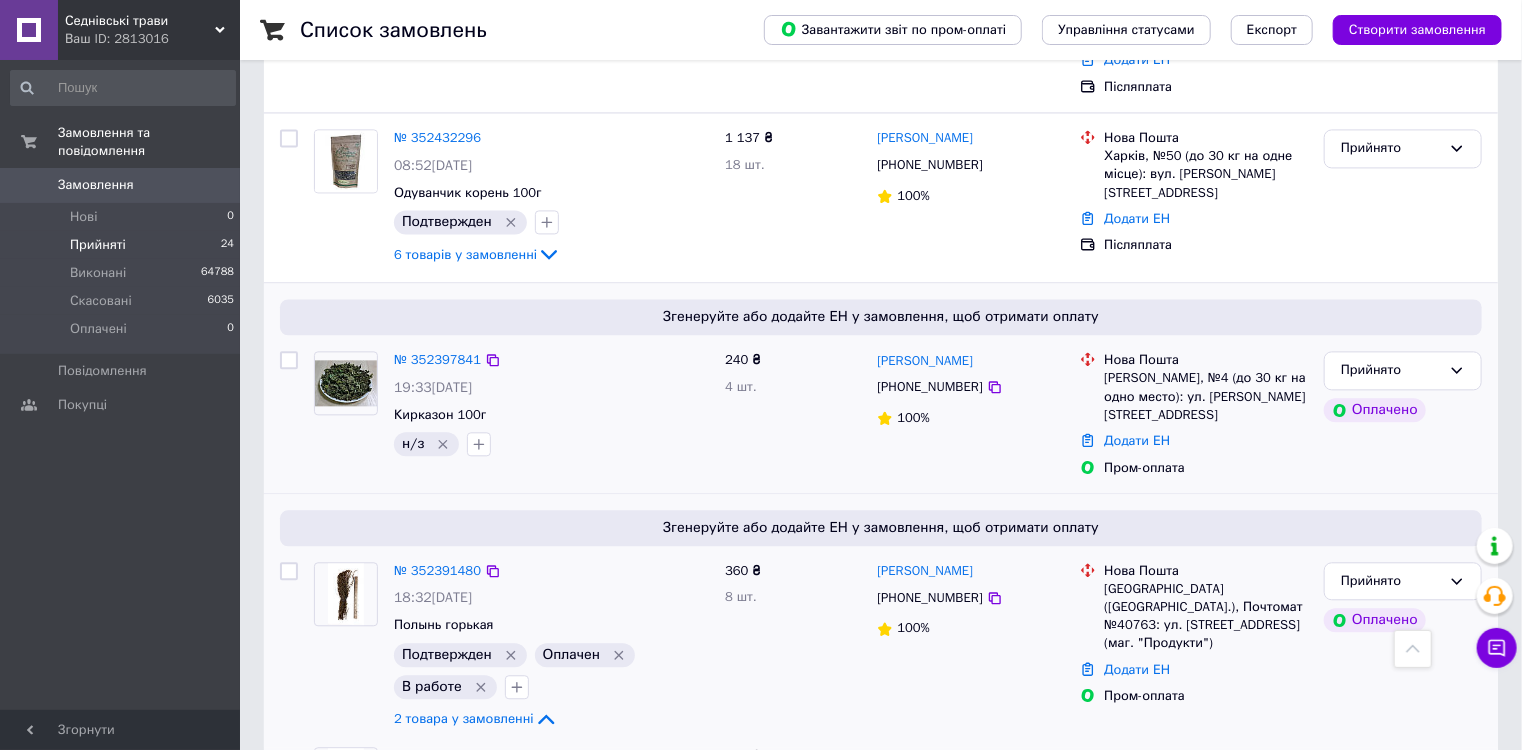 scroll, scrollTop: 1925, scrollLeft: 0, axis: vertical 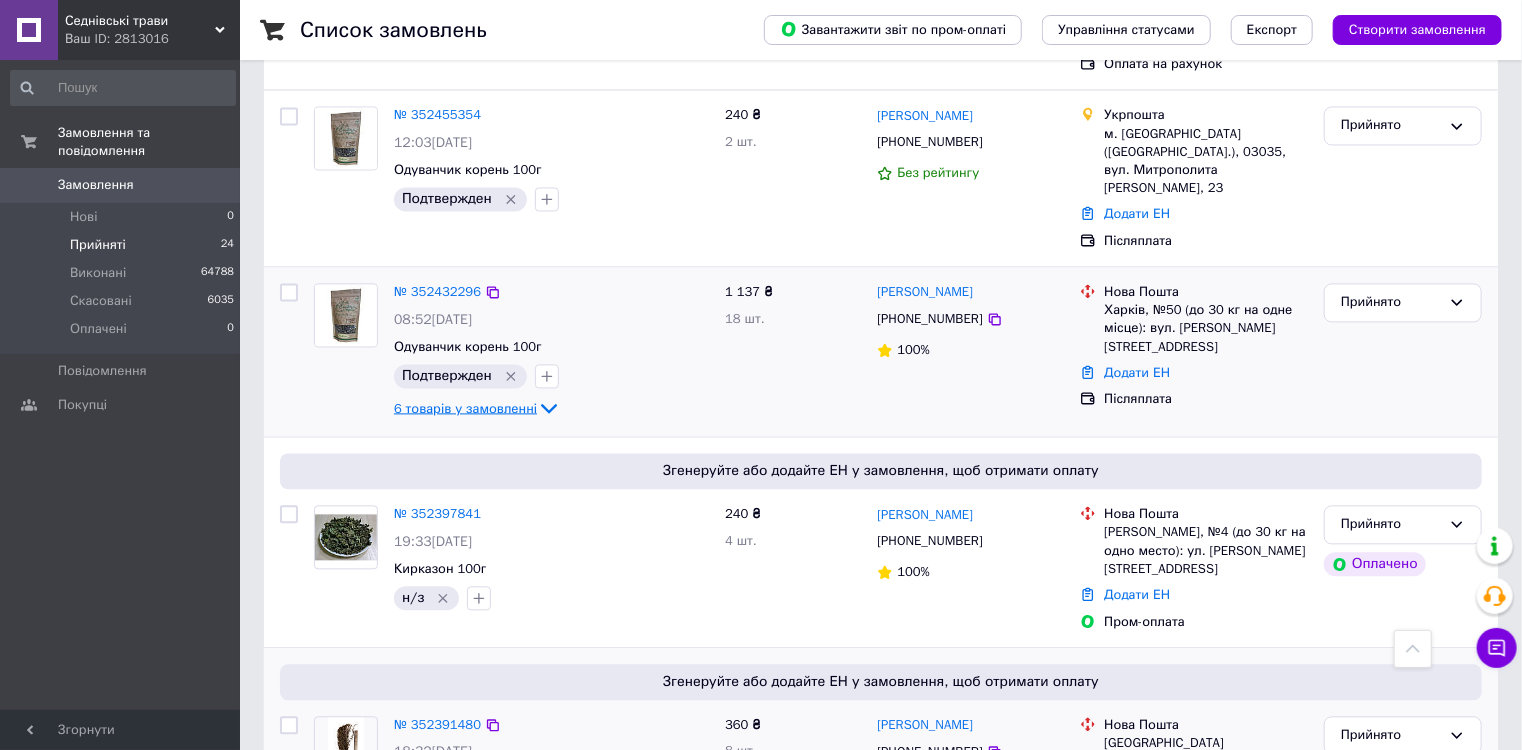 click on "6 товарів у замовленні" at bounding box center (465, 407) 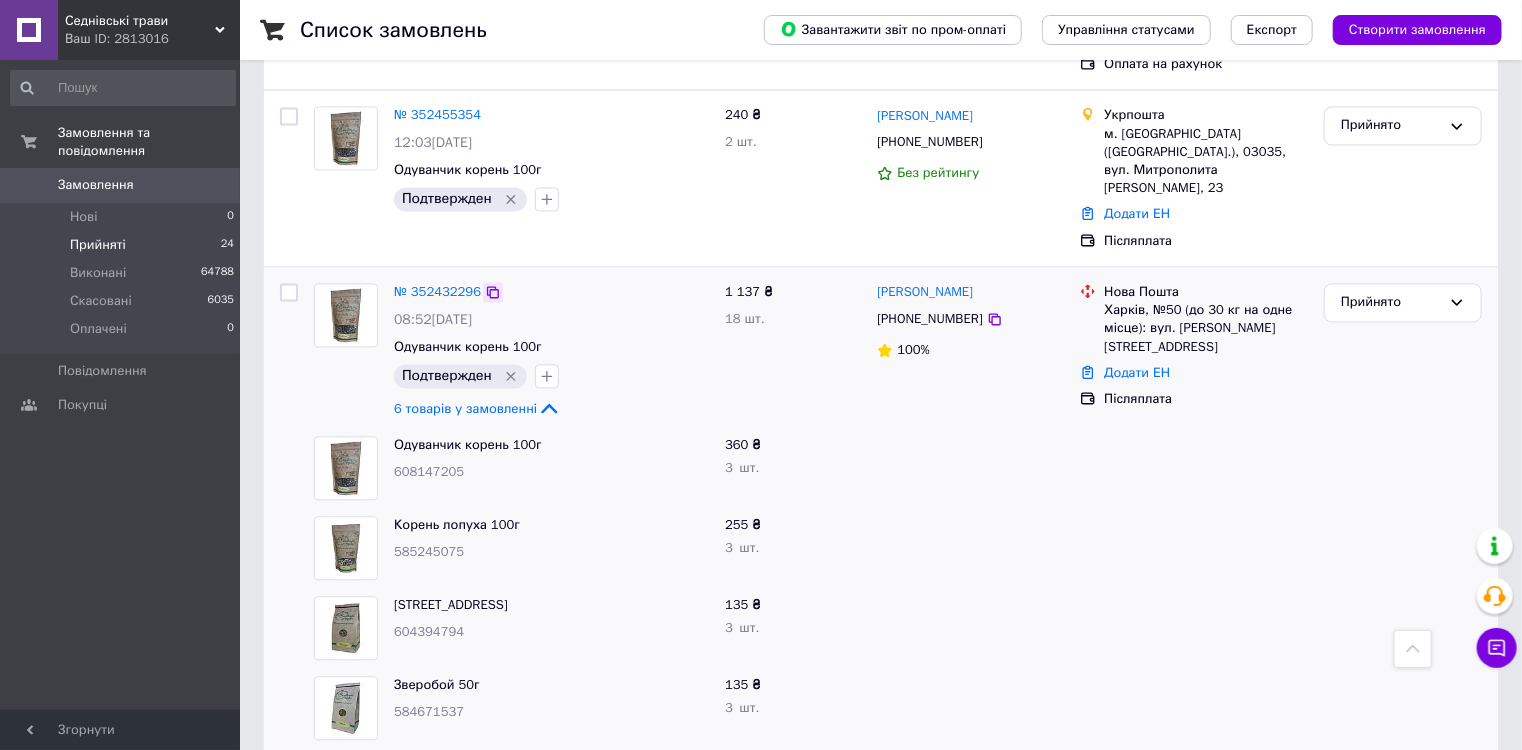 click 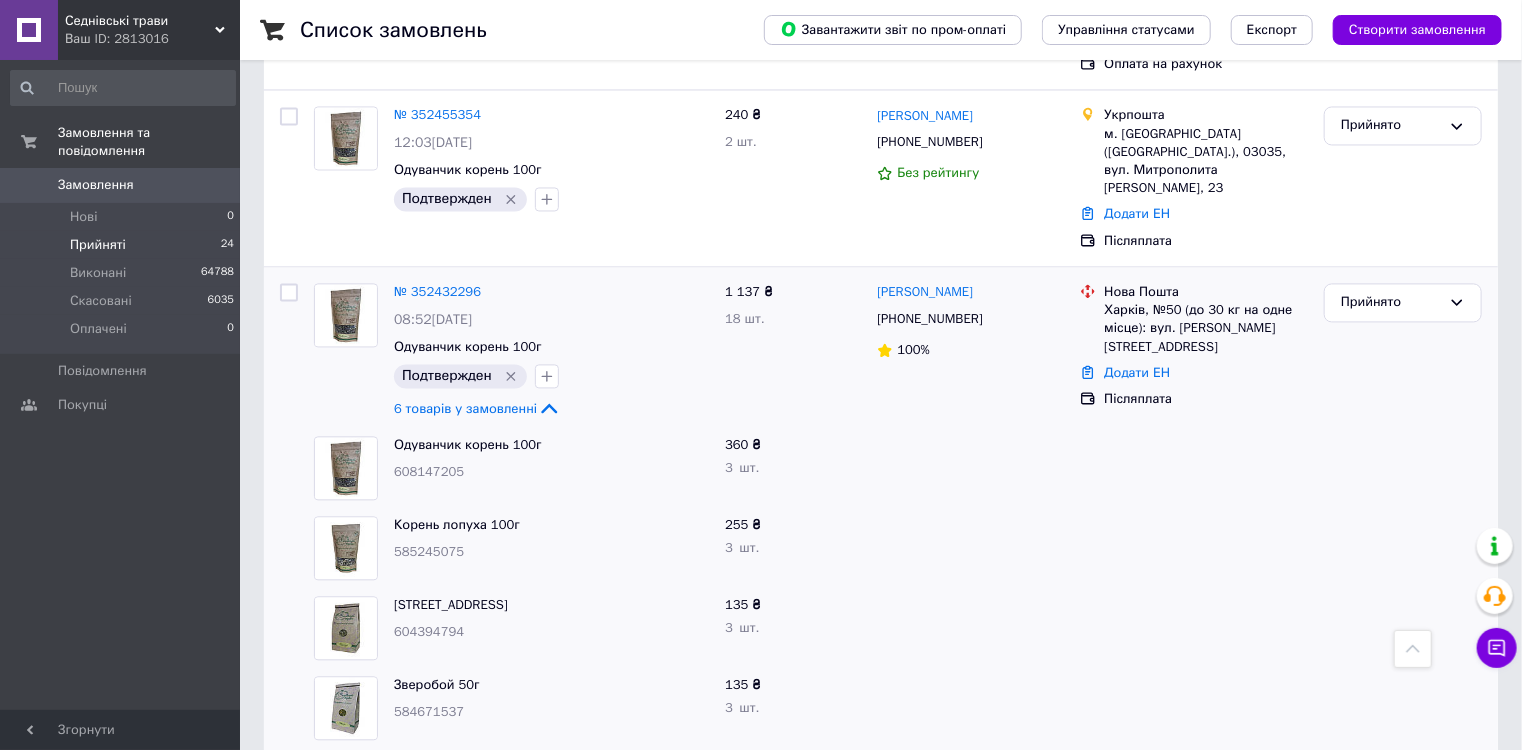 click on "585245075" at bounding box center (551, 552) 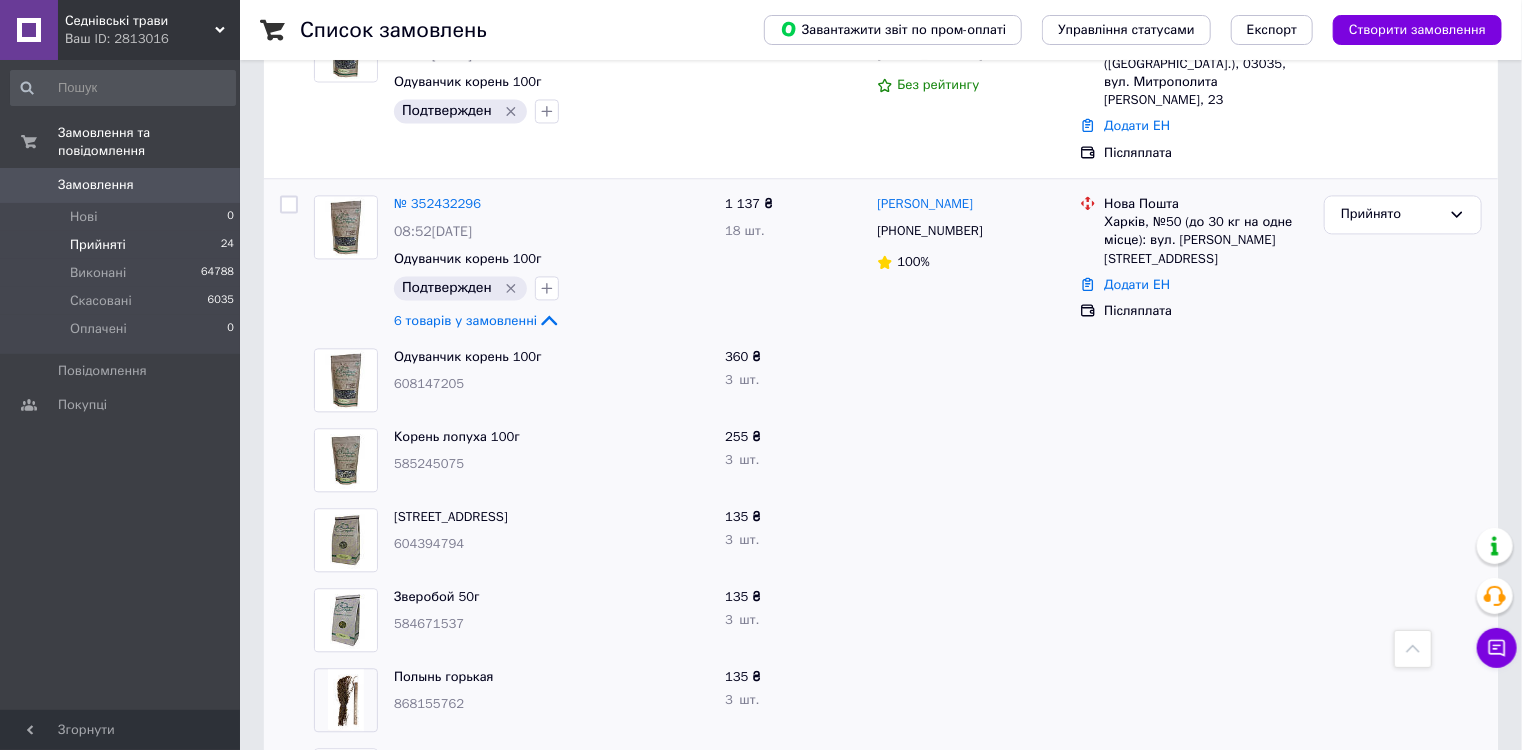 scroll, scrollTop: 1925, scrollLeft: 0, axis: vertical 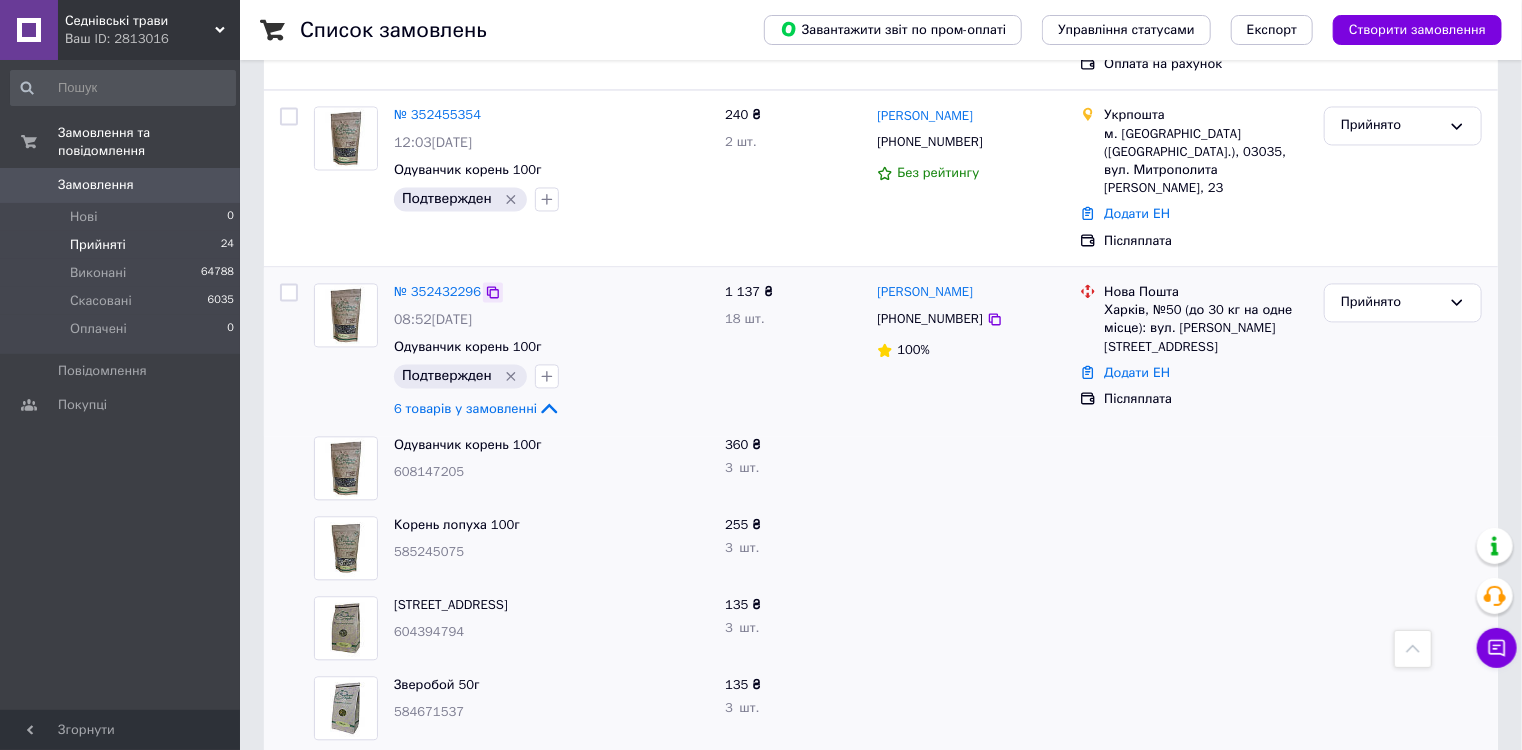 click 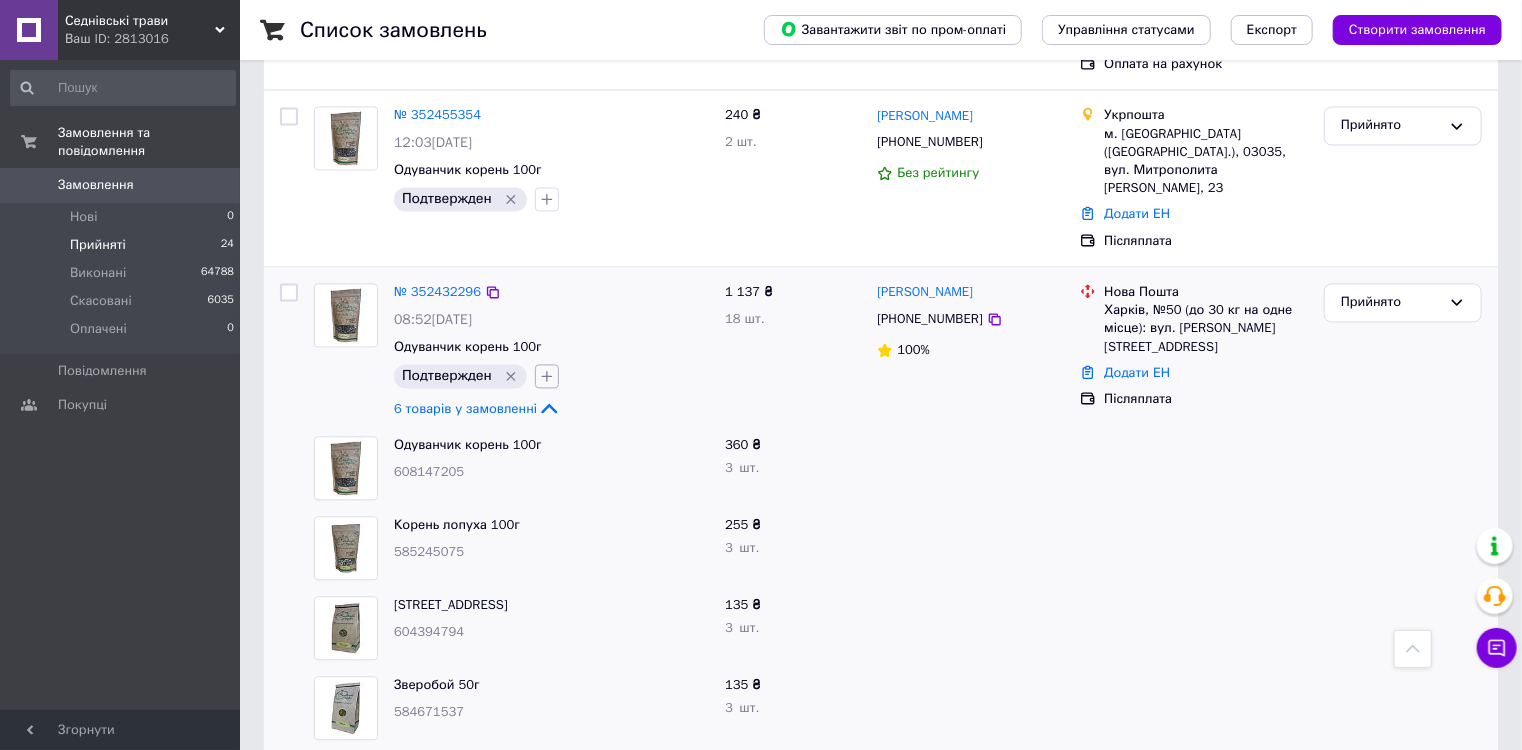 click 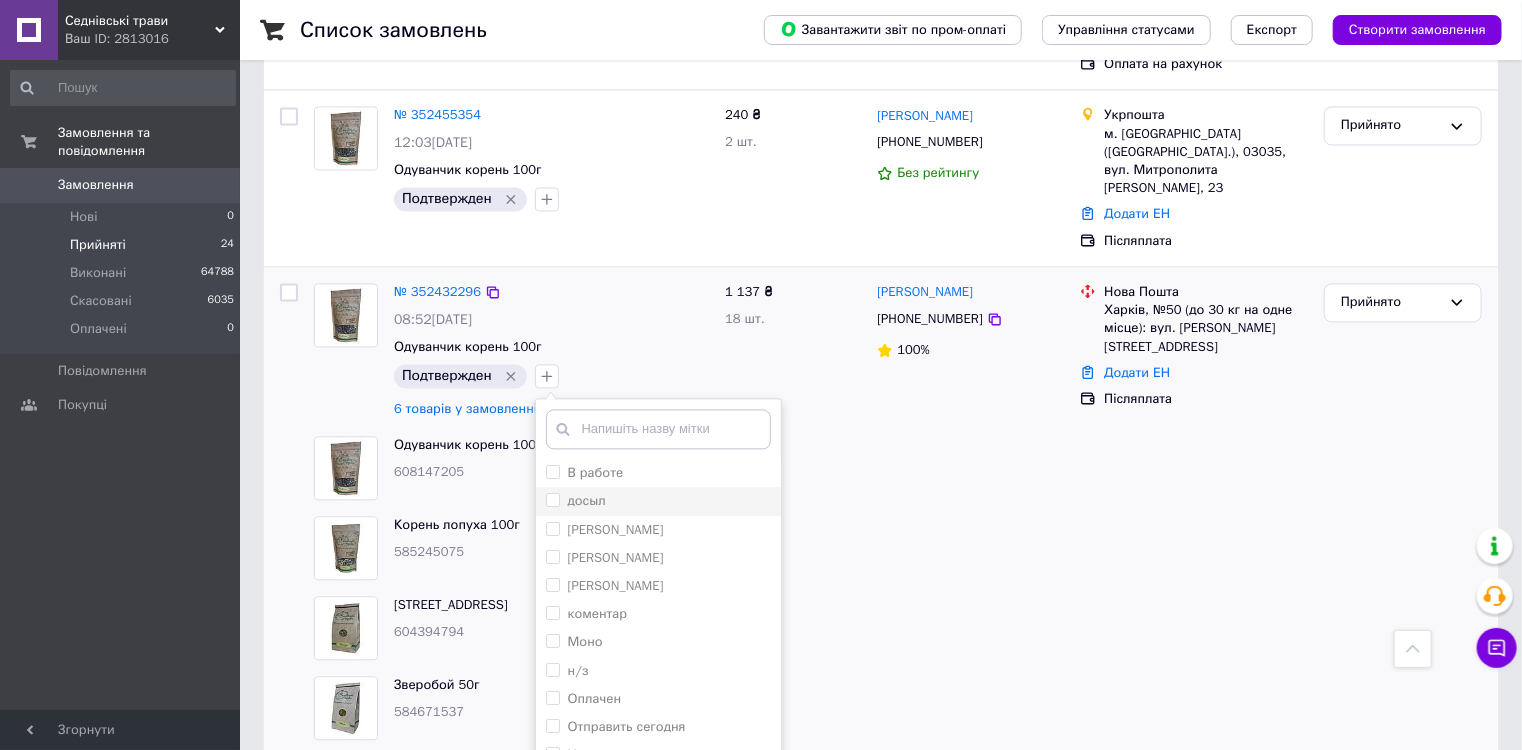 drag, startPoint x: 546, startPoint y: 396, endPoint x: 556, endPoint y: 417, distance: 23.259407 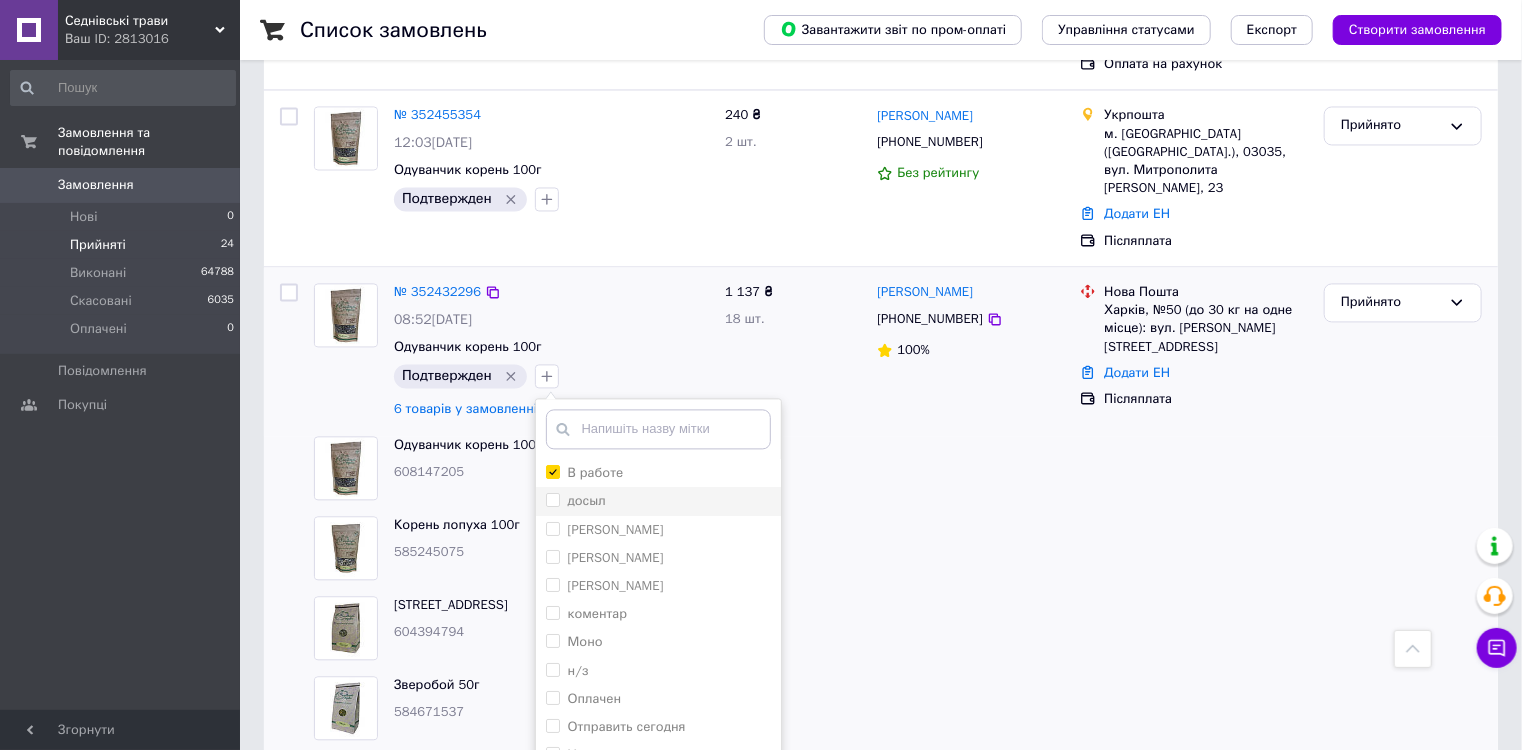 checkbox on "true" 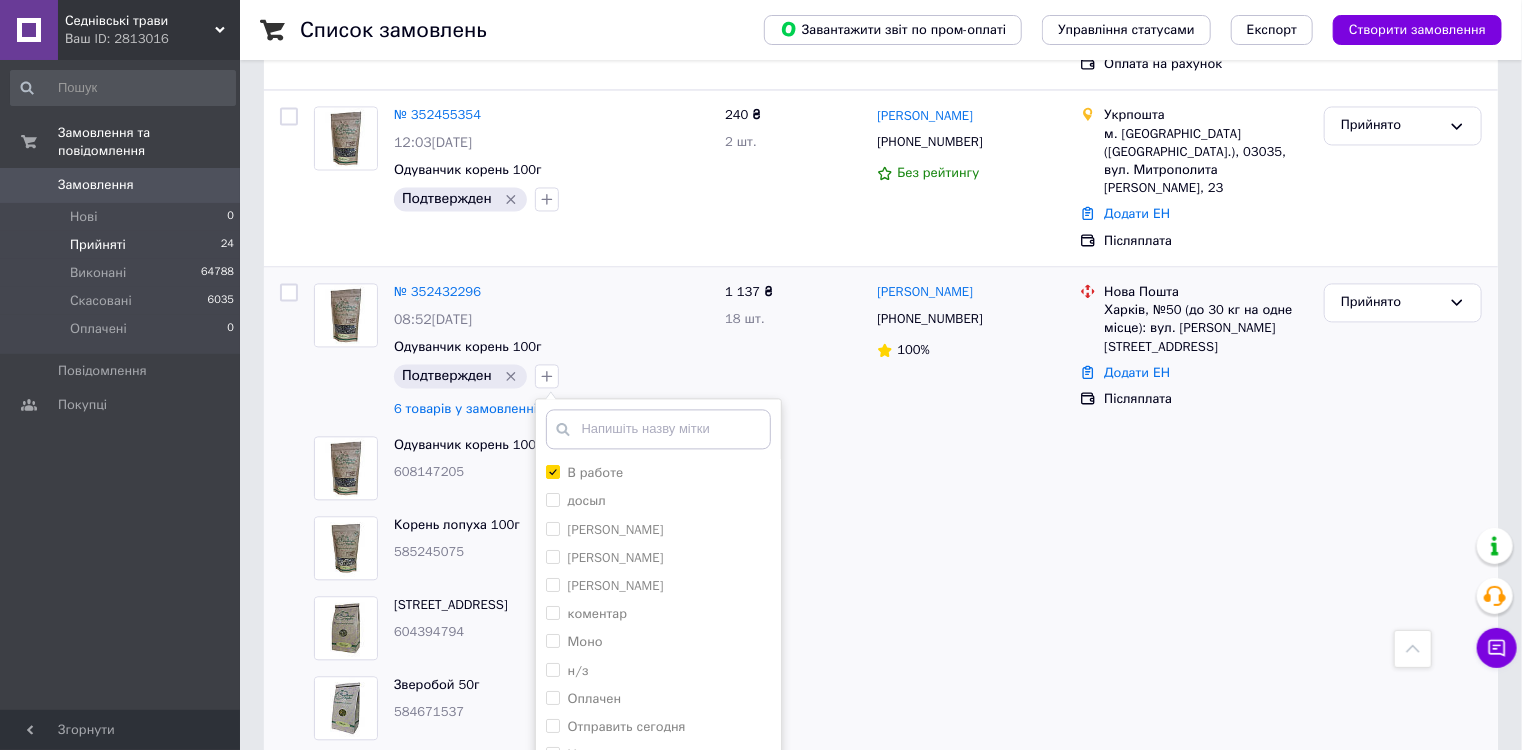drag, startPoint x: 654, startPoint y: 716, endPoint x: 682, endPoint y: 678, distance: 47.201694 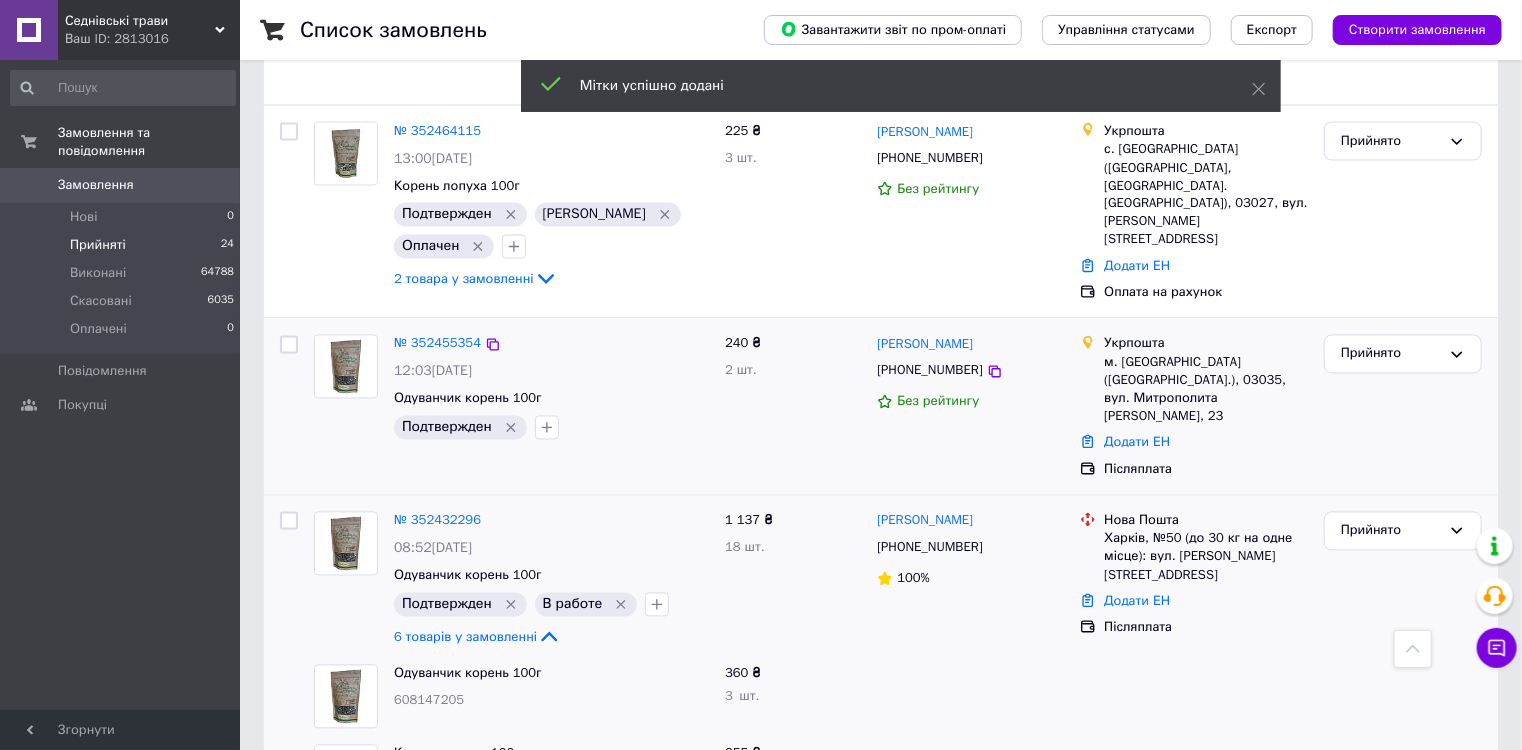 scroll, scrollTop: 1685, scrollLeft: 0, axis: vertical 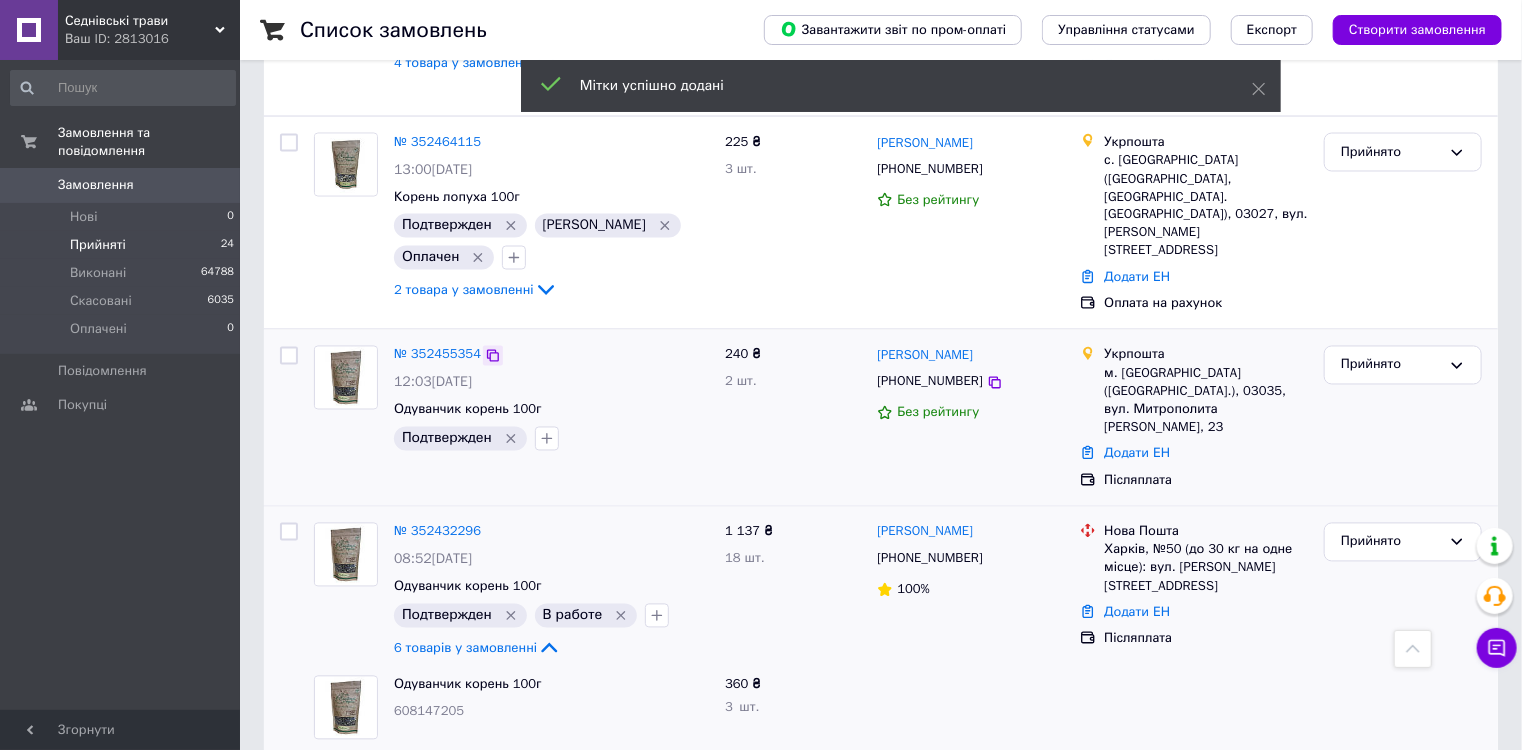 click 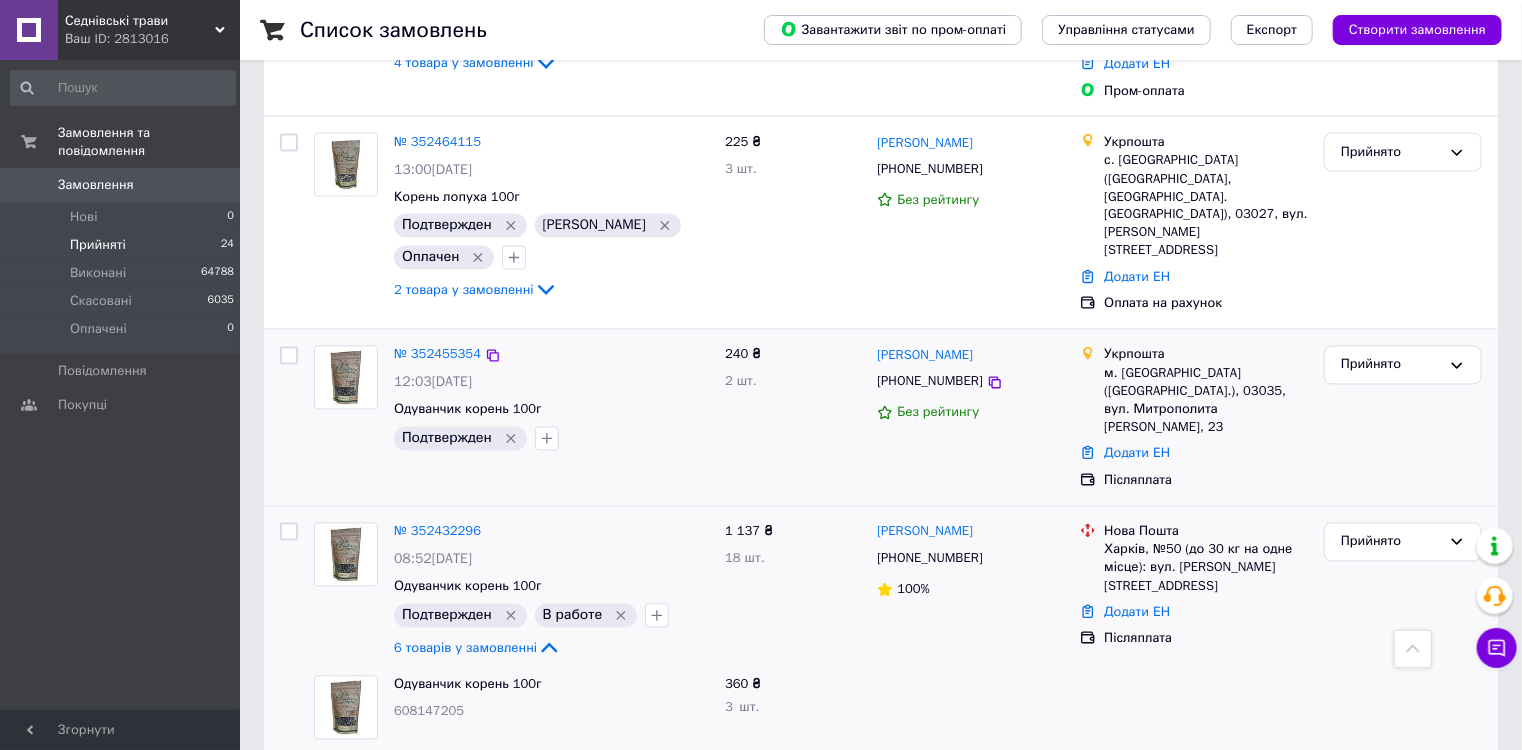 click on "Подтвержден" at bounding box center (551, 439) 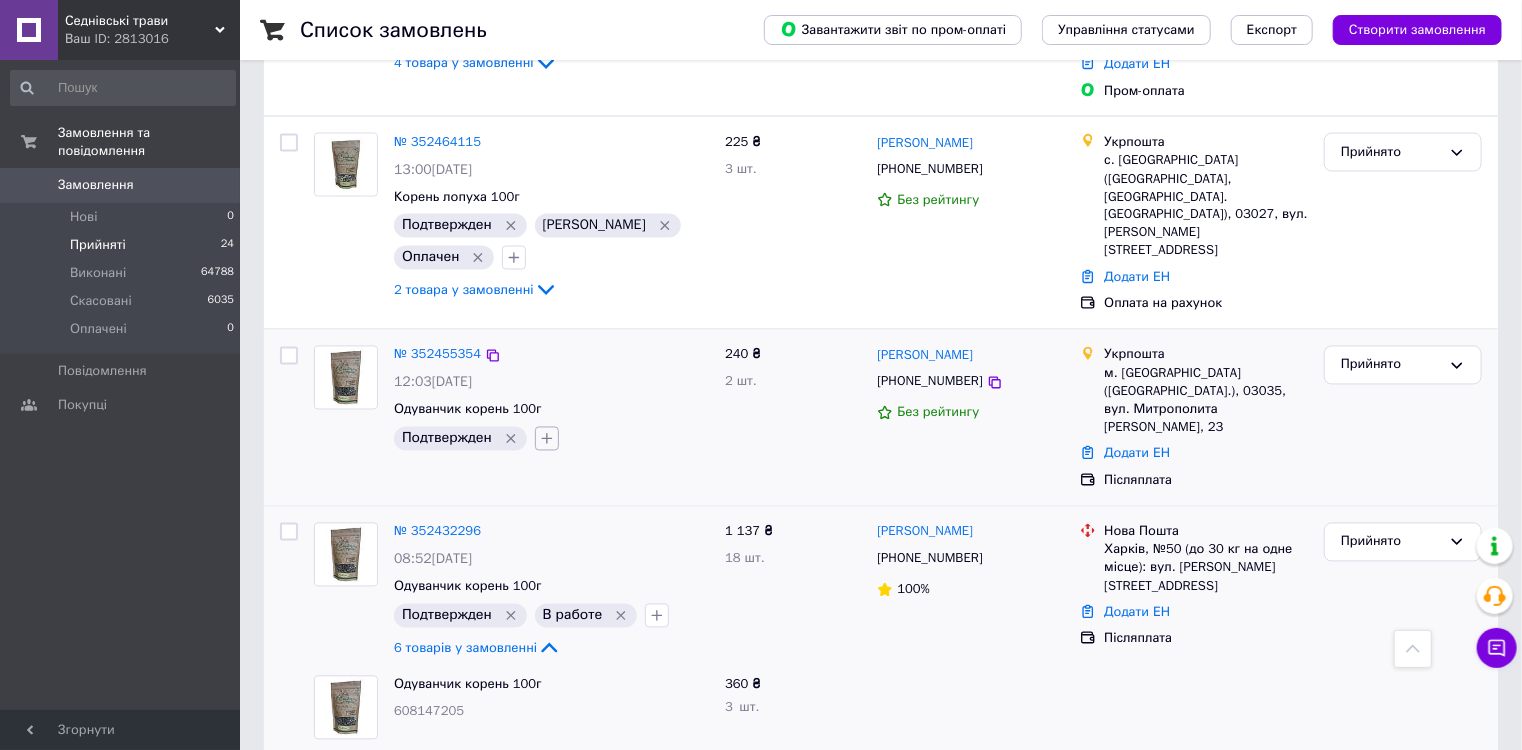 click 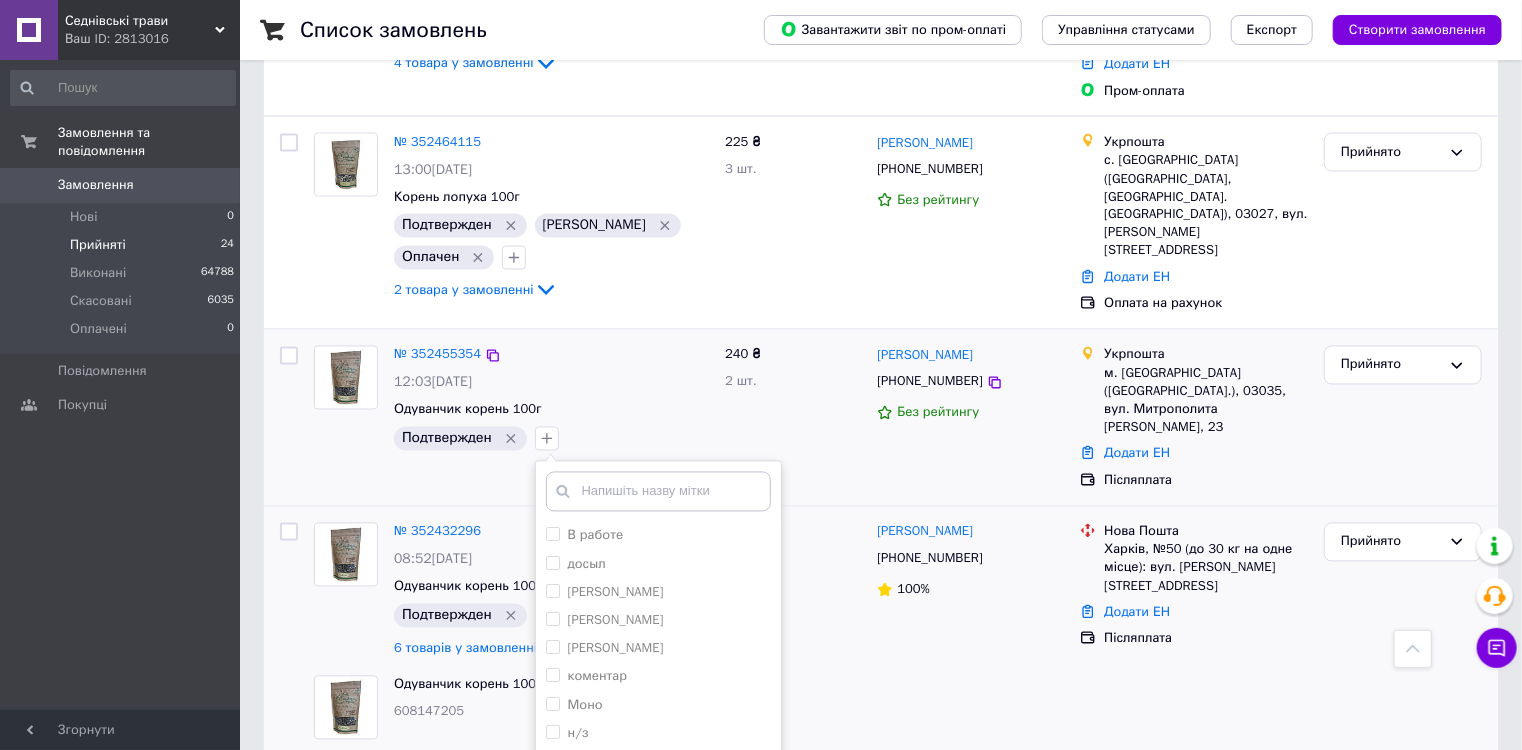 drag, startPoint x: 547, startPoint y: 476, endPoint x: 982, endPoint y: 416, distance: 439.11844 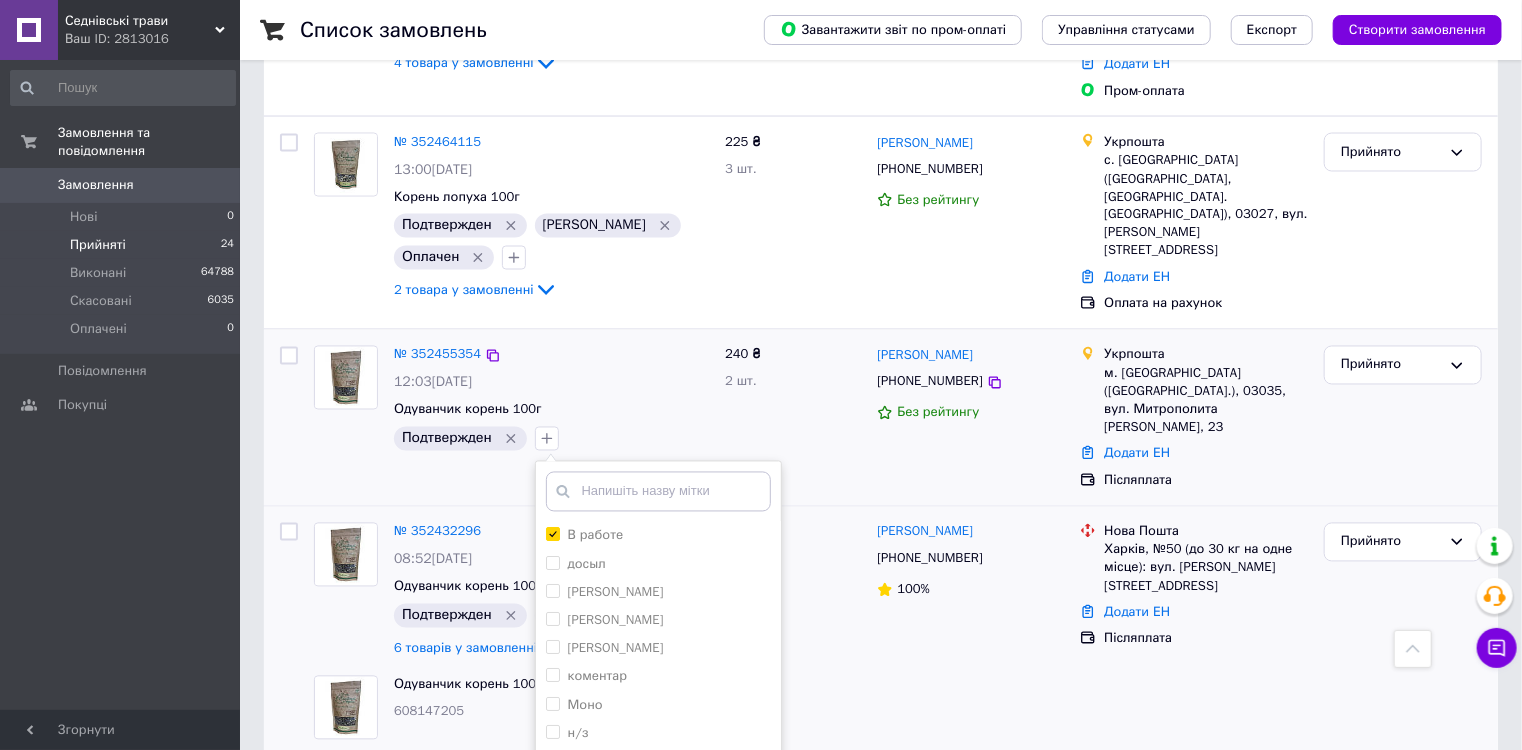 checkbox on "true" 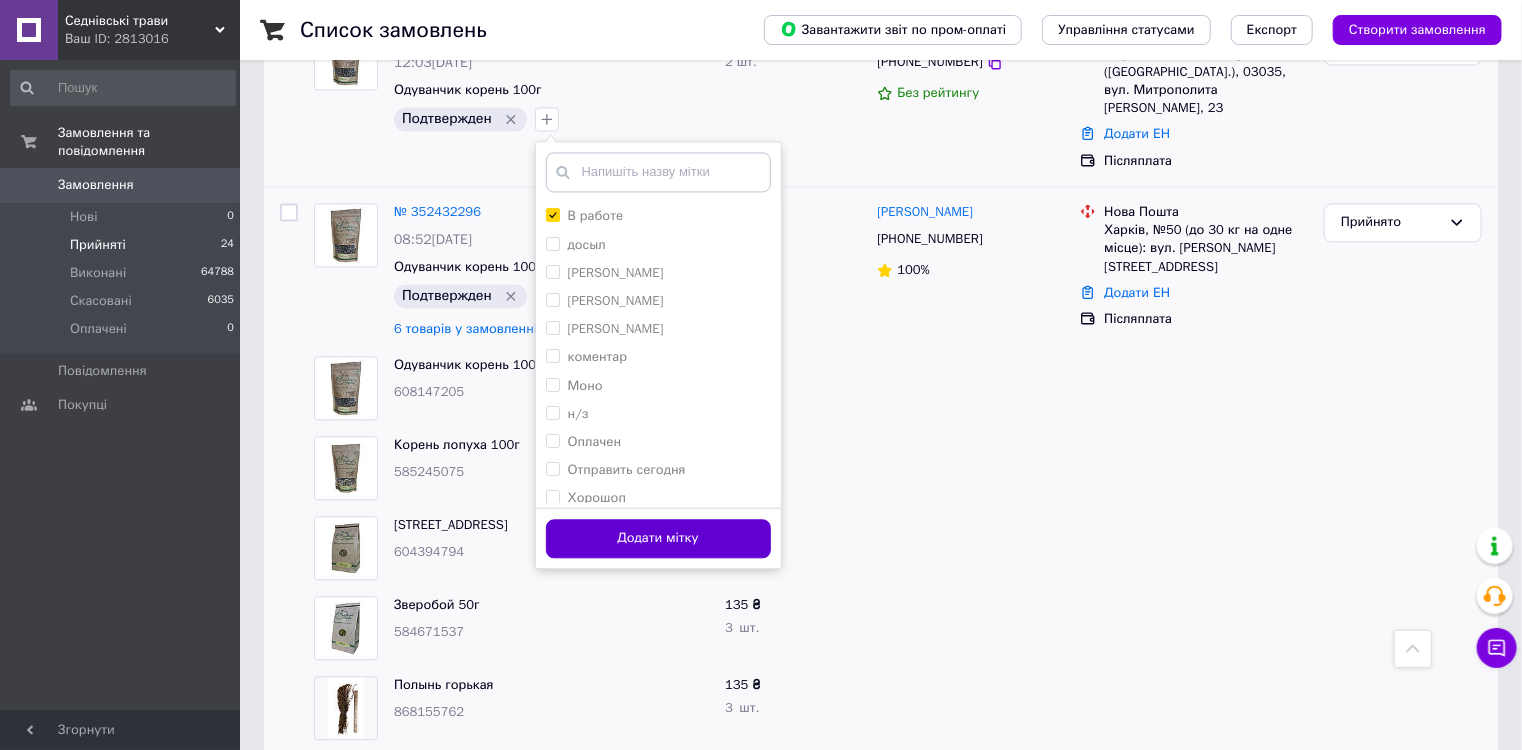 click on "Додати мітку" at bounding box center [658, 538] 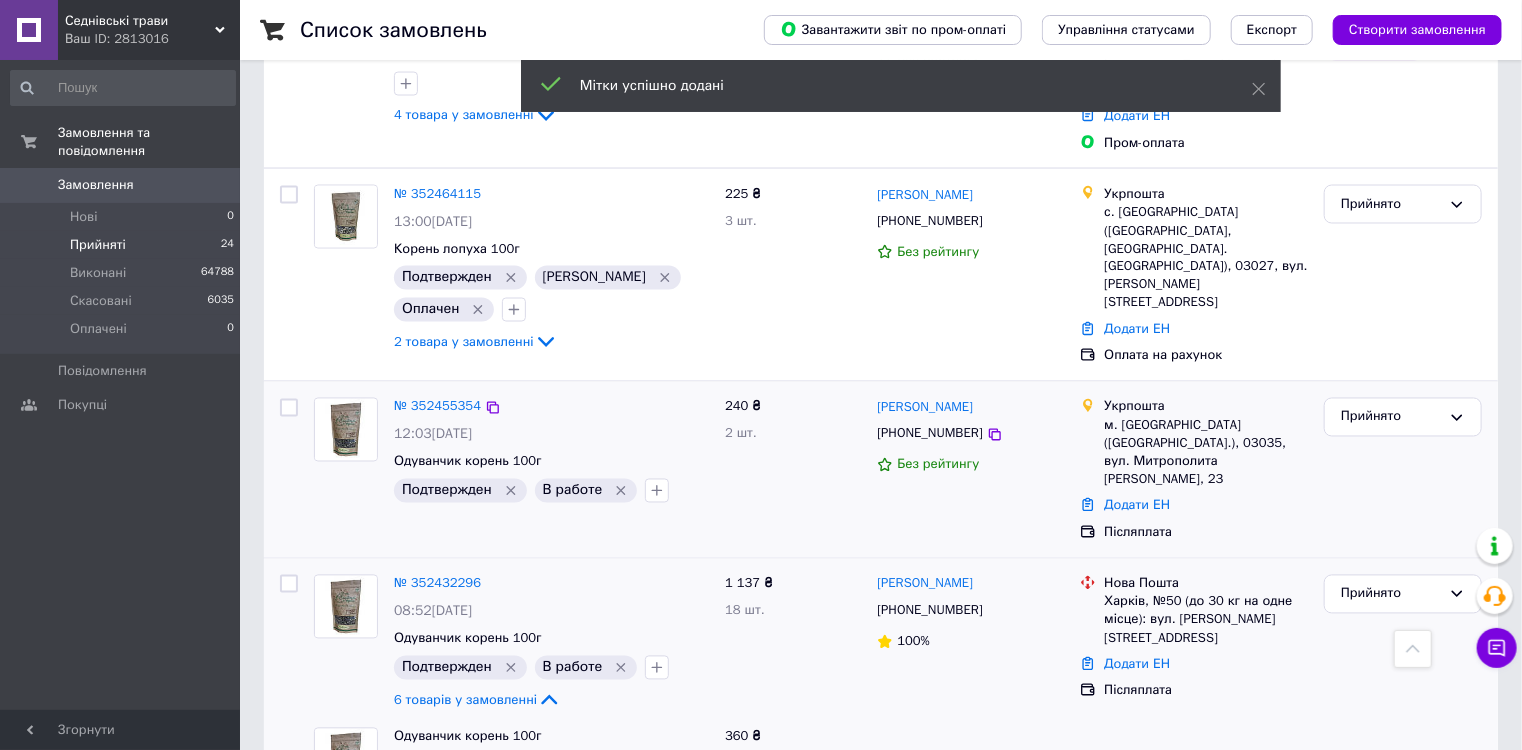 scroll, scrollTop: 1605, scrollLeft: 0, axis: vertical 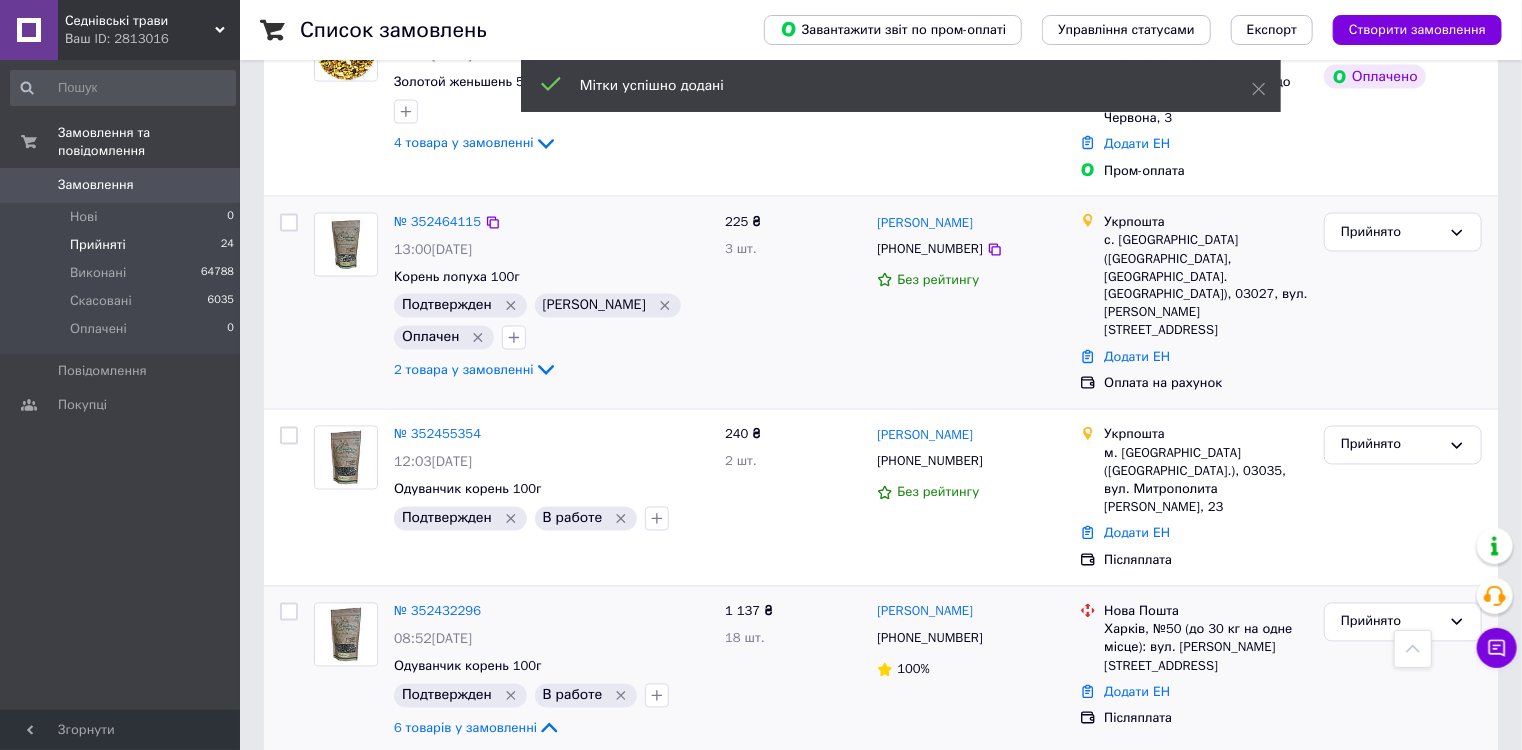 drag, startPoint x: 510, startPoint y: 324, endPoint x: 469, endPoint y: 192, distance: 138.22084 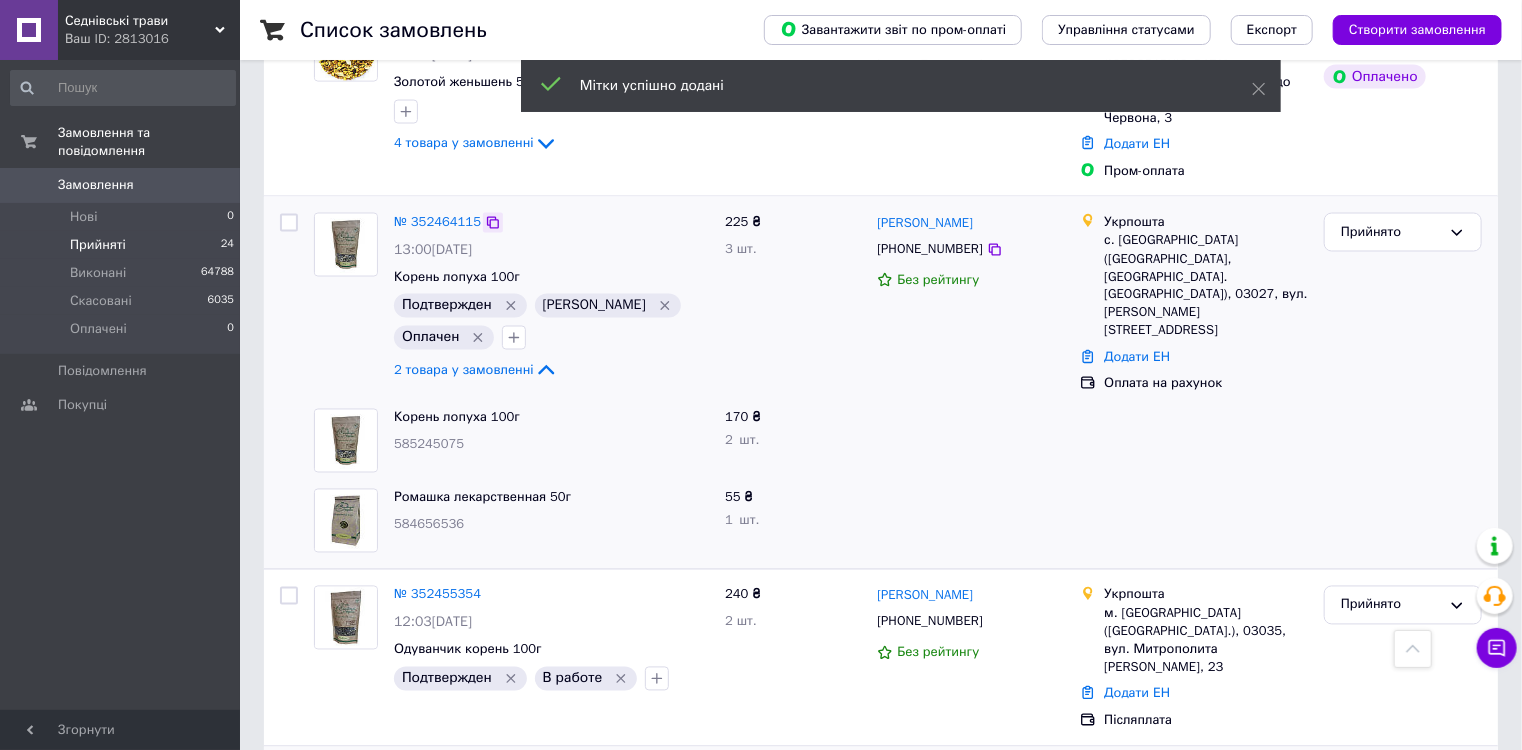 click 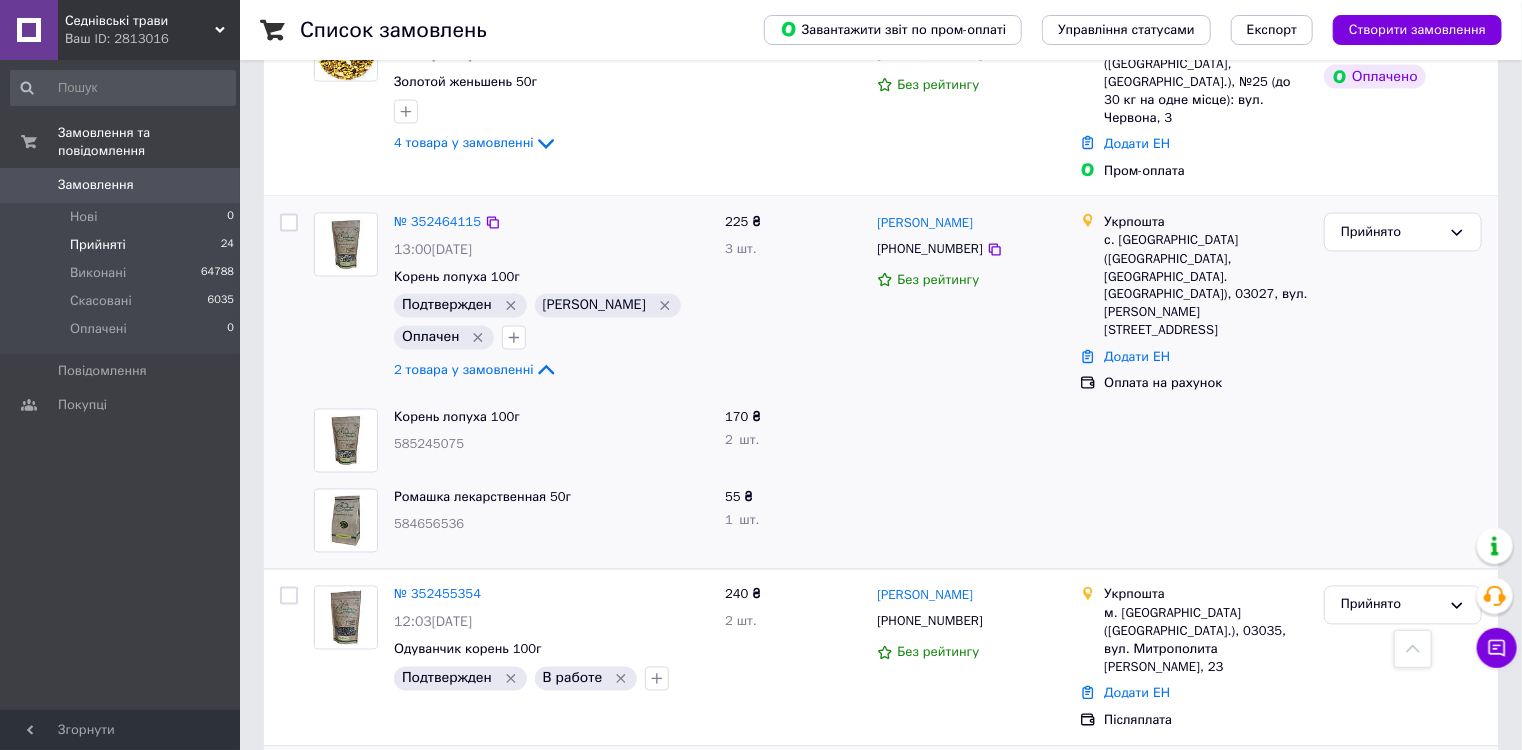 click on "225 ₴ 3 шт." at bounding box center [793, 303] 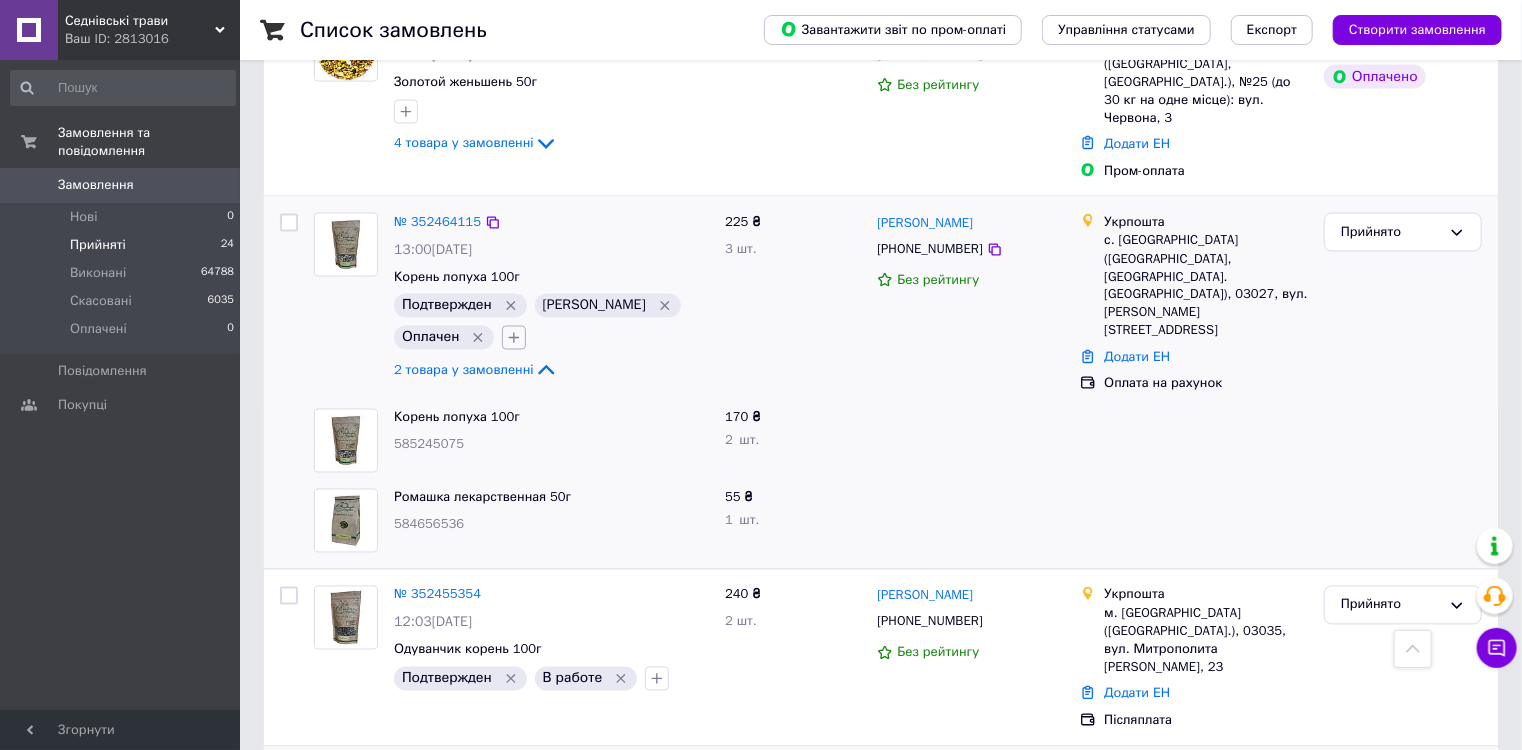 click 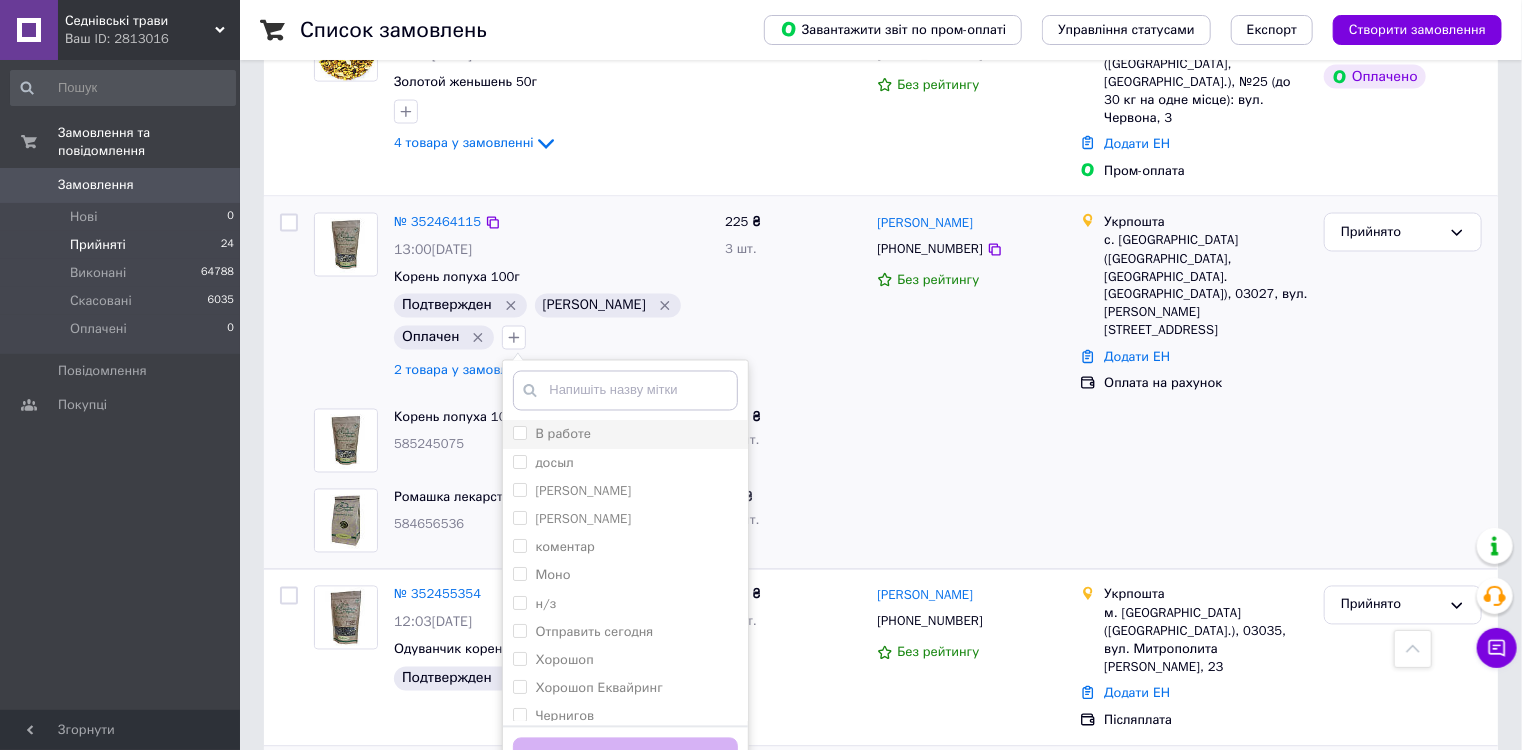 click on "В работе" at bounding box center [519, 433] 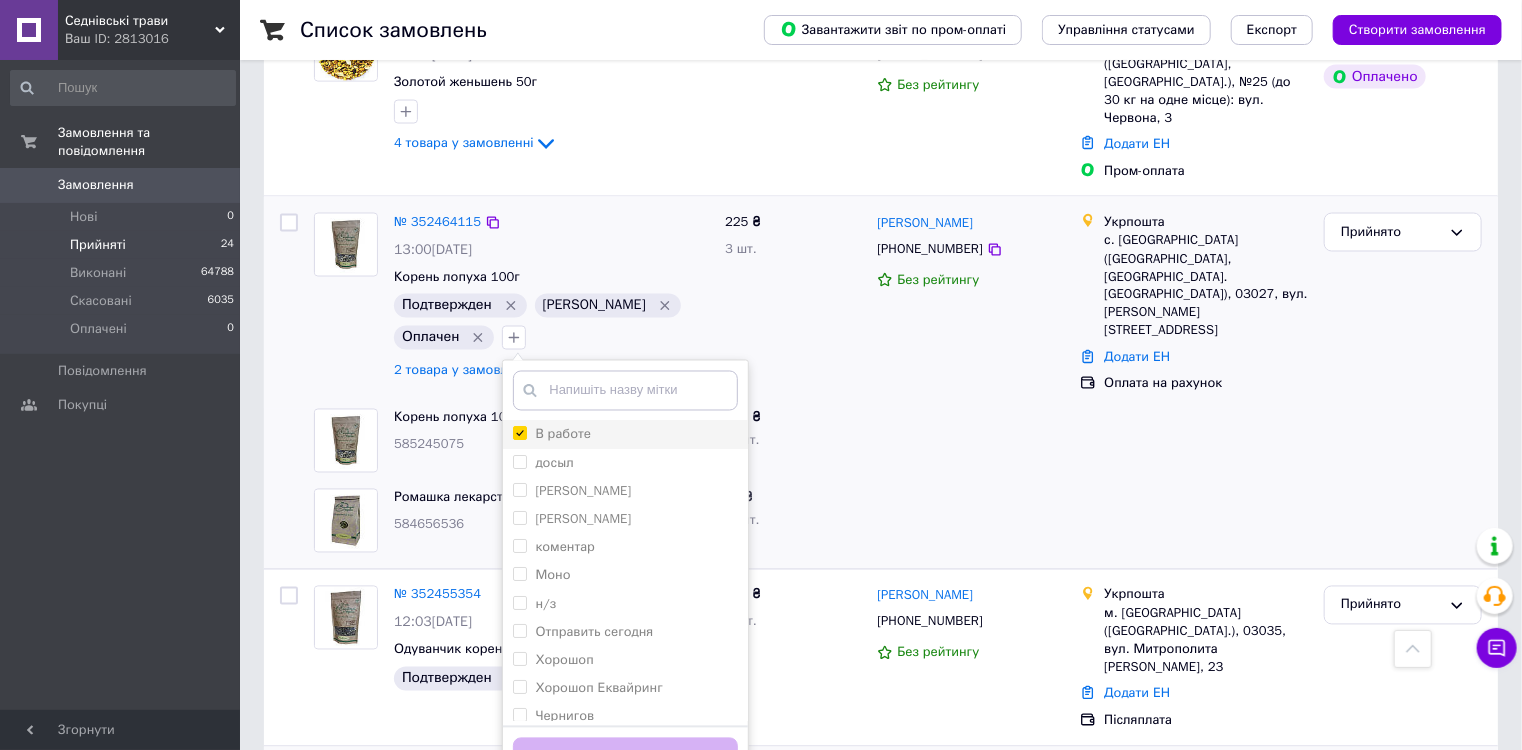 checkbox on "true" 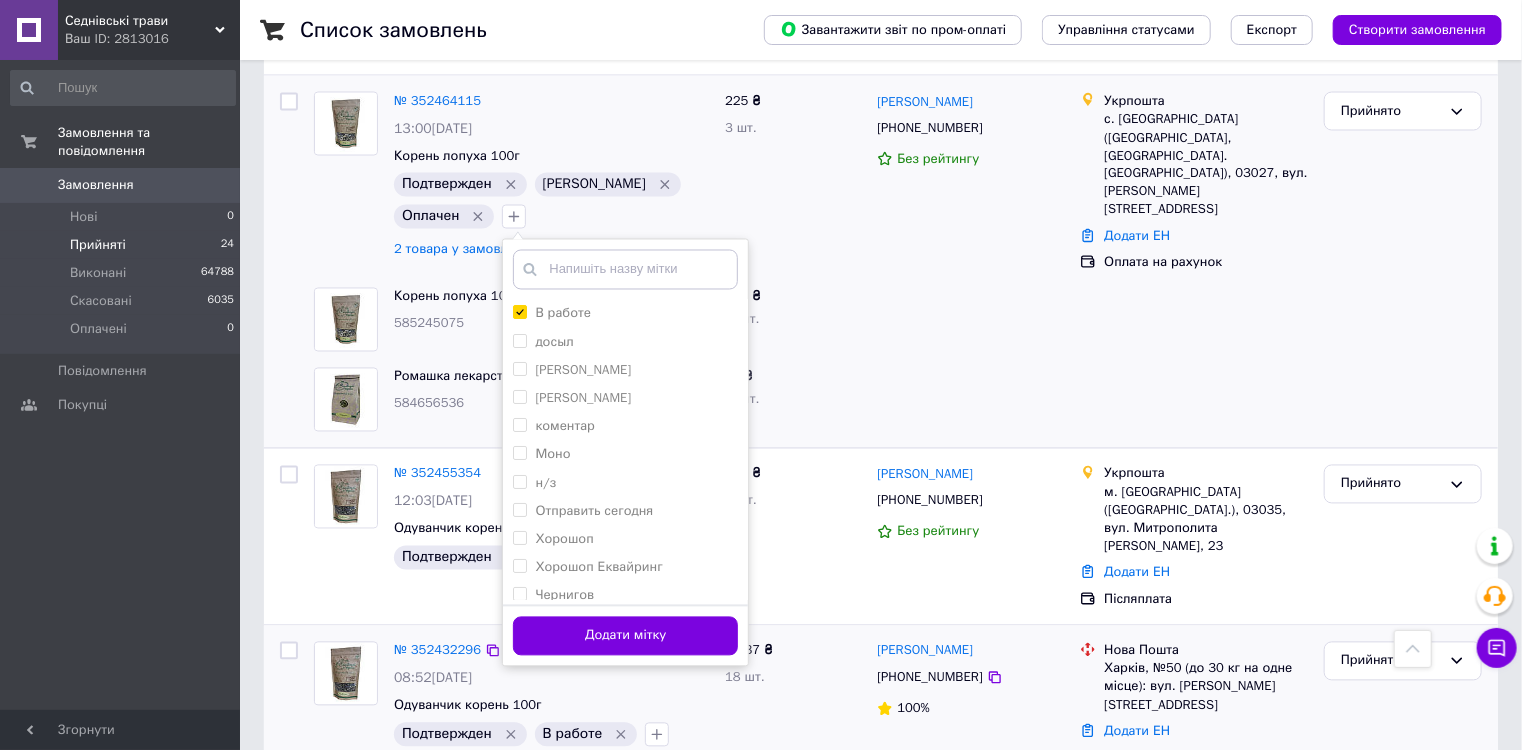 scroll, scrollTop: 1845, scrollLeft: 0, axis: vertical 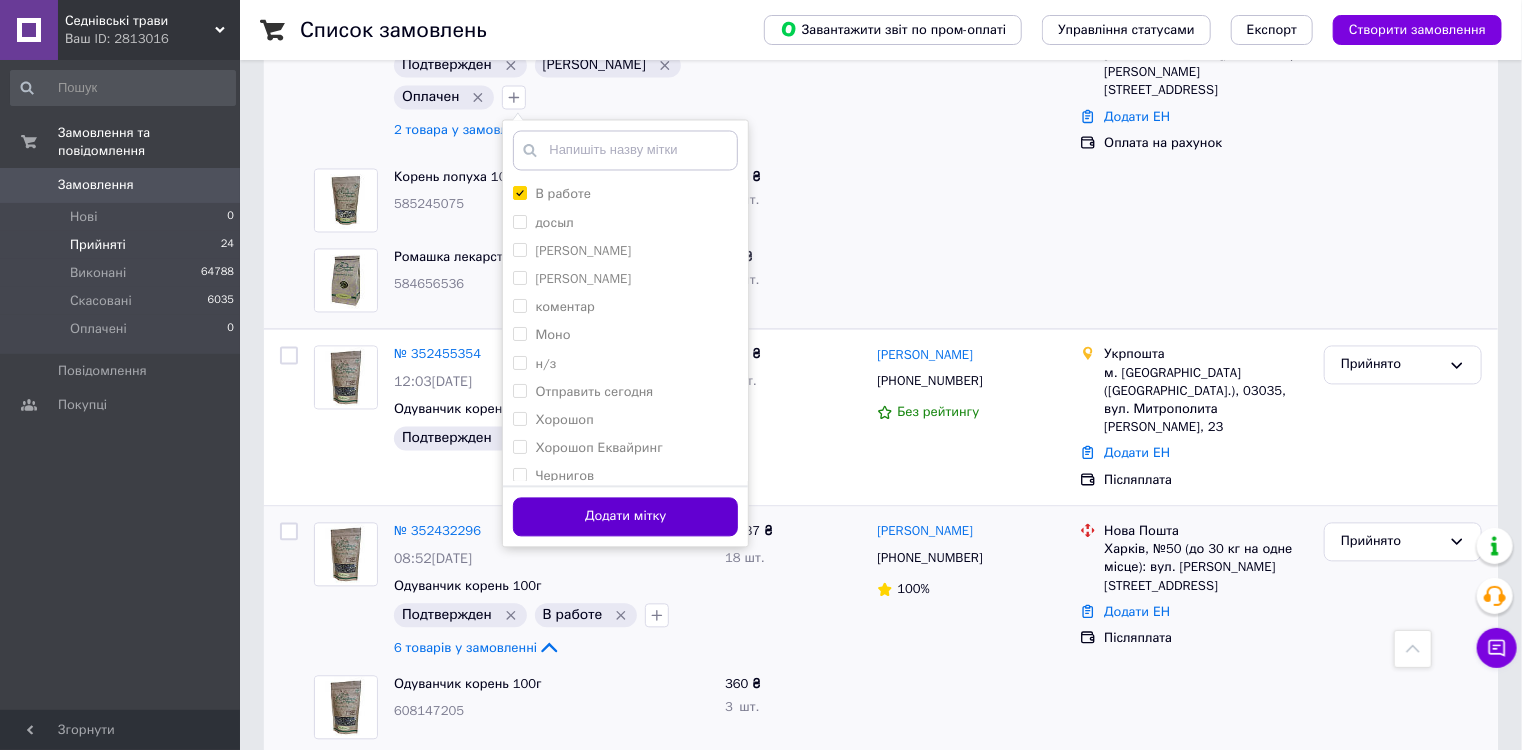 click on "Додати мітку" at bounding box center [625, 517] 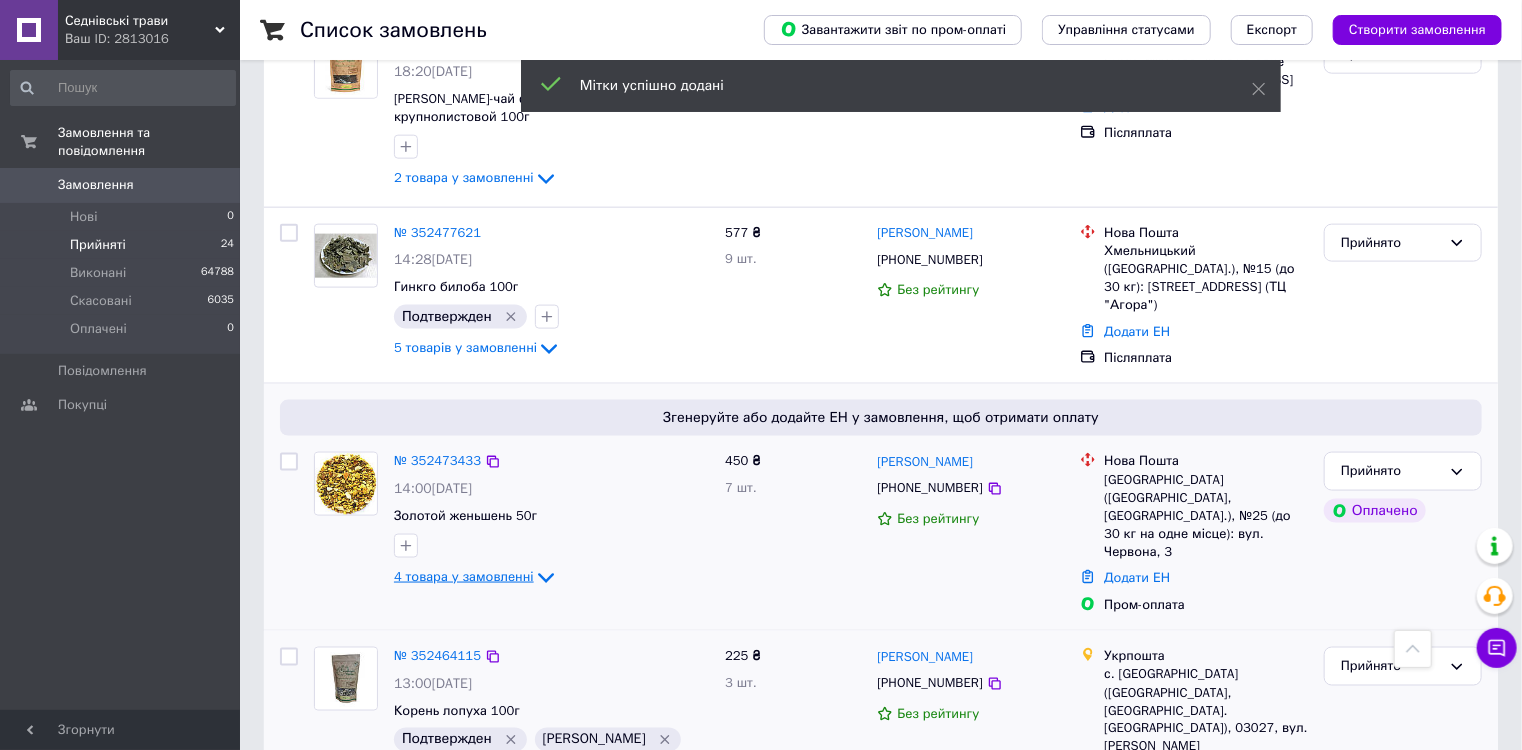 scroll, scrollTop: 1125, scrollLeft: 0, axis: vertical 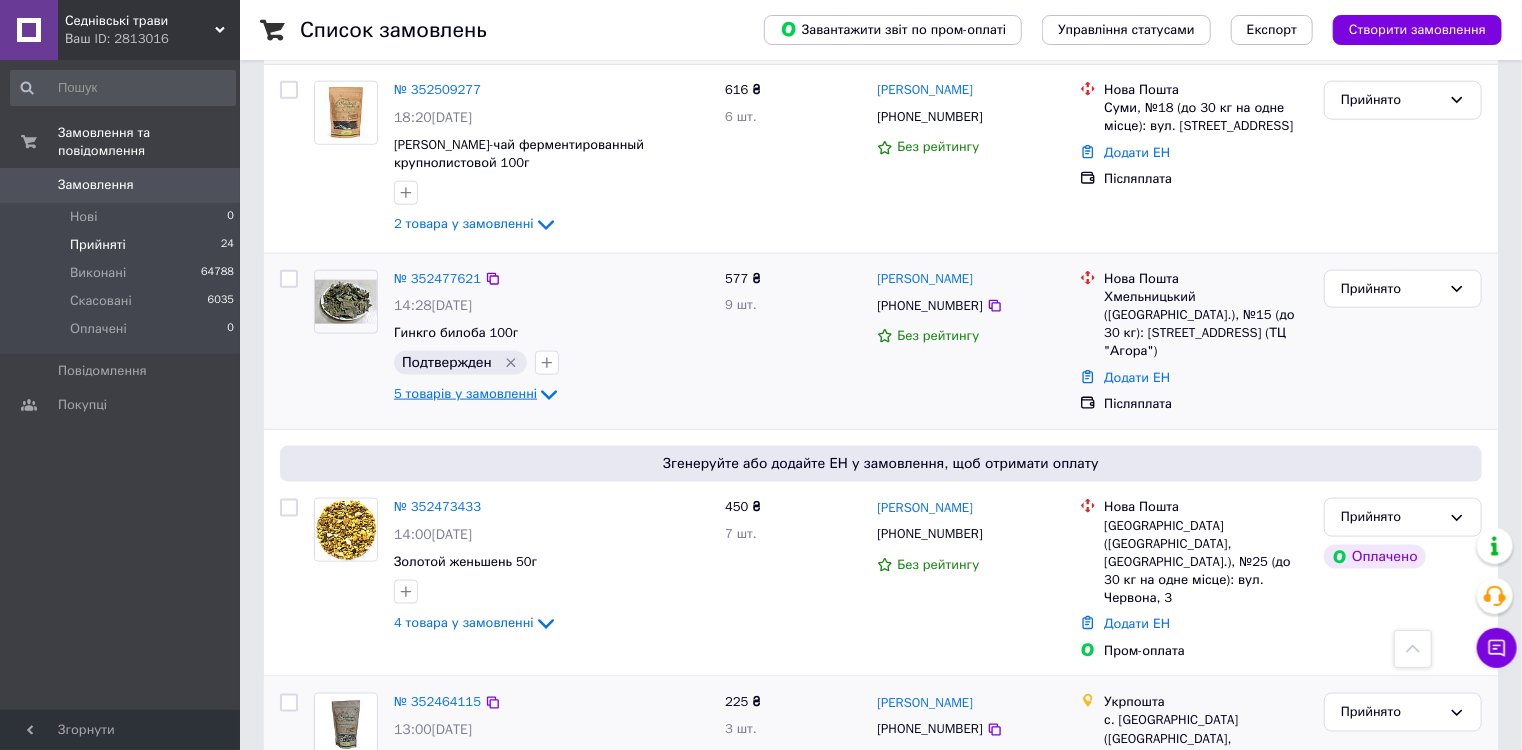 click on "5 товарів у замовленні" at bounding box center (465, 394) 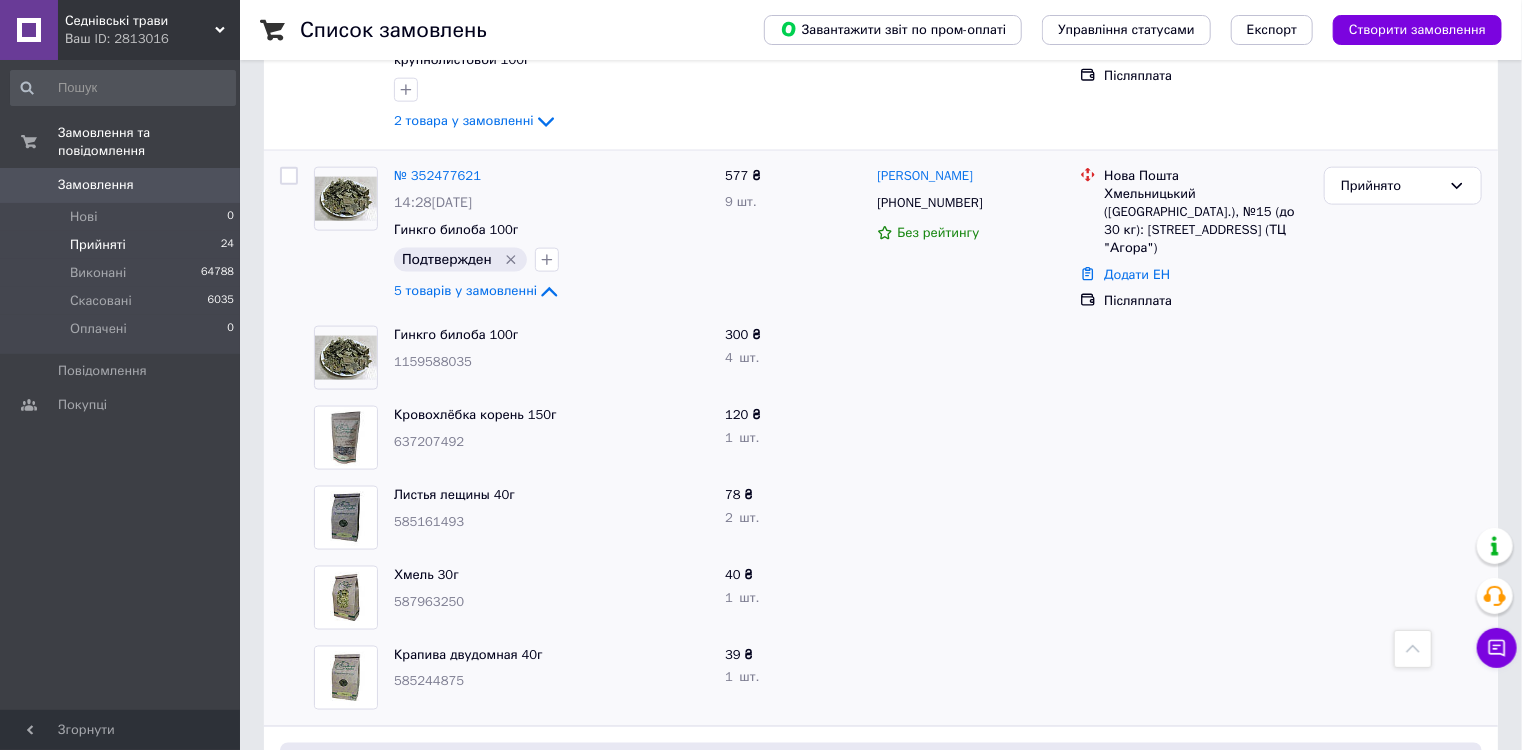scroll, scrollTop: 1205, scrollLeft: 0, axis: vertical 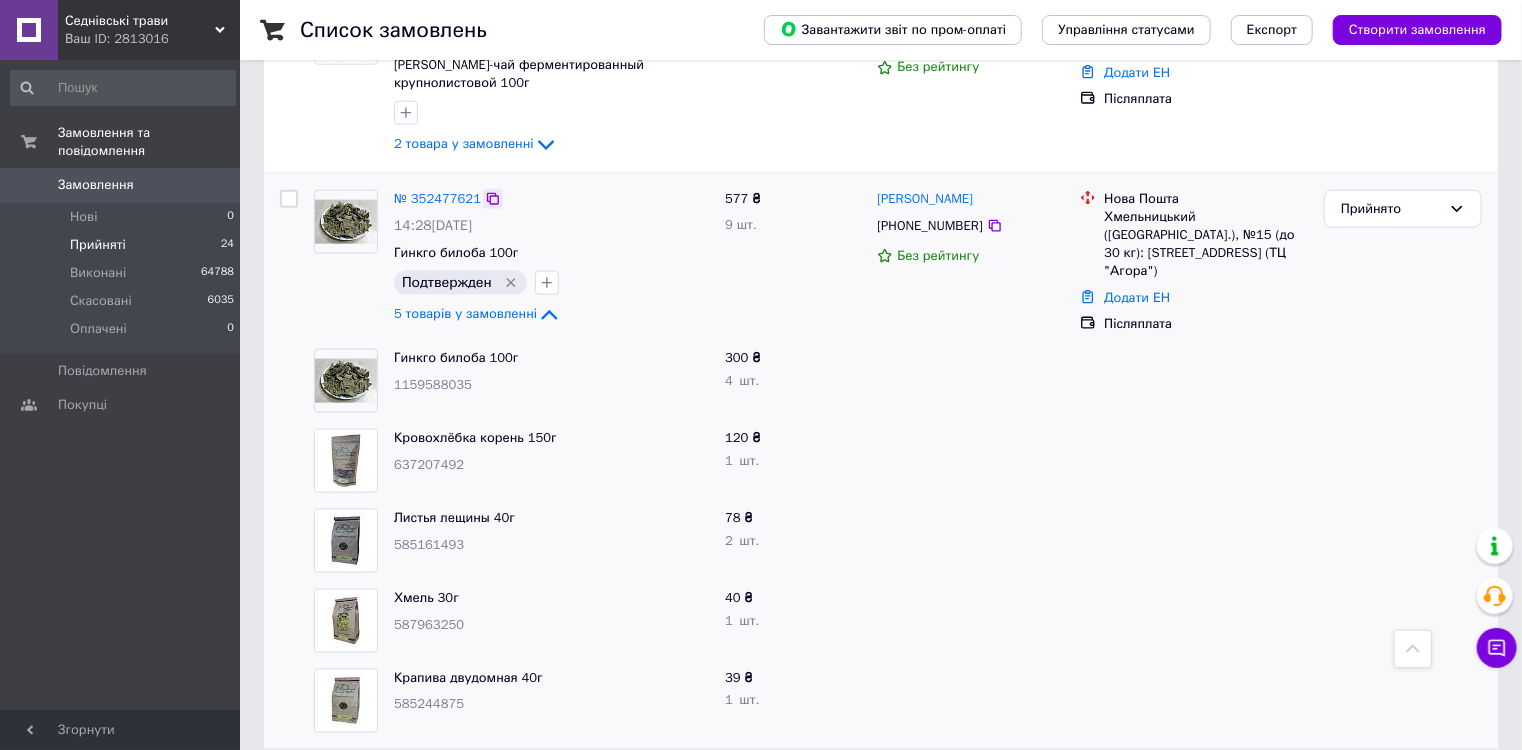 click 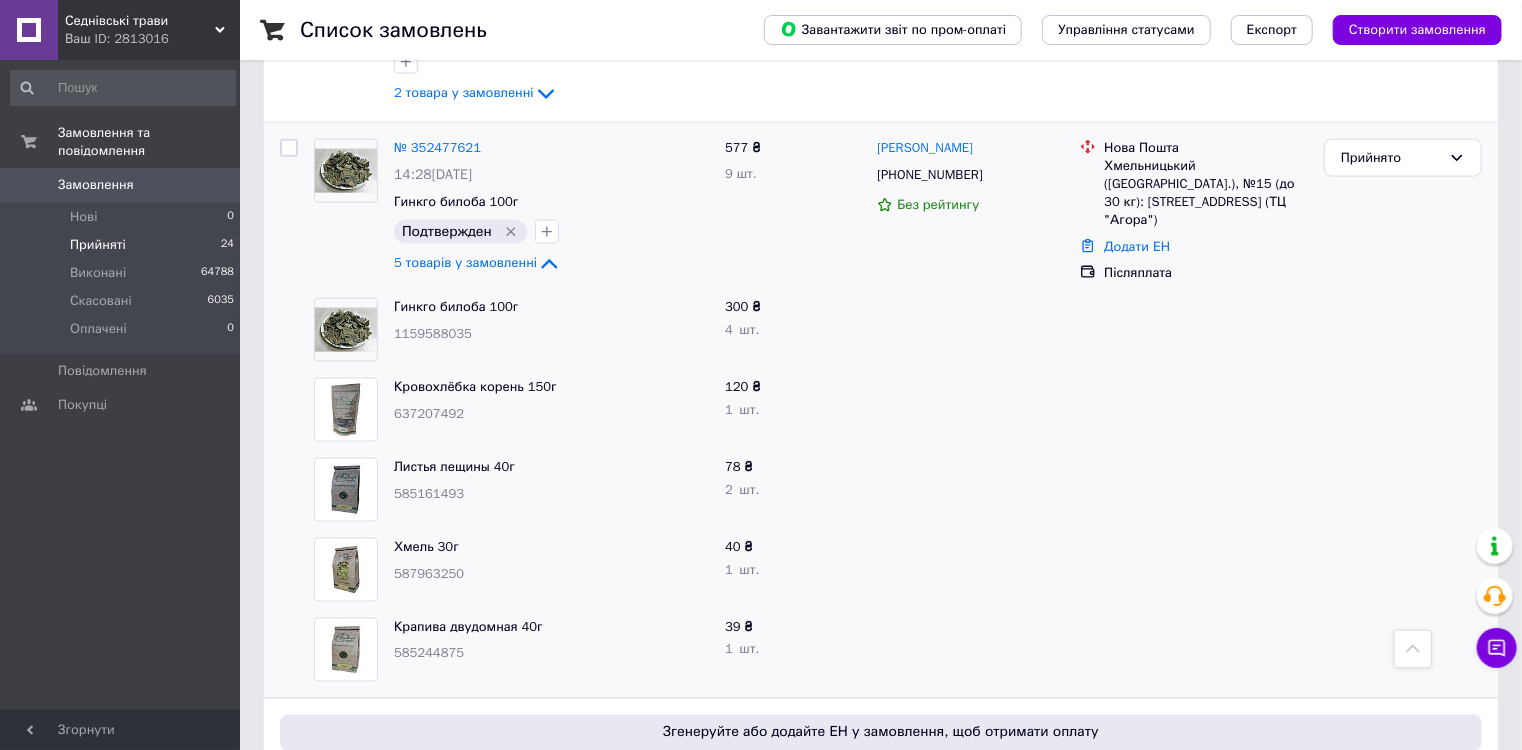 scroll, scrollTop: 1205, scrollLeft: 0, axis: vertical 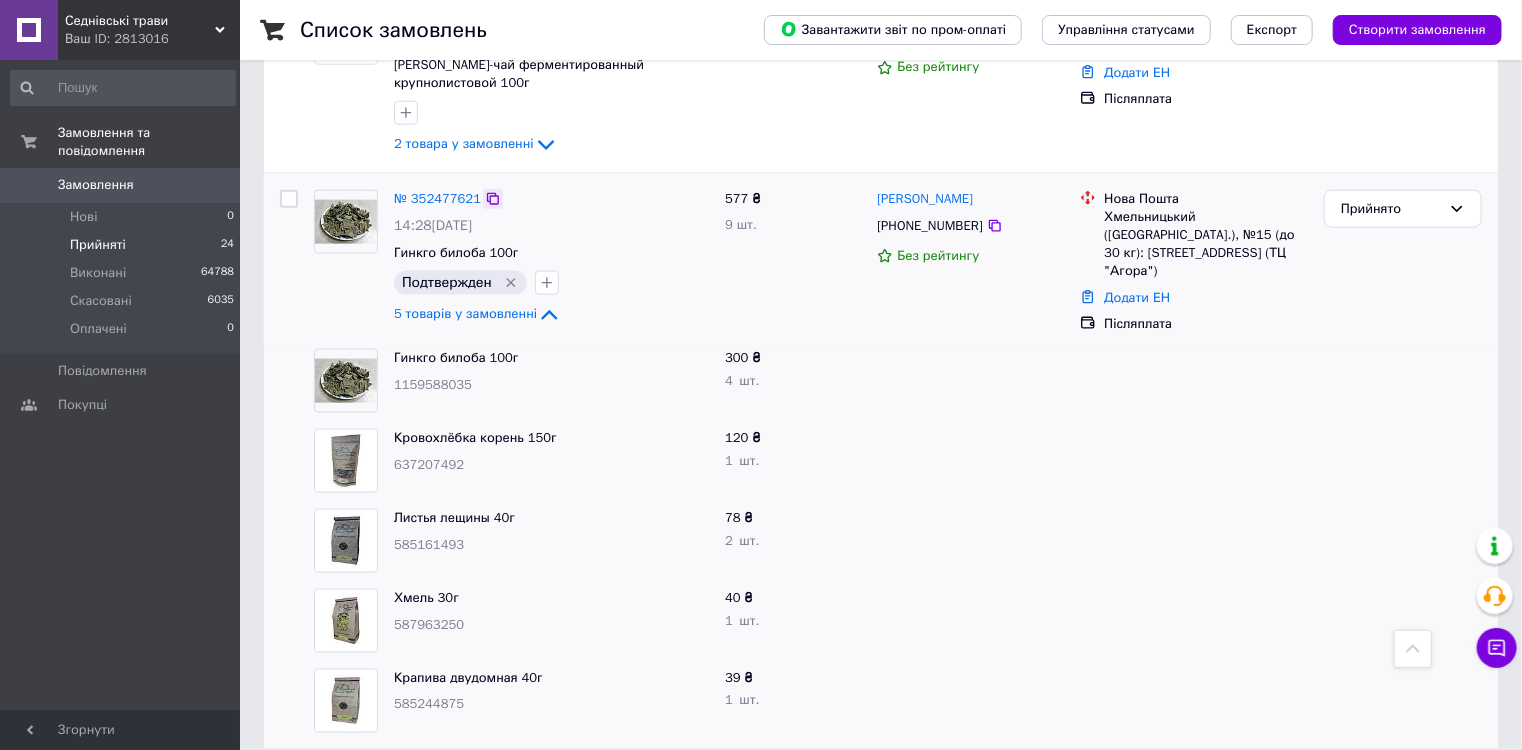 click 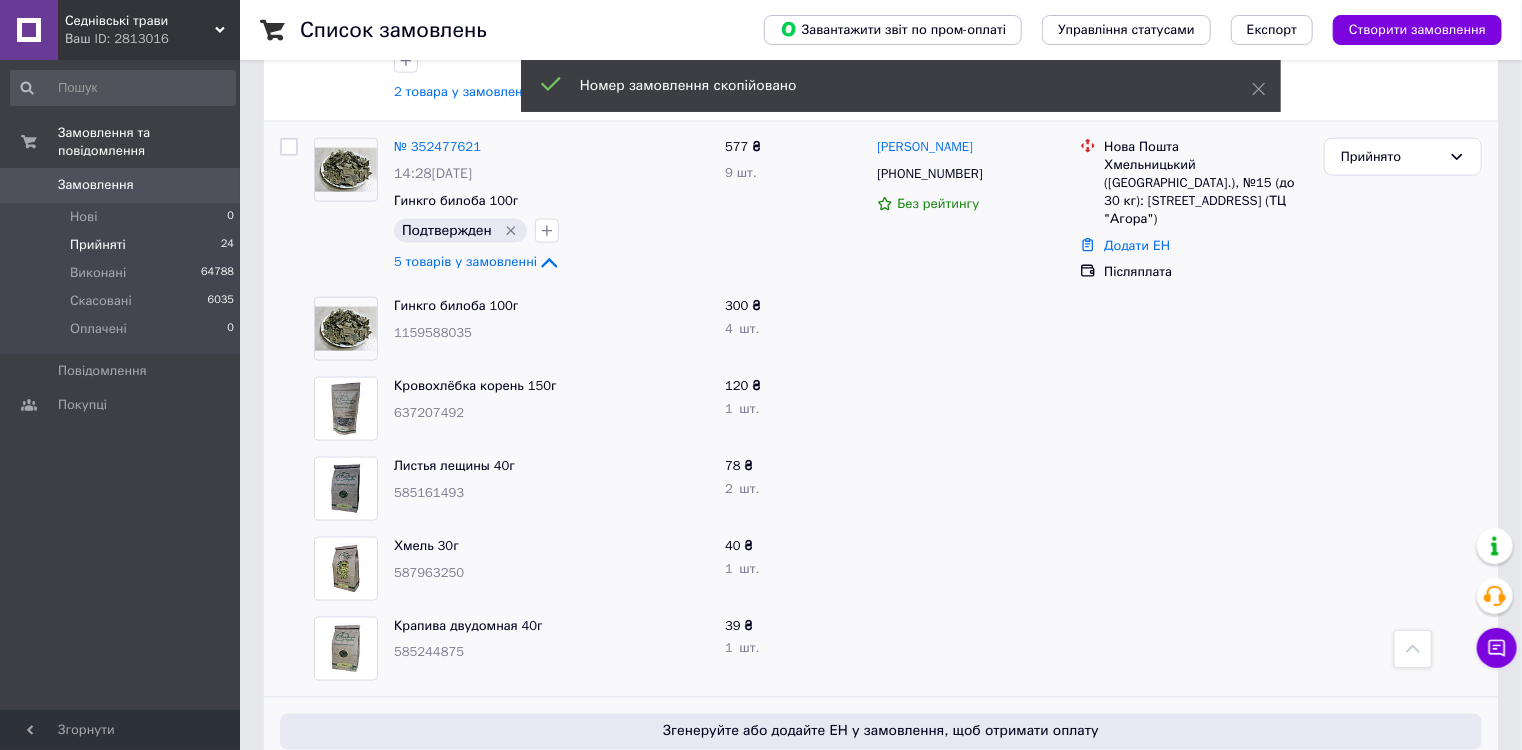scroll, scrollTop: 1285, scrollLeft: 0, axis: vertical 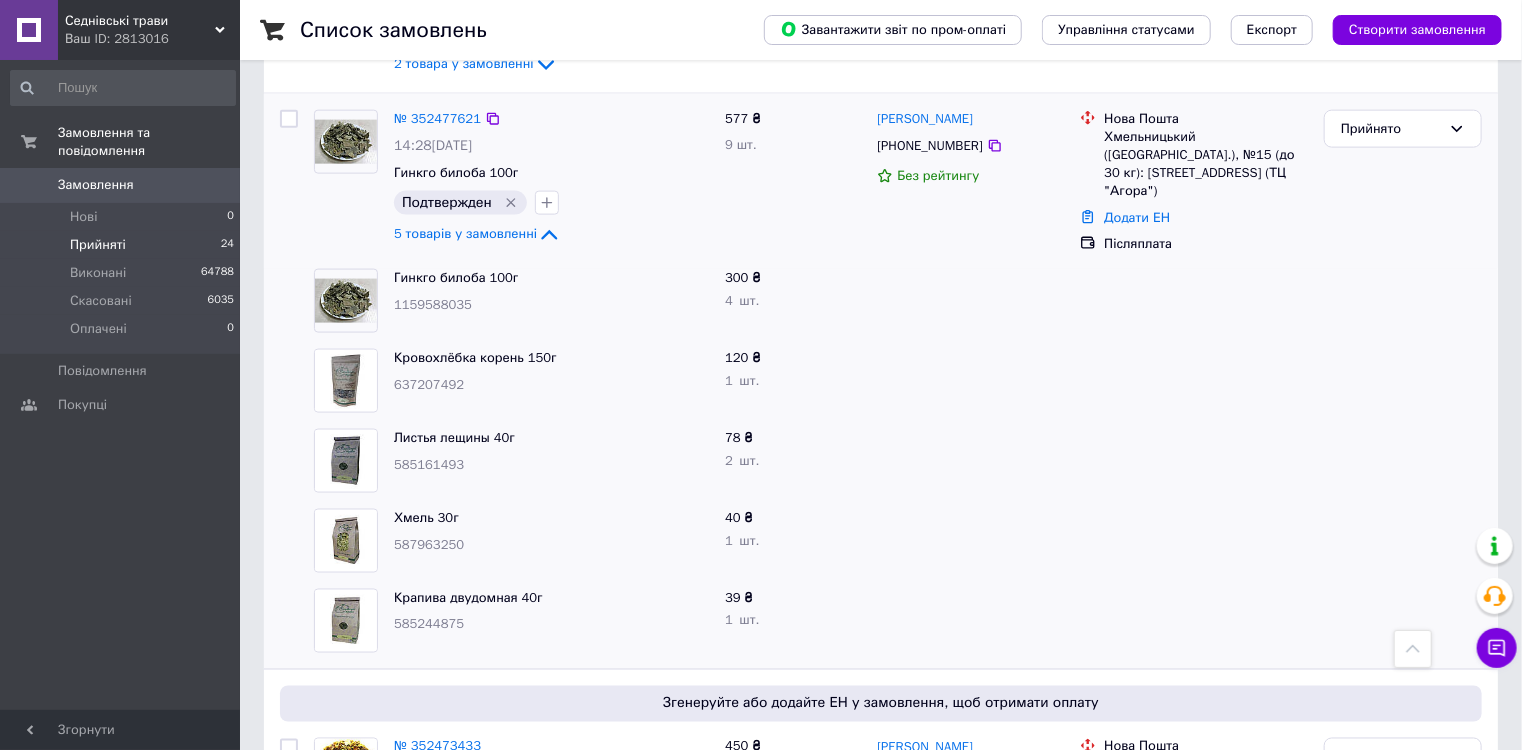 click on "577 ₴ 9 шт." at bounding box center (793, 182) 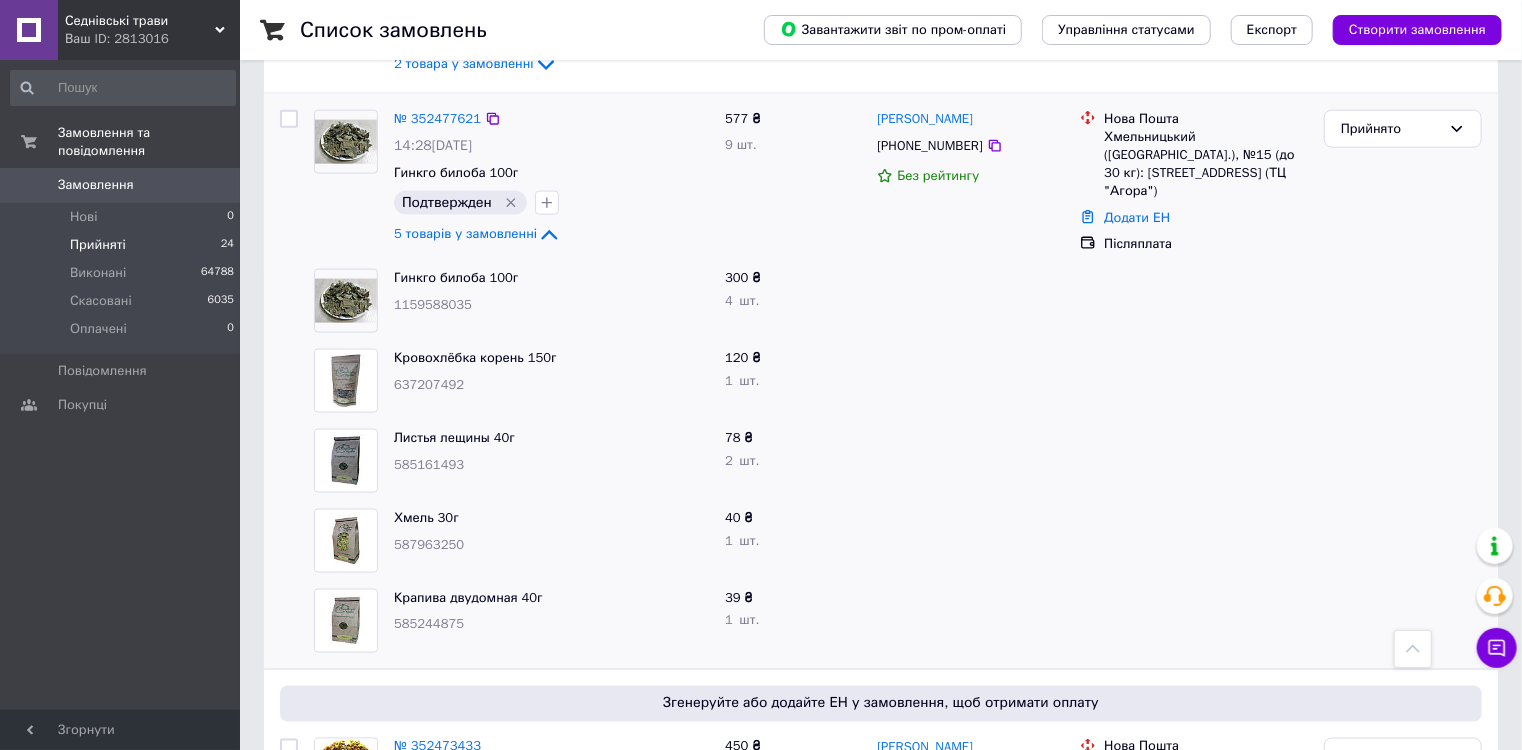 drag, startPoint x: 545, startPoint y: 184, endPoint x: 554, endPoint y: 200, distance: 18.35756 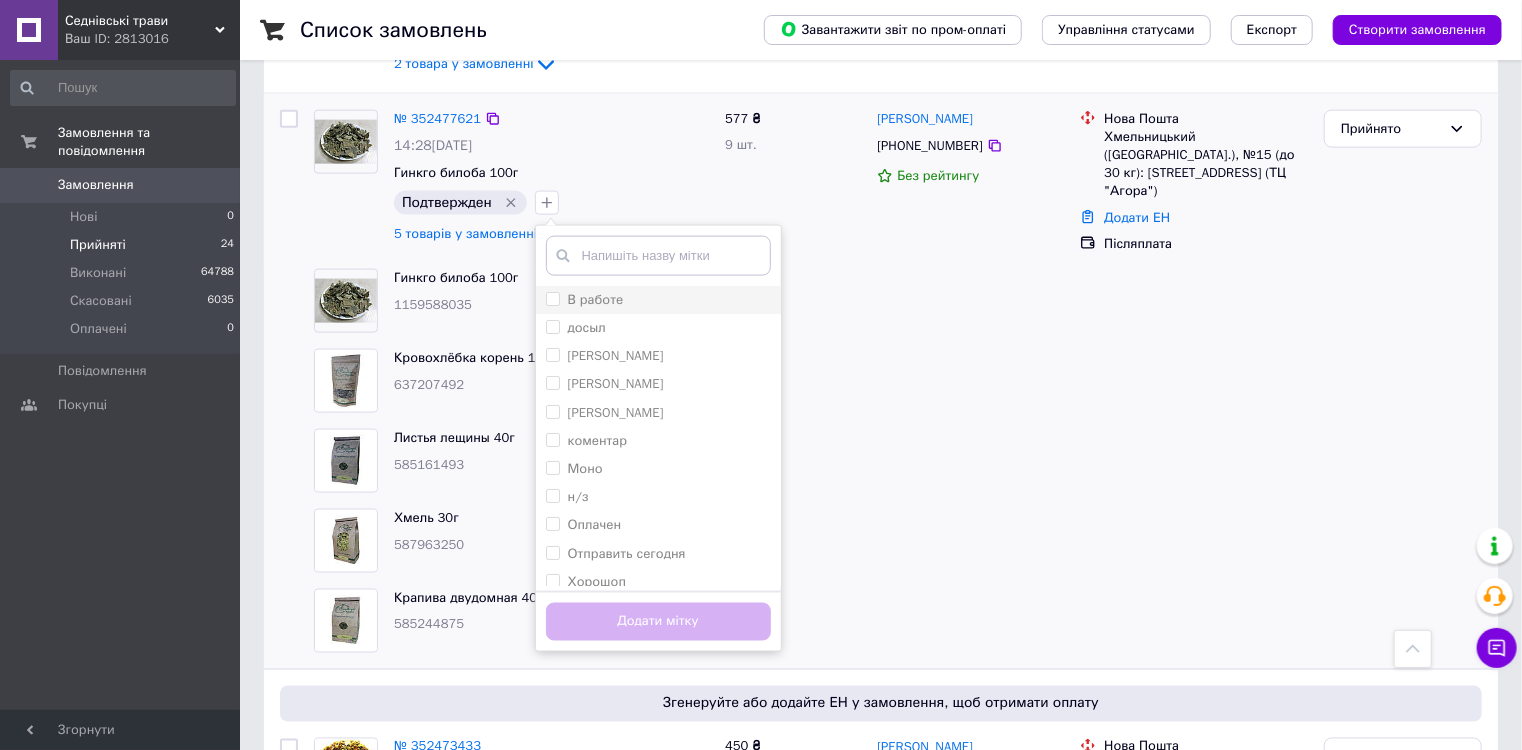 click on "В работе" at bounding box center (552, 298) 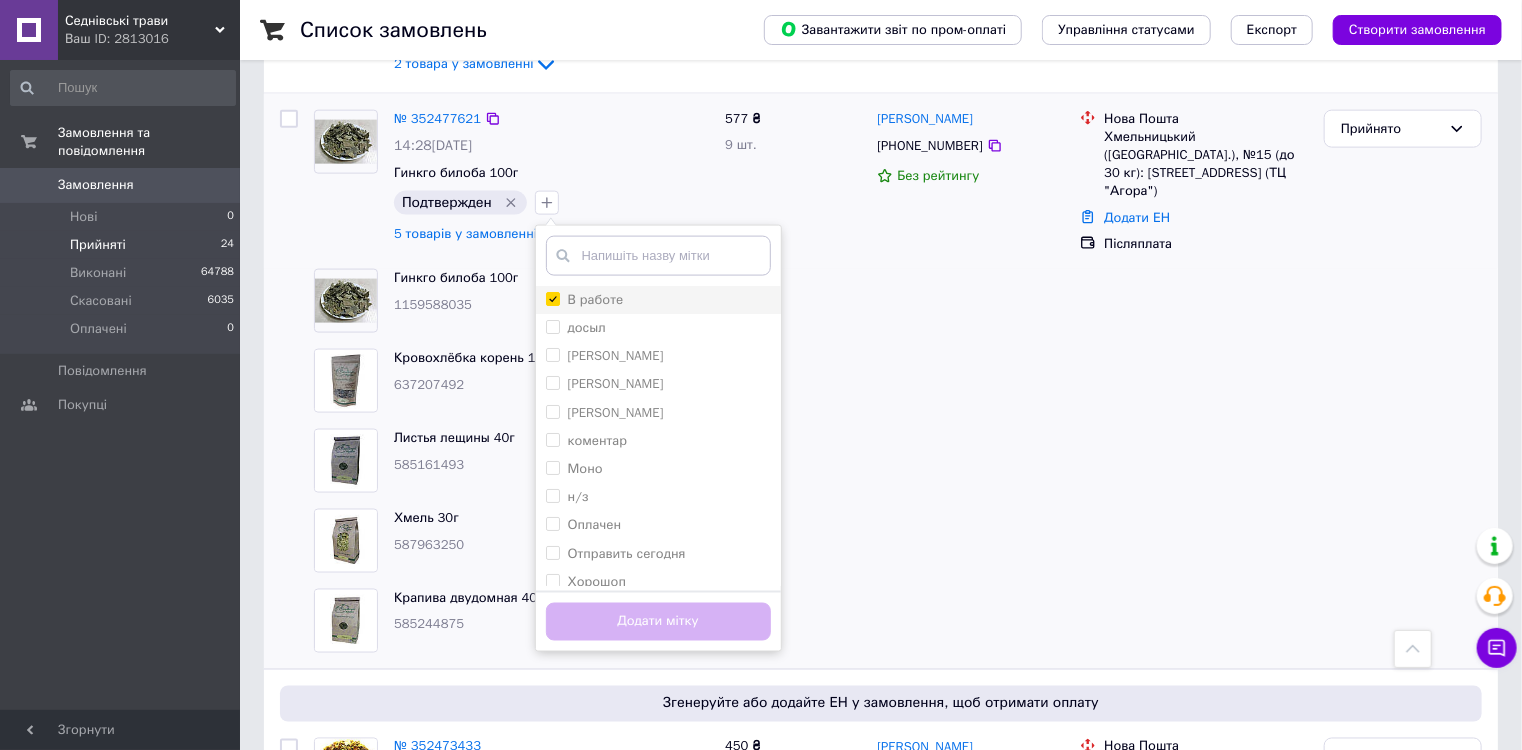 checkbox on "true" 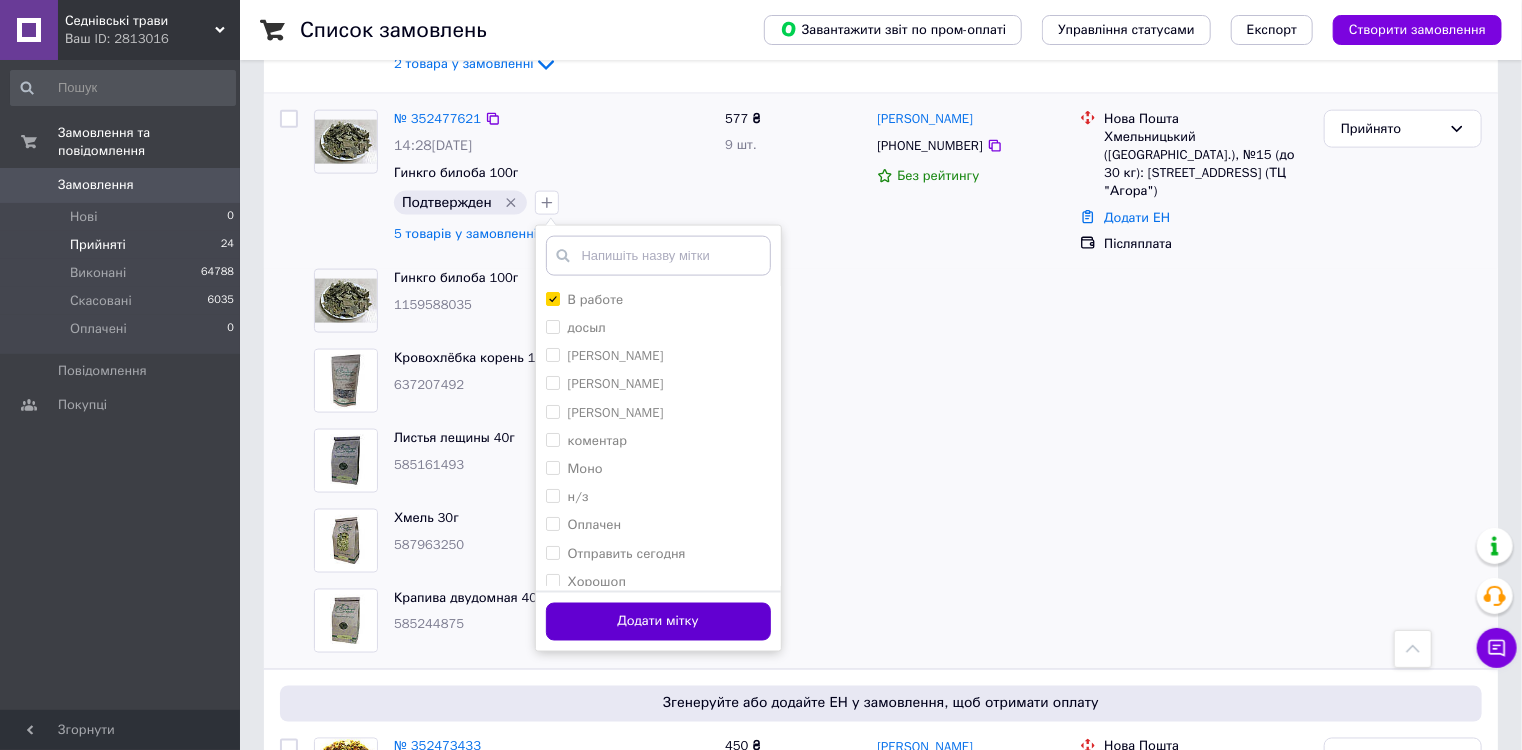 click on "Додати мітку" at bounding box center (658, 622) 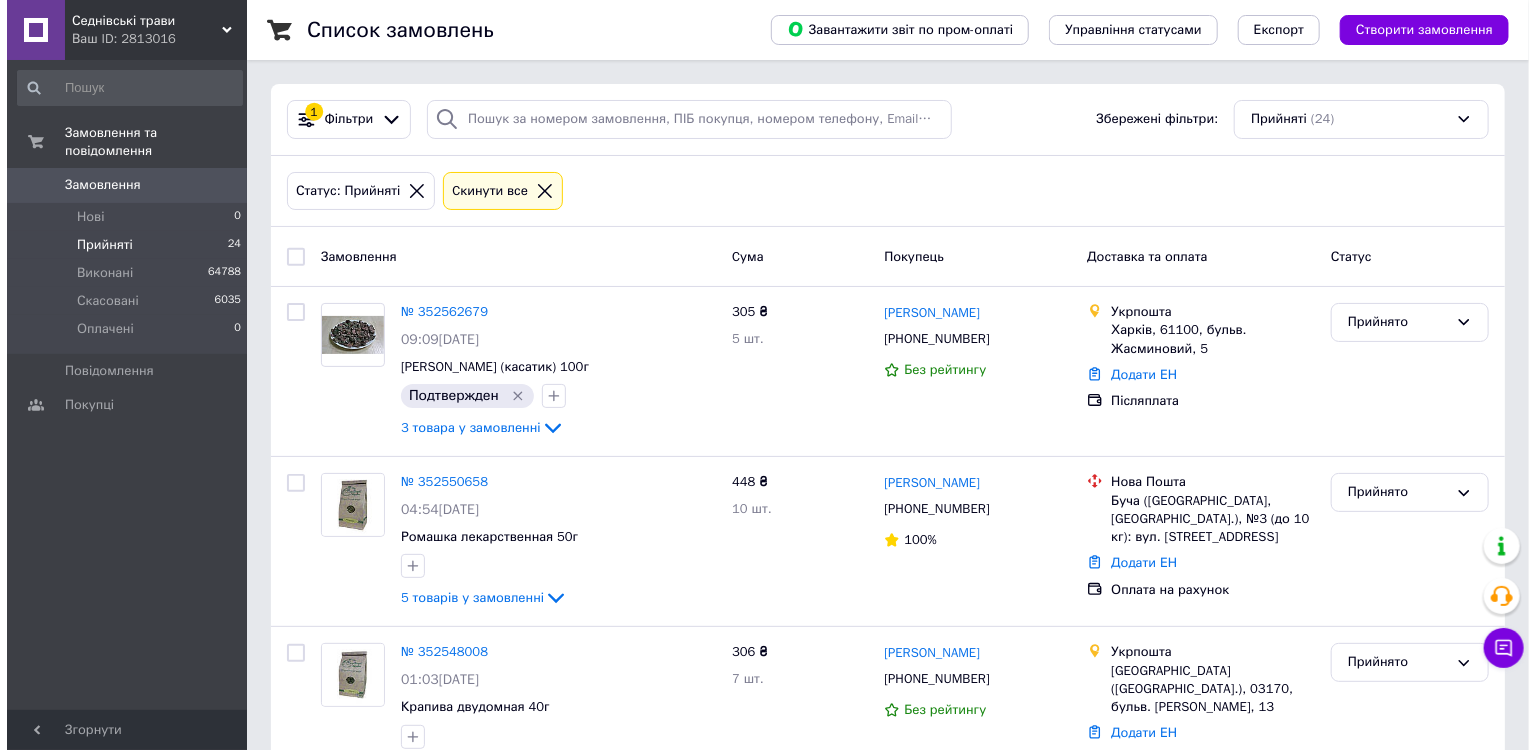 scroll, scrollTop: 0, scrollLeft: 0, axis: both 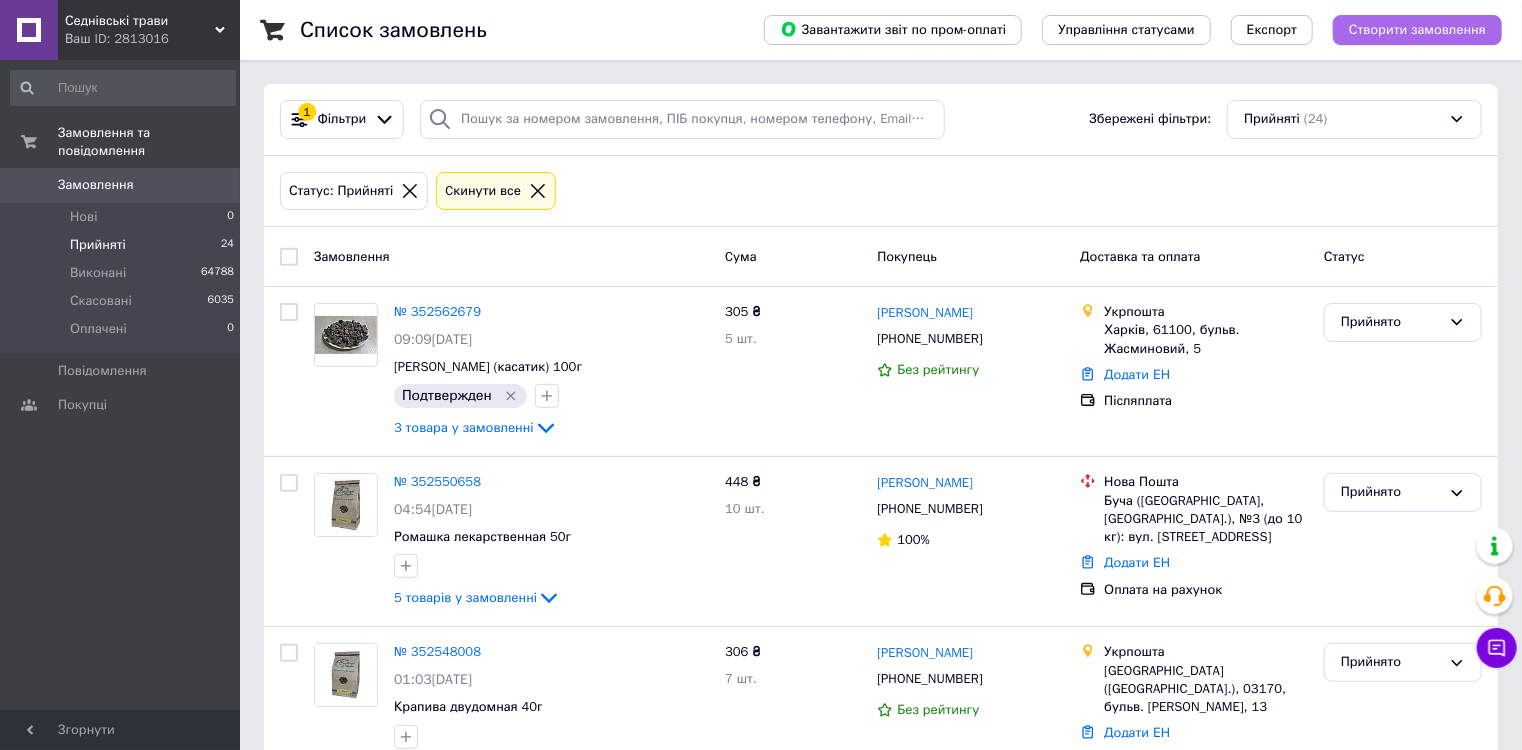 click on "Створити замовлення" at bounding box center [1417, 30] 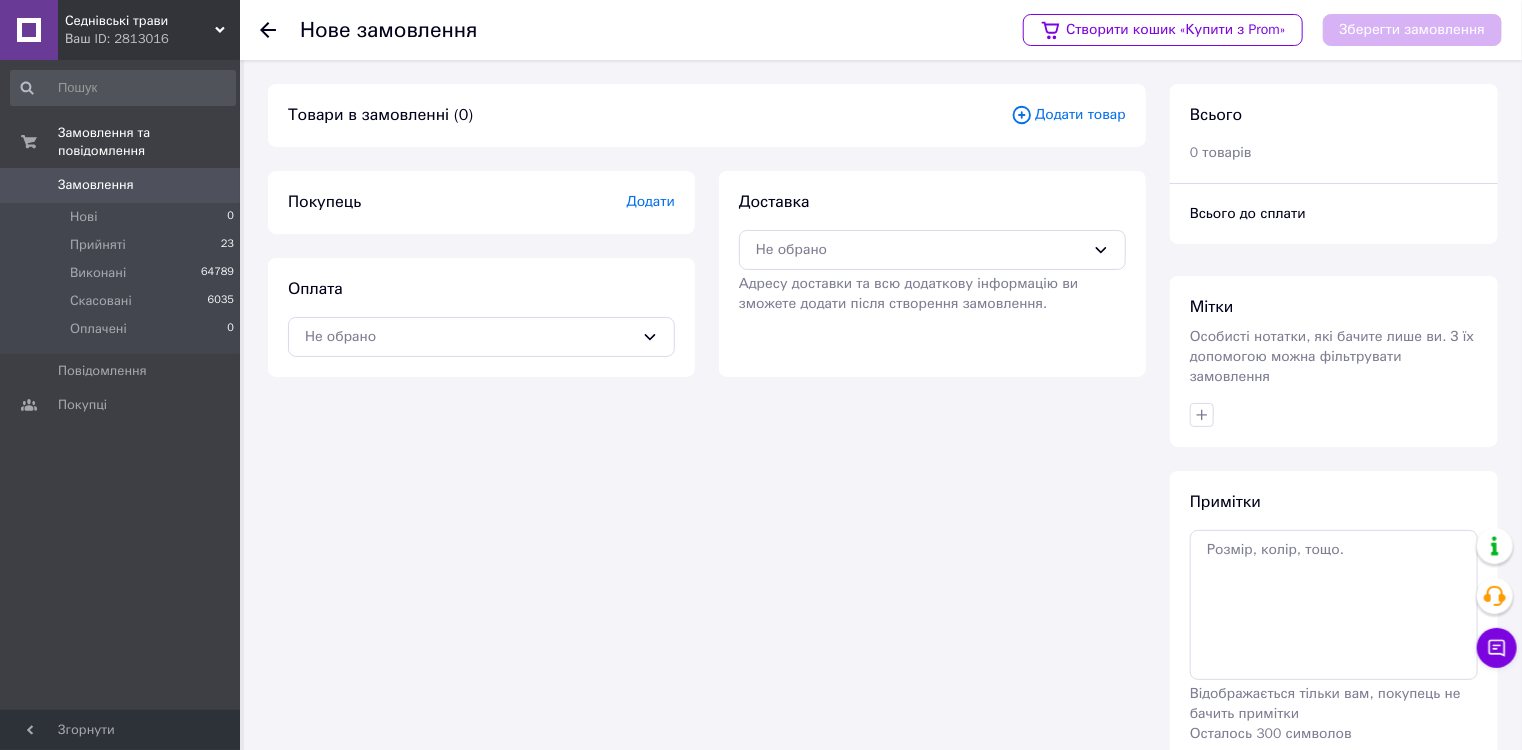 click on "Додати товар" at bounding box center [1068, 115] 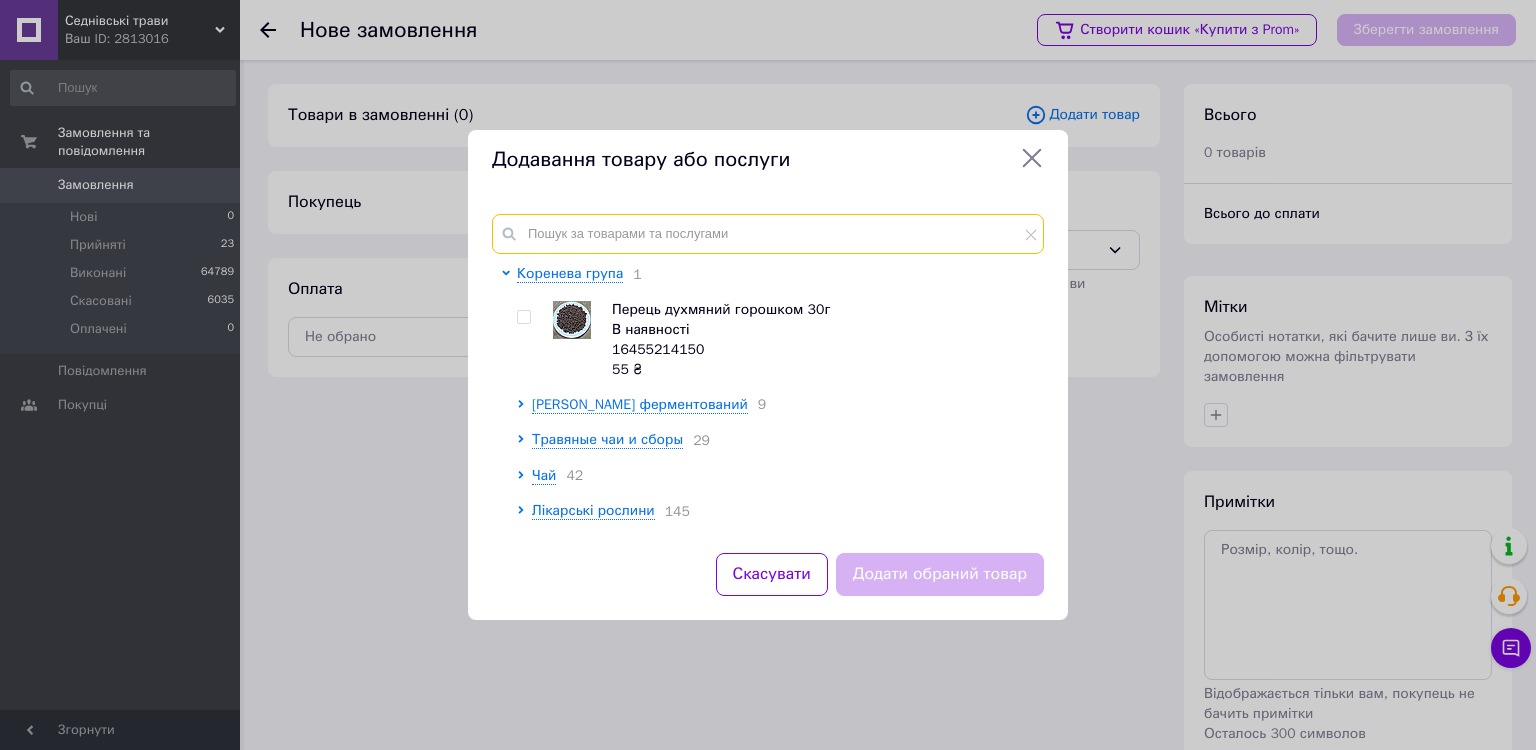 click at bounding box center (768, 234) 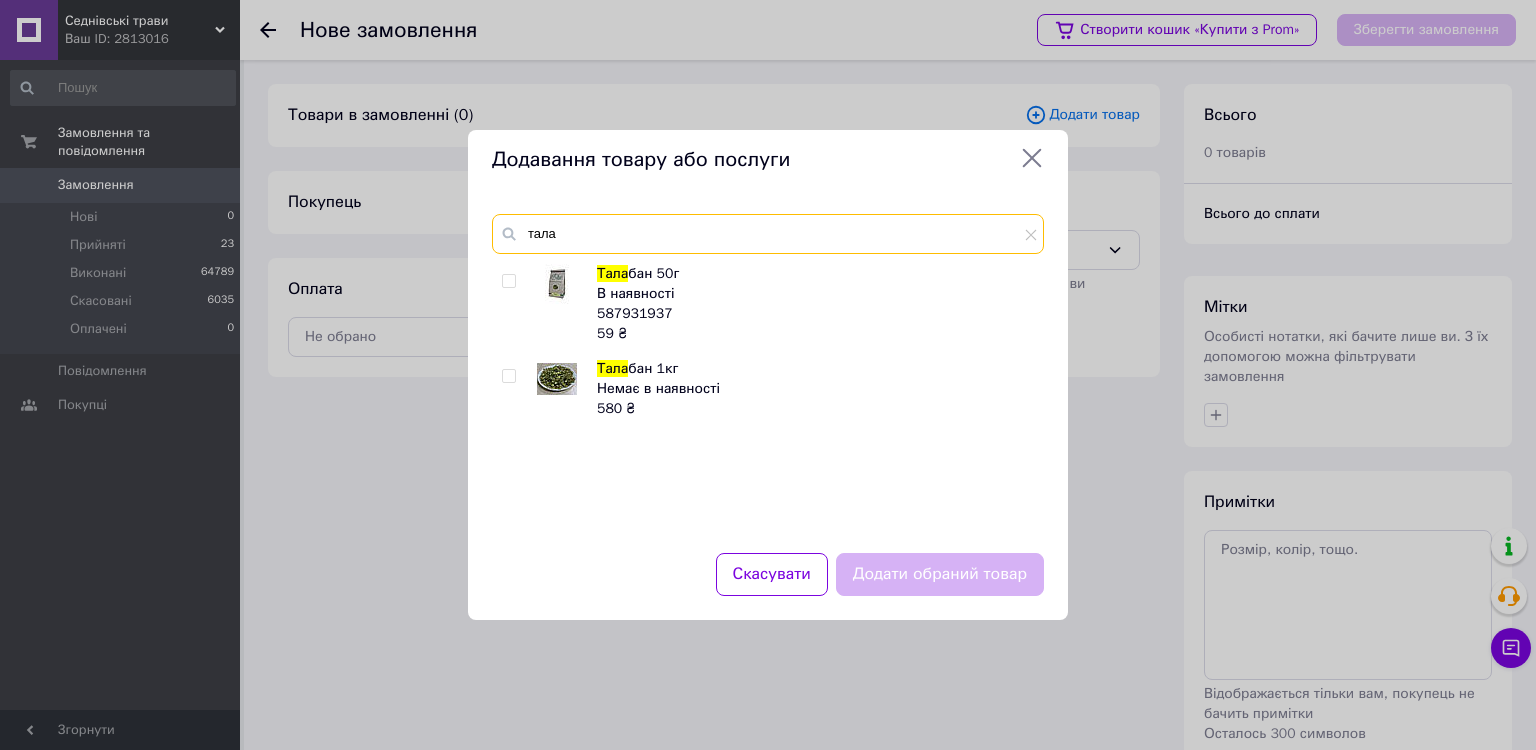 click on "тала" at bounding box center (768, 234) 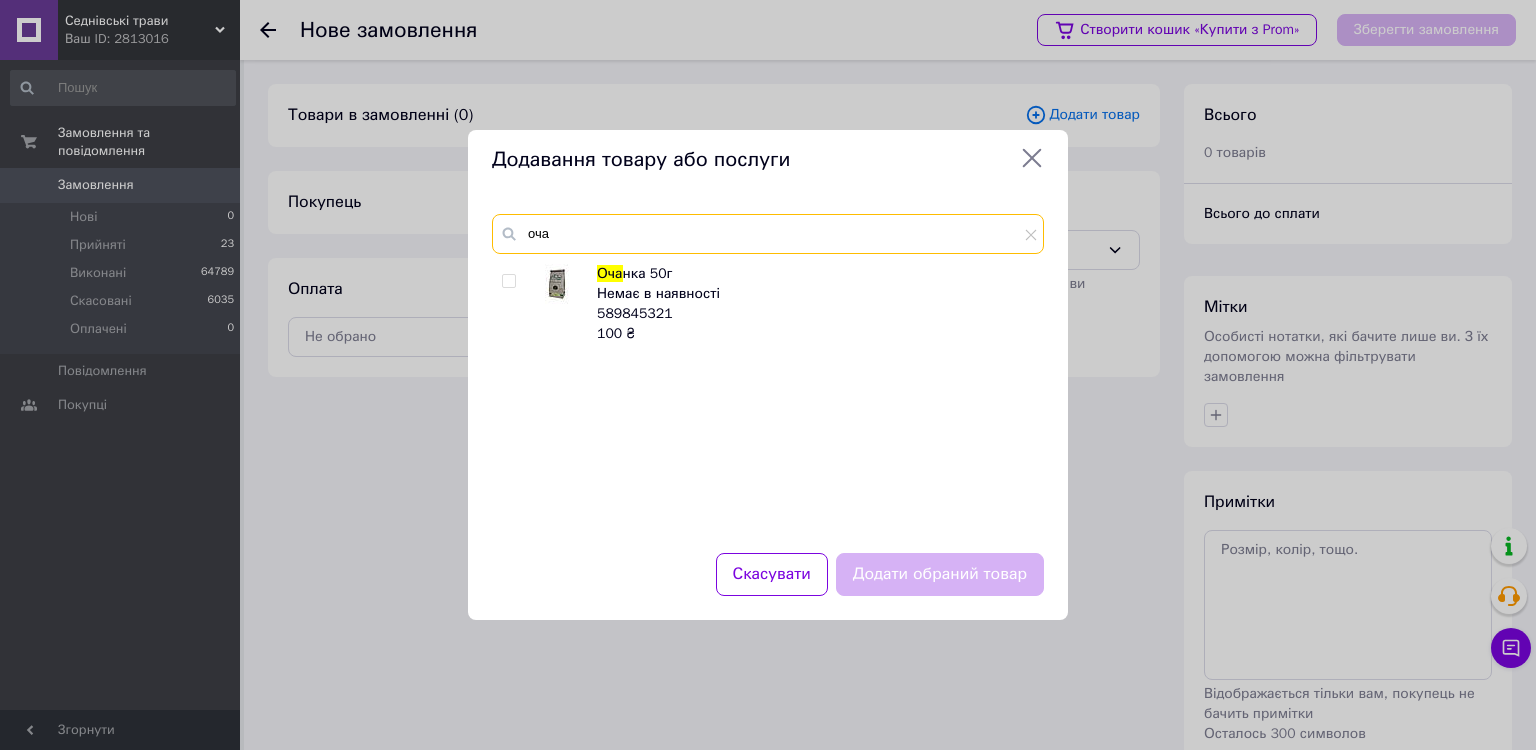 type on "оча" 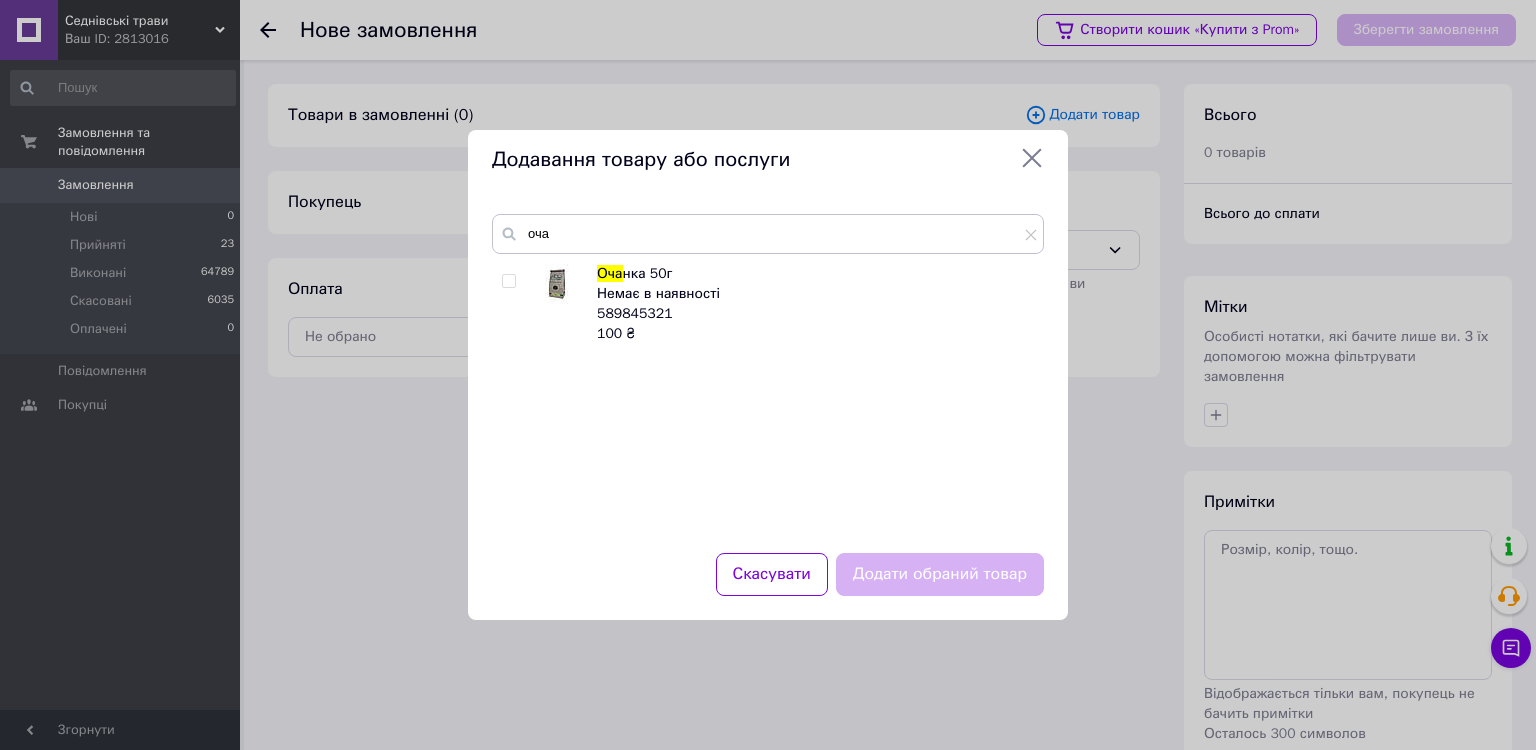 click on "Додавання товару або послуги оча Оча нка 50г Немає в наявності 589845321 100   ₴ Скасувати Додати обраний товар" at bounding box center [768, 375] 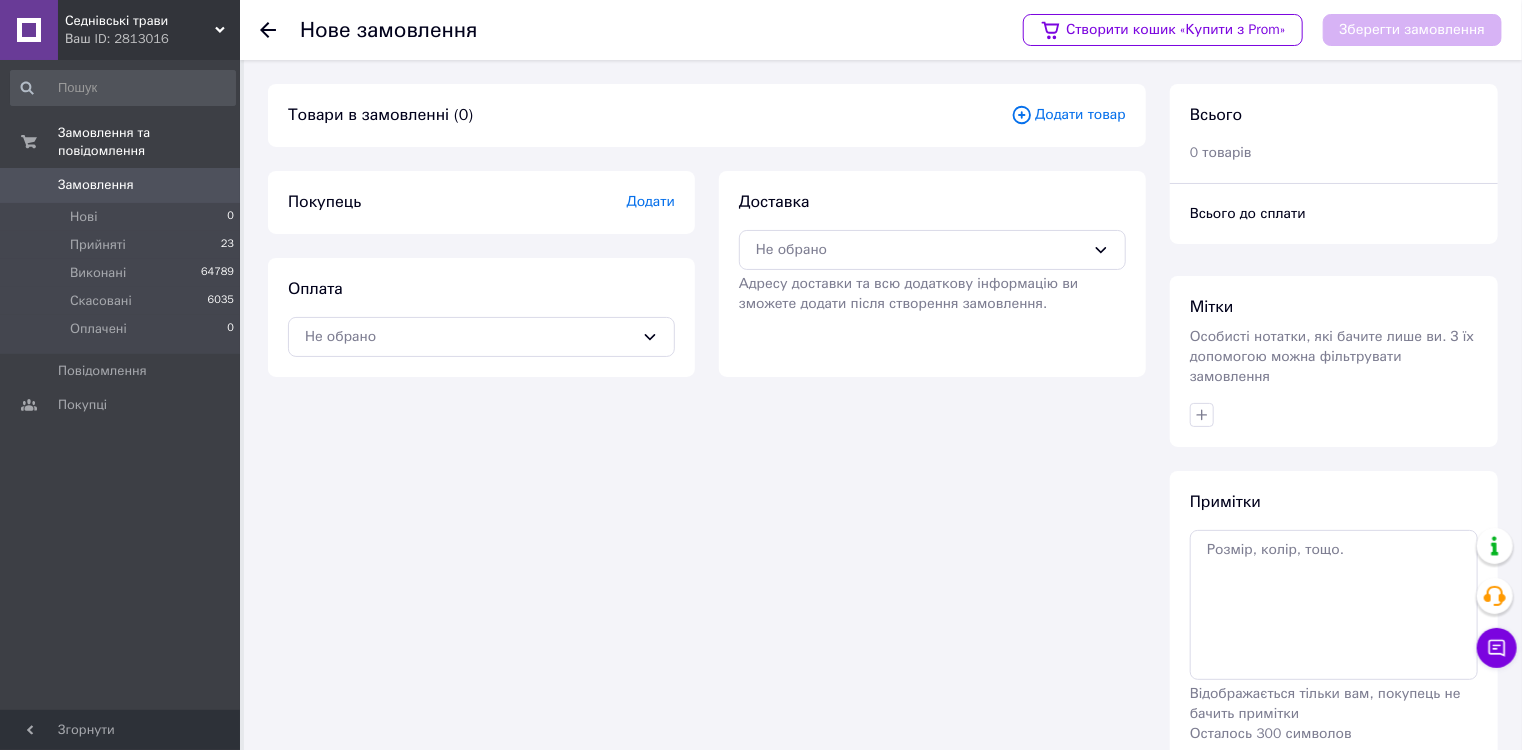 click on "Замовлення 0" at bounding box center [123, 185] 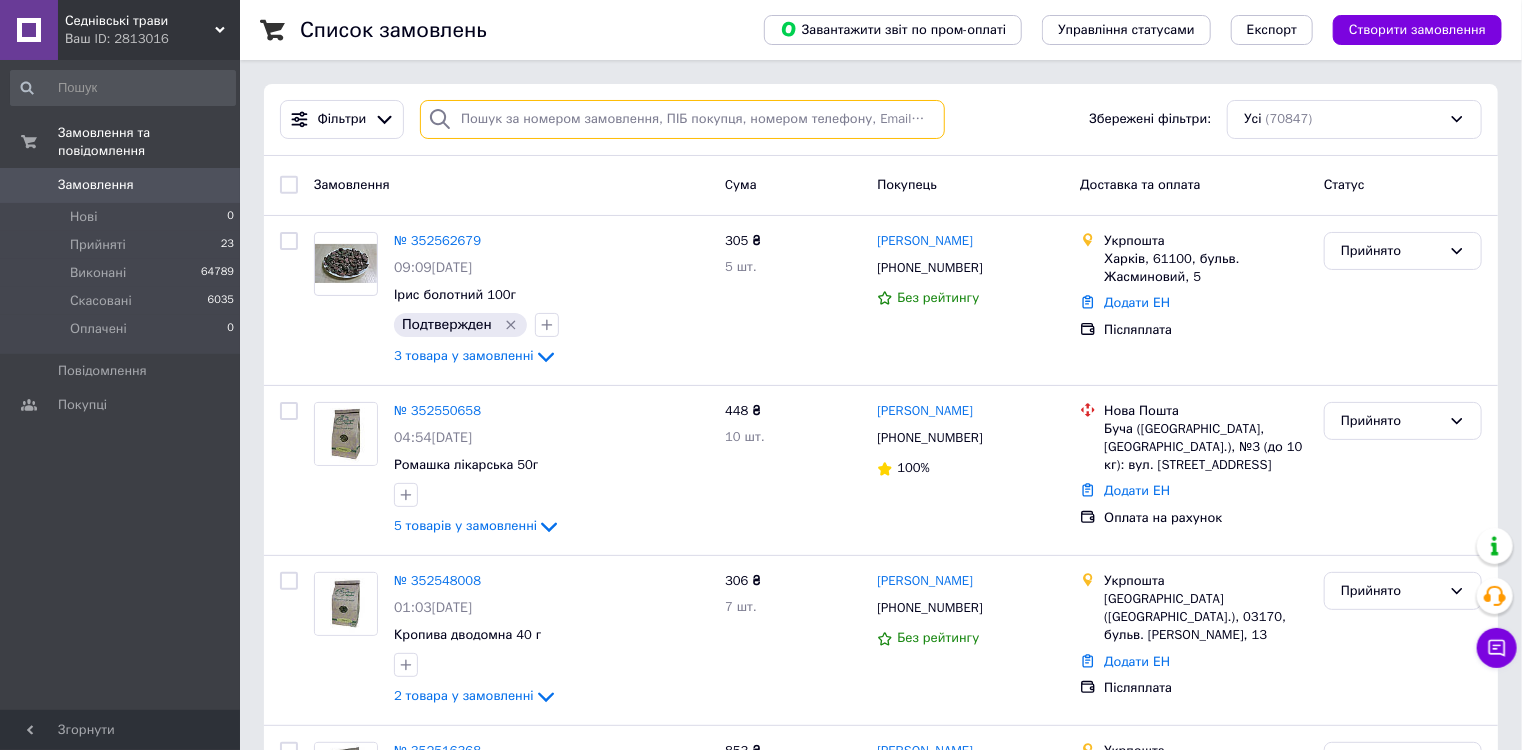 click at bounding box center (682, 119) 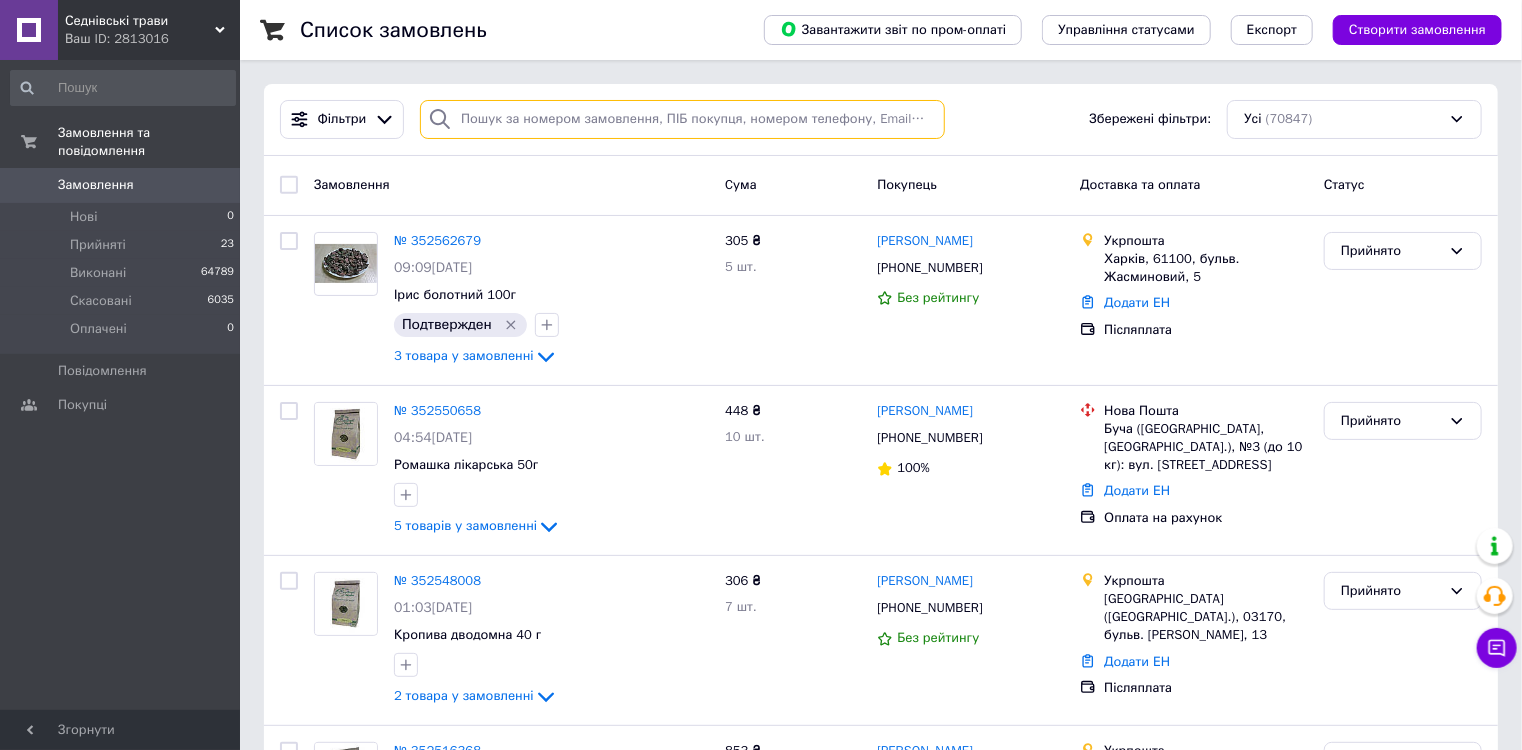 paste on "0982561739" 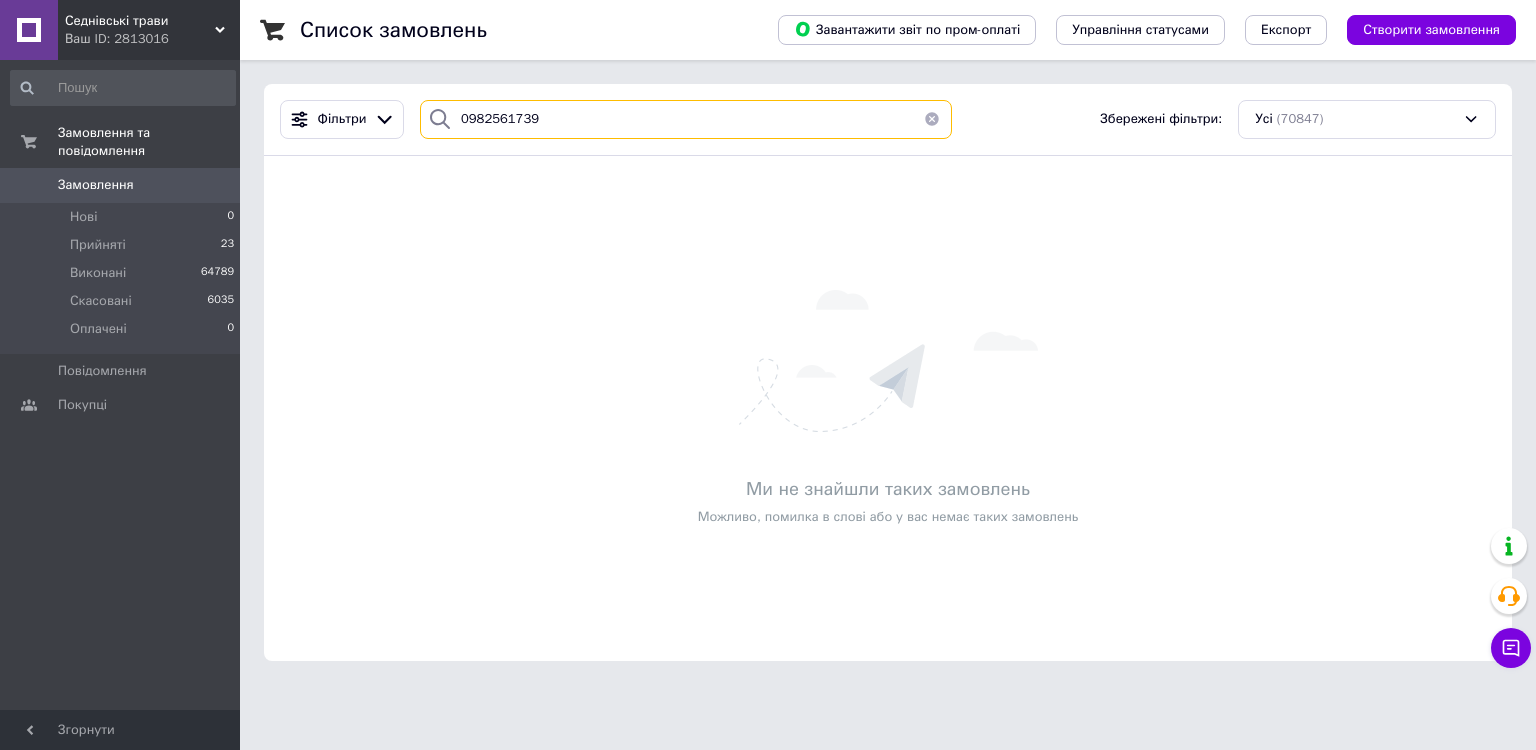 type on "0982561739" 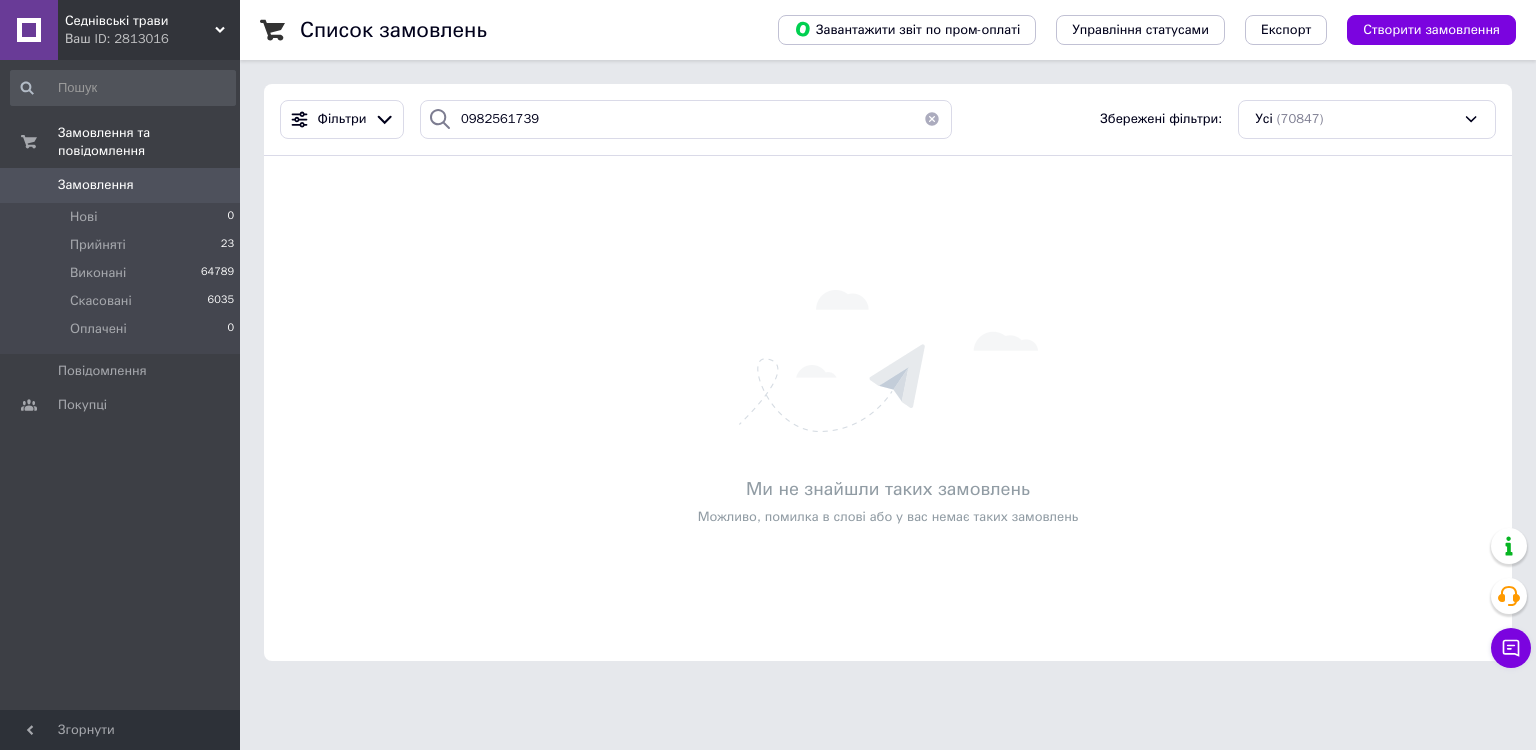 drag, startPoint x: 488, startPoint y: 208, endPoint x: 502, endPoint y: 178, distance: 33.105892 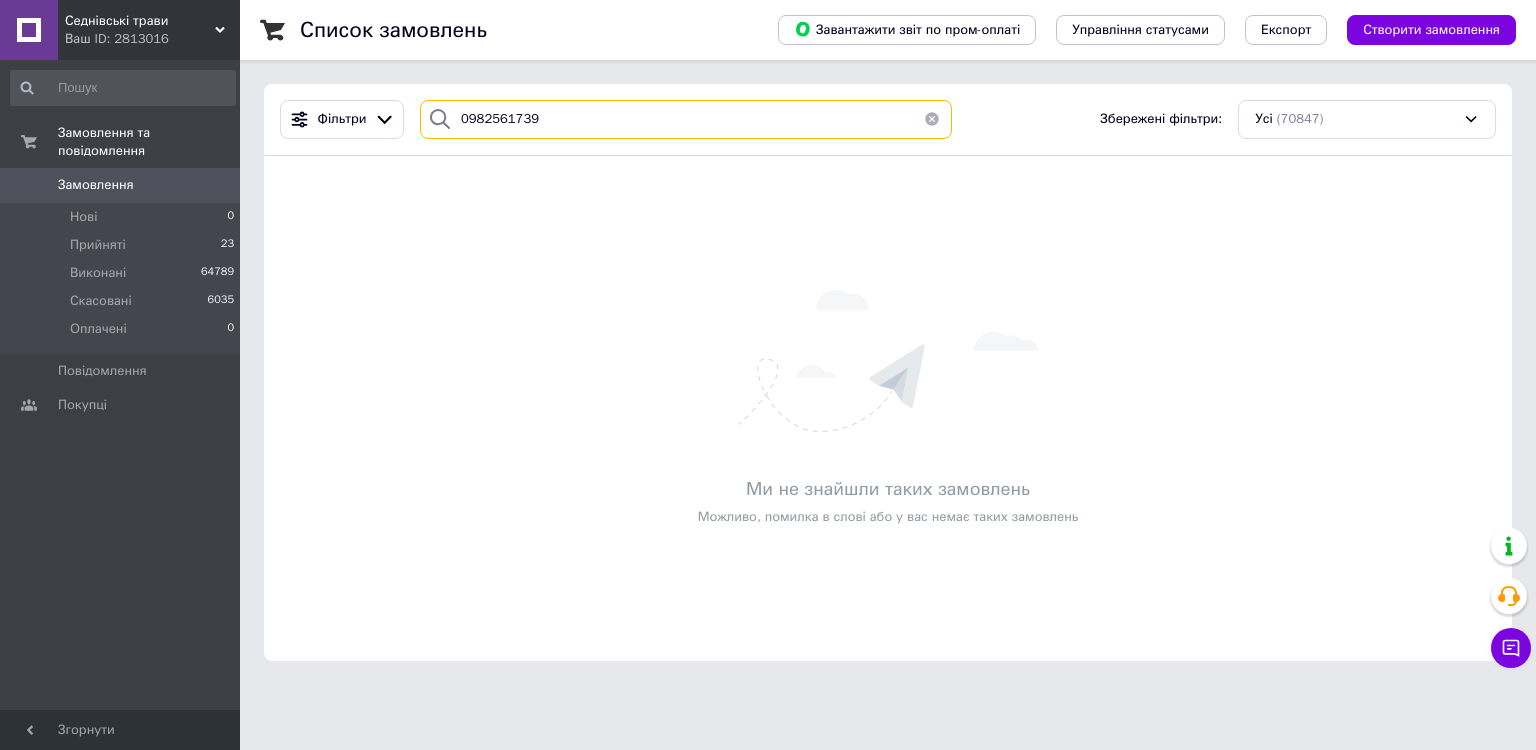 click on "0982561739" at bounding box center (686, 119) 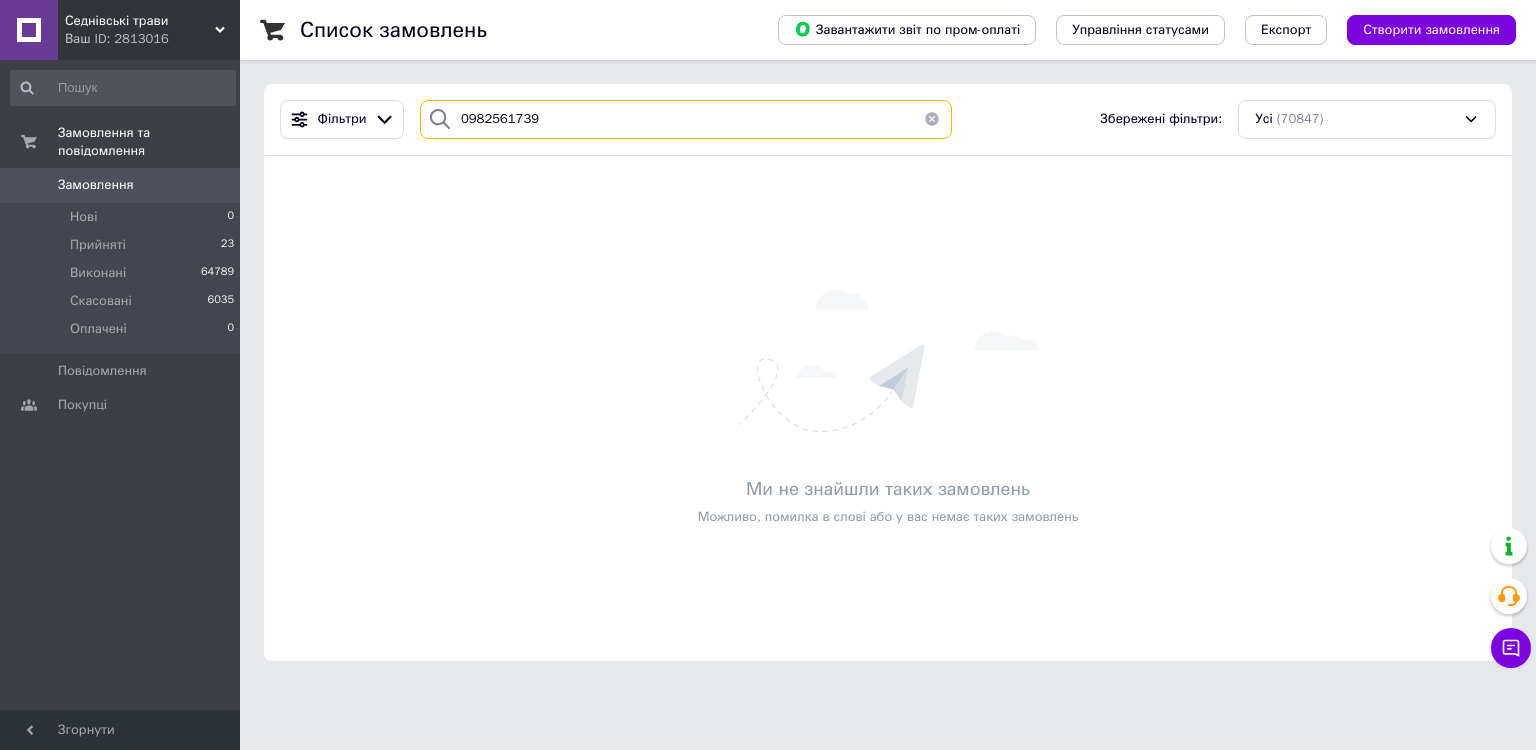 click on "0982561739" at bounding box center (686, 119) 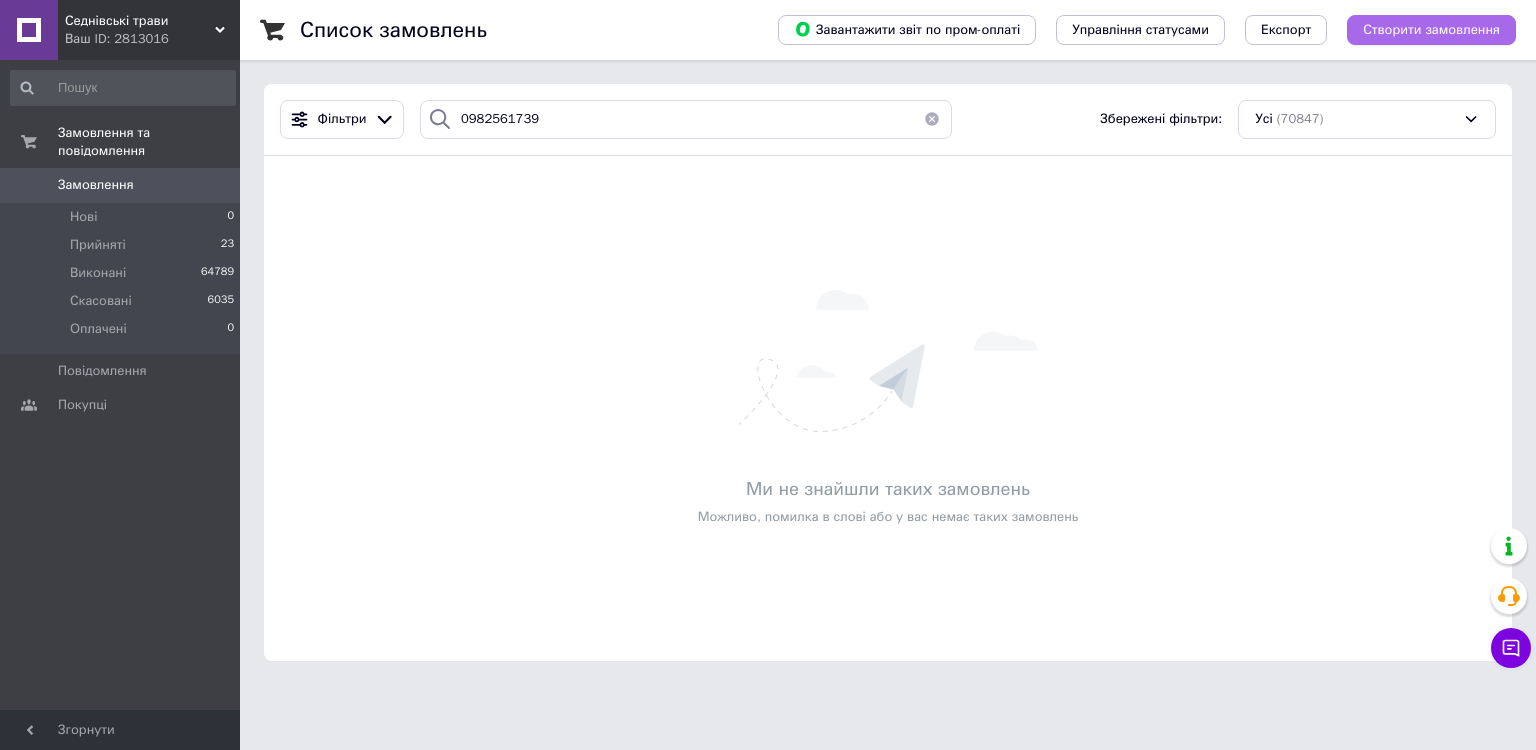 click on "Створити замовлення" at bounding box center (1431, 30) 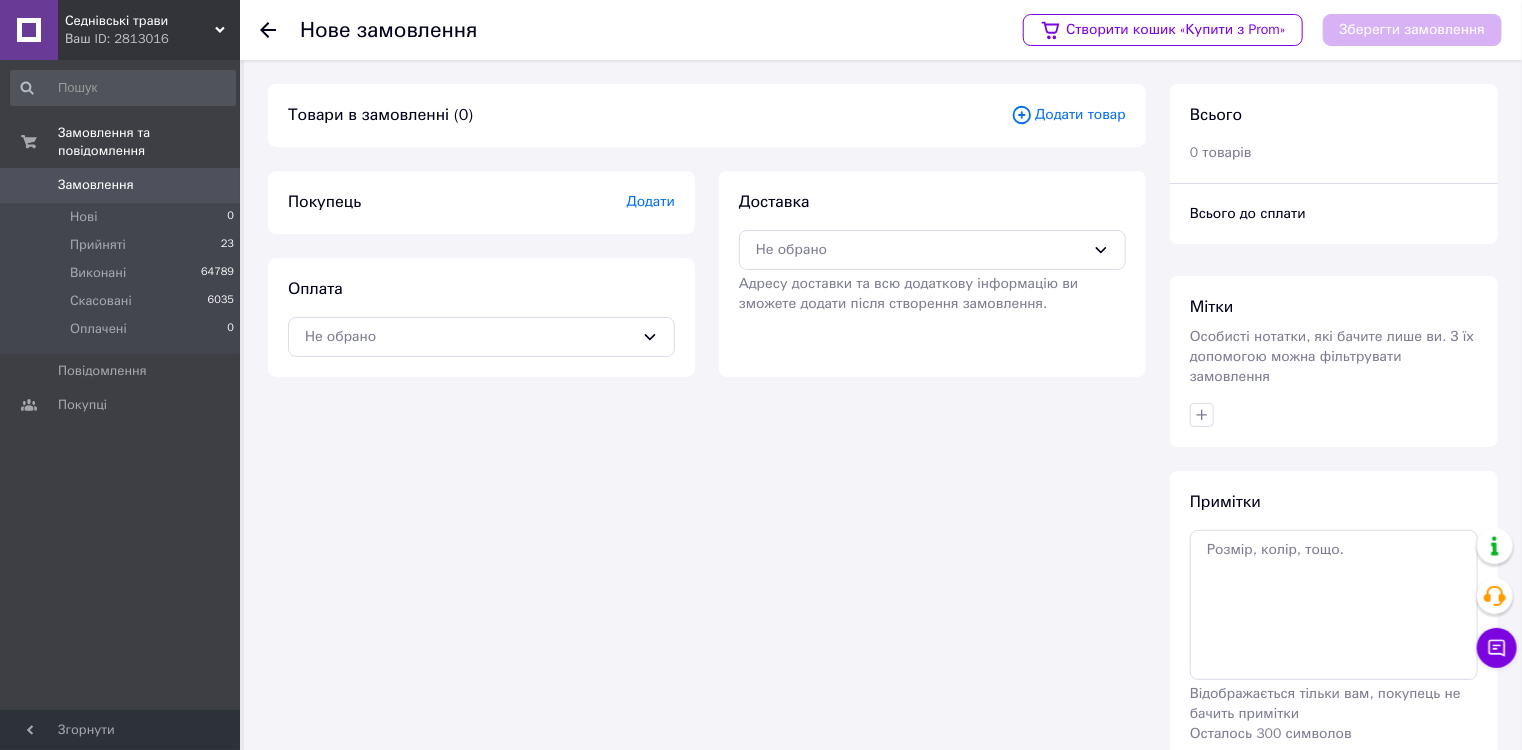 click on "Додати товар" at bounding box center (1068, 115) 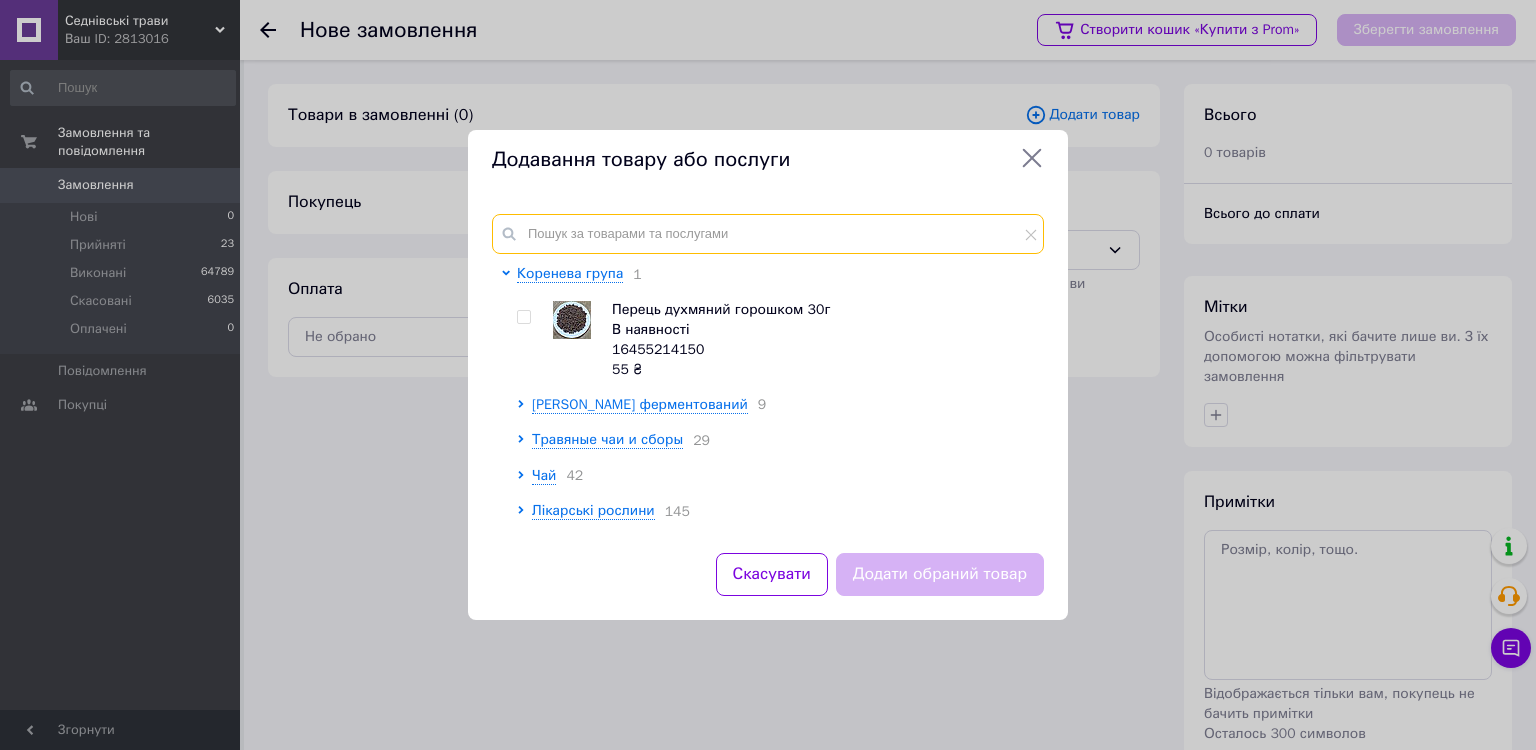 click at bounding box center (768, 234) 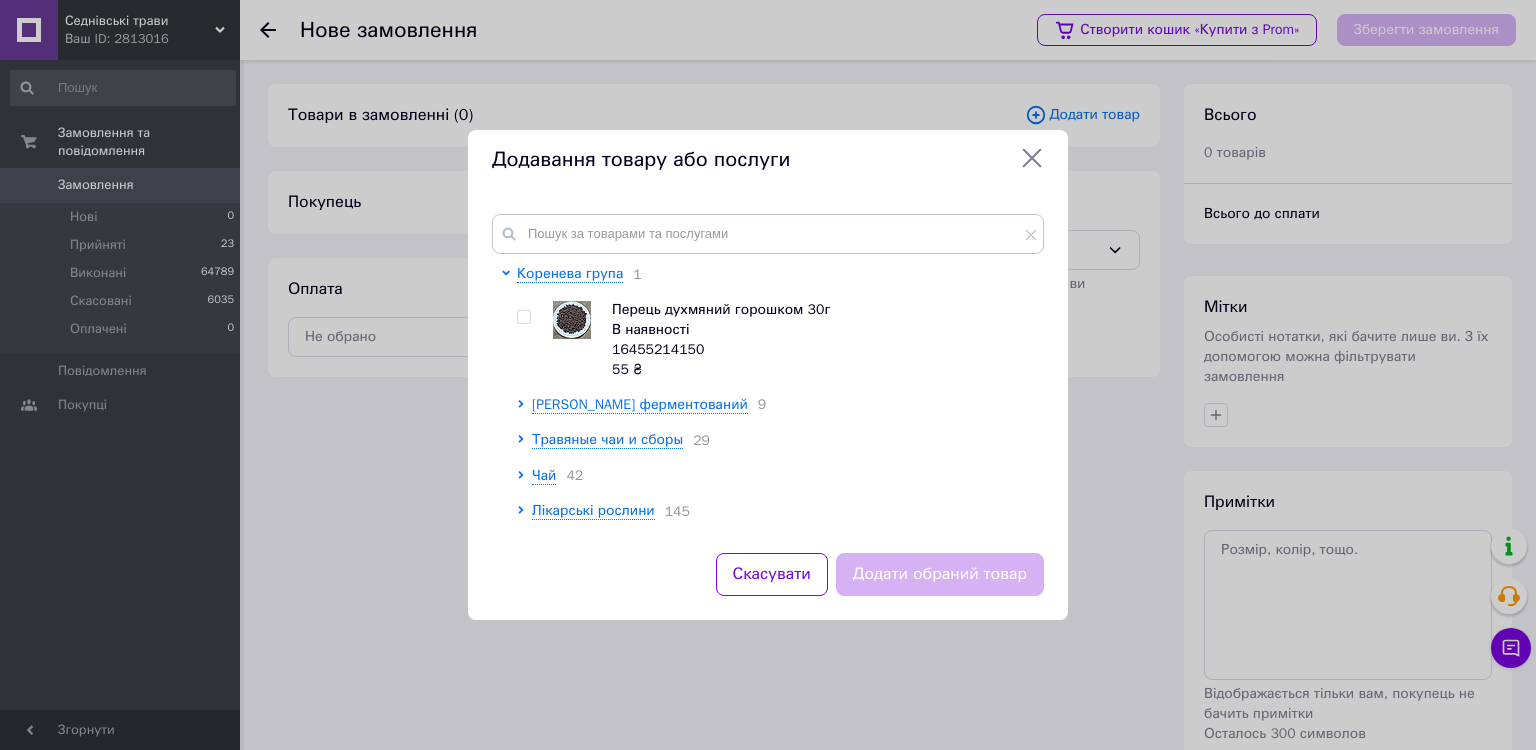 click on "Додавання товару або послуги Коренева група 1 Перець духмяний горошком 30г В наявності 16455214150 55   ₴ [PERSON_NAME]-чай ферментований 9 Травяные чаи и сборы 29 Чай 42 Лікарські рослини 145 Коріння 61 Плоди і ягоди 19 Насіння і спеції 50 Трави в пучках 11 Банные запарки 6 Подарки и сувениры 1 Дрібний ОПТ 27 Набори для настоянок 6 Скасувати Додати обраний товар" at bounding box center (768, 375) 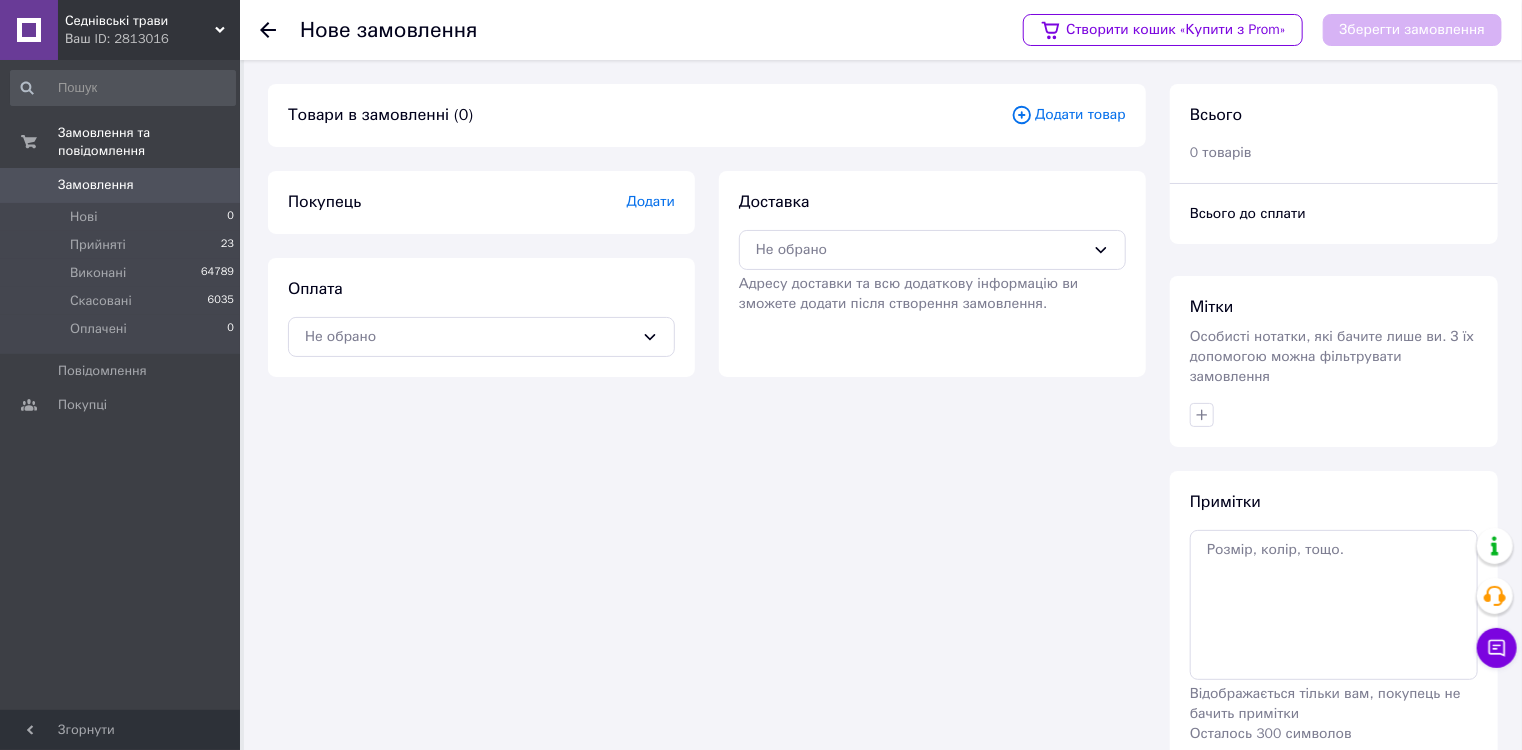 click on "Додати товар" at bounding box center [1068, 115] 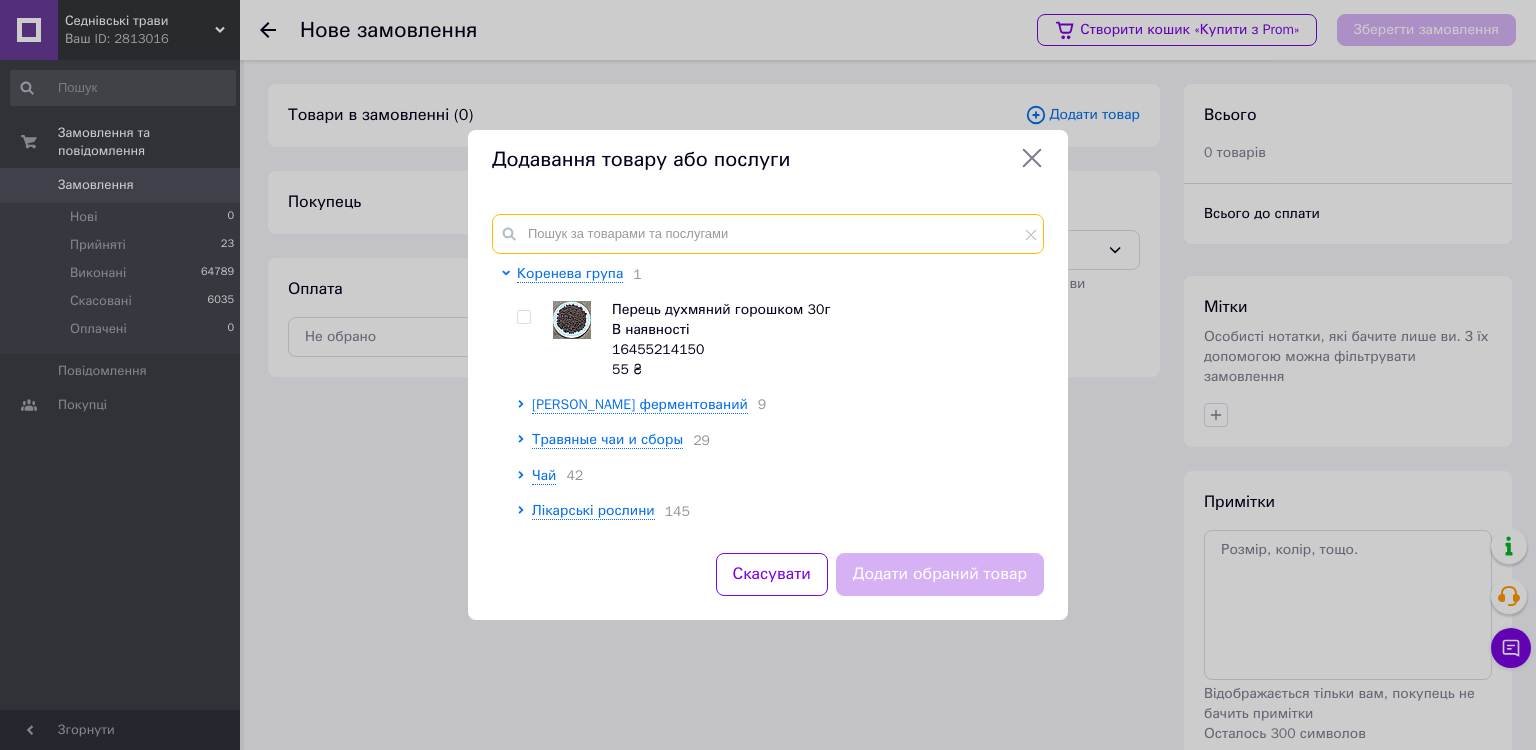 click at bounding box center [768, 234] 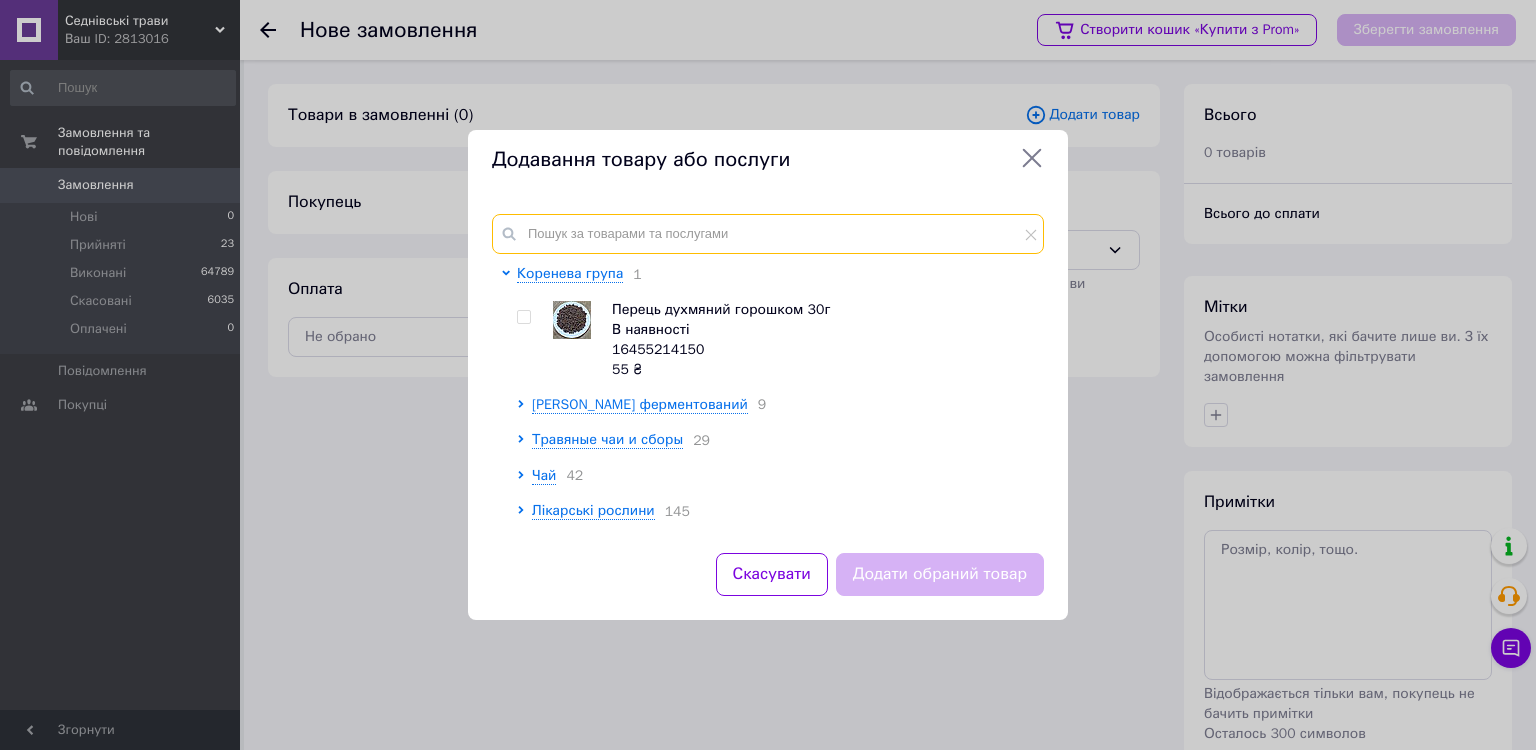 click at bounding box center (768, 234) 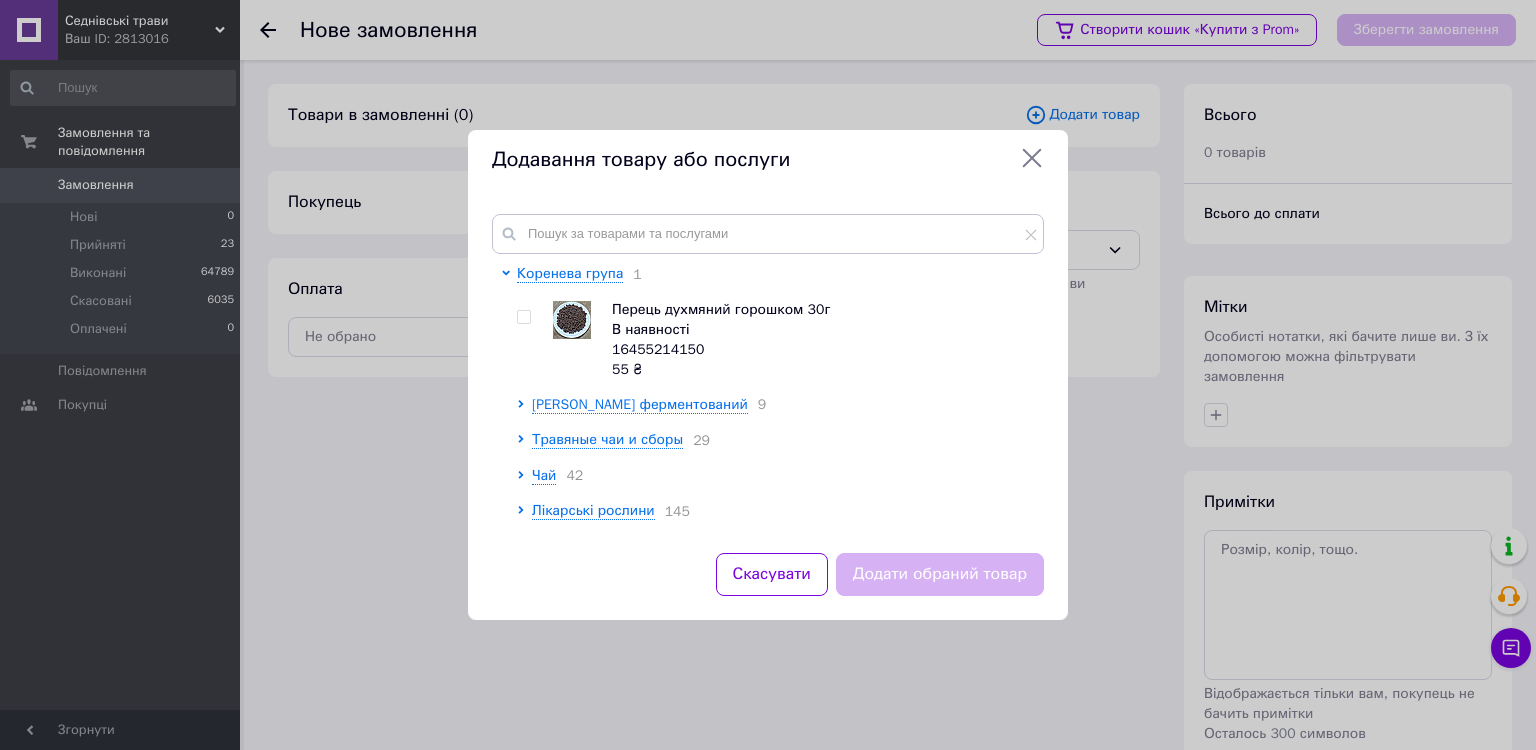 click on "Додавання товару або послуги Коренева група 1 Перець духмяний горошком 30г В наявності 16455214150 55   ₴ [PERSON_NAME]-чай ферментований 9 Травяные чаи и сборы 29 Чай 42 Лікарські рослини 145 Коріння 61 Плоди і ягоди 19 Насіння і спеції 50 Трави в пучках 11 Банные запарки 6 Подарки и сувениры 1 Дрібний ОПТ 27 Набори для настоянок 6 Скасувати Додати обраний товар" at bounding box center [768, 375] 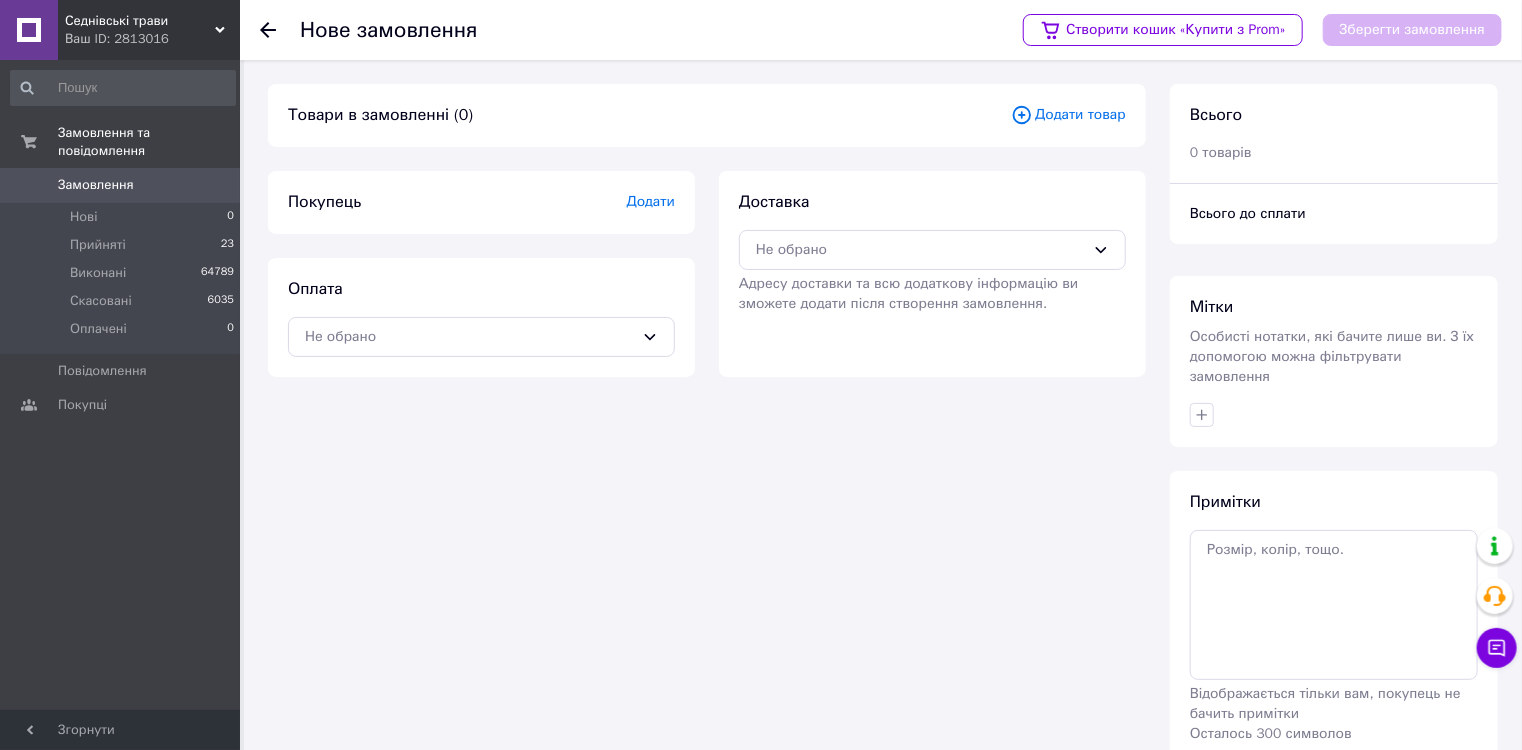 click on "Додати товар" at bounding box center (1068, 115) 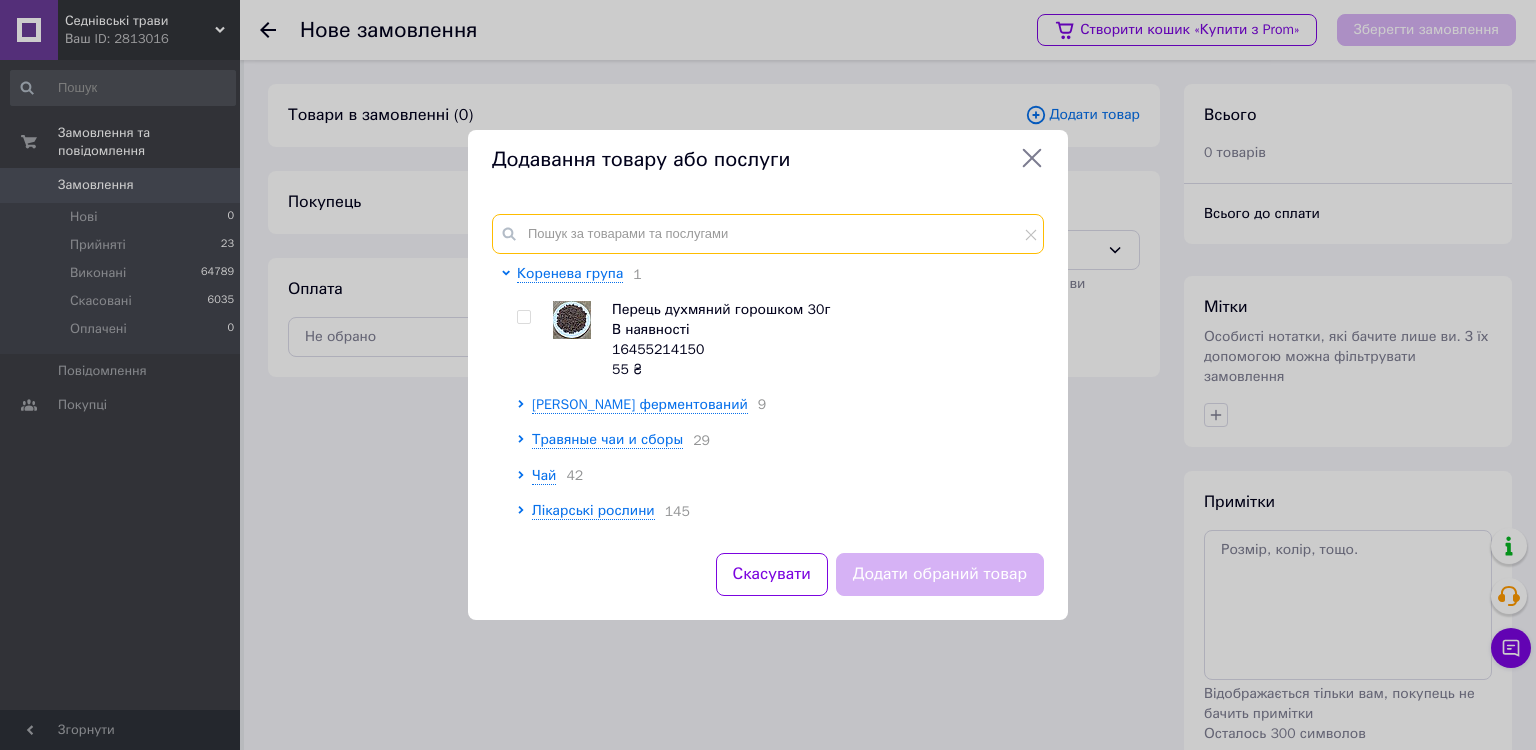 click at bounding box center (768, 234) 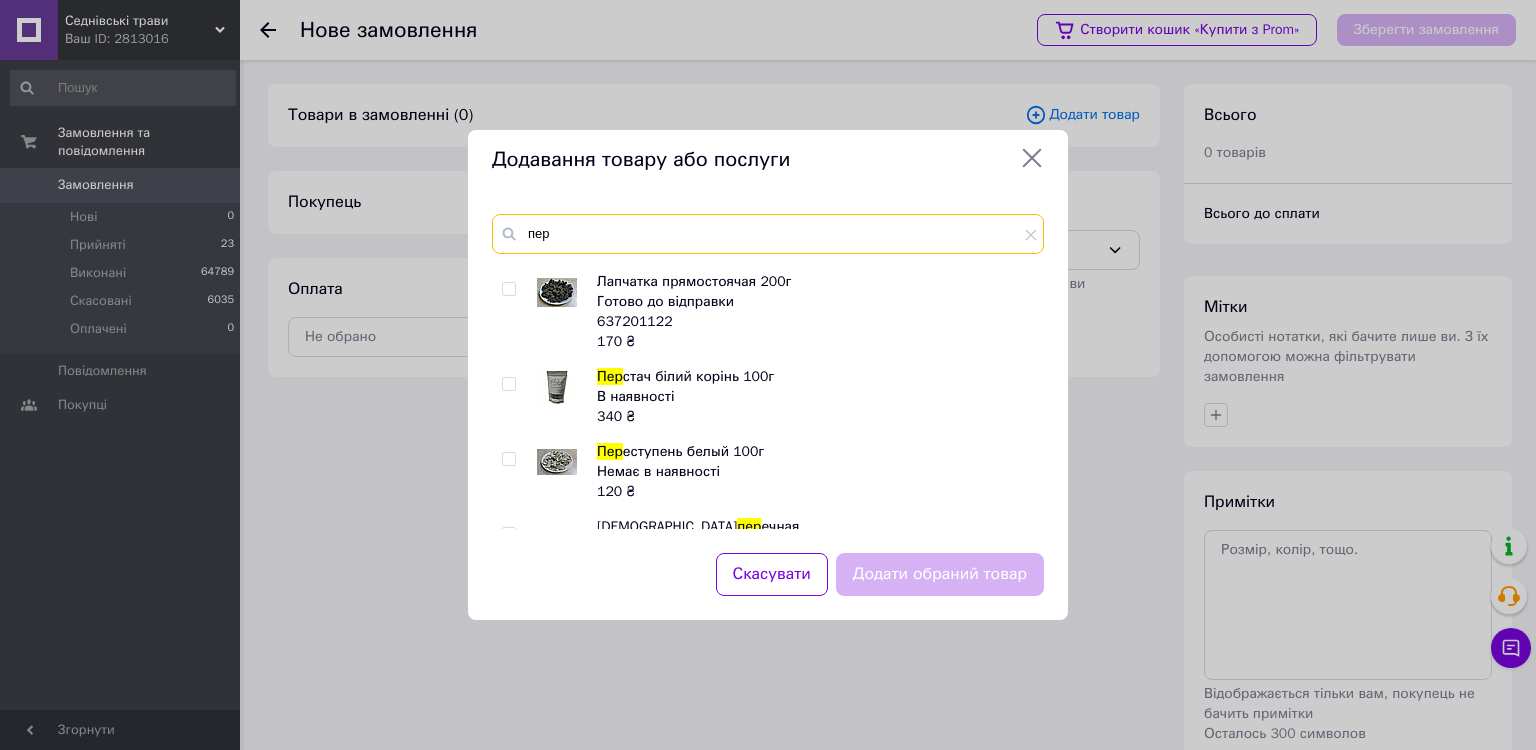 scroll, scrollTop: 400, scrollLeft: 0, axis: vertical 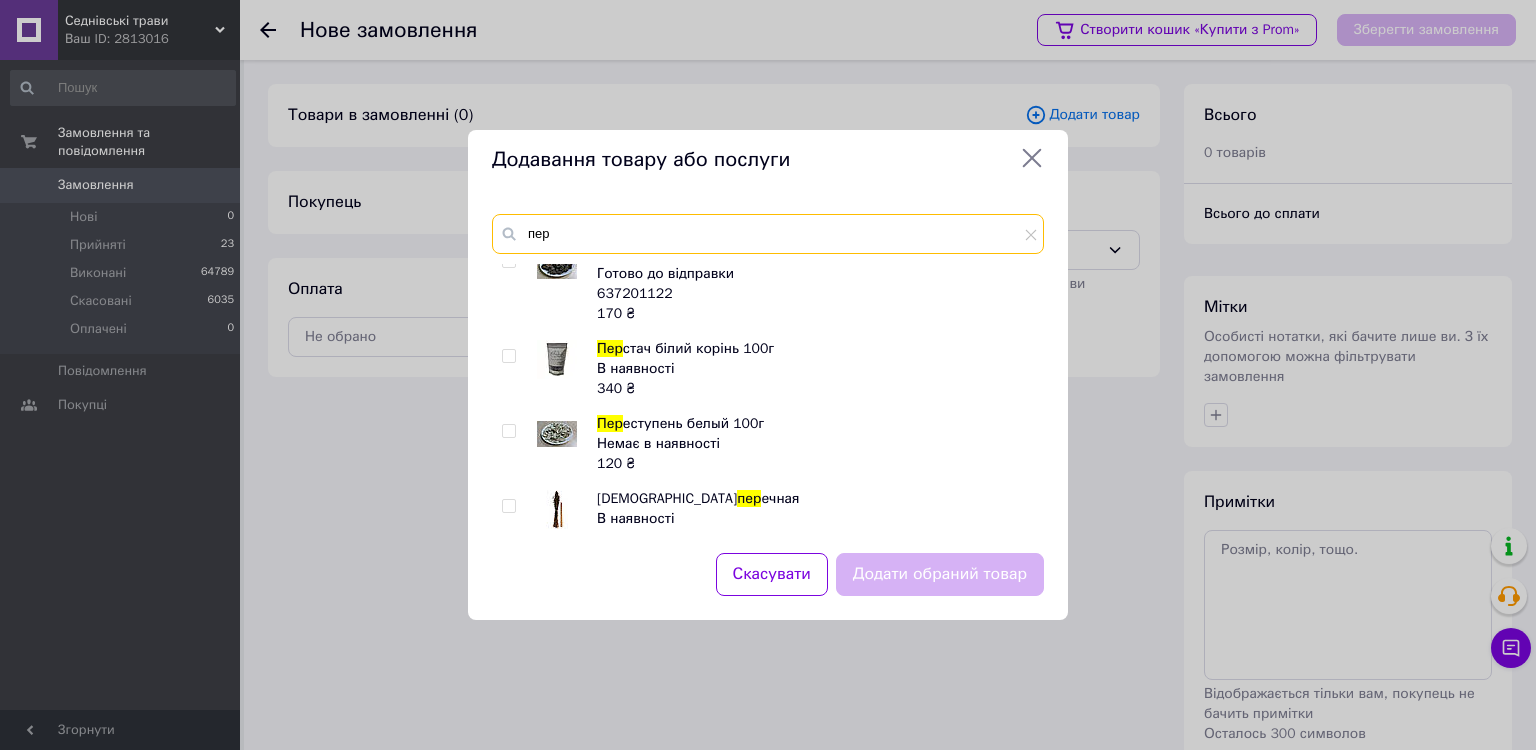 type on "пер" 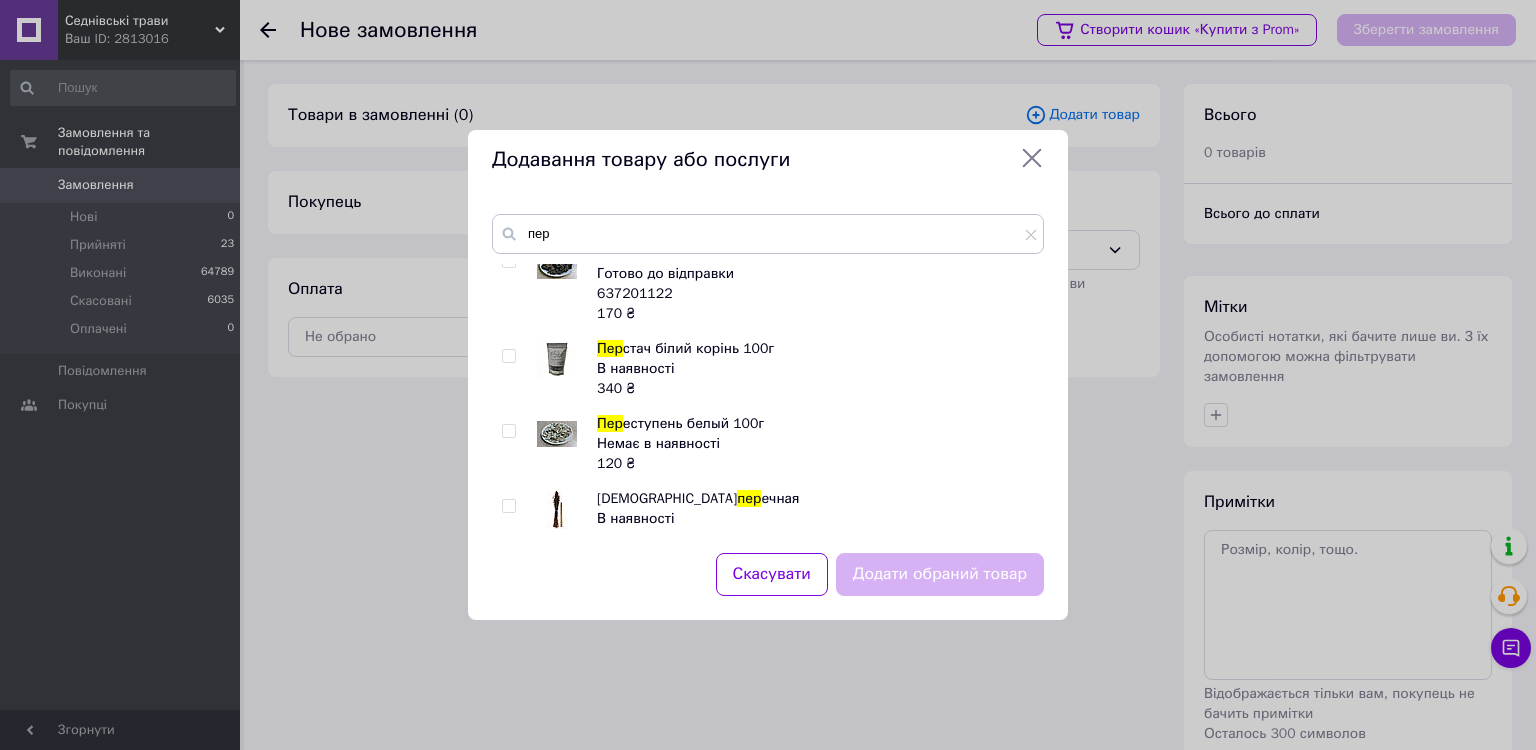 drag, startPoint x: 502, startPoint y: 355, endPoint x: 580, endPoint y: 390, distance: 85.49269 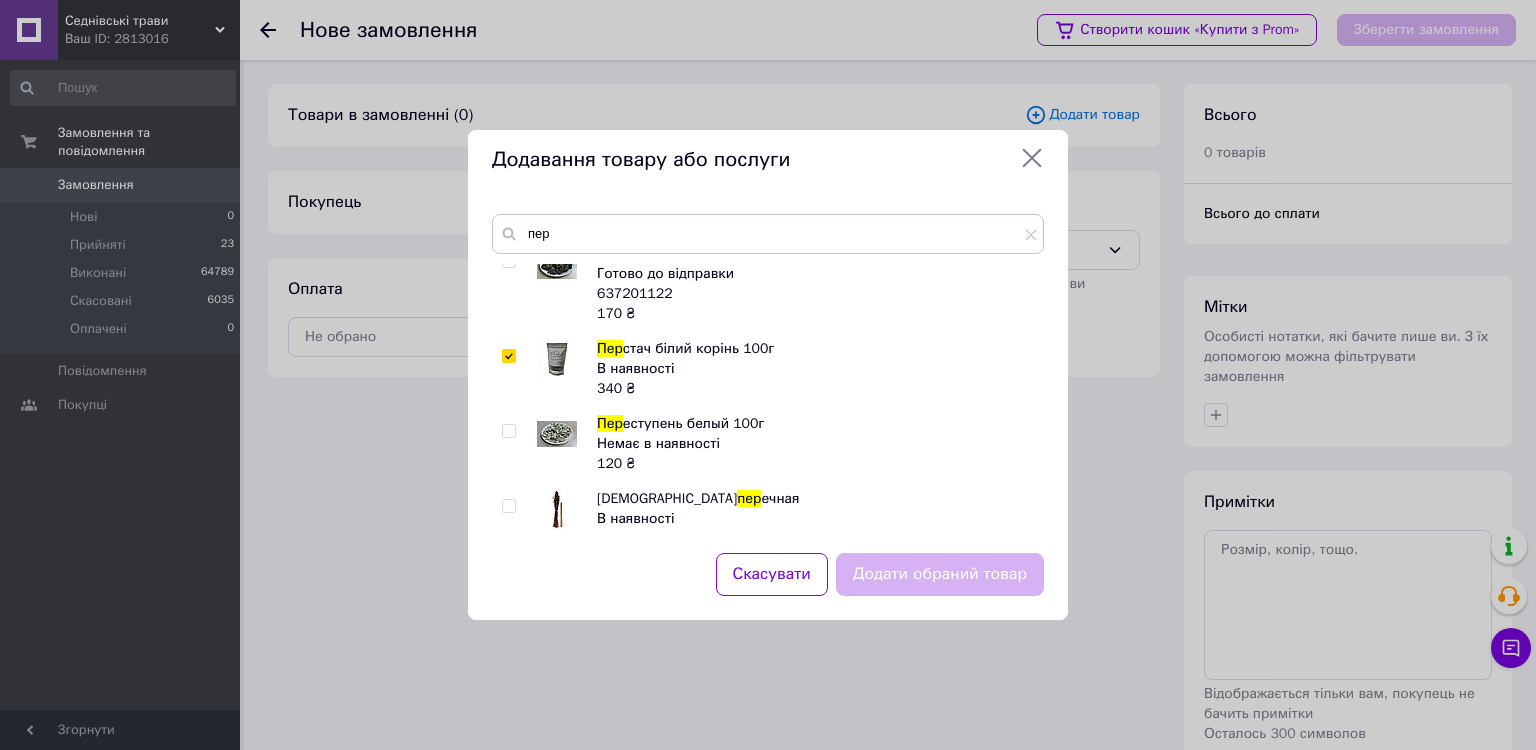checkbox on "true" 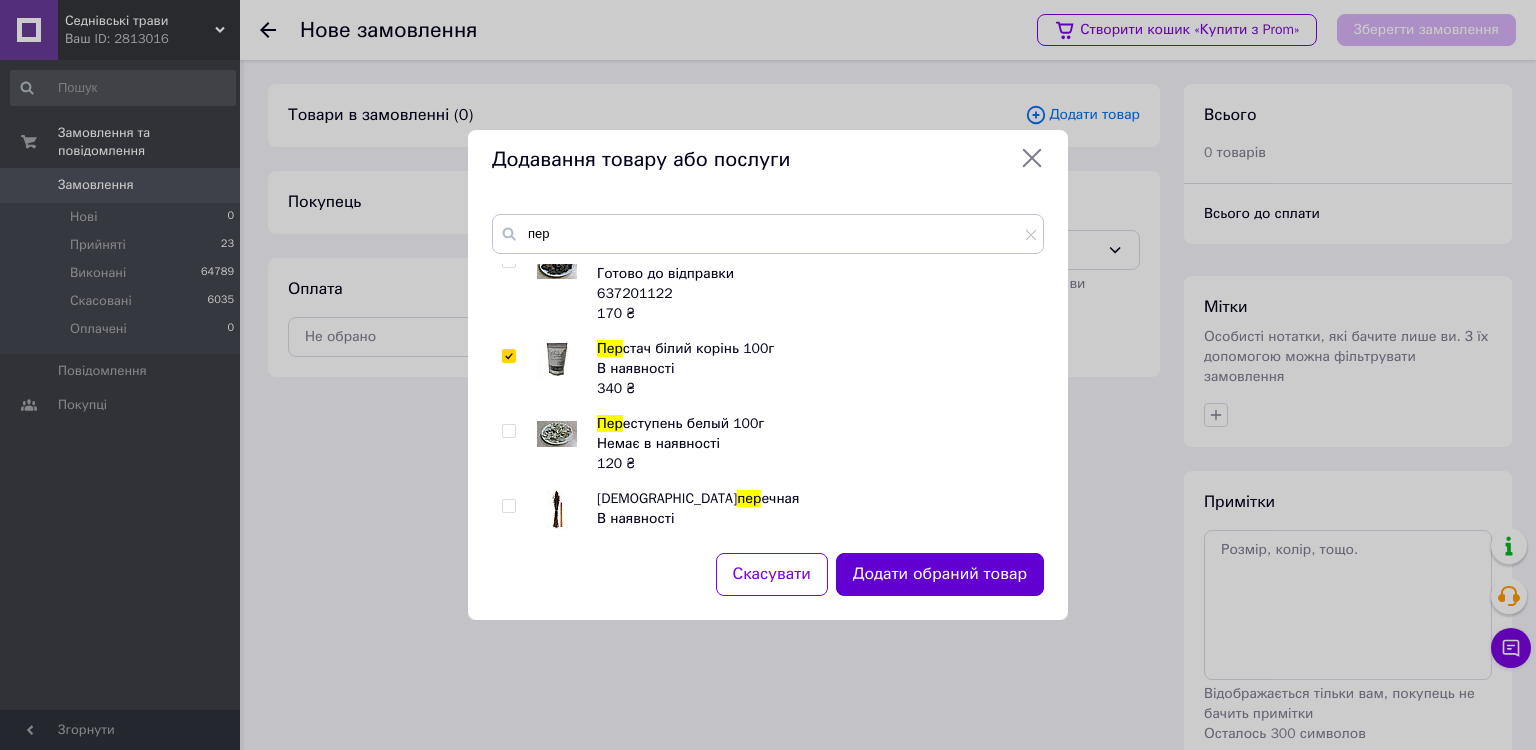 click on "Додати обраний товар" at bounding box center (940, 574) 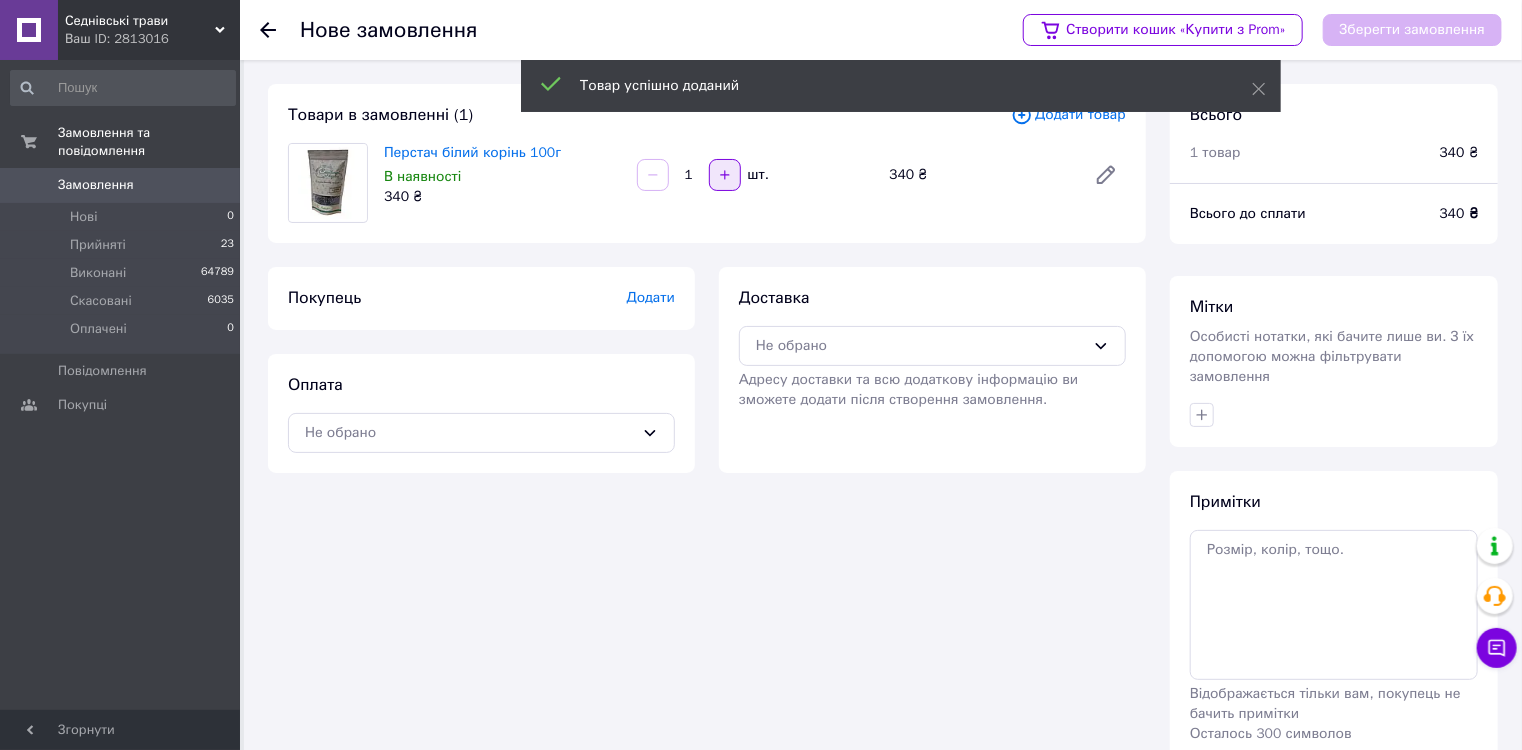 click 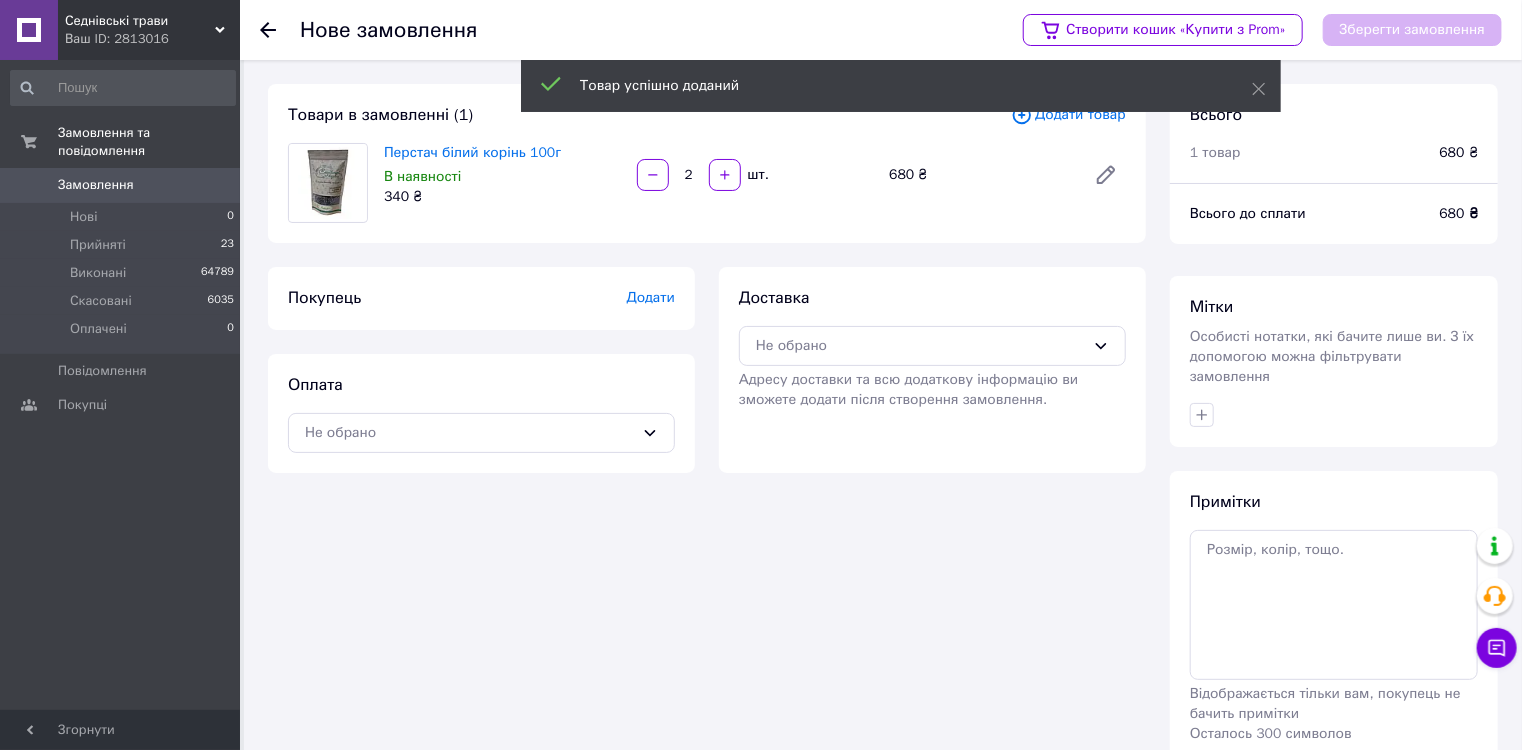 click on "Додати товар" at bounding box center [1068, 115] 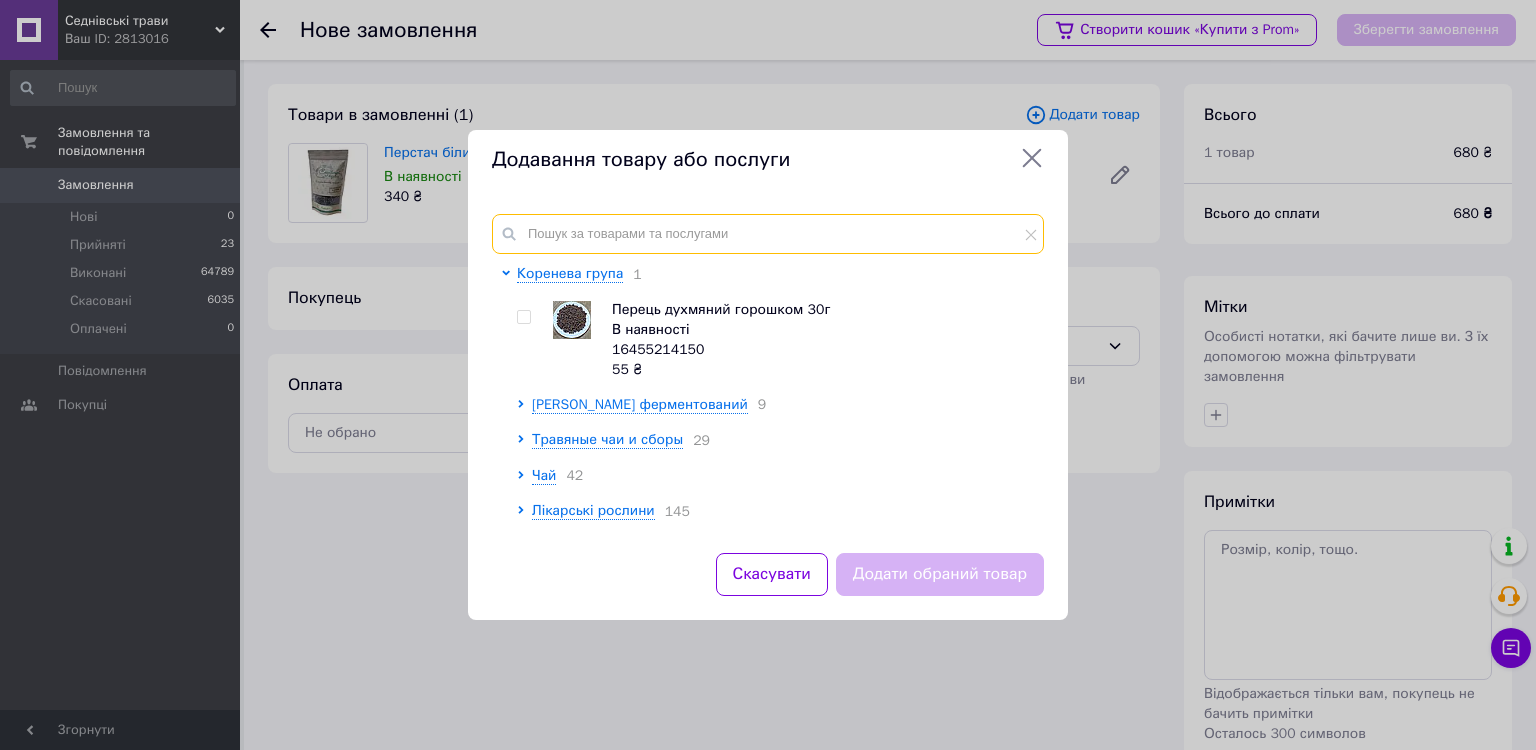 click at bounding box center (768, 234) 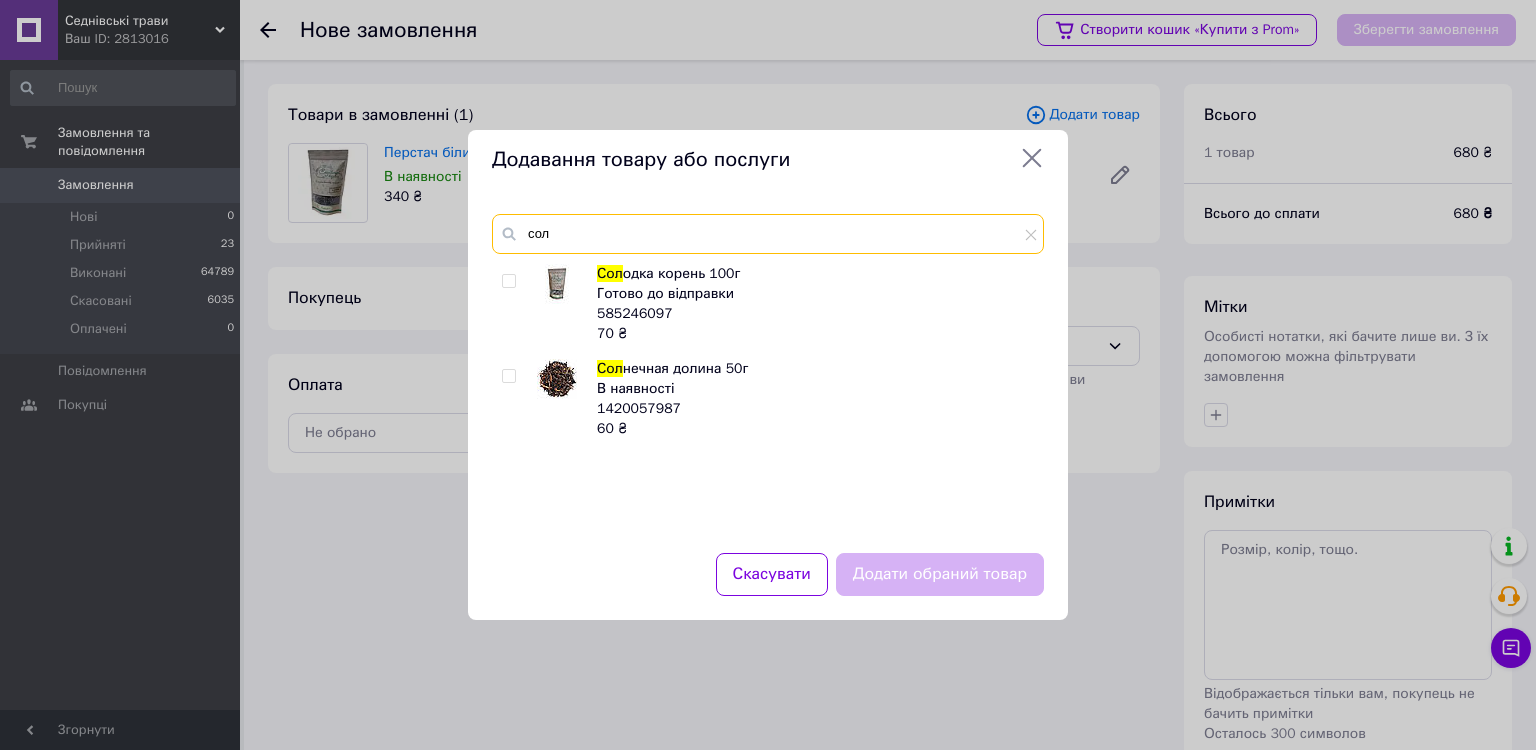 type on "сол" 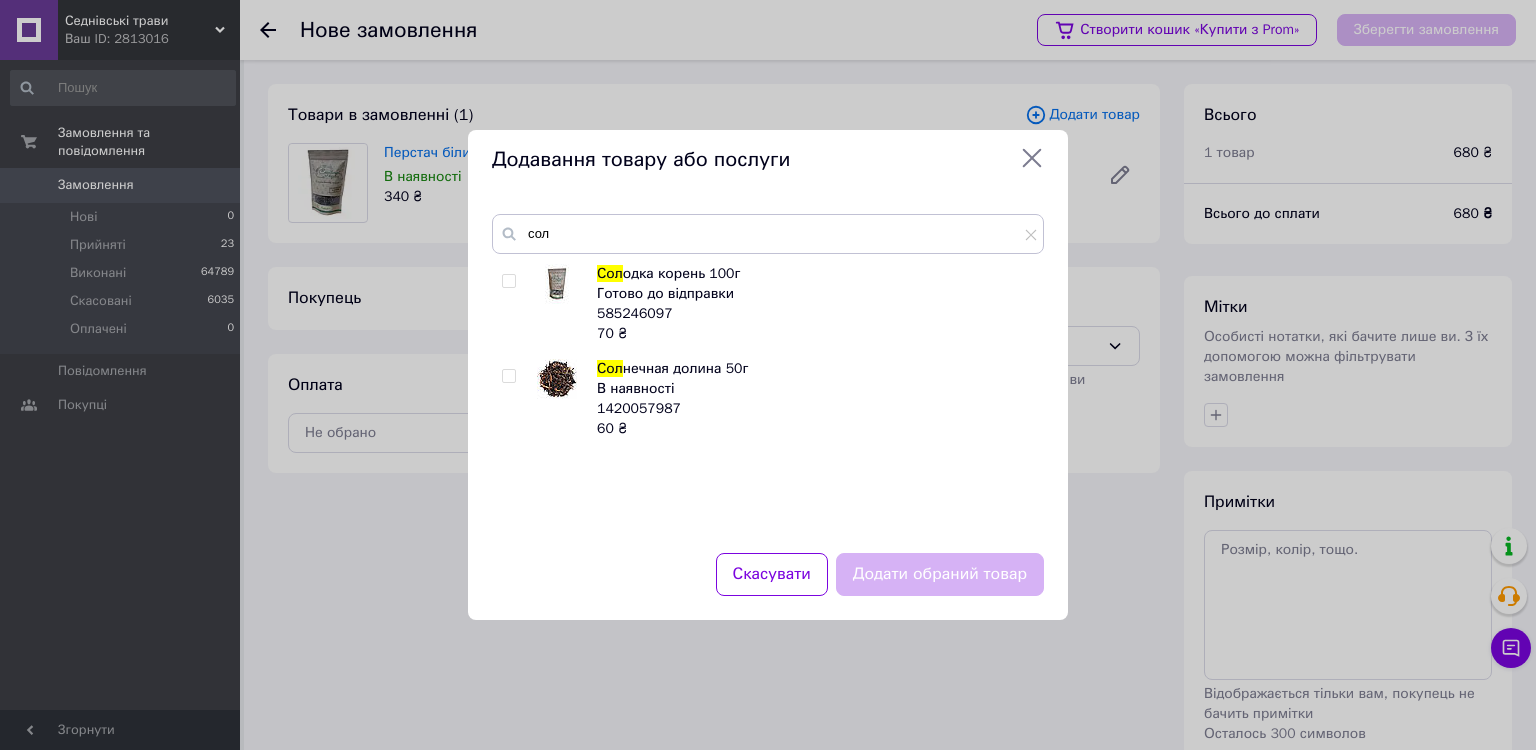 click at bounding box center [508, 281] 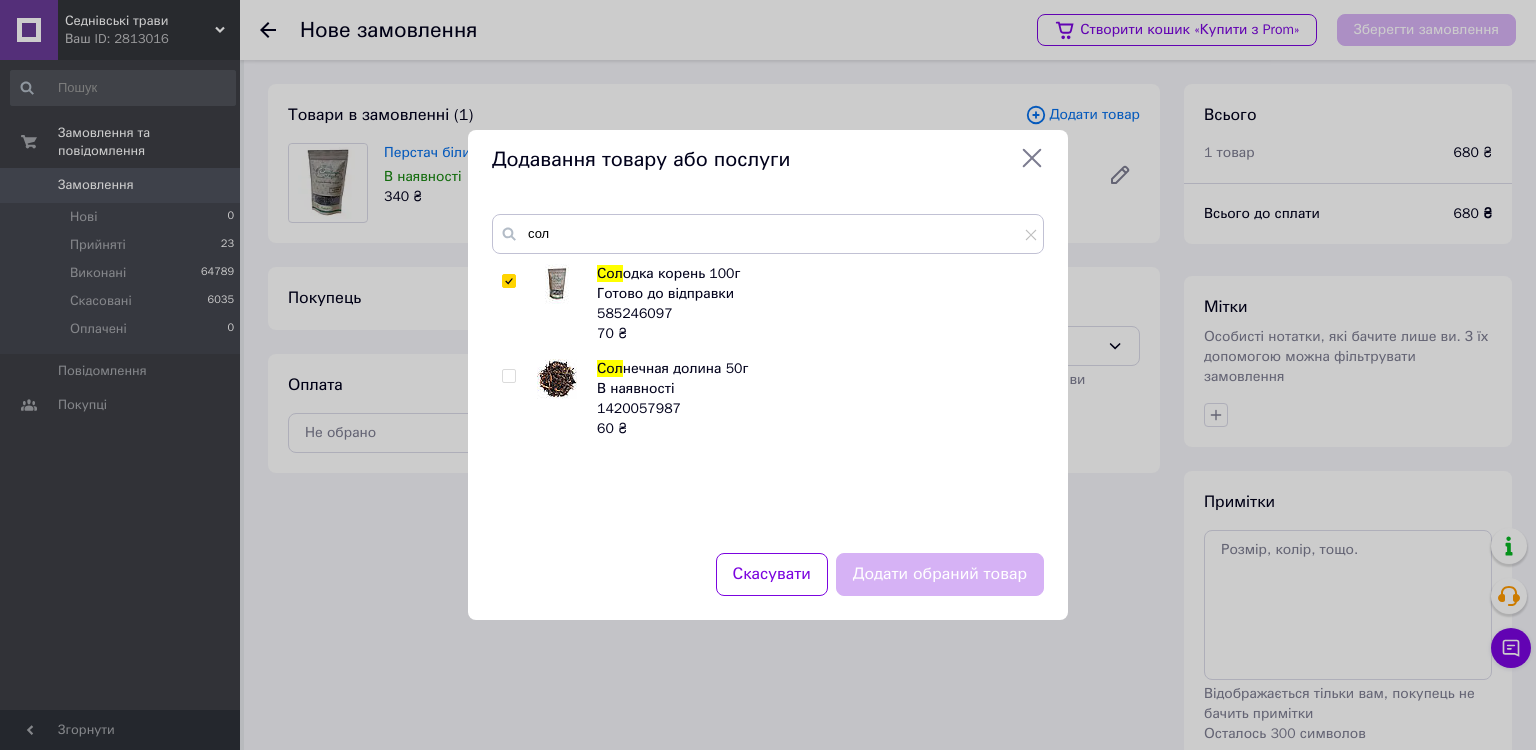 checkbox on "true" 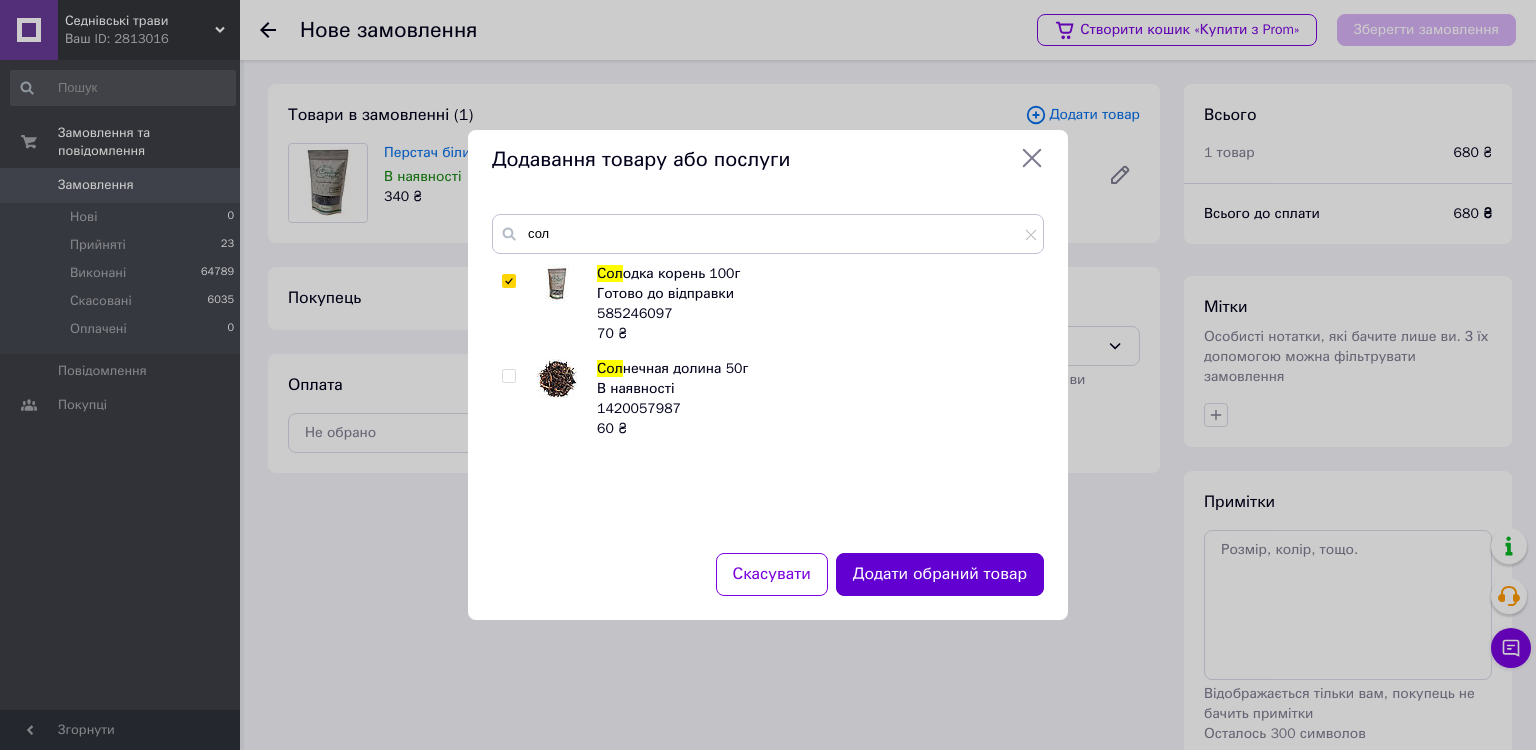 click on "Додати обраний товар" at bounding box center [940, 574] 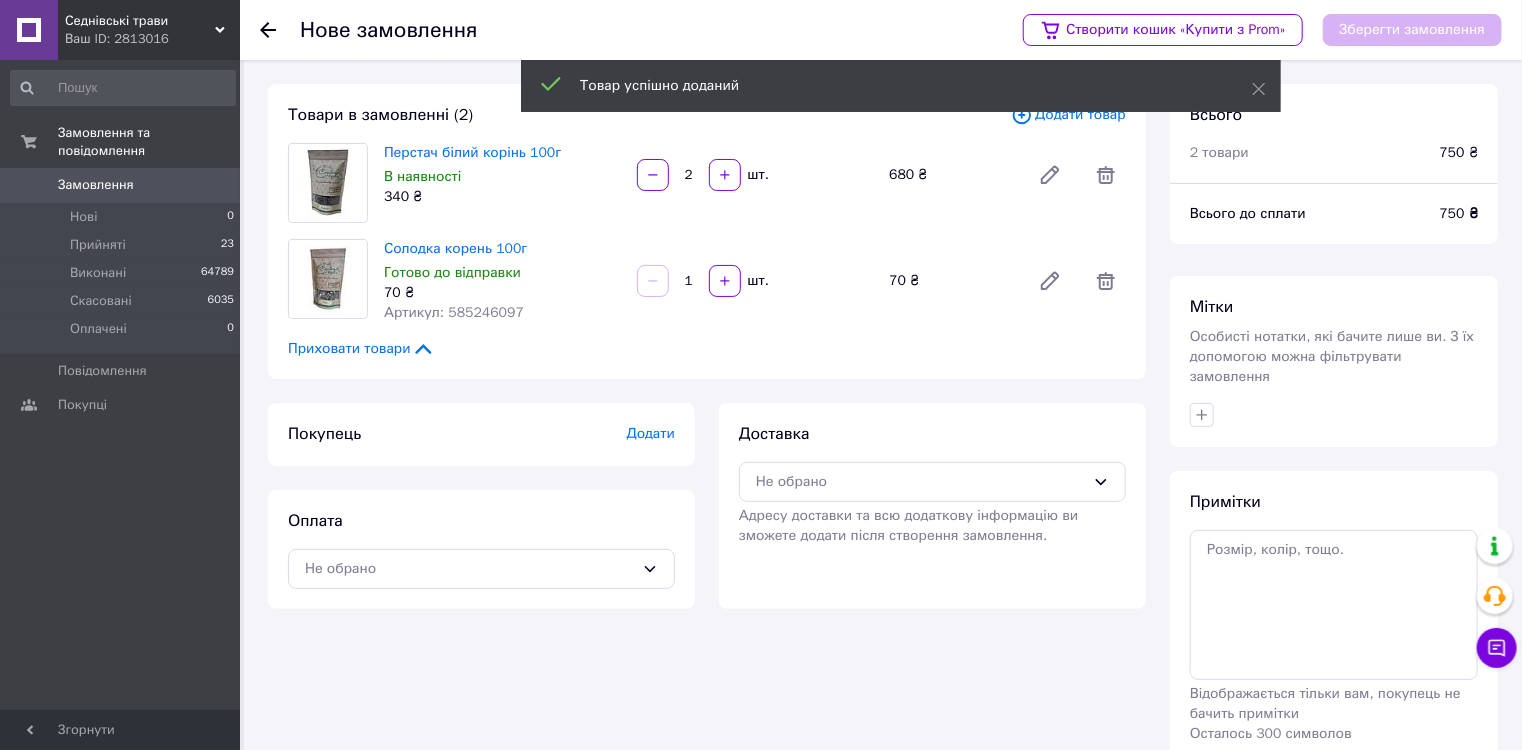 click on "Додати товар" at bounding box center (1068, 115) 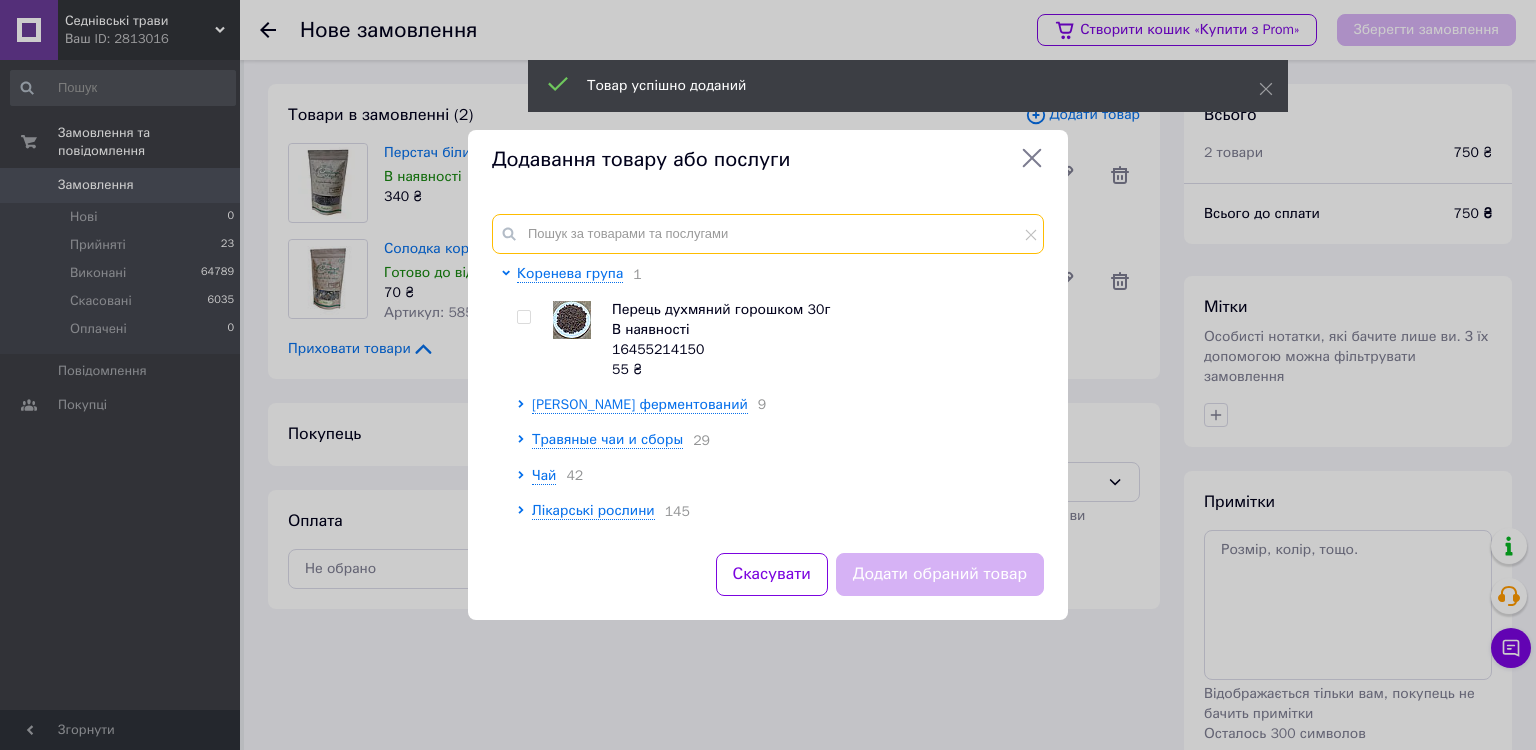 click at bounding box center [768, 234] 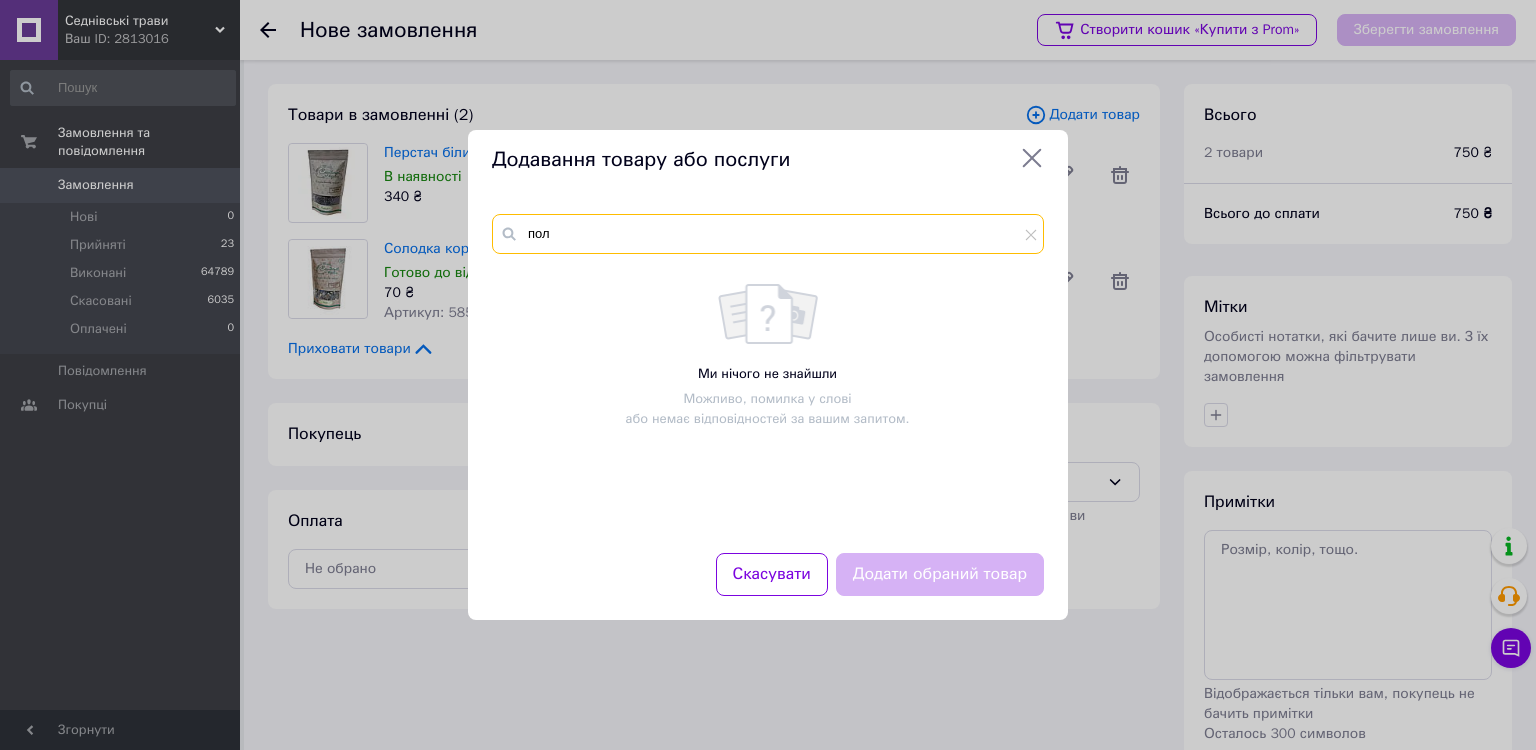 click on "пол" at bounding box center (768, 234) 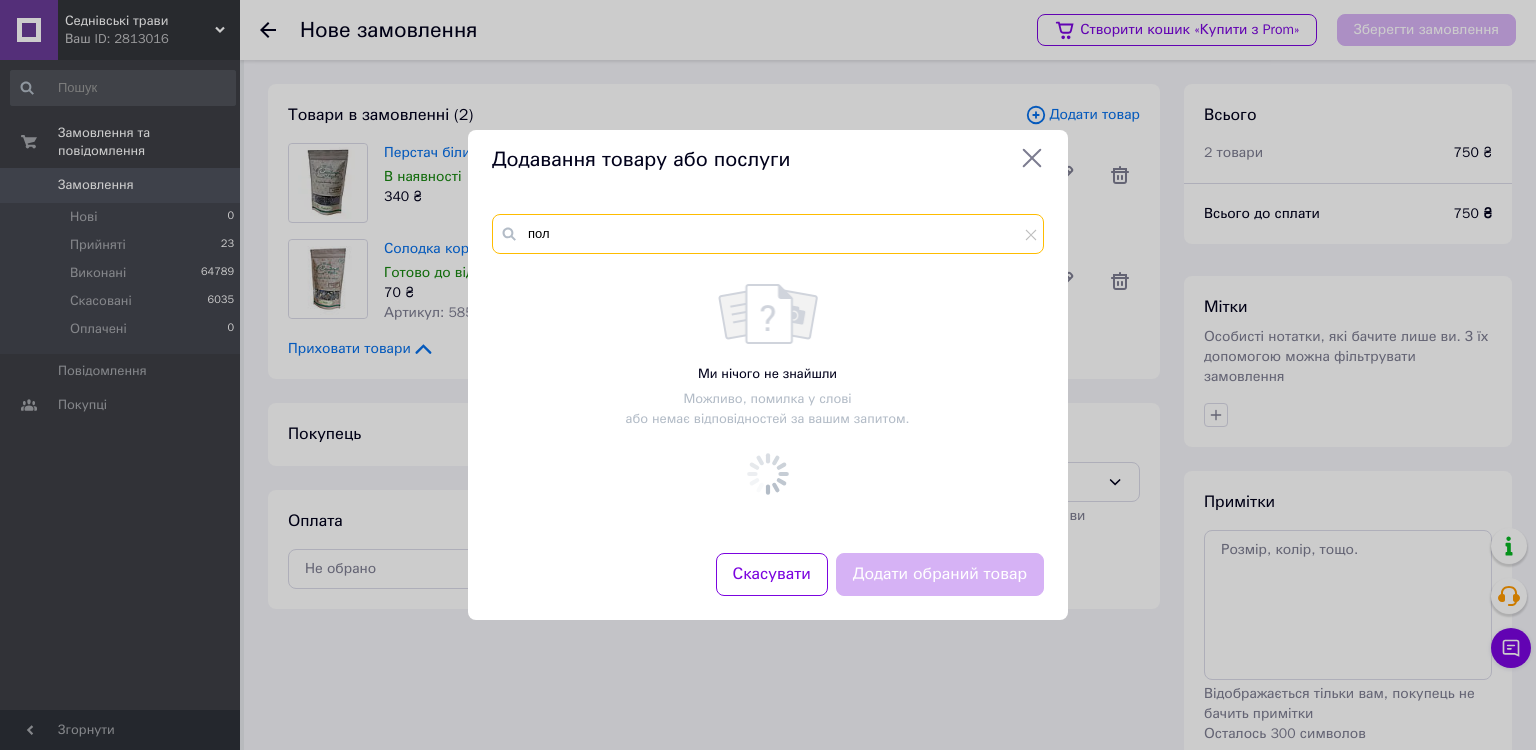 click on "пол" at bounding box center [768, 234] 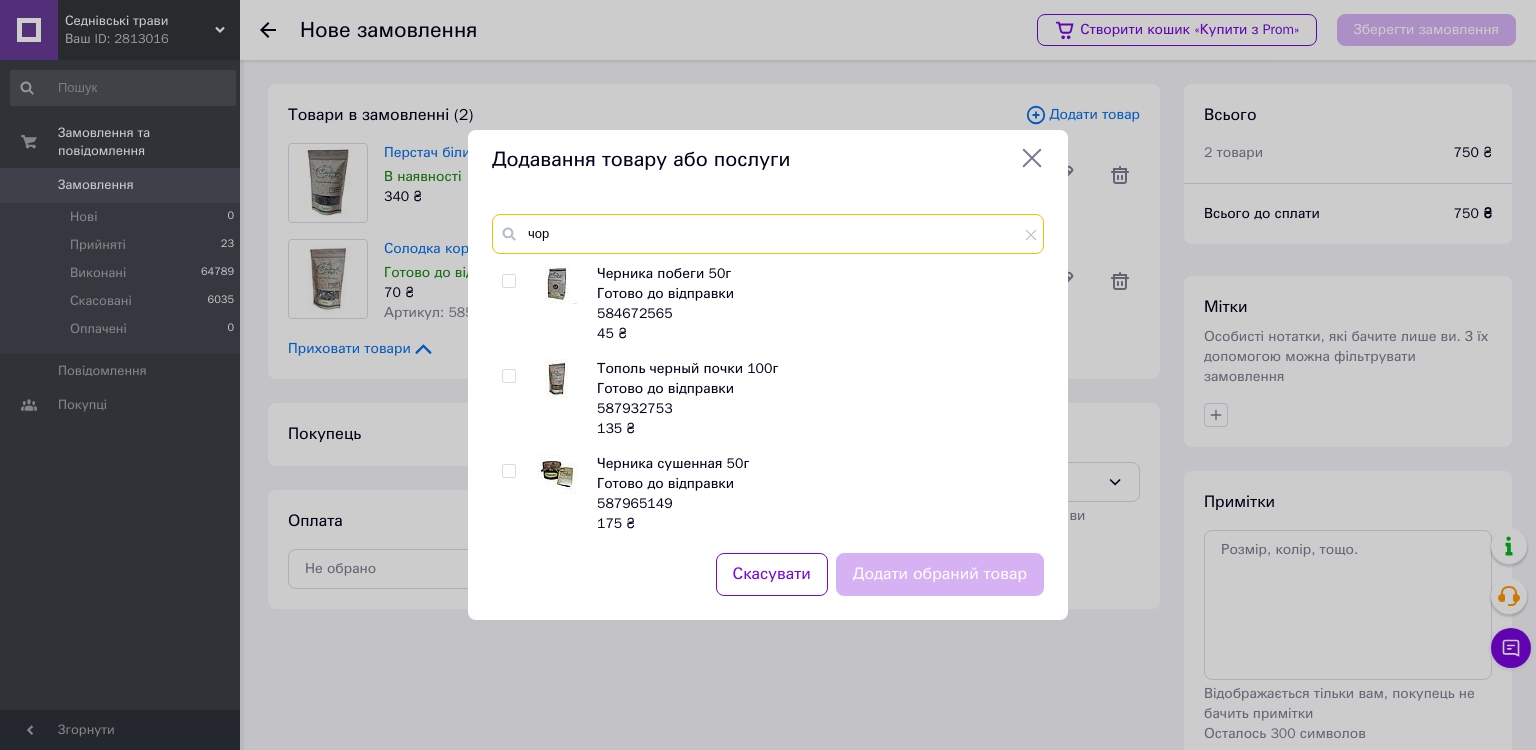 type on "чор" 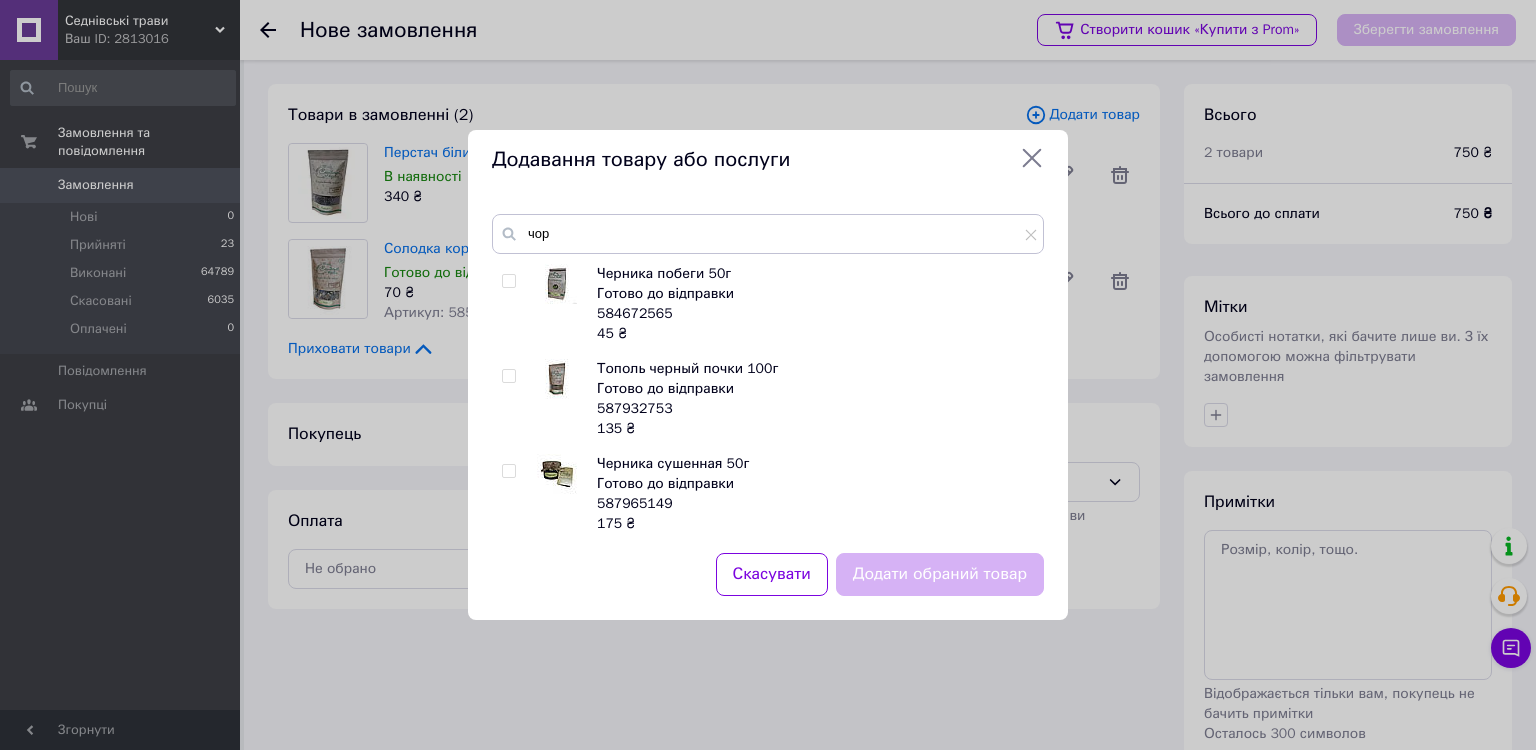 click at bounding box center (508, 281) 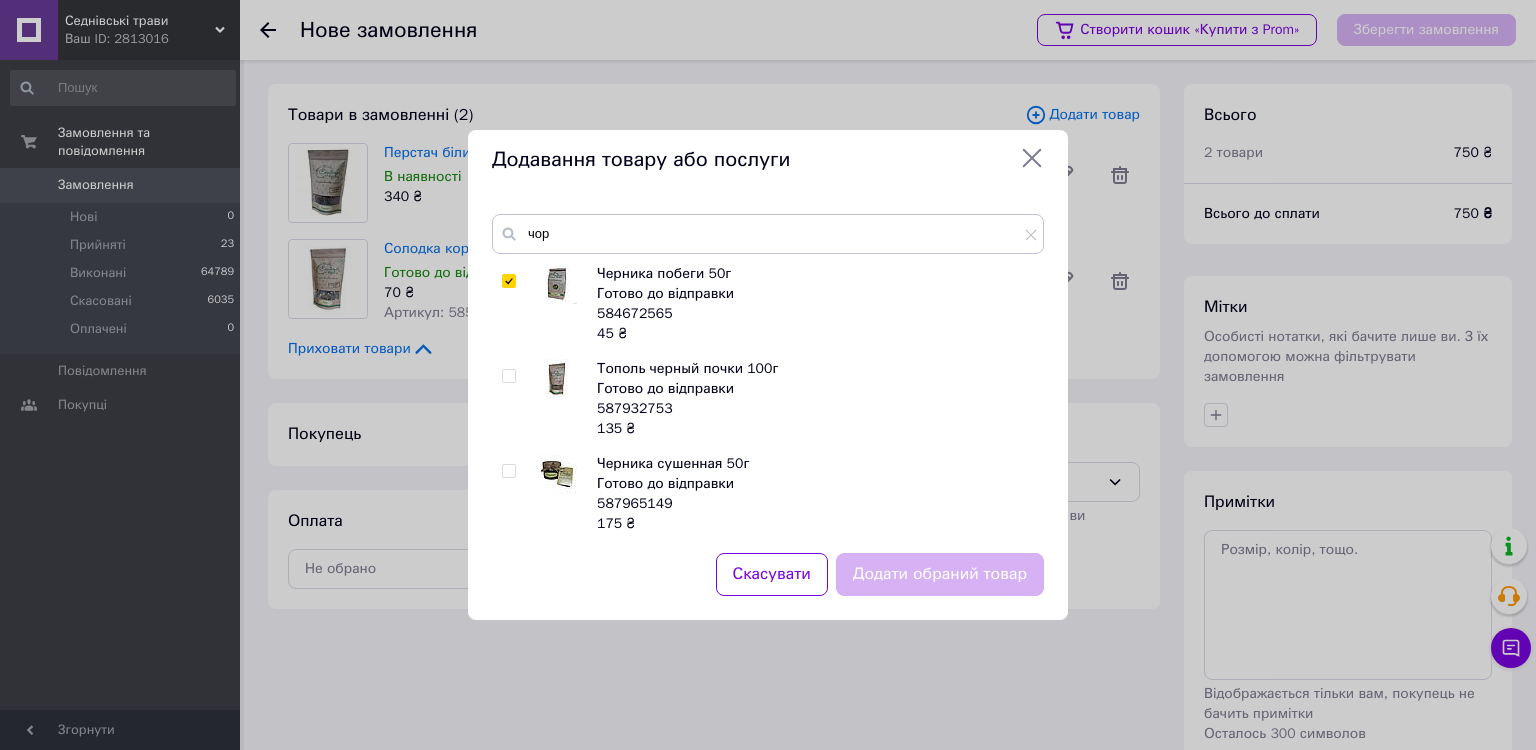 checkbox on "true" 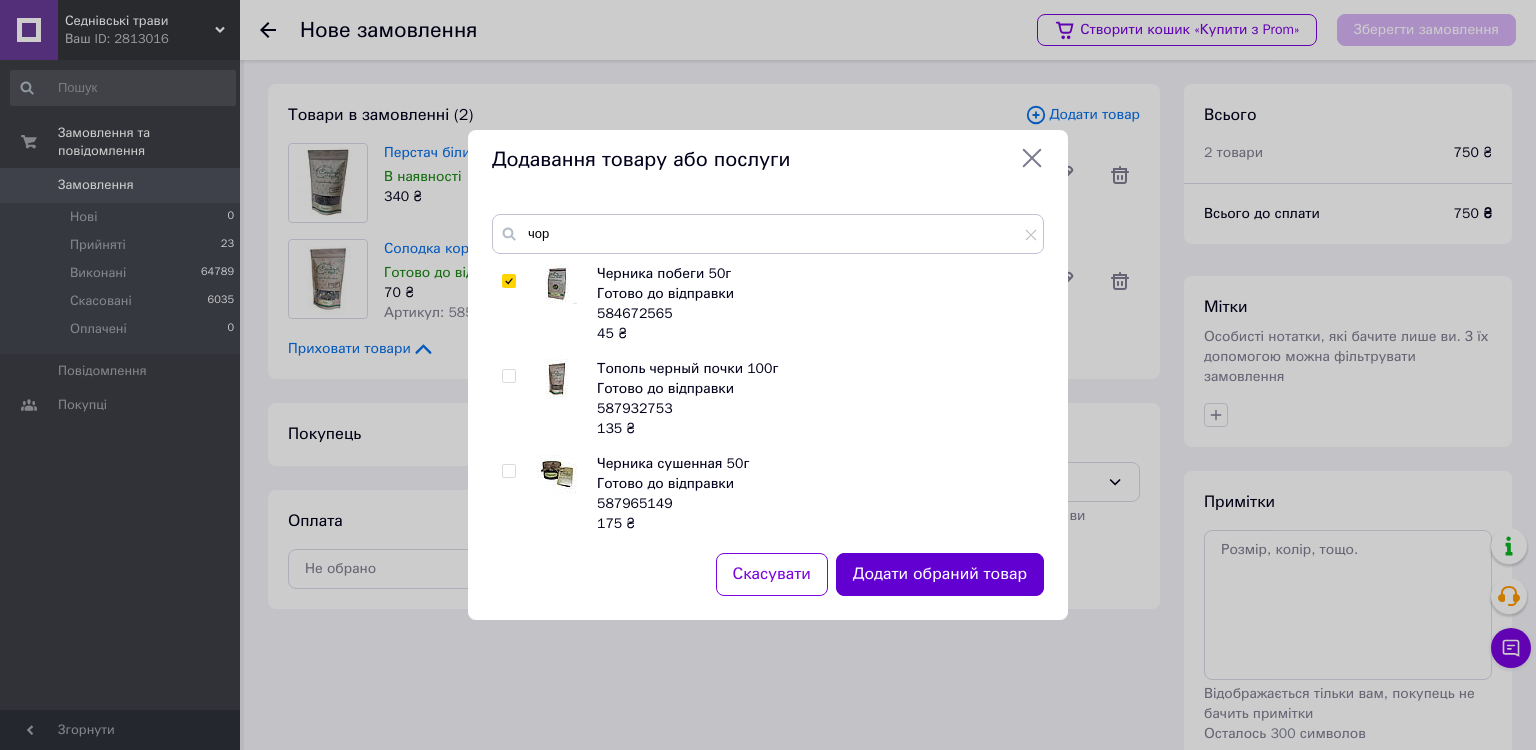 click on "Додати обраний товар" at bounding box center (940, 574) 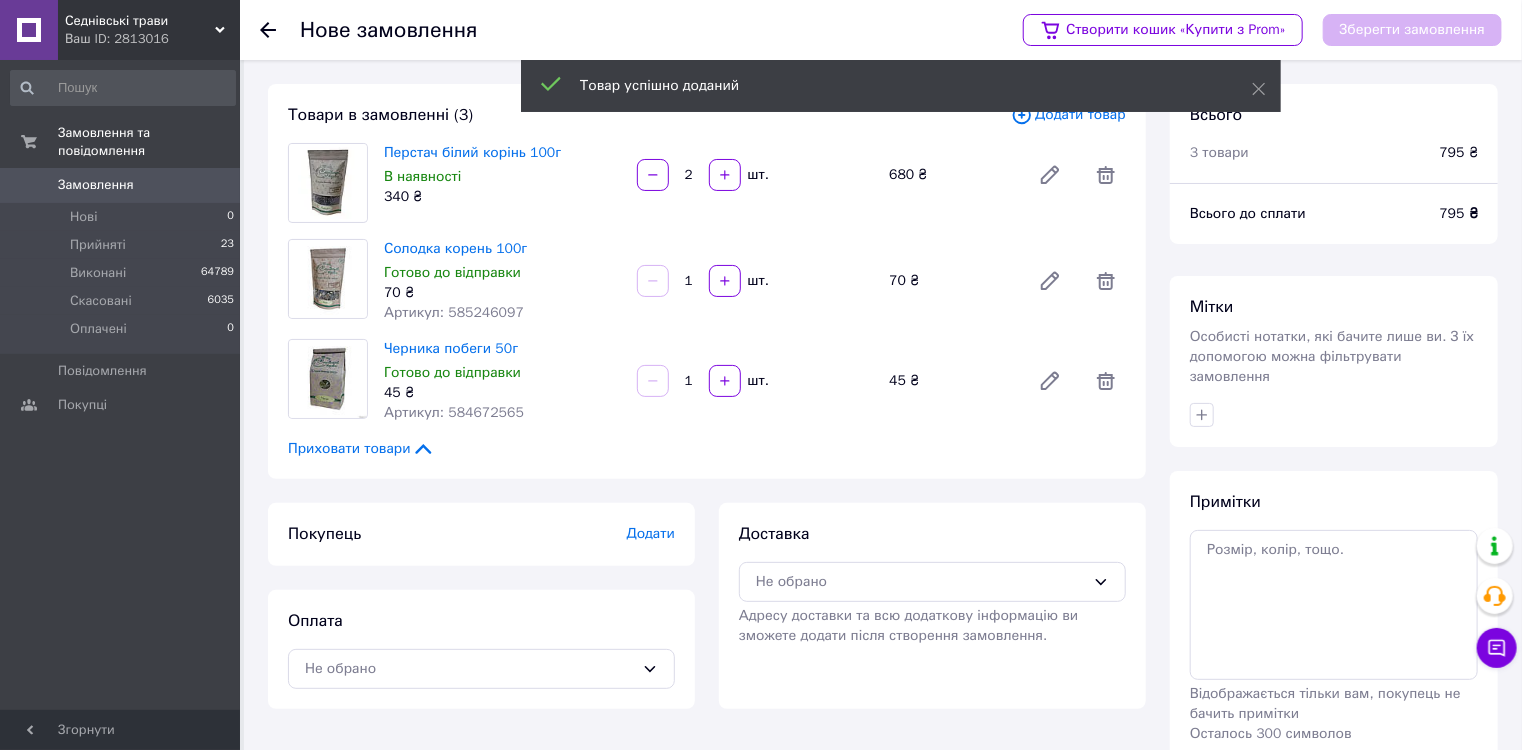 click on "Додати товар" at bounding box center [1068, 115] 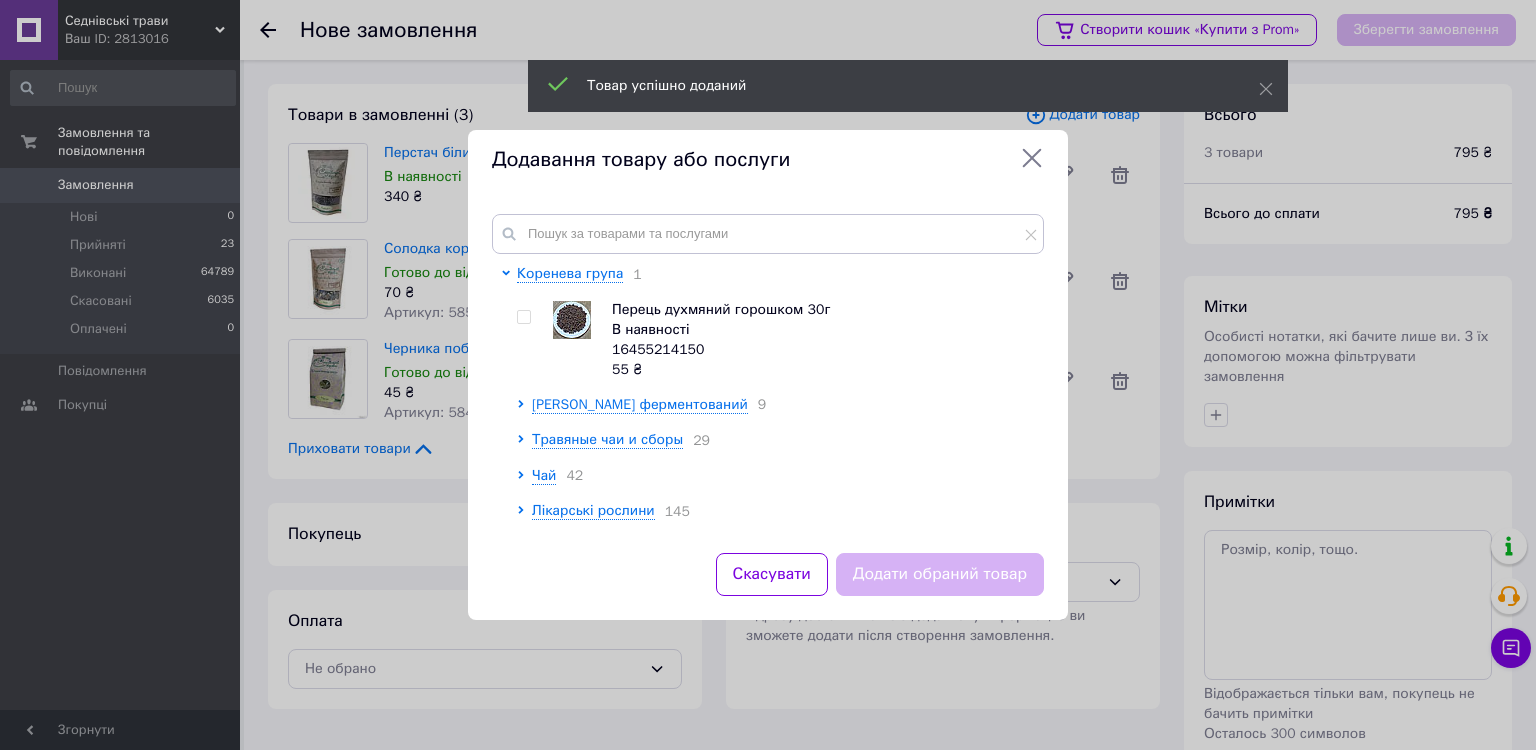 click on "Додавання товару або послуги Коренева група 1 Перець духмяний горошком 30г В наявності 16455214150 55   ₴ [PERSON_NAME]-чай ферментований 9 Травяные чаи и сборы 29 Чай 42 Лікарські рослини 145 Коріння 61 Плоди і ягоди 19 Насіння і спеції 50 Трави в пучках 11 Банные запарки 6 Подарки и сувениры 1 Дрібний ОПТ 27 Набори для настоянок 6 Скасувати Додати обраний товар" at bounding box center [768, 375] 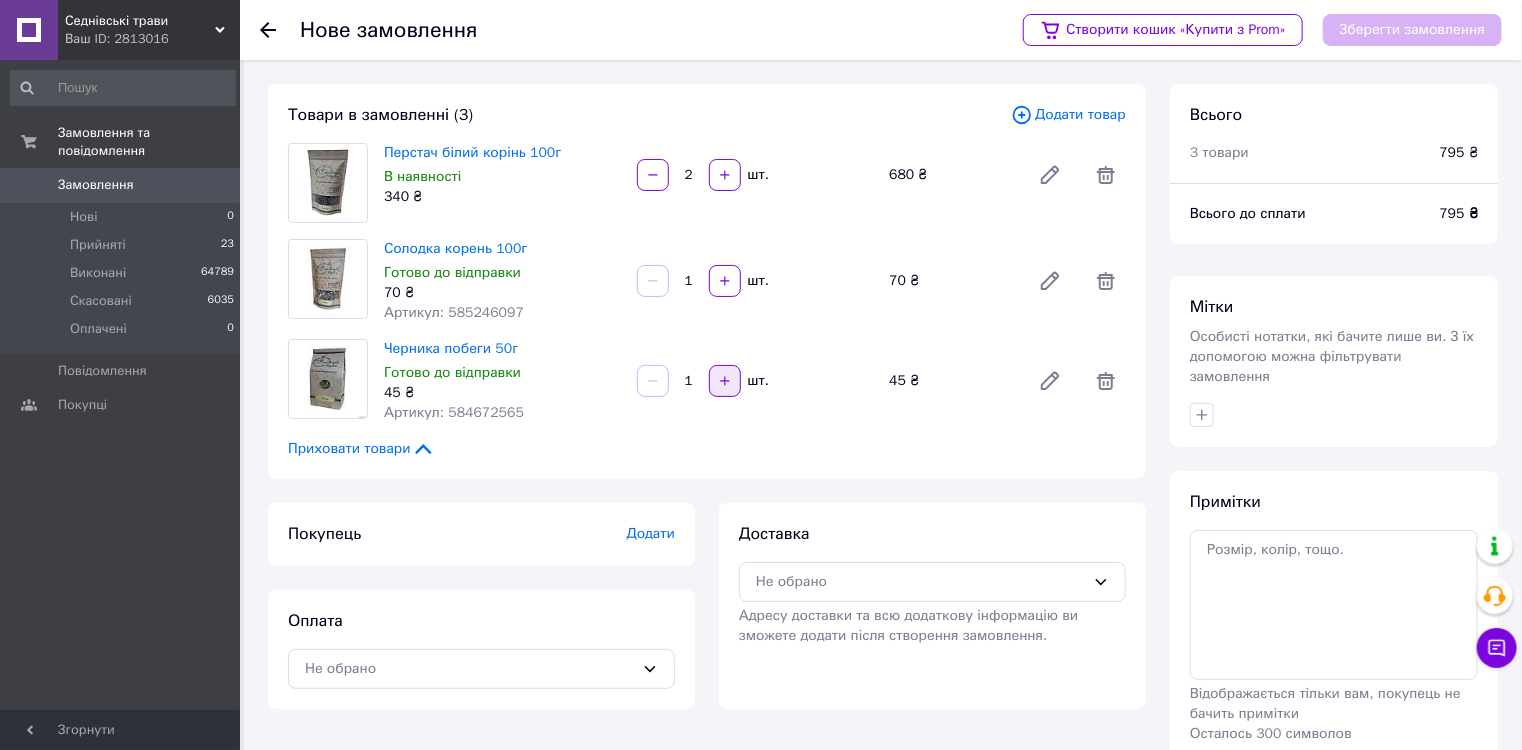 click at bounding box center [725, 381] 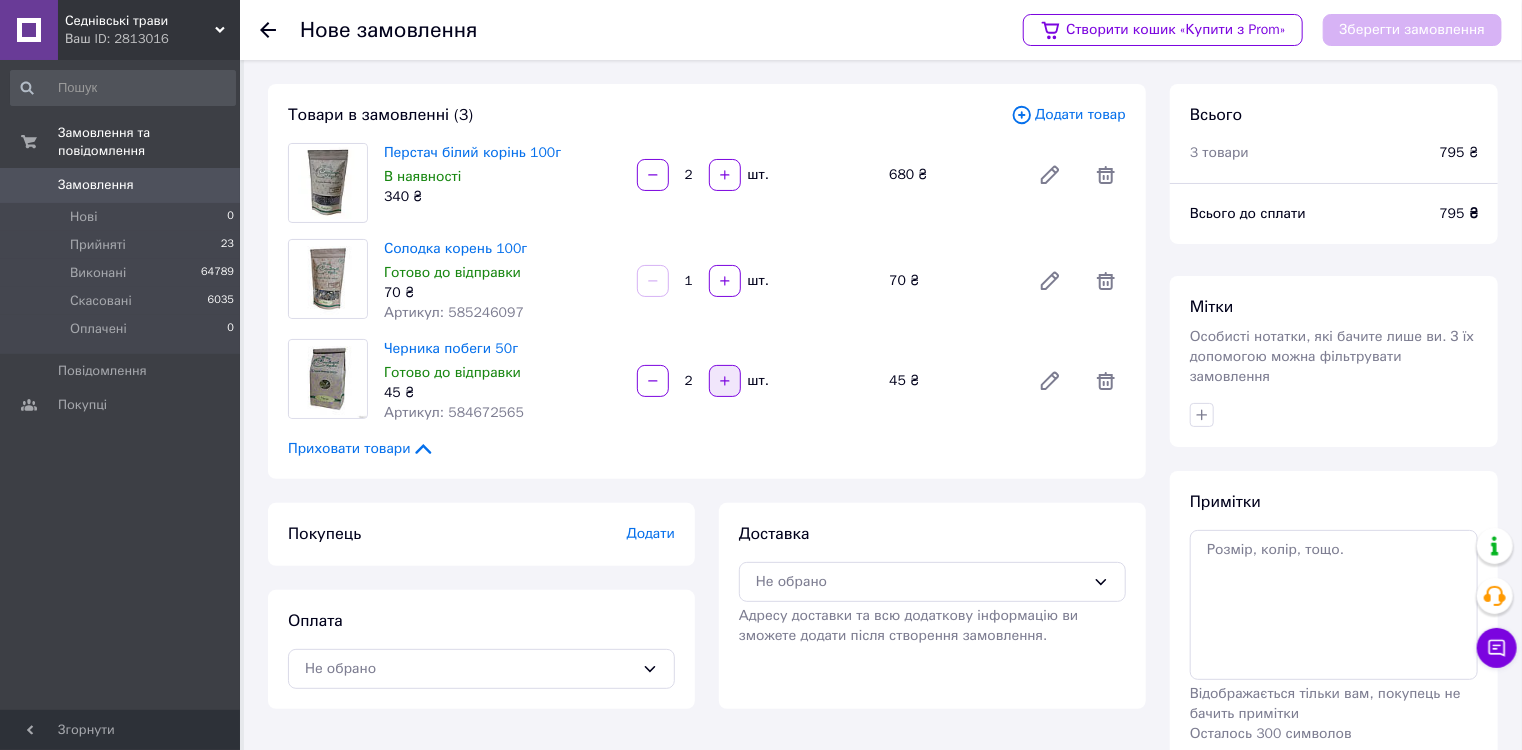 click at bounding box center [725, 381] 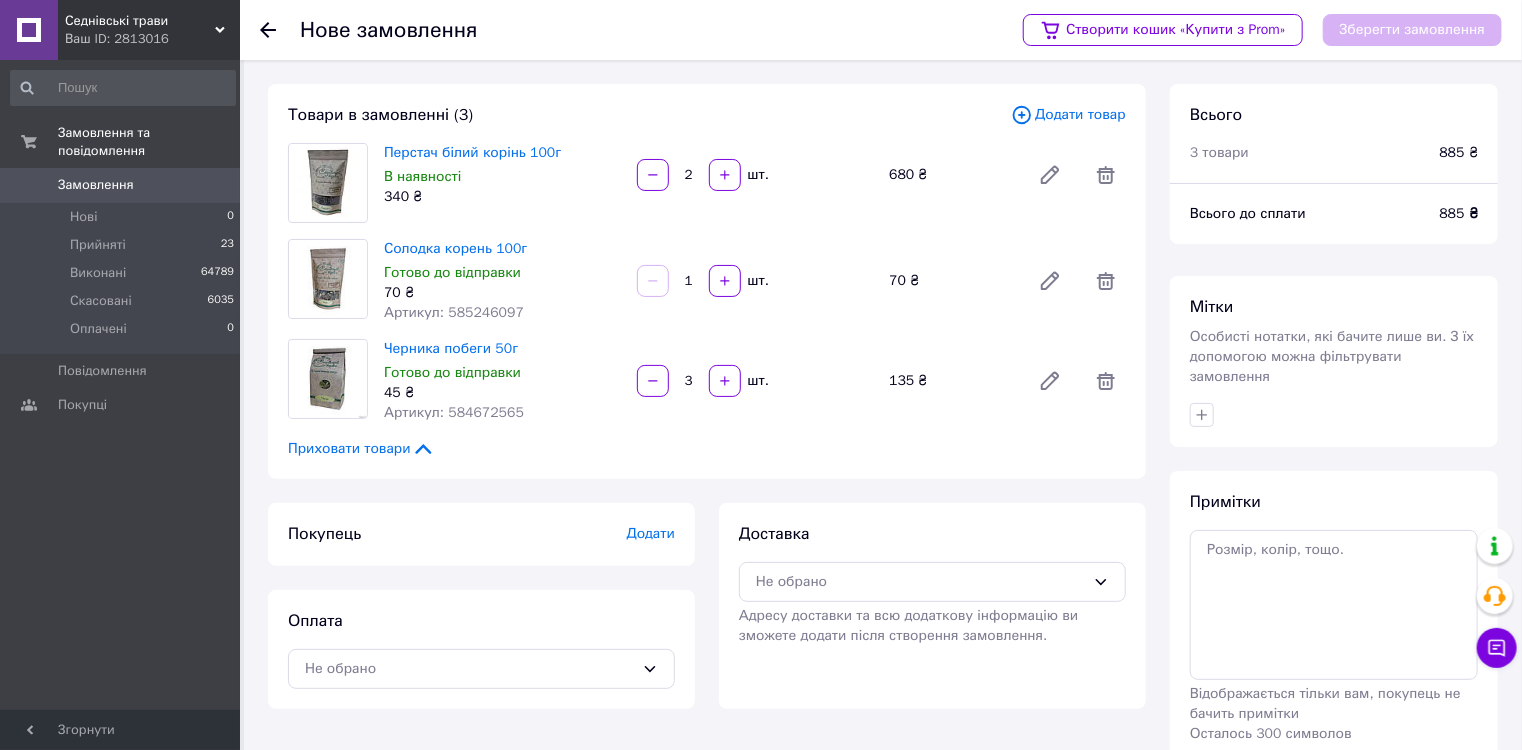 click on "Додати товар" at bounding box center [1068, 115] 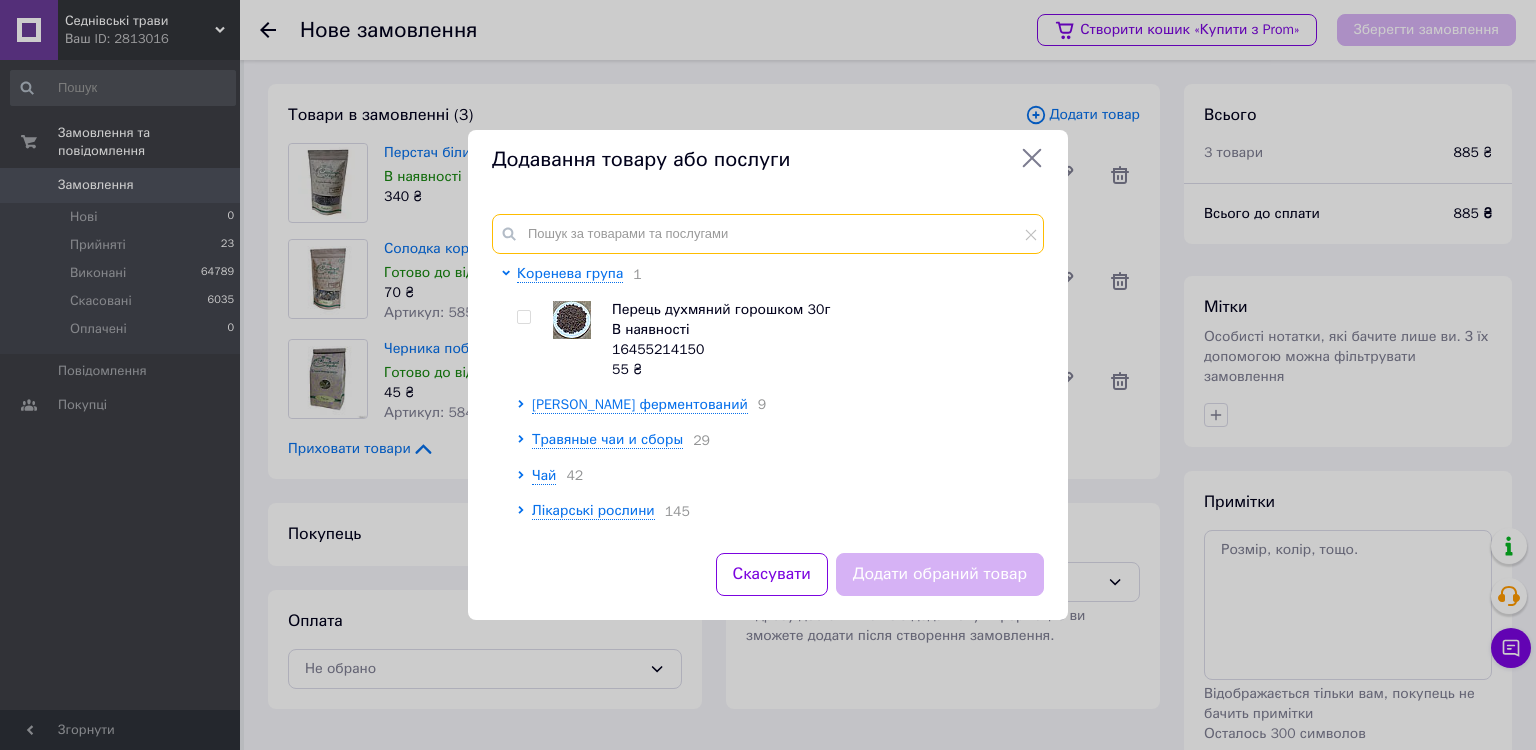 click at bounding box center (768, 234) 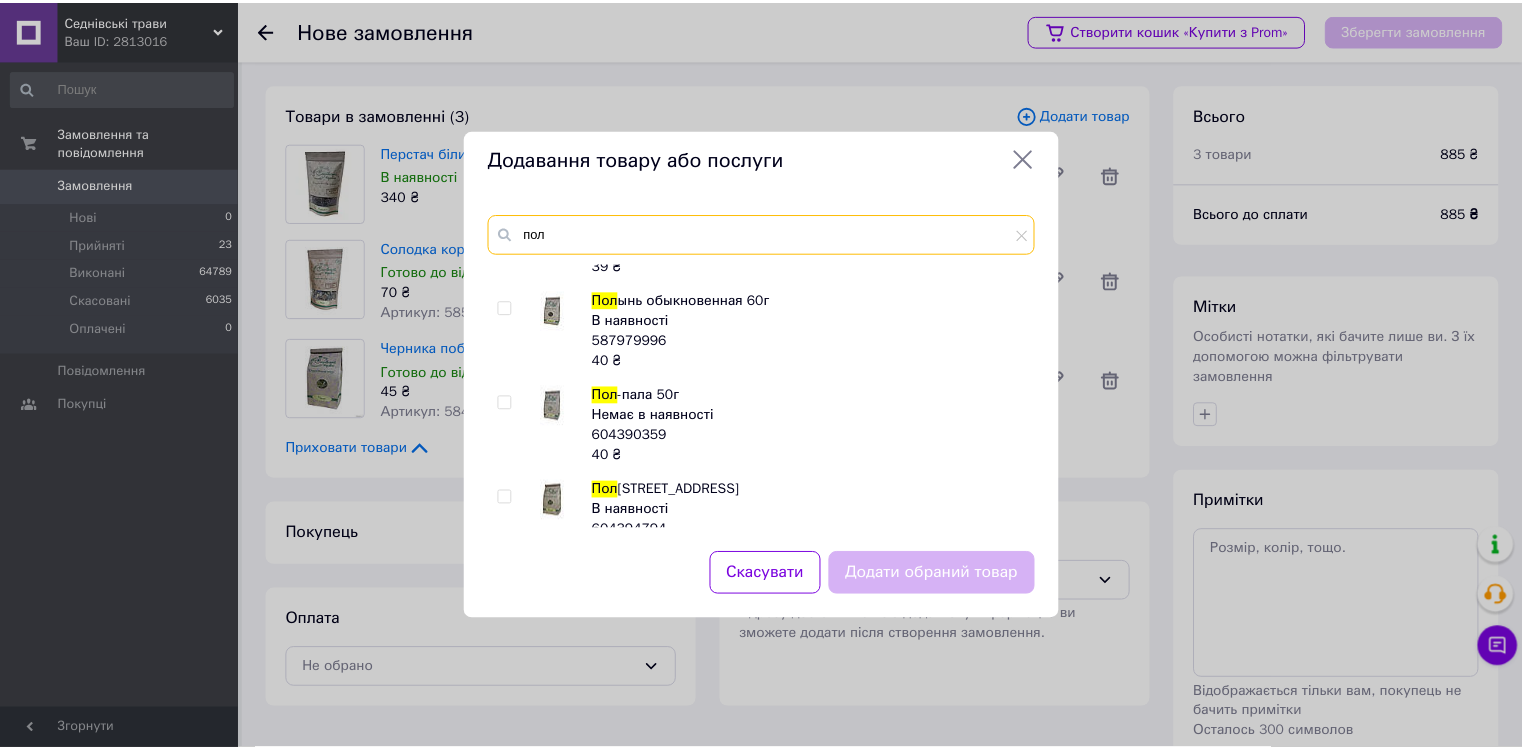 scroll, scrollTop: 160, scrollLeft: 0, axis: vertical 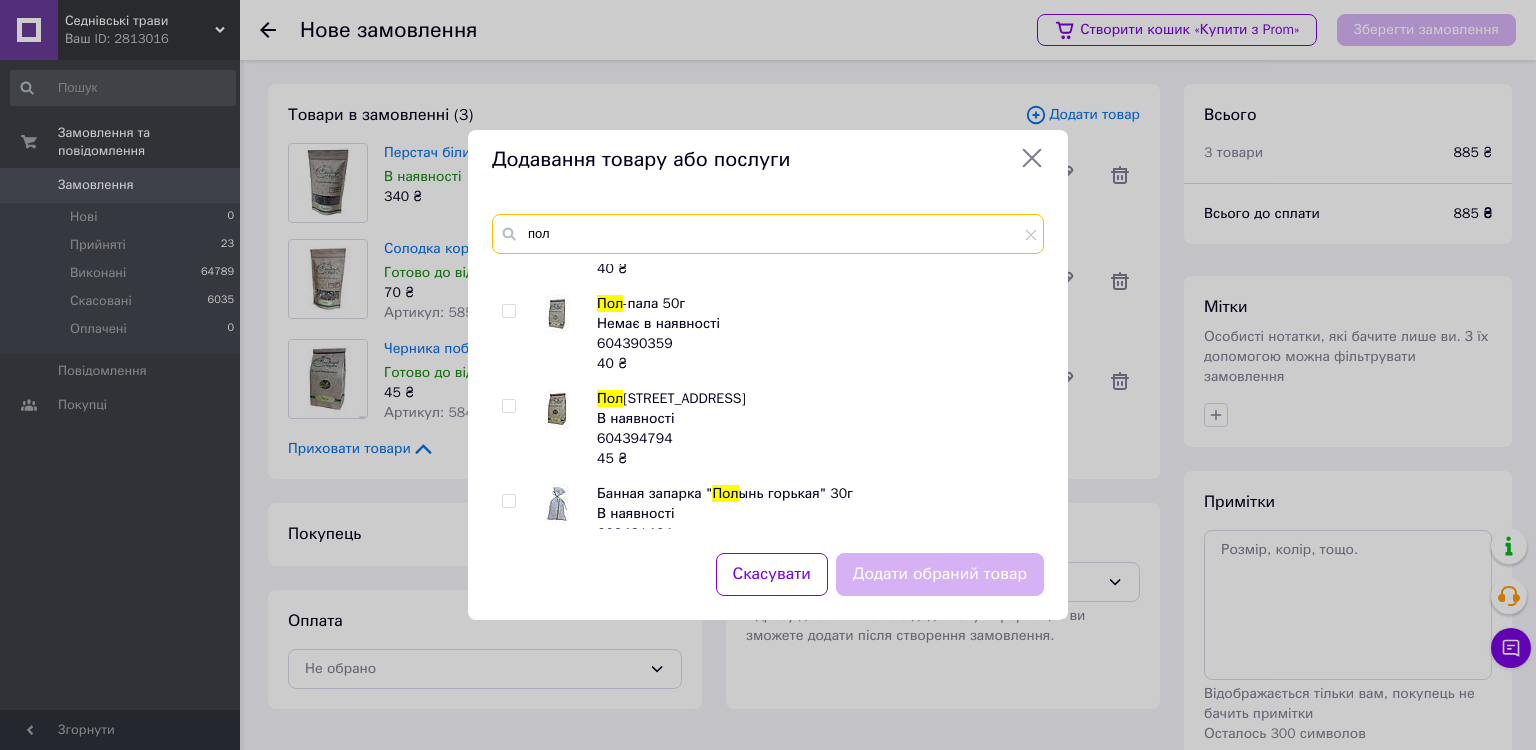 type on "пол" 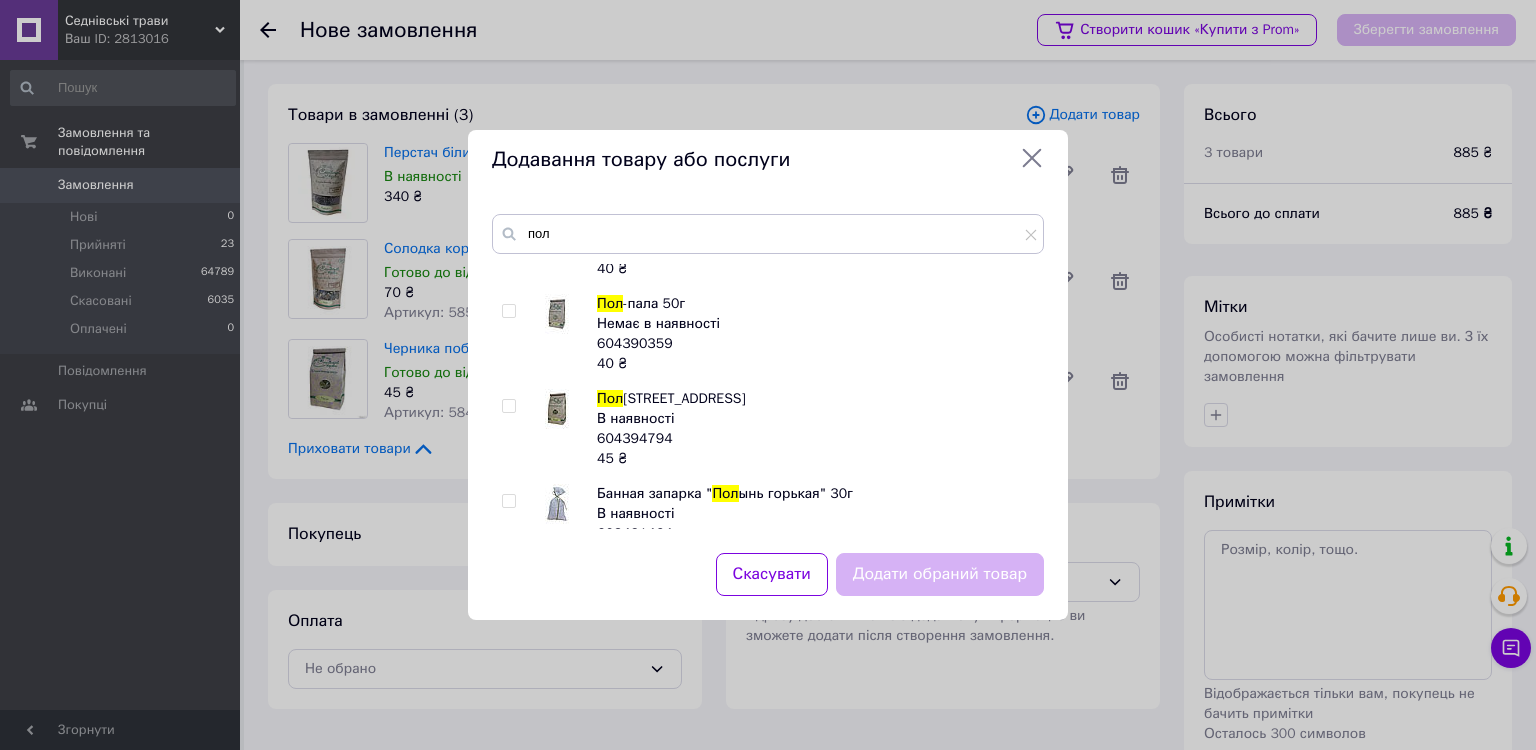 click at bounding box center [508, 406] 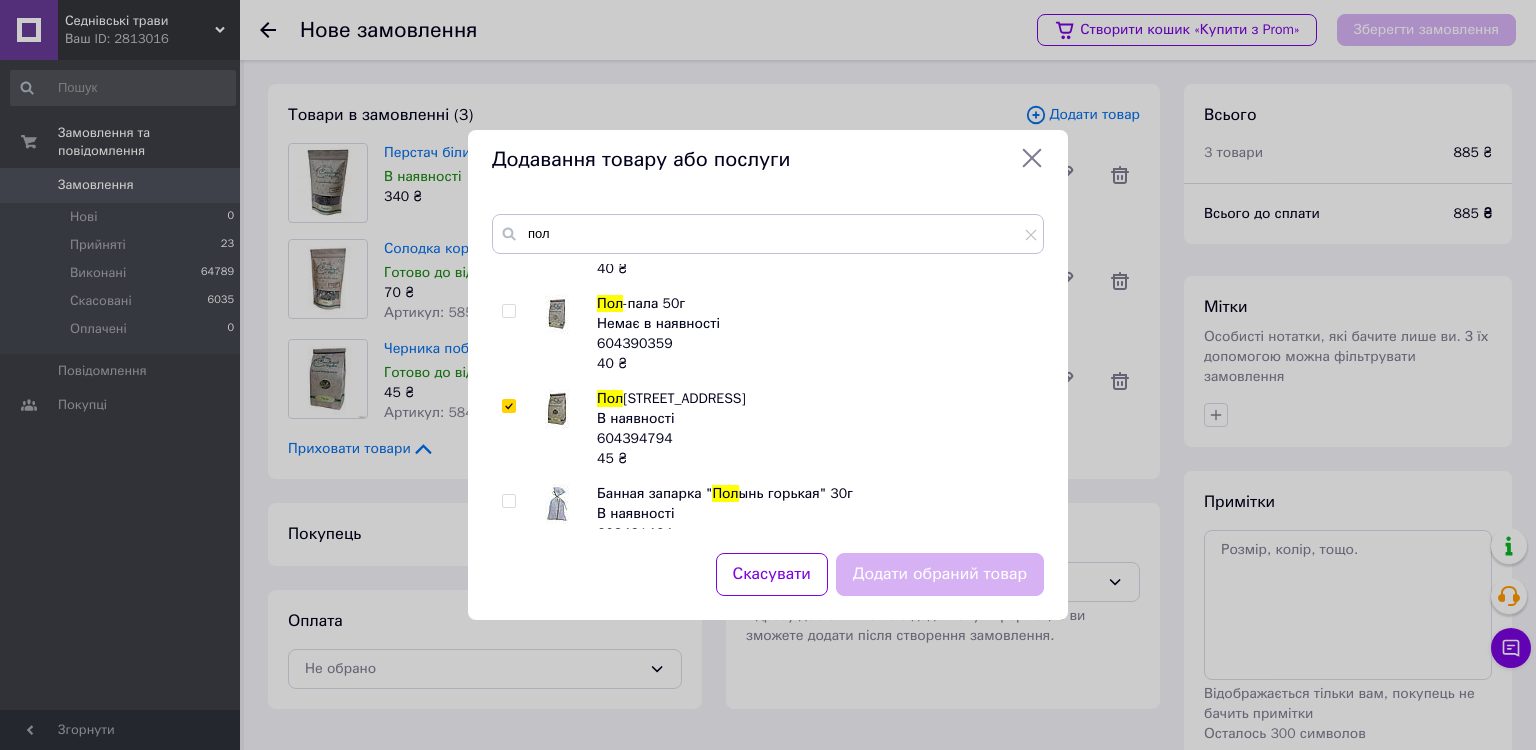checkbox on "true" 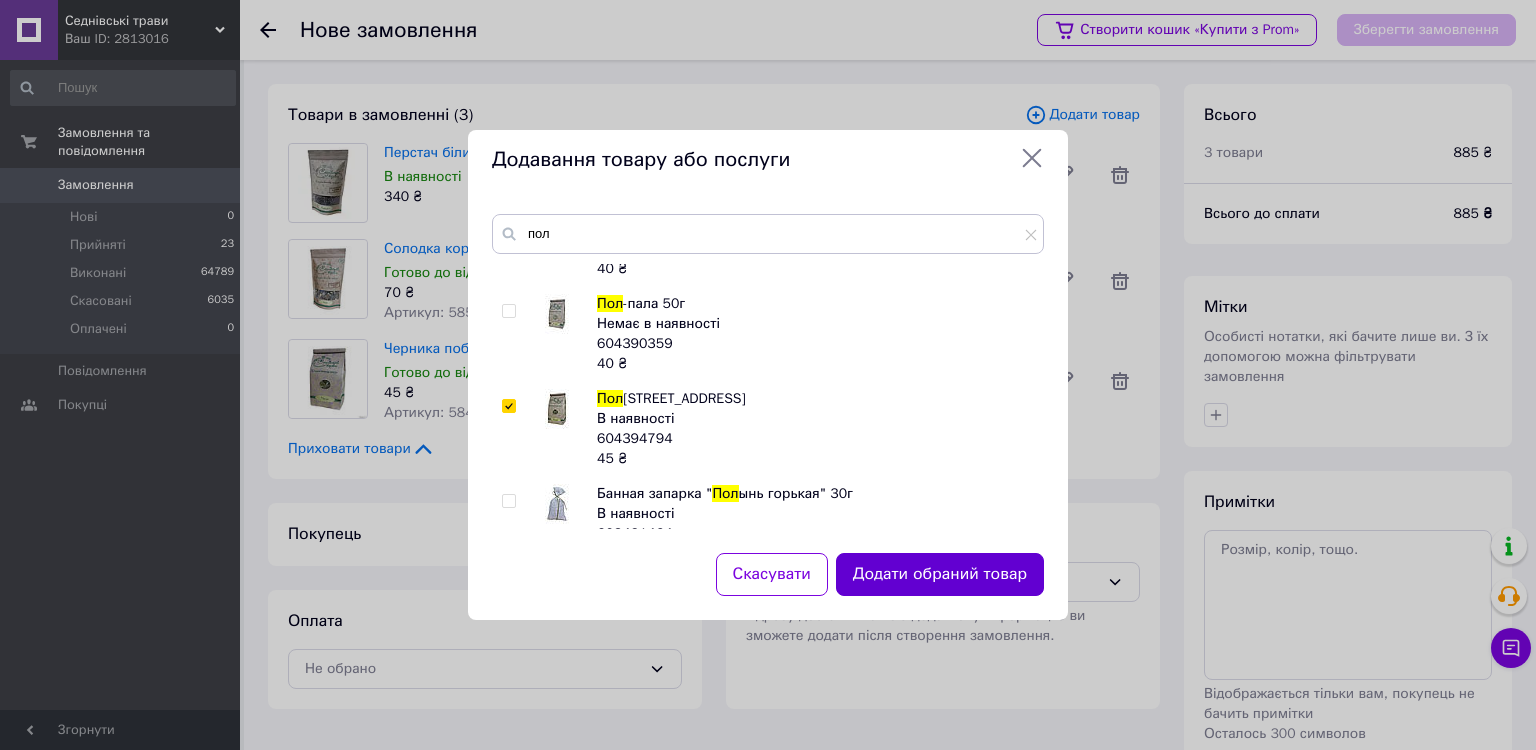 click on "Додати обраний товар" at bounding box center (940, 574) 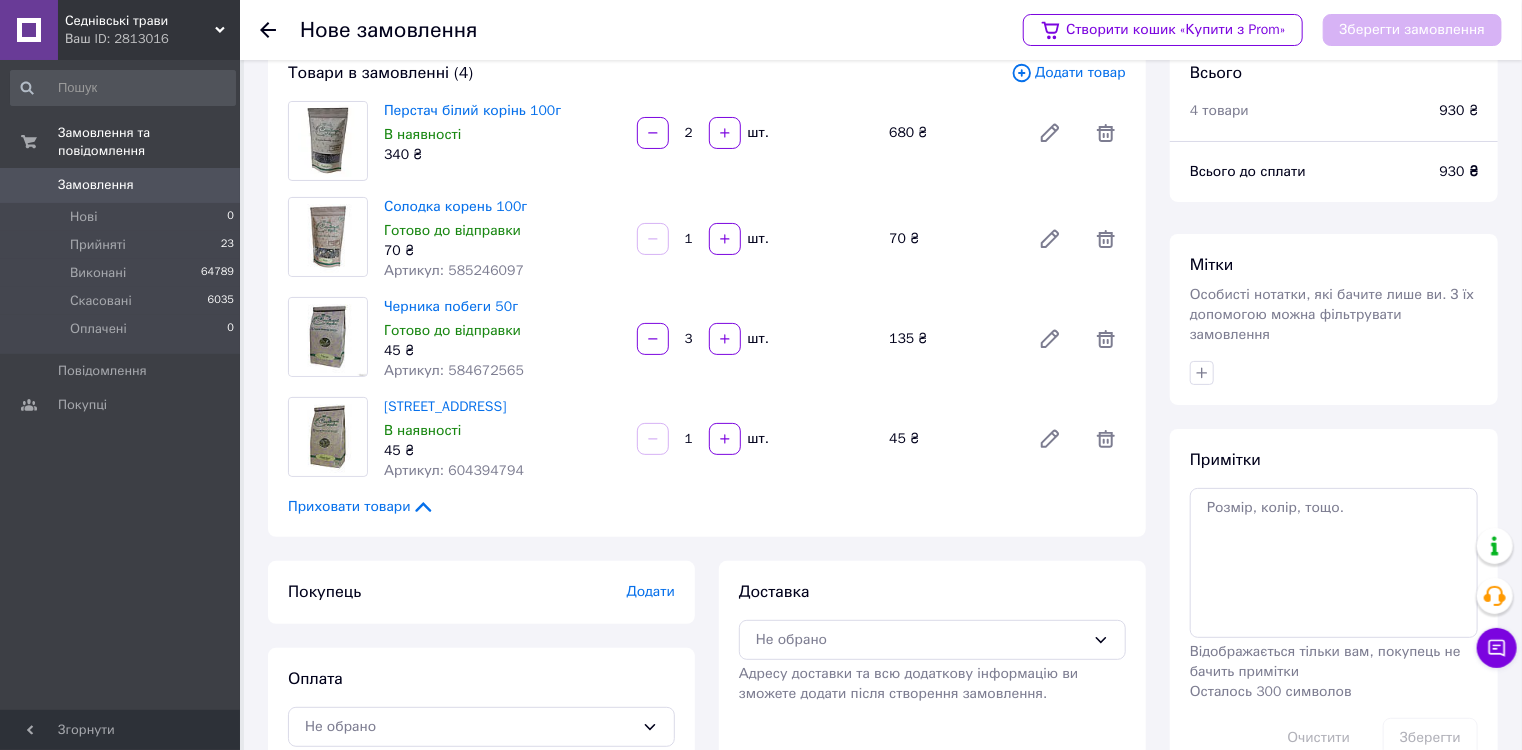 scroll, scrollTop: 82, scrollLeft: 0, axis: vertical 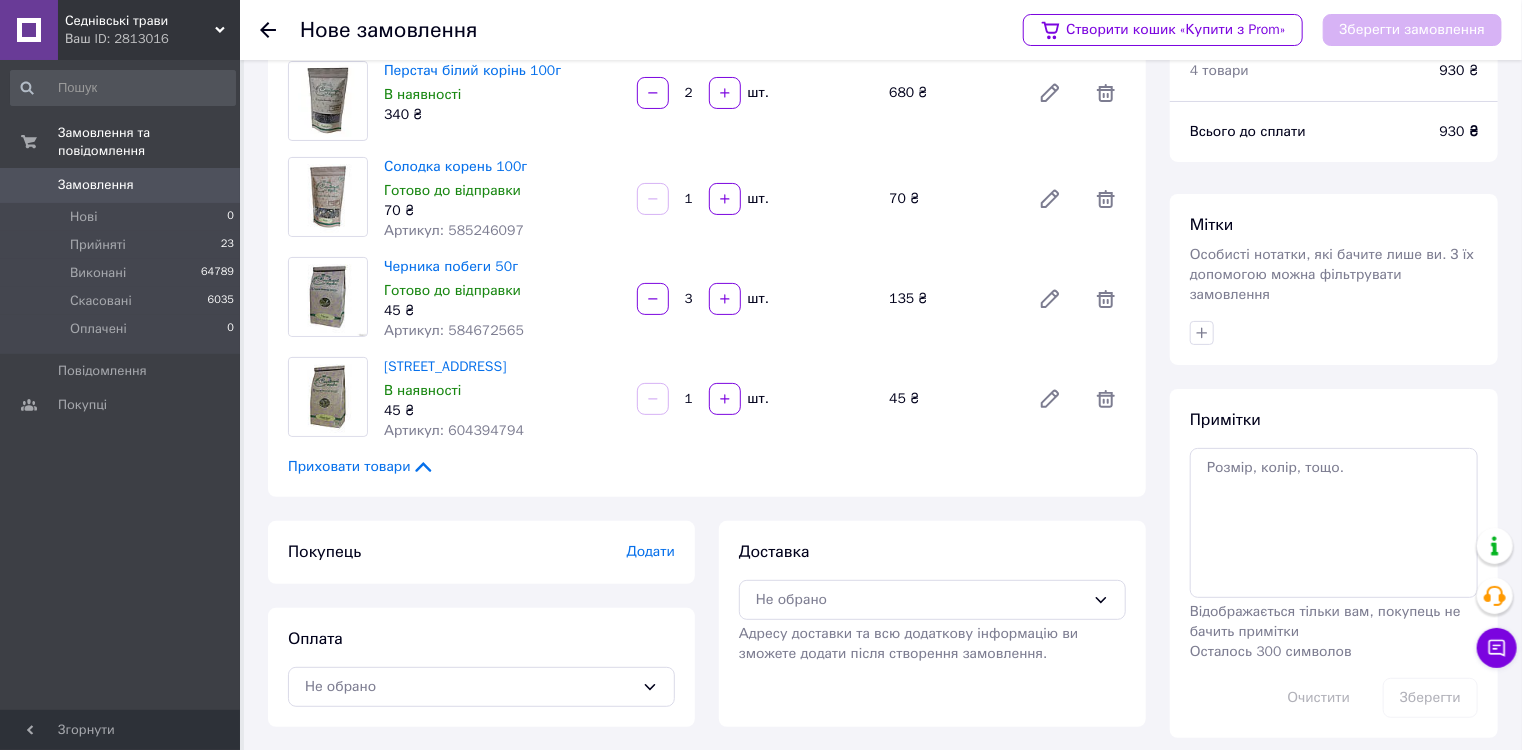 click on "Додати" at bounding box center (651, 551) 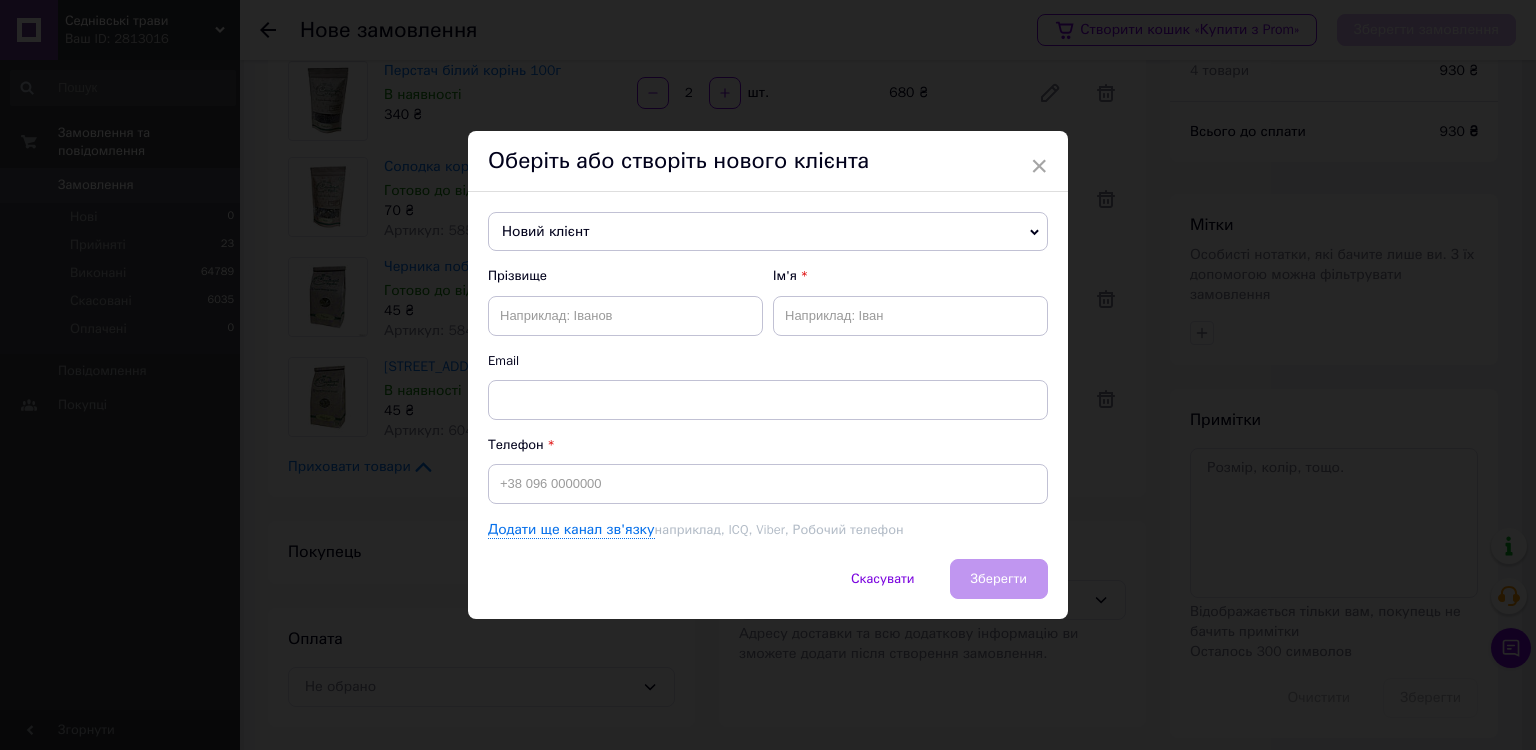 click on "Новий клієнт" at bounding box center [768, 232] 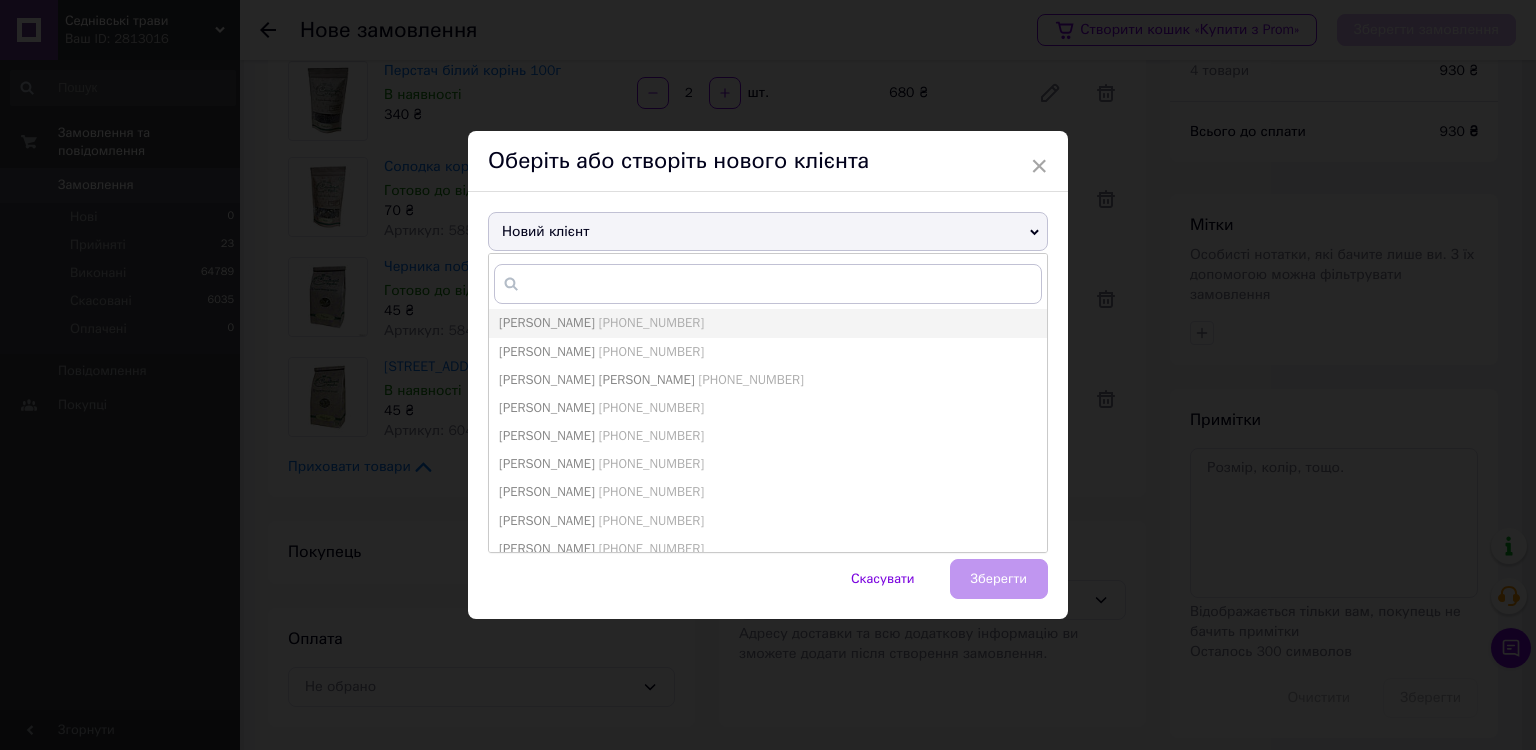 click on "Новий клієнт" at bounding box center (768, 232) 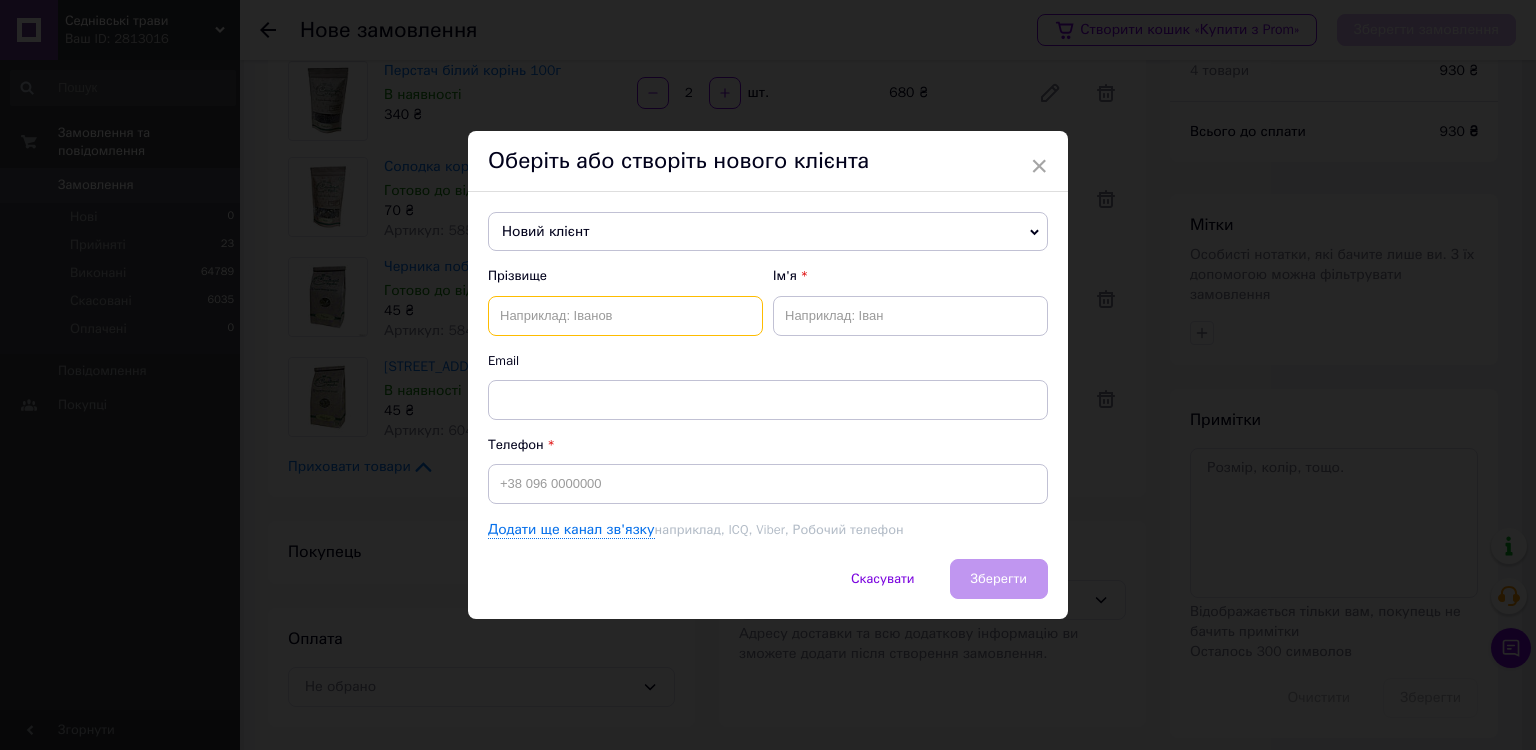 click at bounding box center (625, 316) 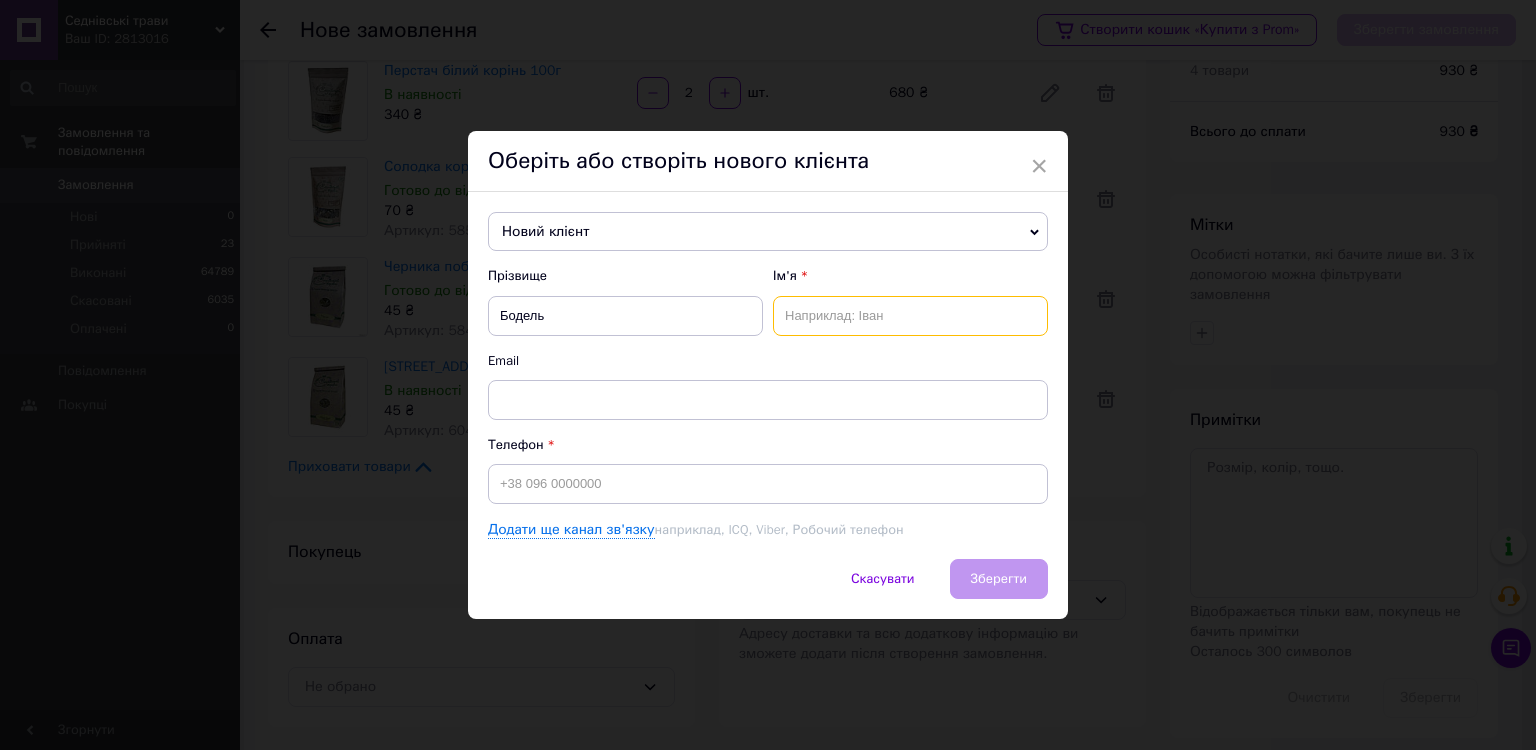 click at bounding box center (910, 316) 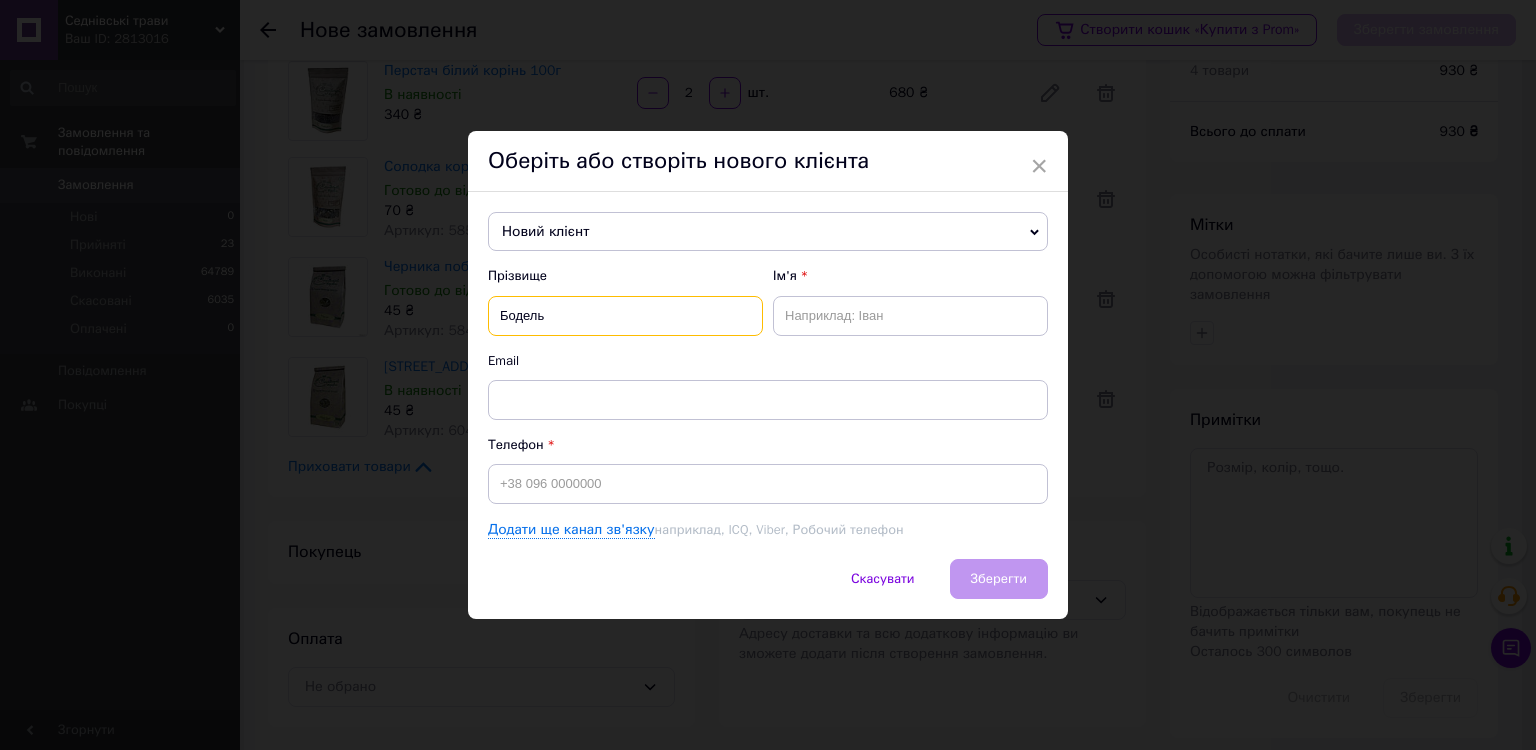 click on "Бодель" at bounding box center (625, 316) 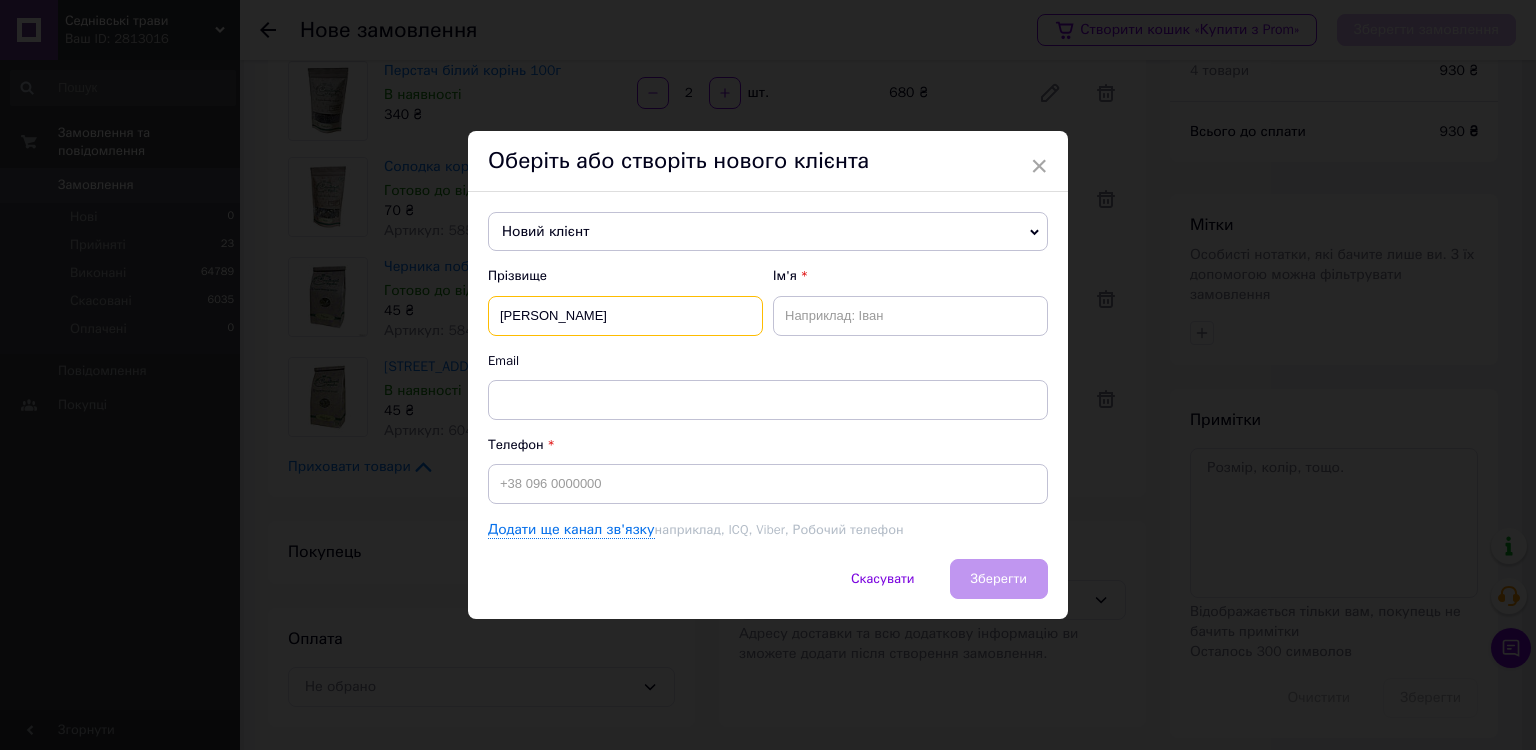 type on "[PERSON_NAME]" 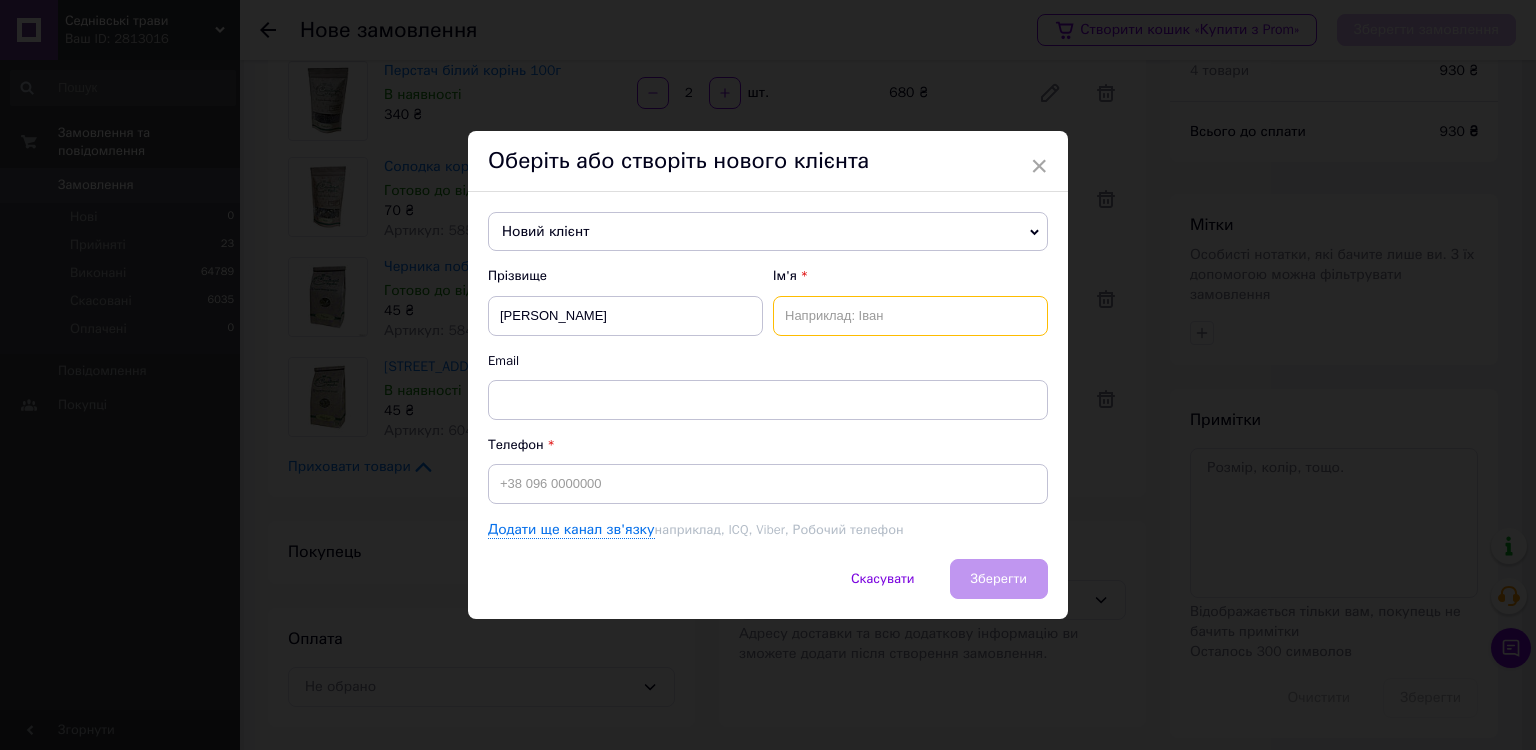 click at bounding box center [910, 316] 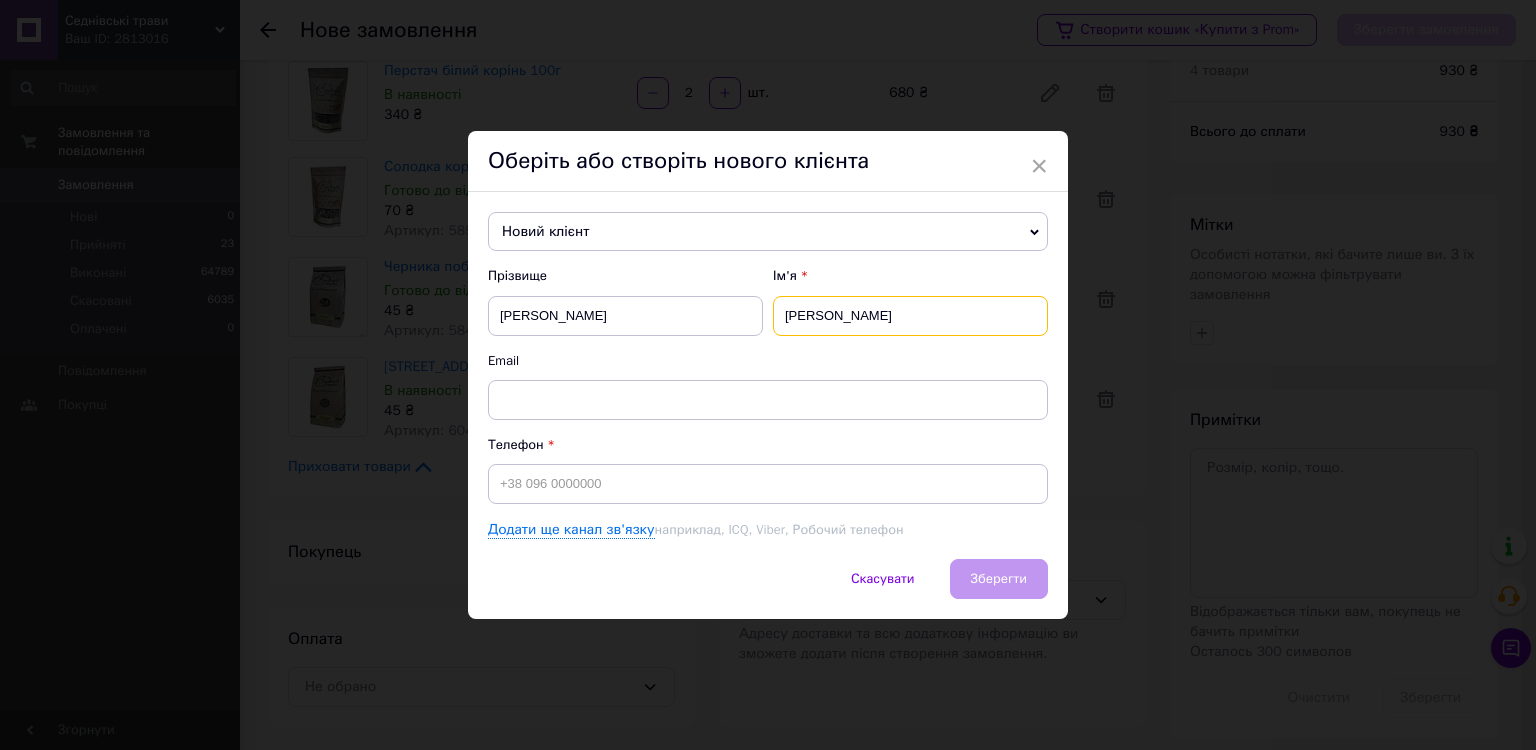 type on "[PERSON_NAME]" 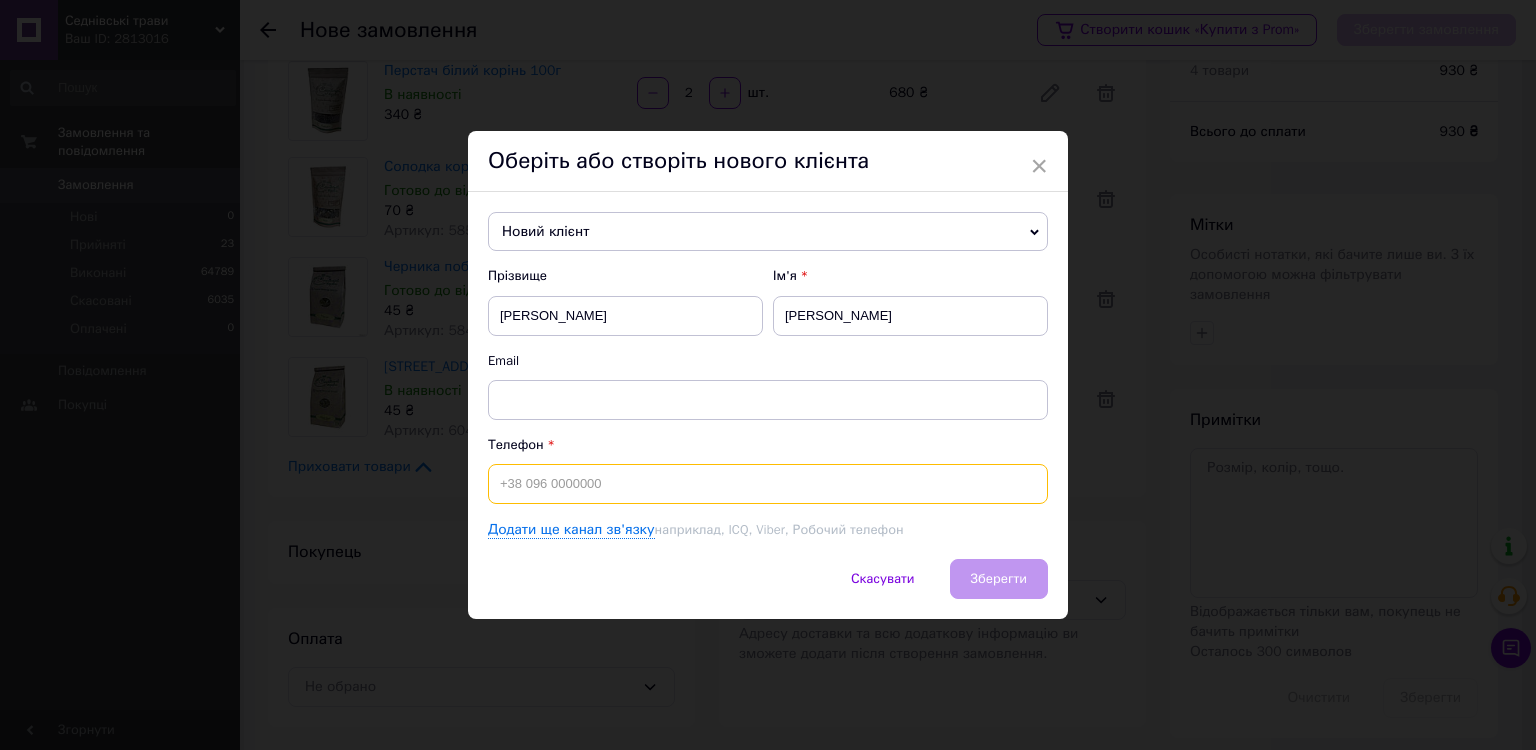 click at bounding box center (768, 484) 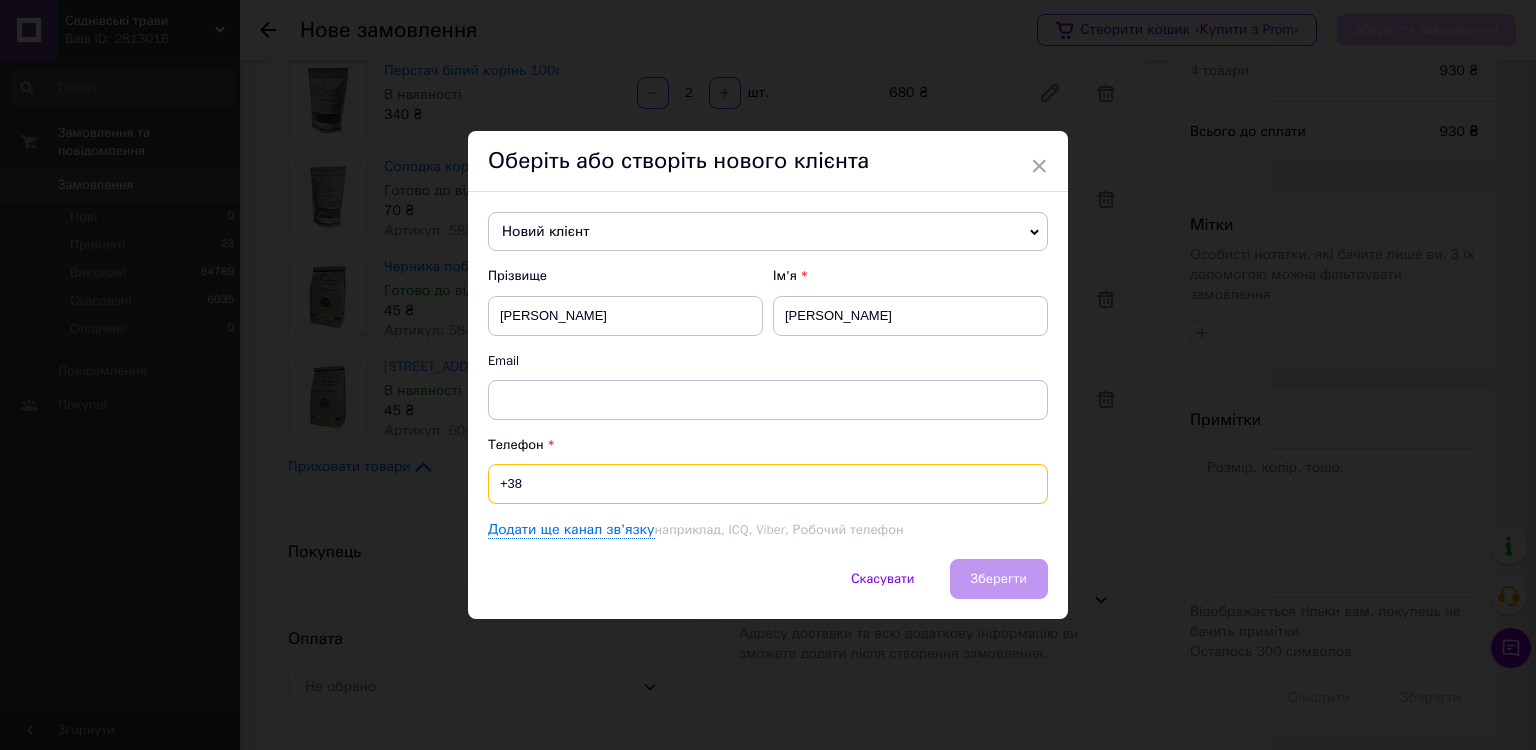 click on "+38" at bounding box center [768, 484] 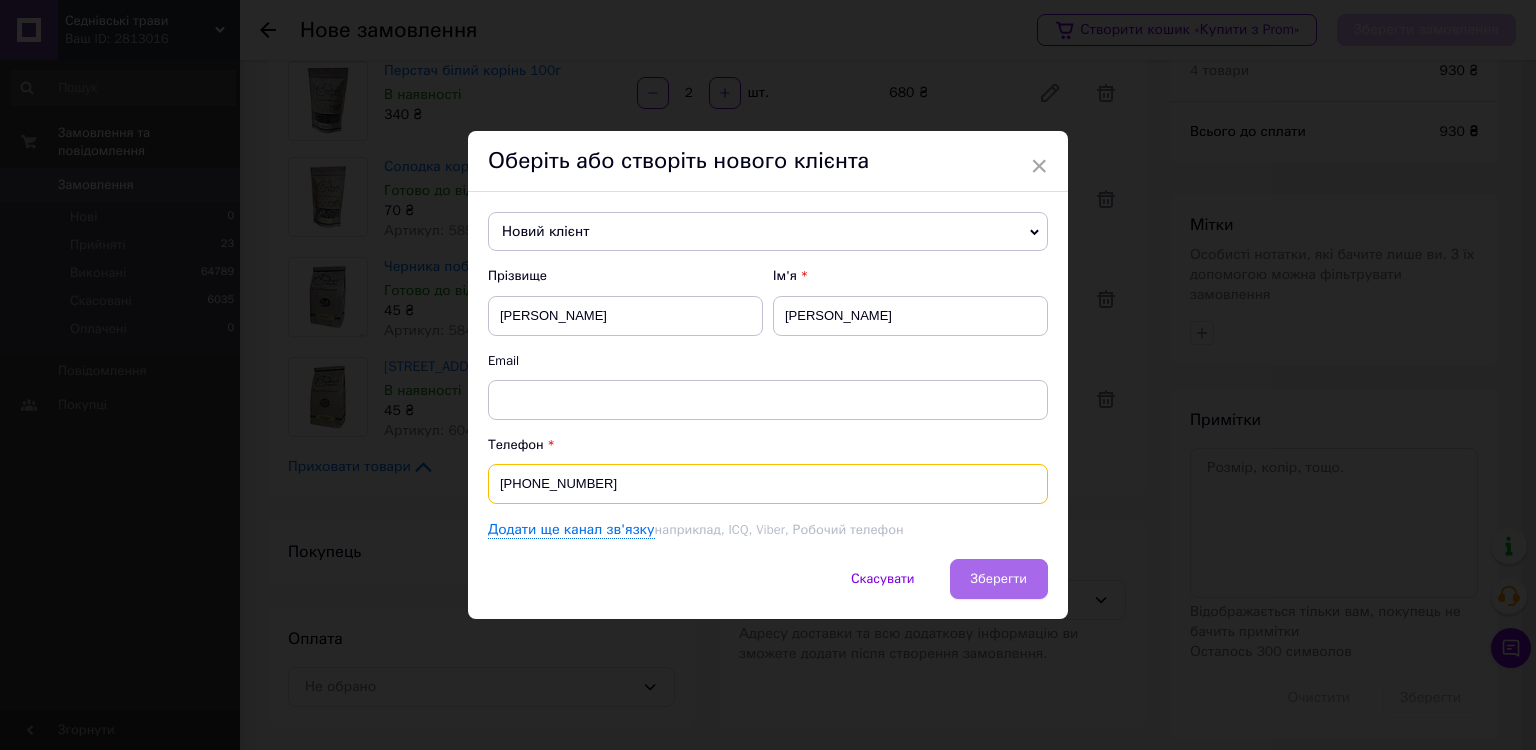 type on "[PHONE_NUMBER]" 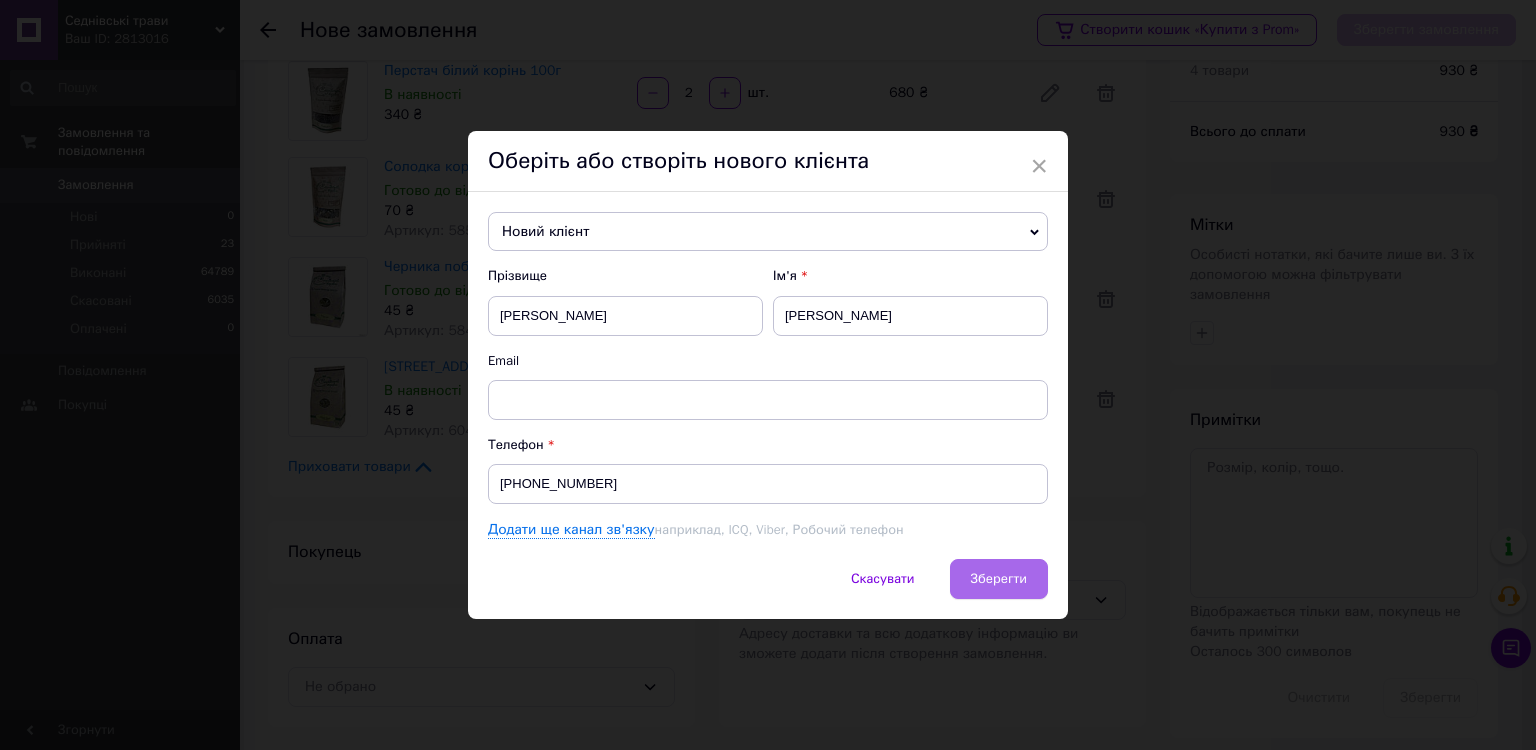 click on "Зберегти" at bounding box center (999, 578) 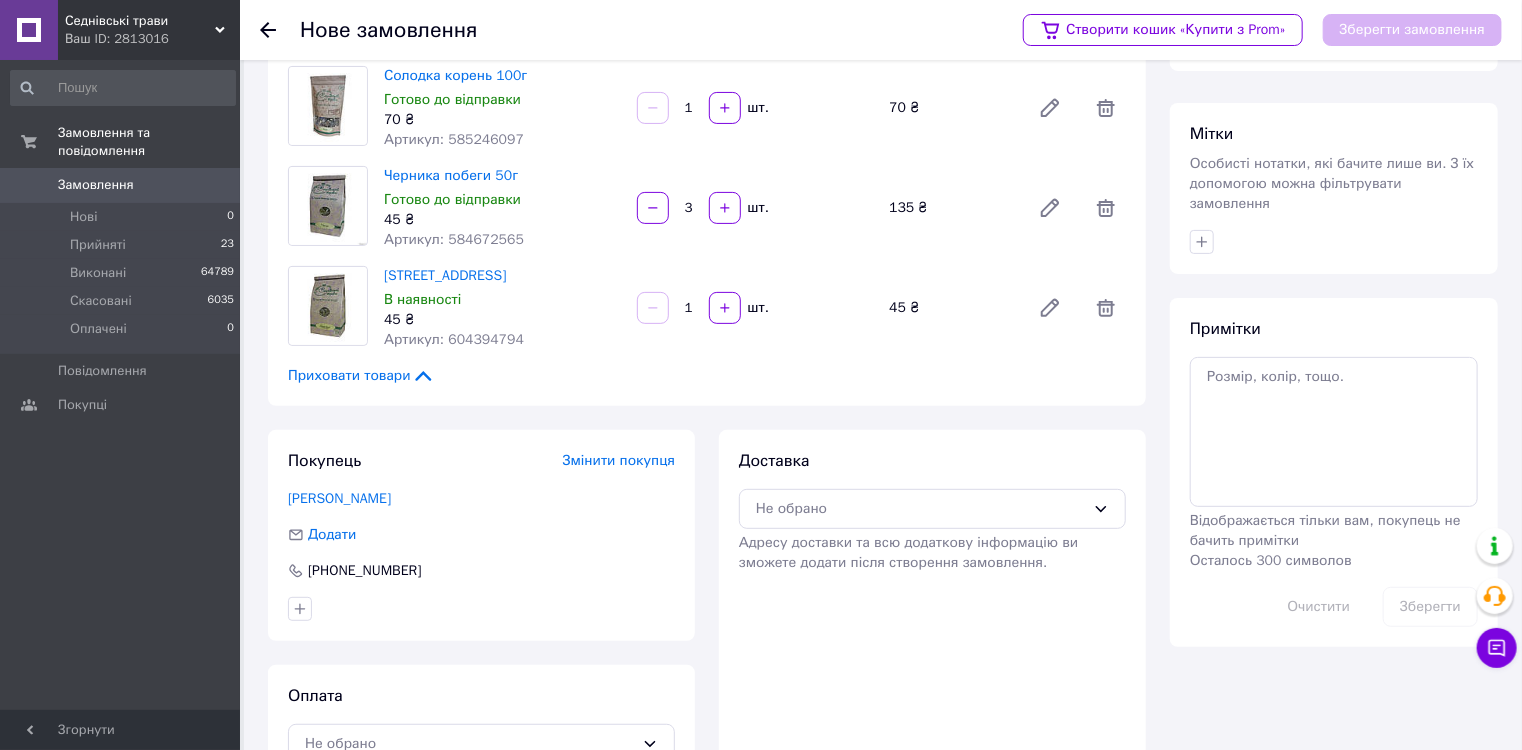 scroll, scrollTop: 231, scrollLeft: 0, axis: vertical 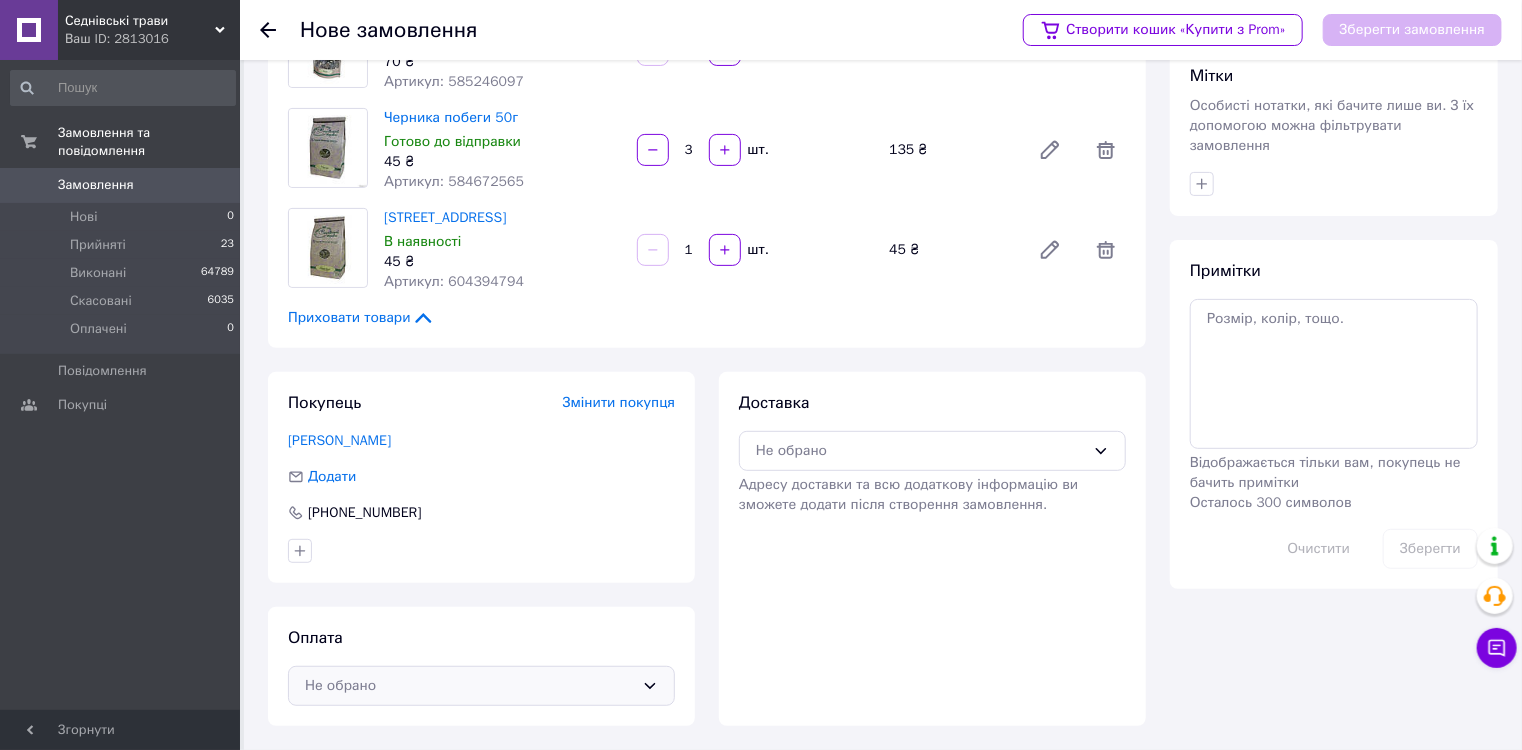 click on "Не обрано" at bounding box center (469, 686) 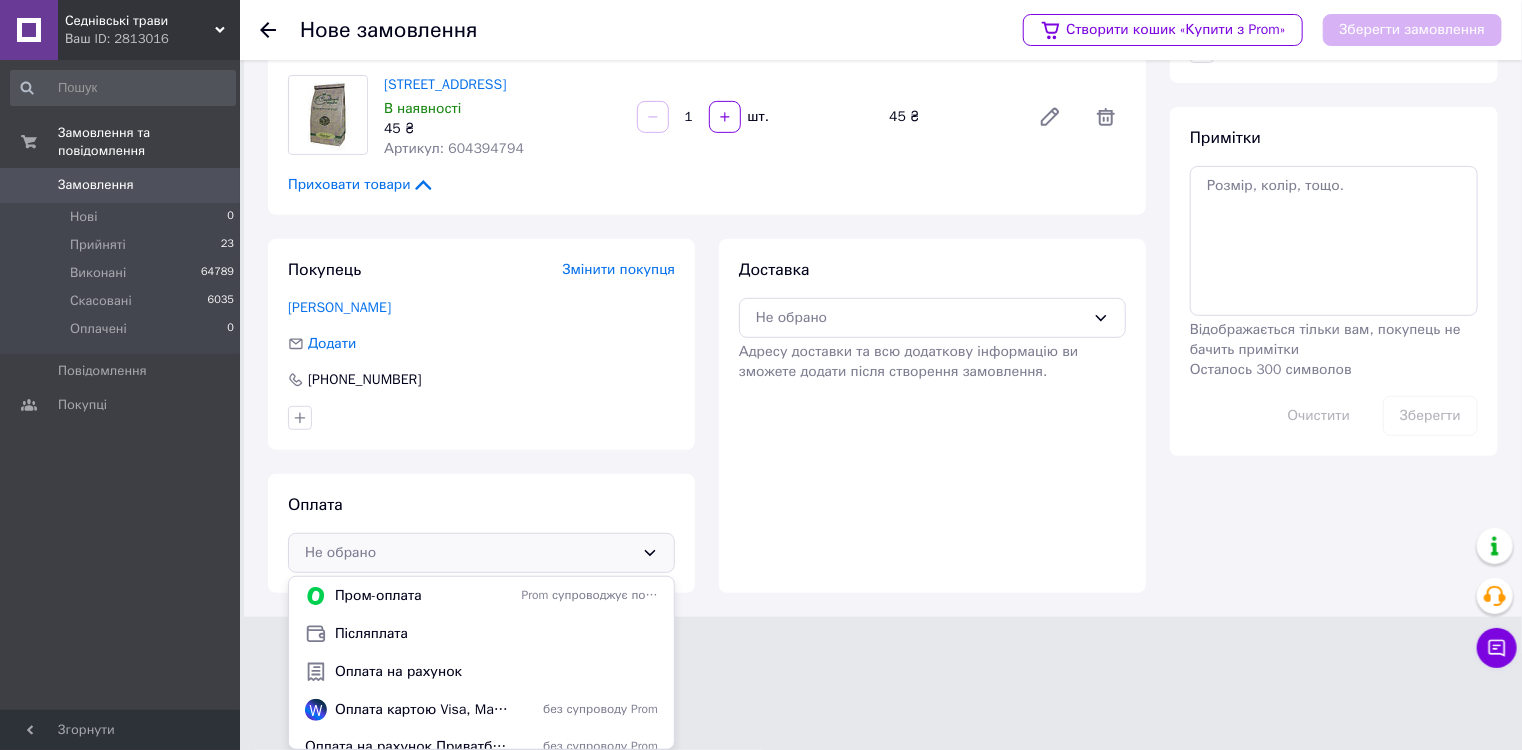 drag, startPoint x: 445, startPoint y: 634, endPoint x: 778, endPoint y: 379, distance: 419.42102 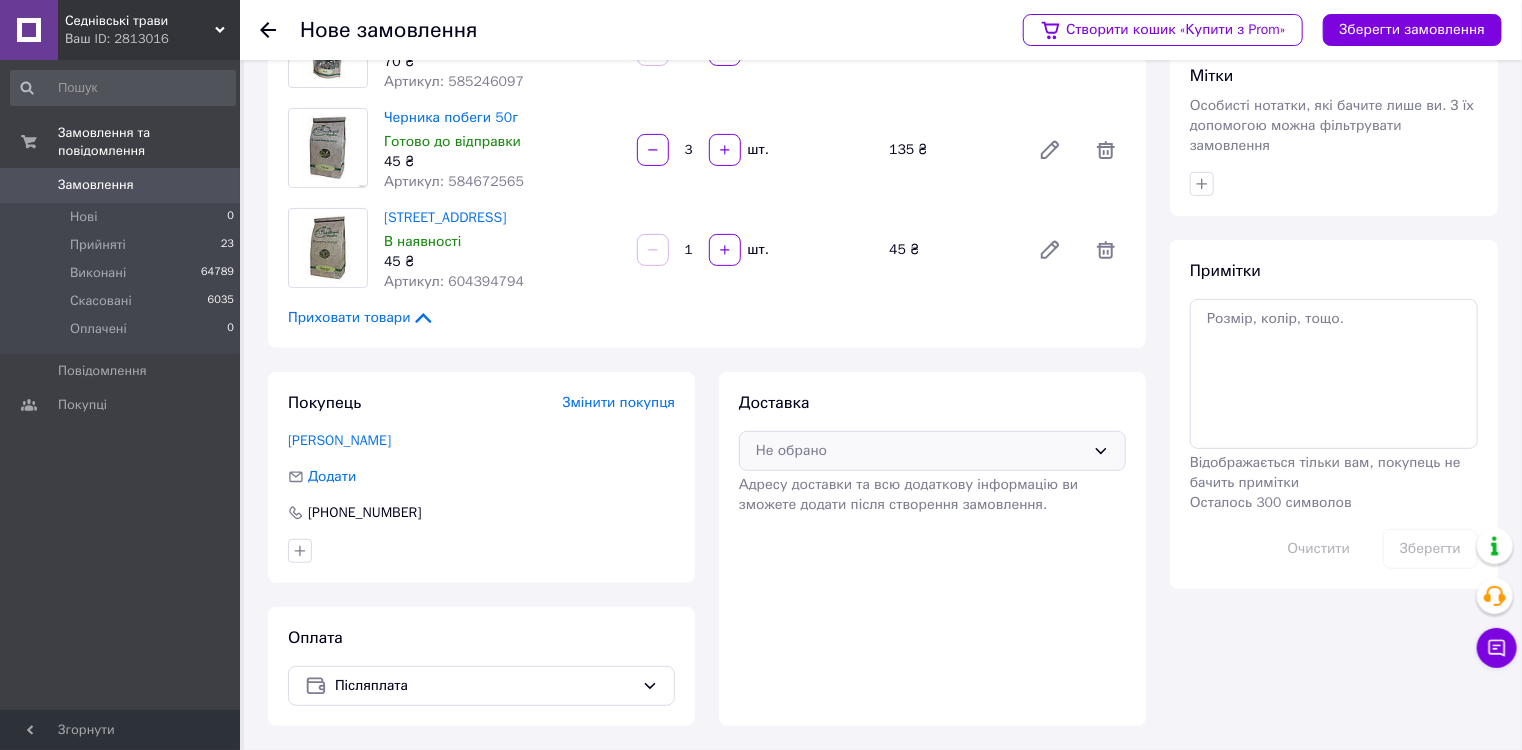 click on "Не обрано" at bounding box center [920, 451] 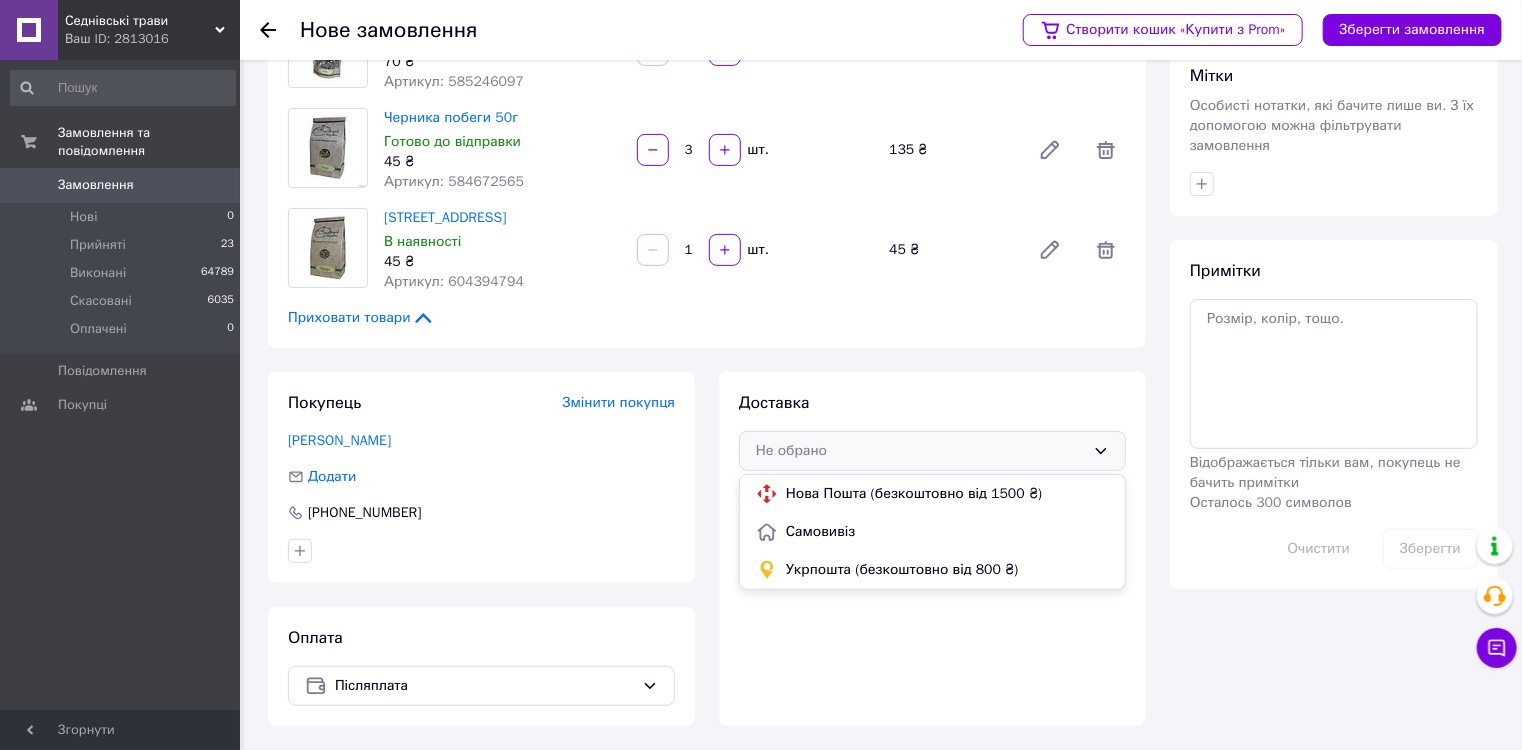 drag, startPoint x: 862, startPoint y: 572, endPoint x: 873, endPoint y: 560, distance: 16.27882 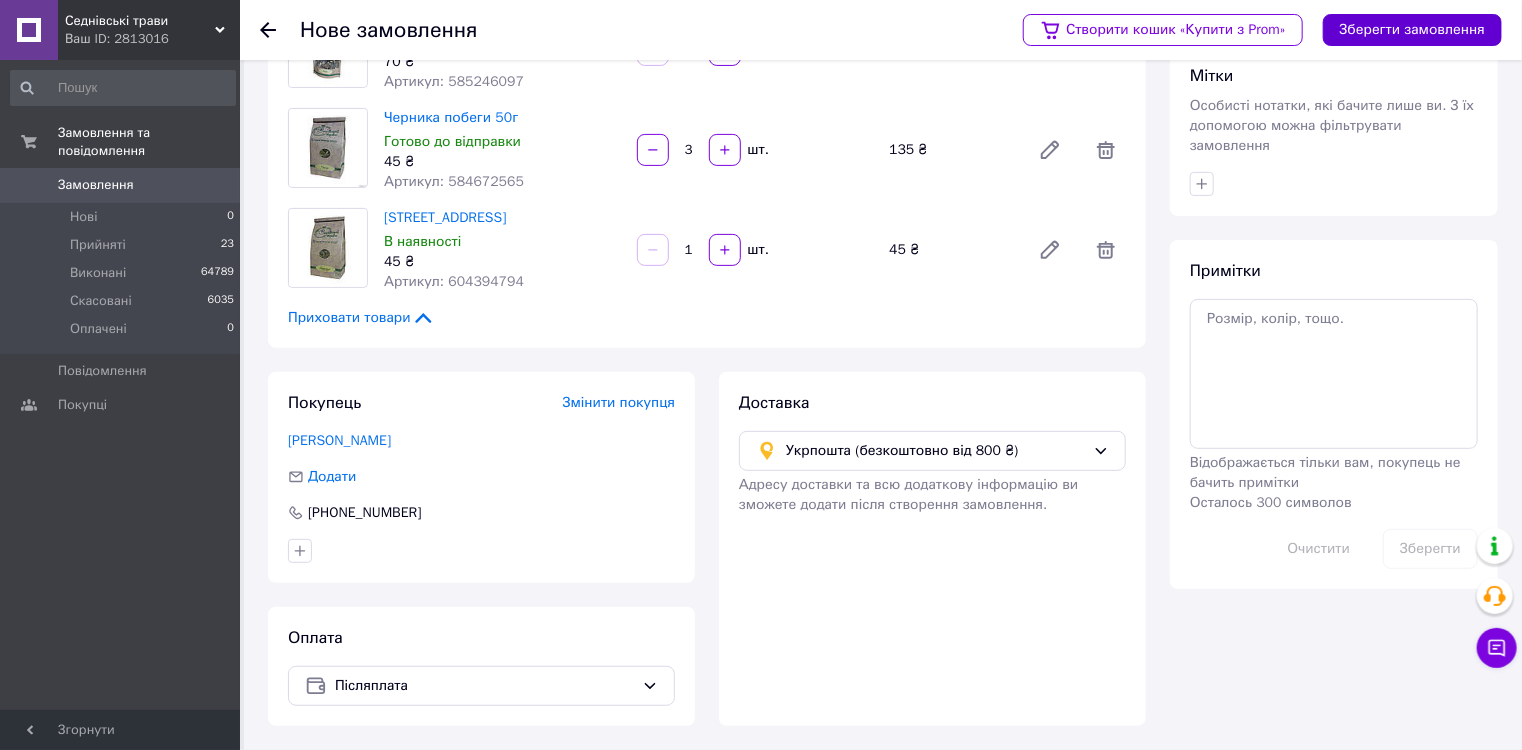 click on "Зберегти замовлення" at bounding box center [1412, 30] 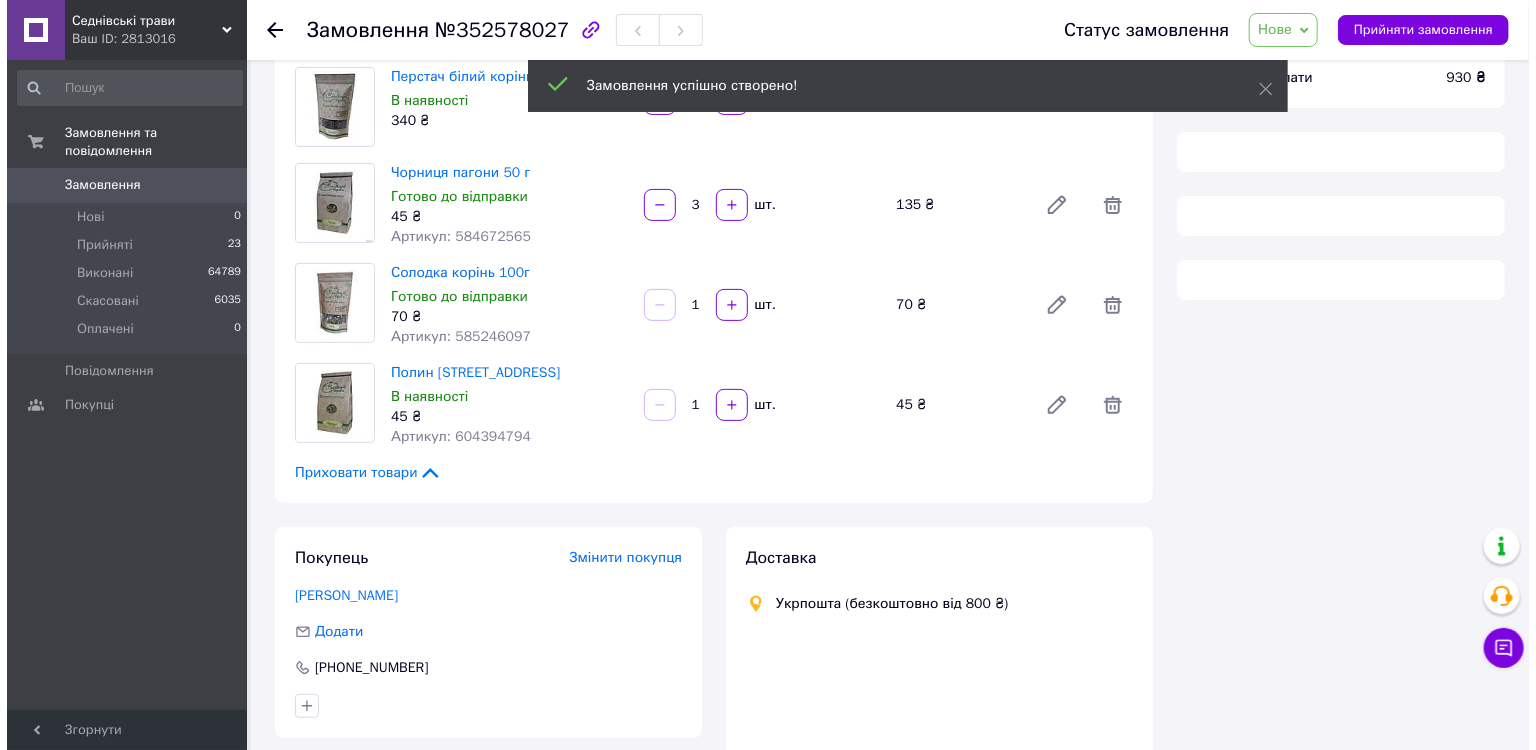 scroll, scrollTop: 231, scrollLeft: 0, axis: vertical 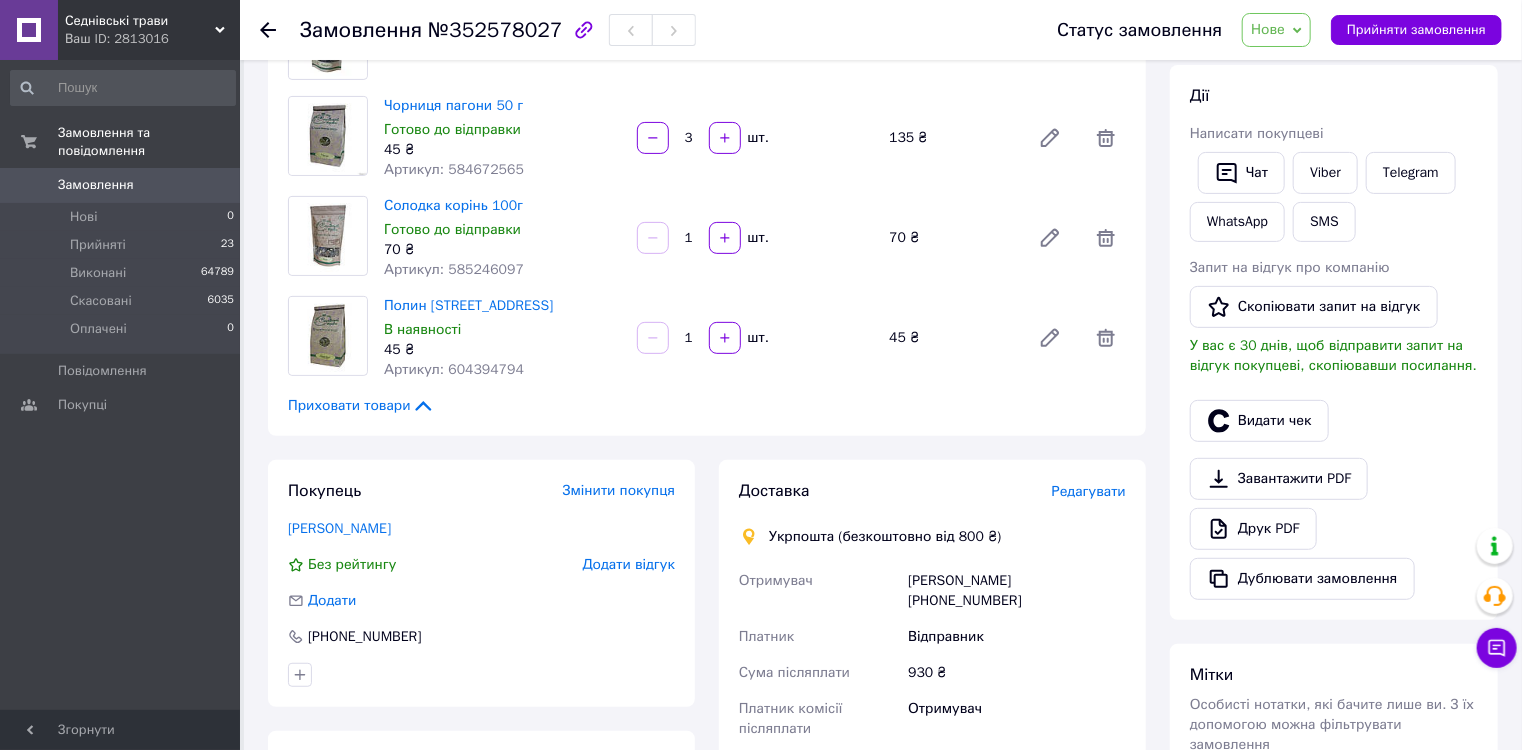 click on "Редагувати" at bounding box center [1089, 491] 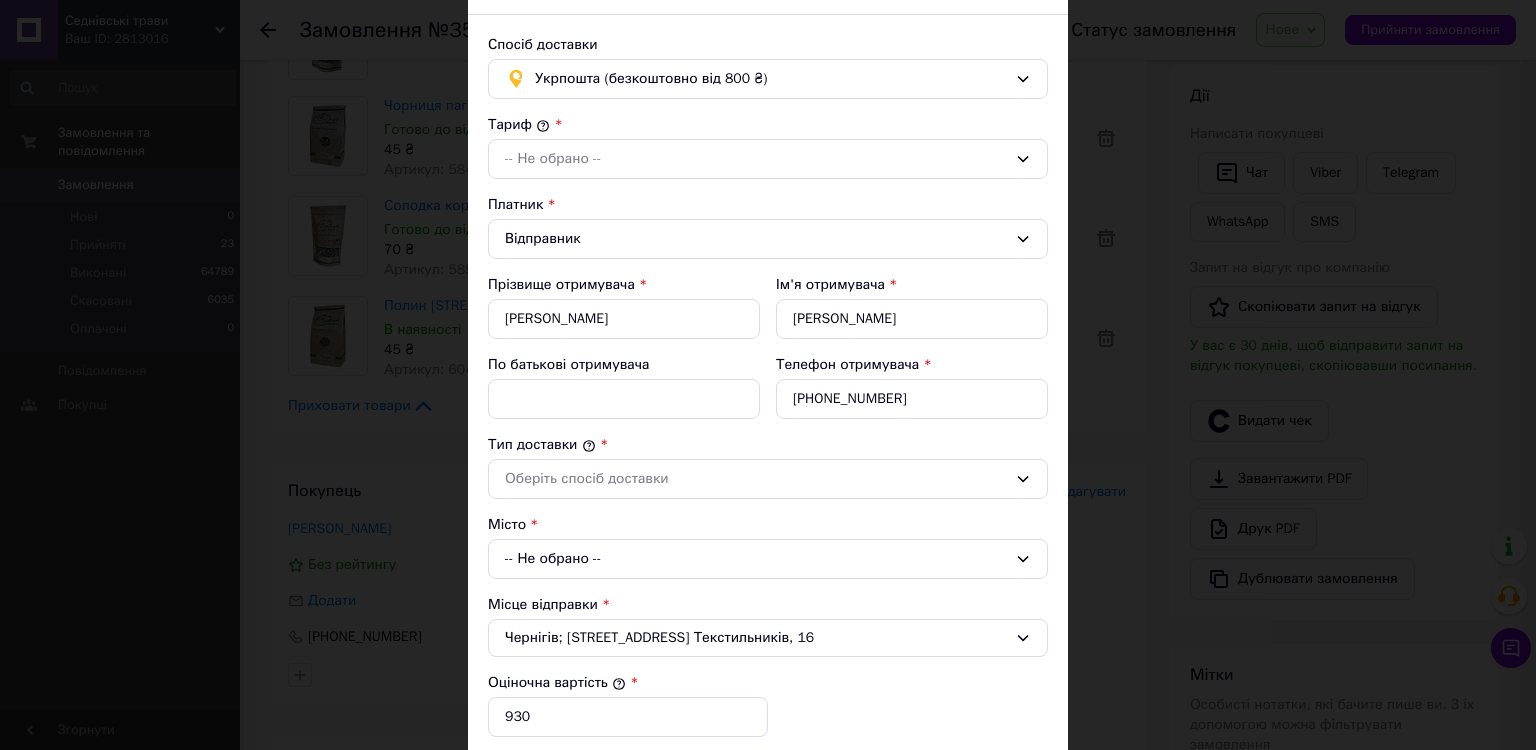 scroll, scrollTop: 0, scrollLeft: 0, axis: both 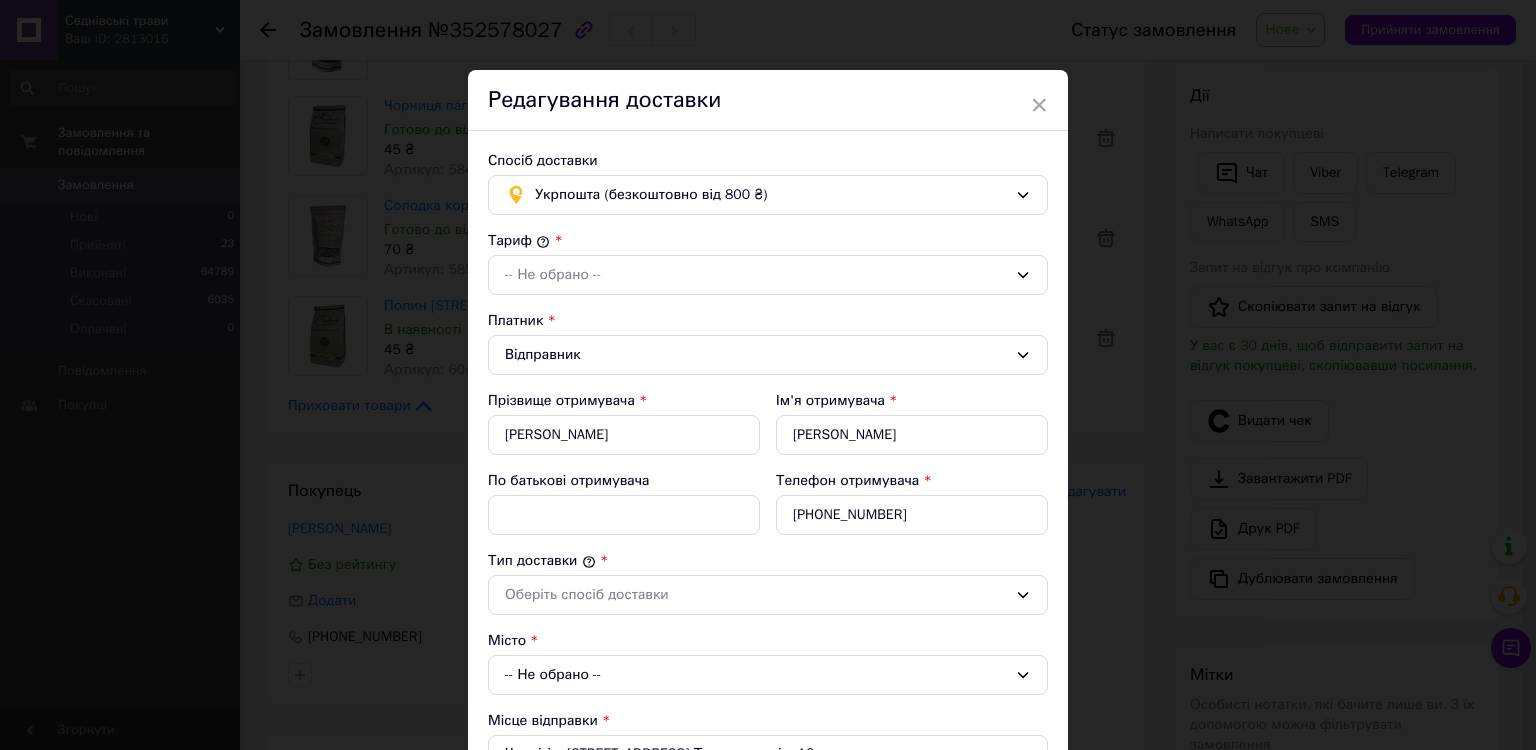 drag, startPoint x: 1163, startPoint y: 132, endPoint x: 1294, endPoint y: 33, distance: 164.2011 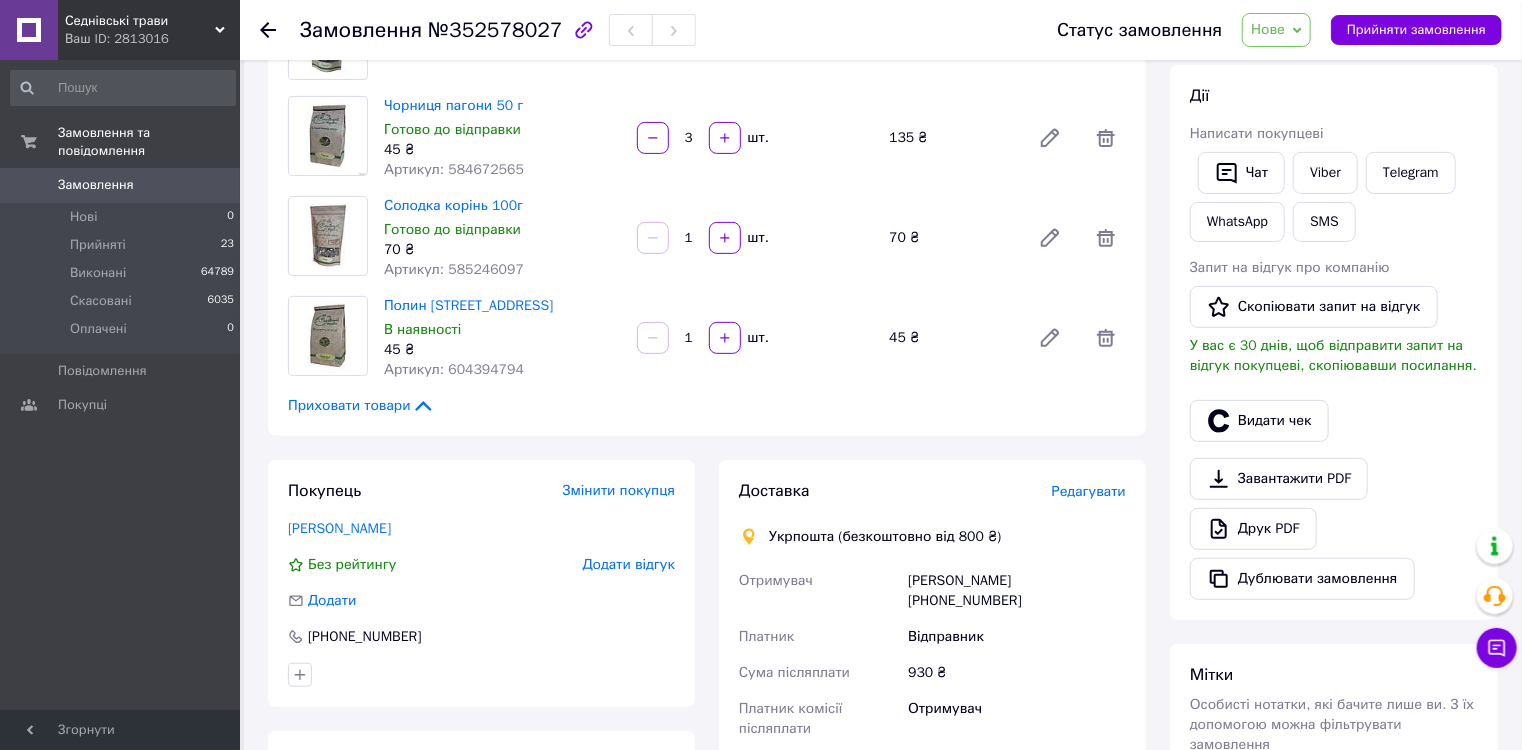 click 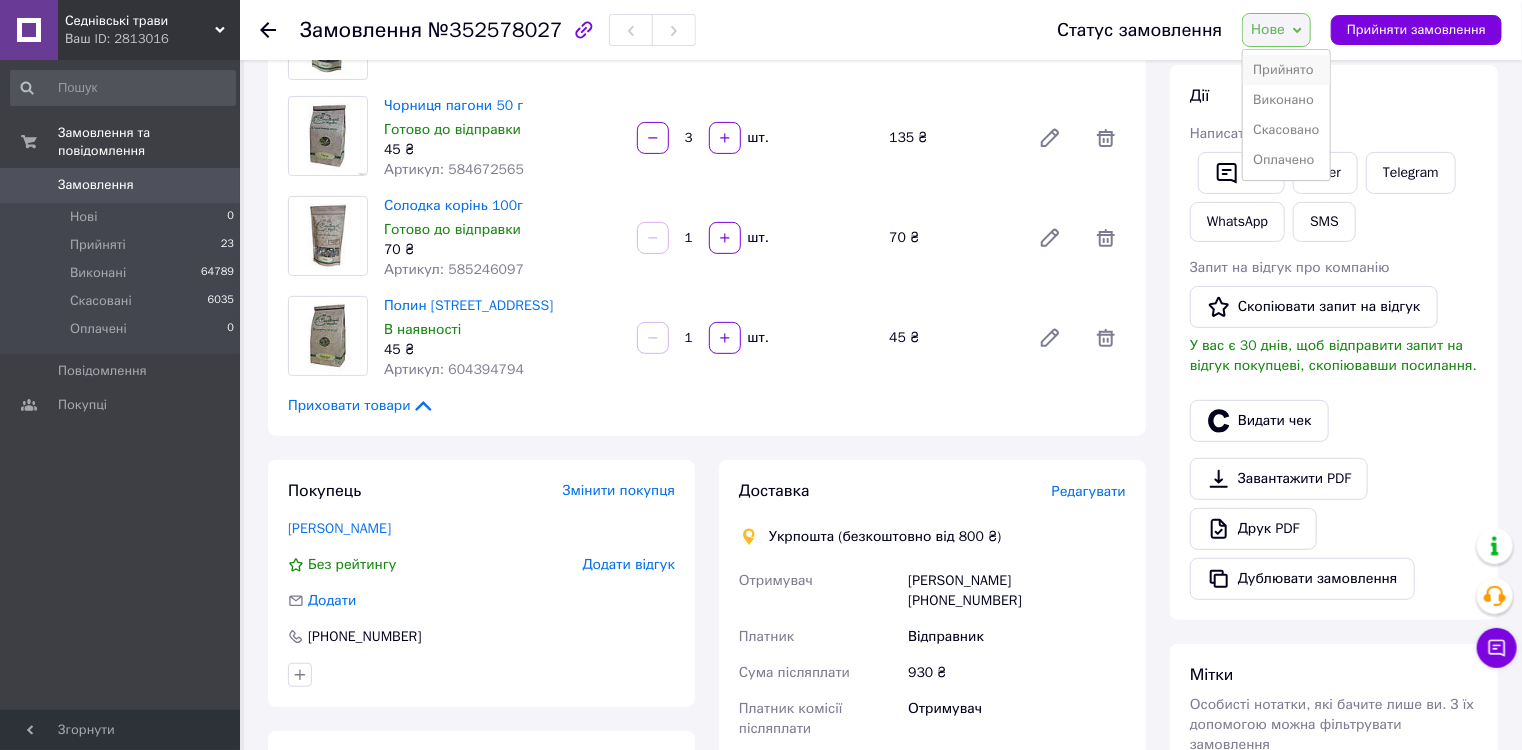 click on "Прийнято" at bounding box center (1286, 70) 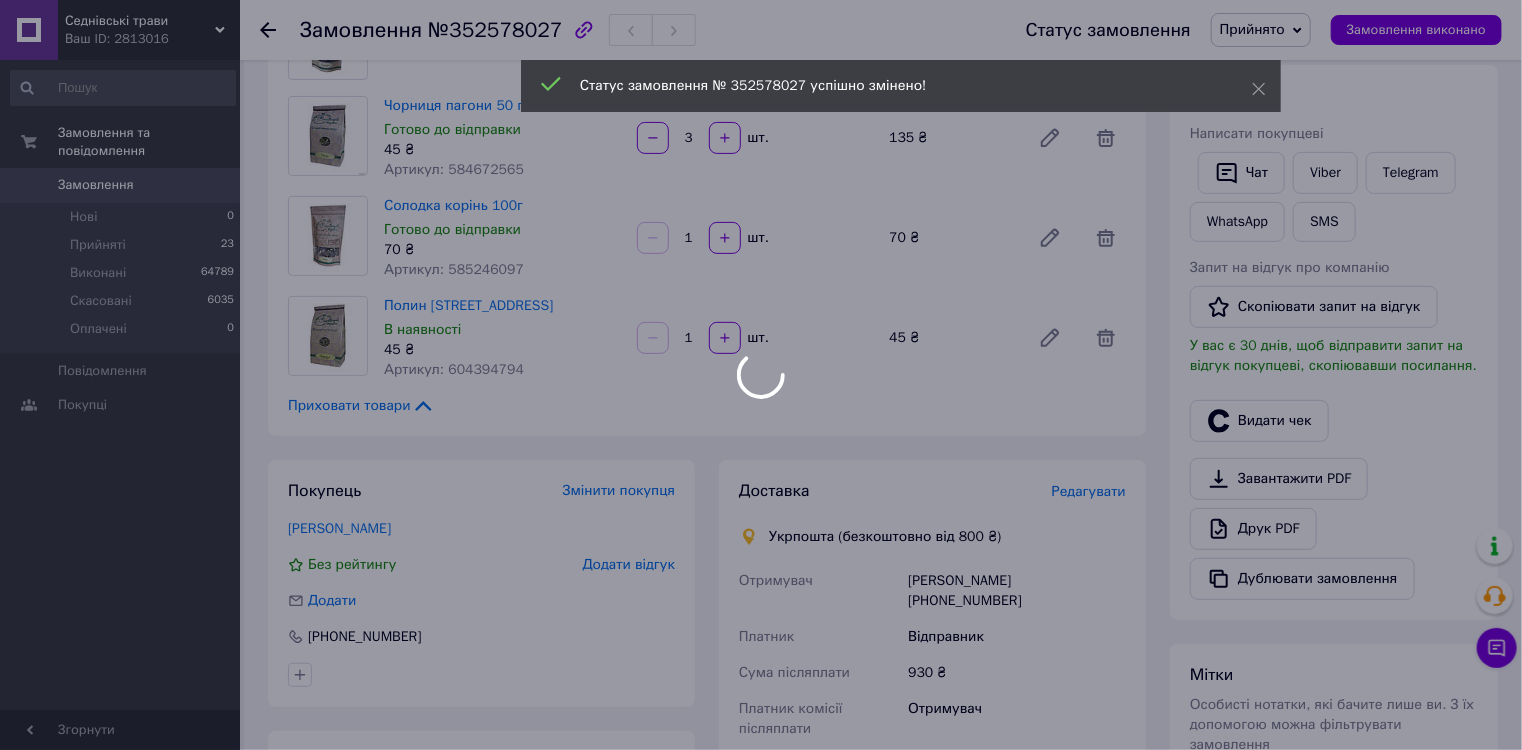 click at bounding box center (761, 375) 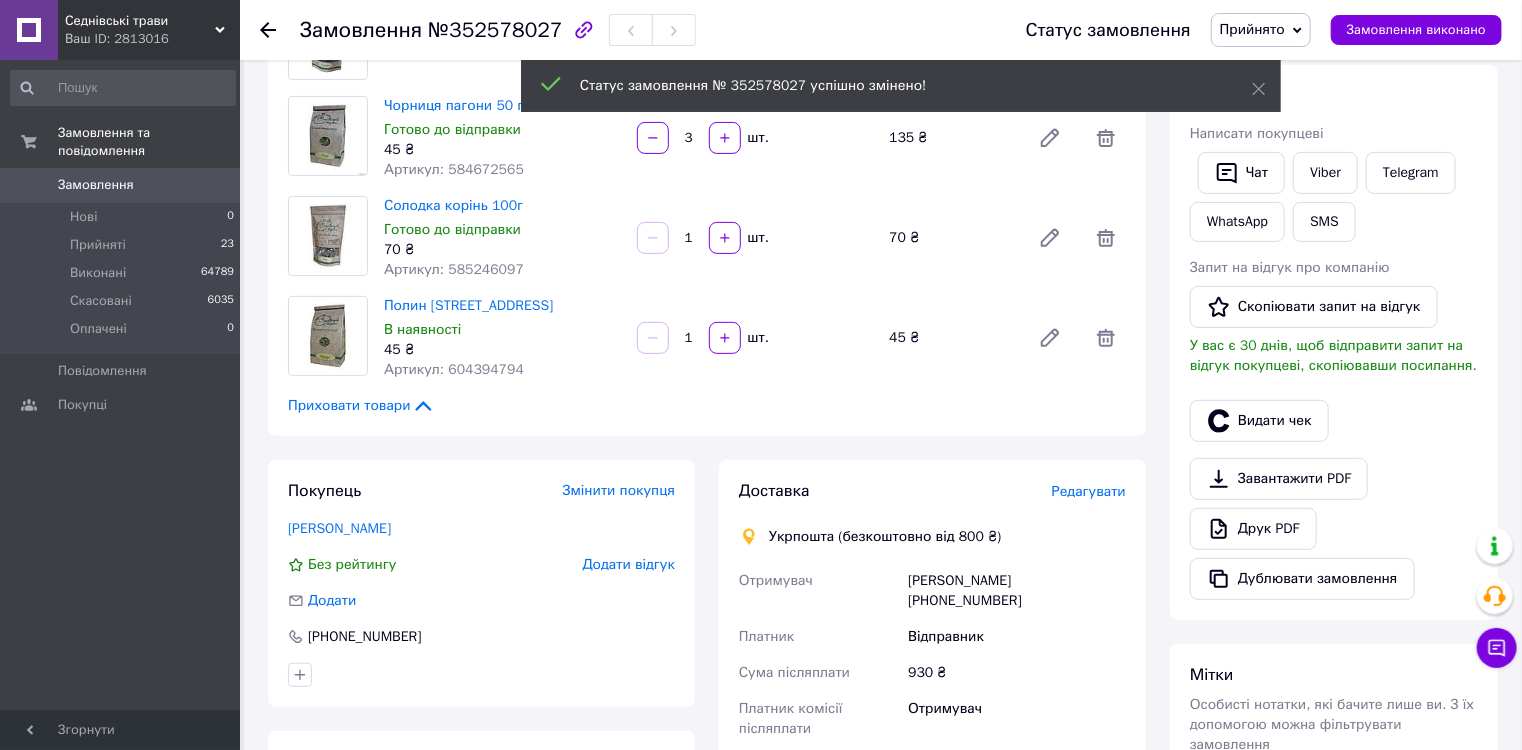 click on "Редагувати" at bounding box center (1089, 491) 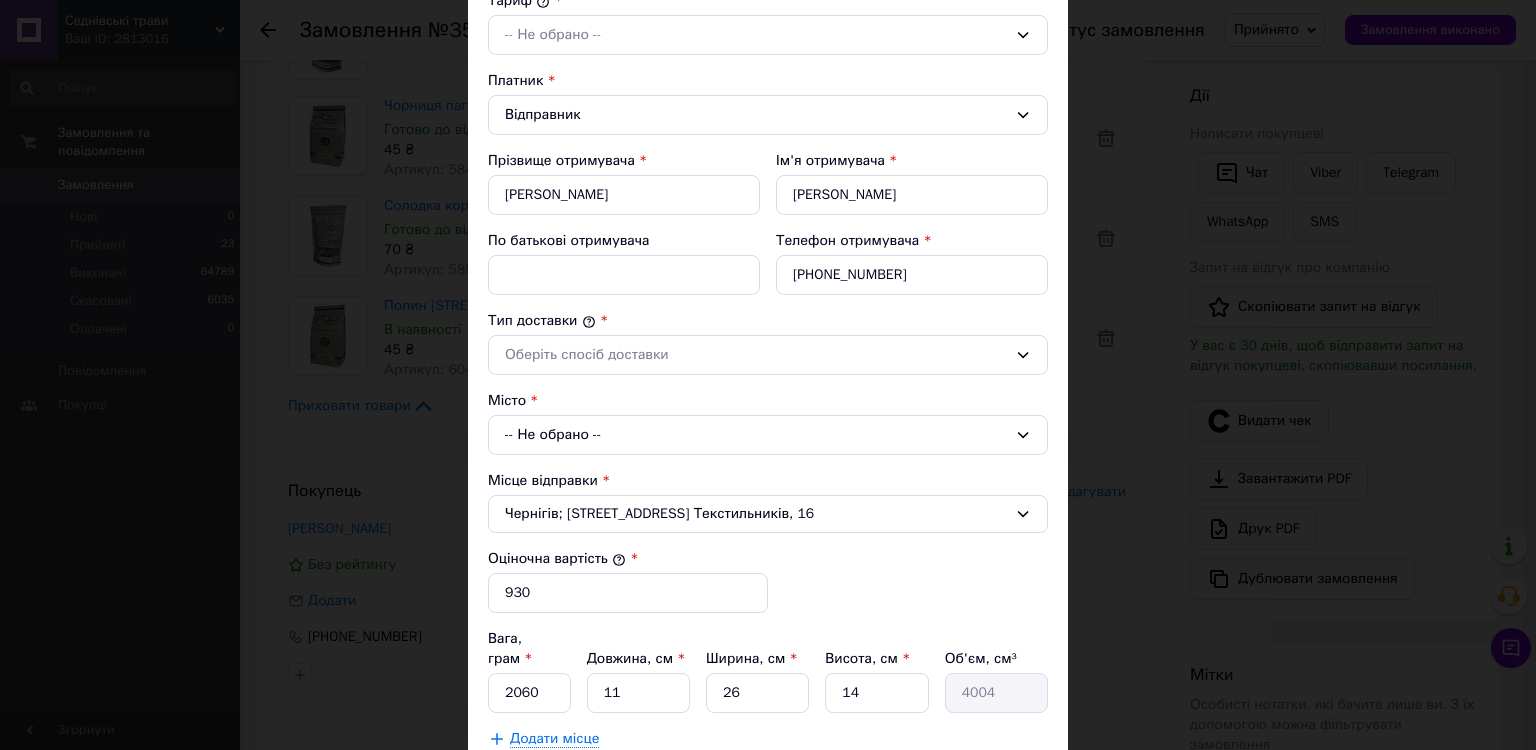 scroll, scrollTop: 0, scrollLeft: 0, axis: both 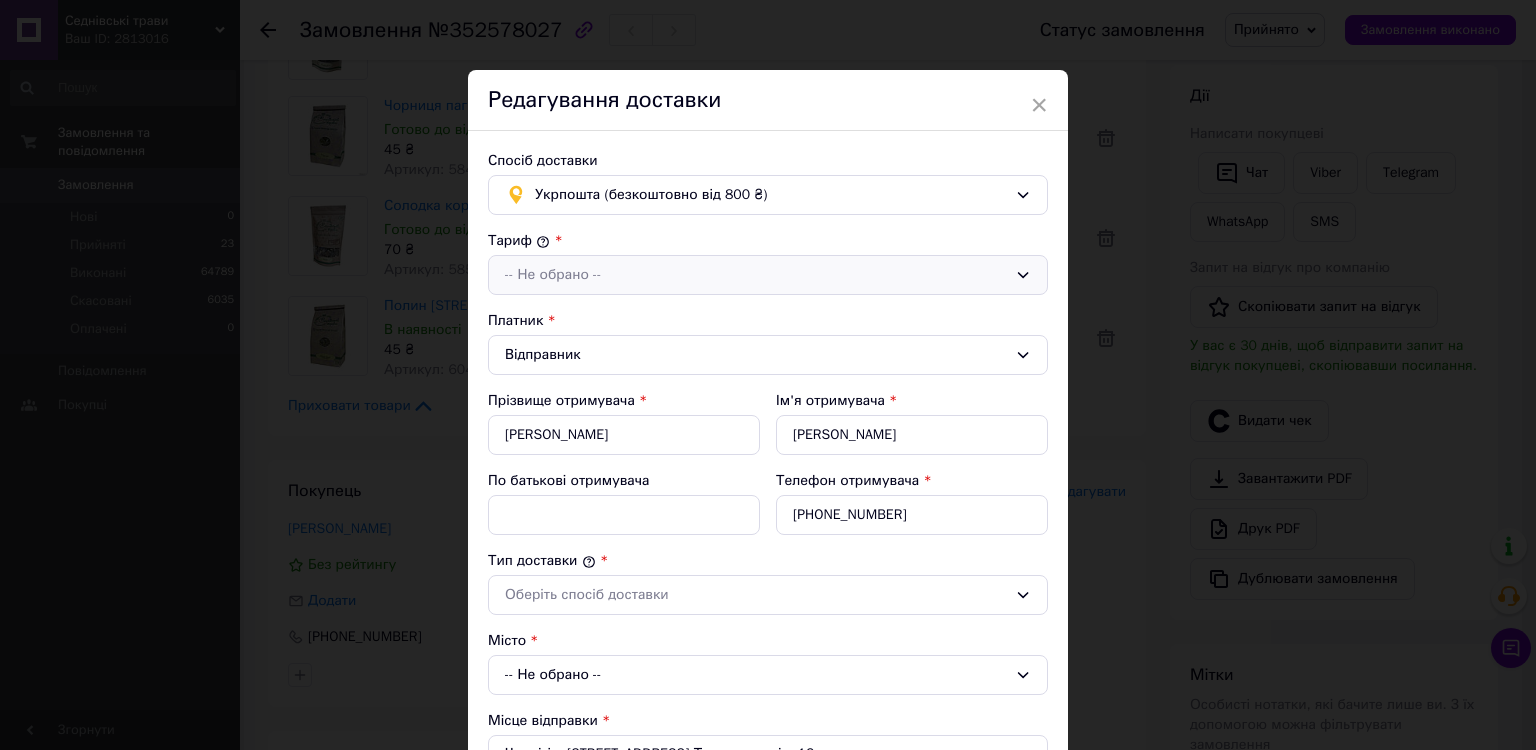 drag, startPoint x: 613, startPoint y: 279, endPoint x: 612, endPoint y: 292, distance: 13.038404 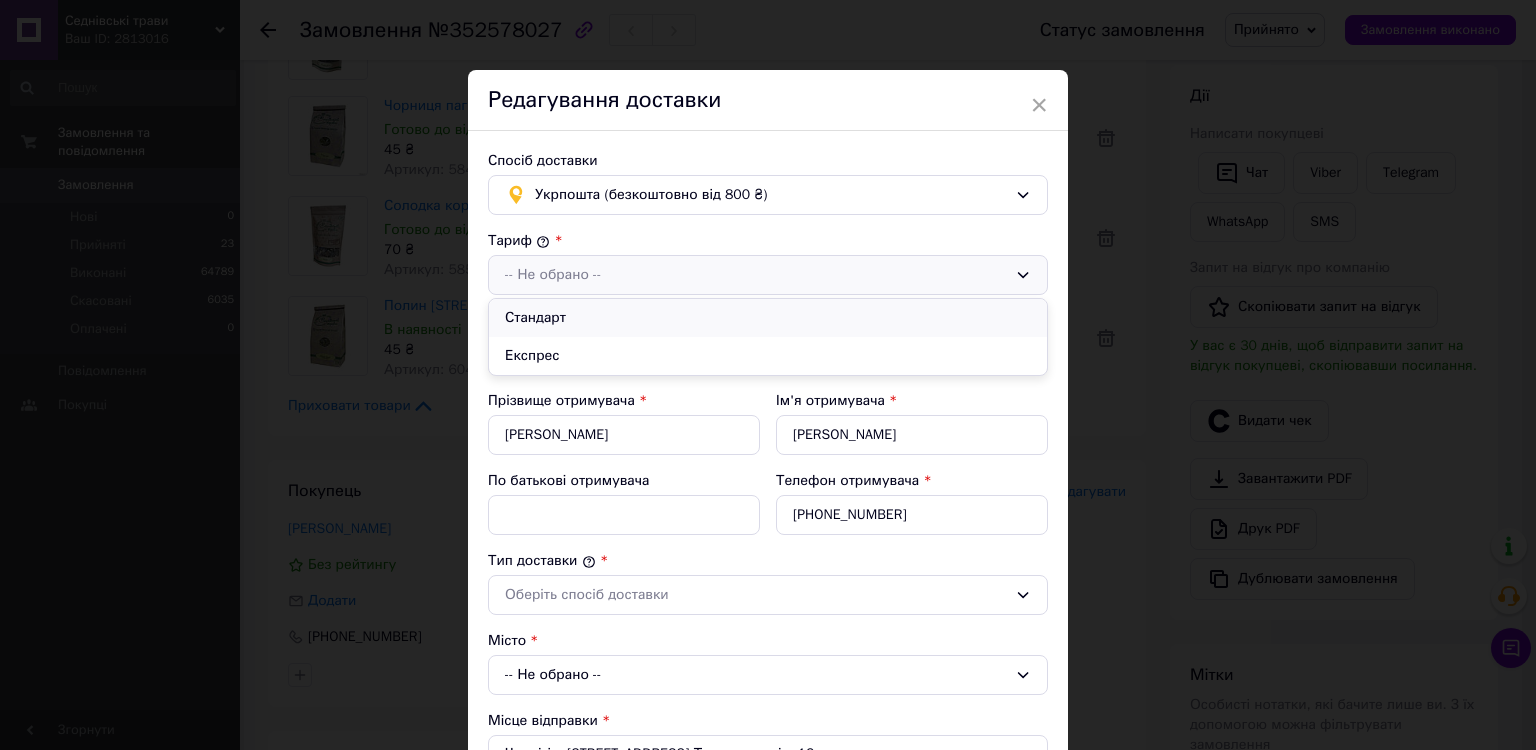 click on "Стандарт" at bounding box center (768, 318) 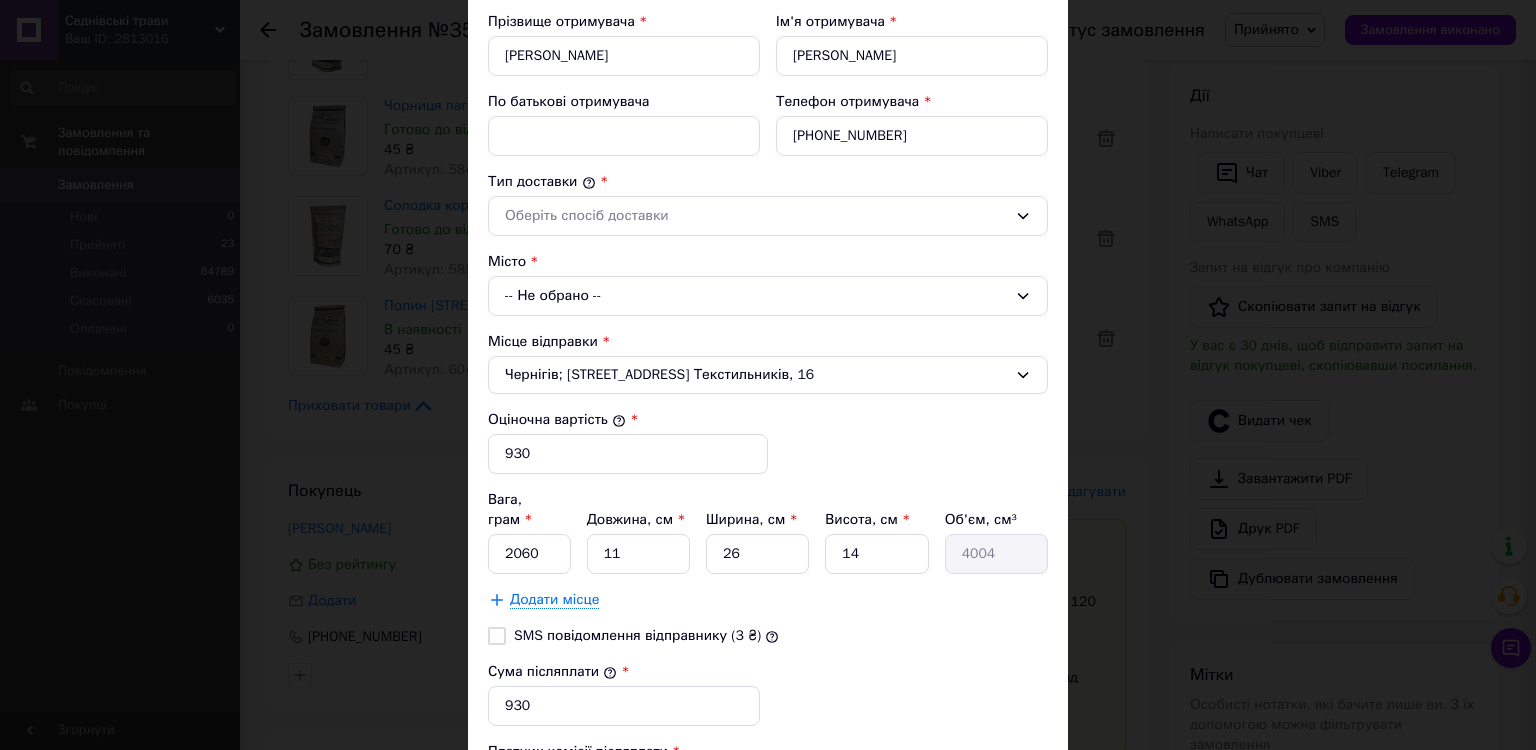 scroll, scrollTop: 400, scrollLeft: 0, axis: vertical 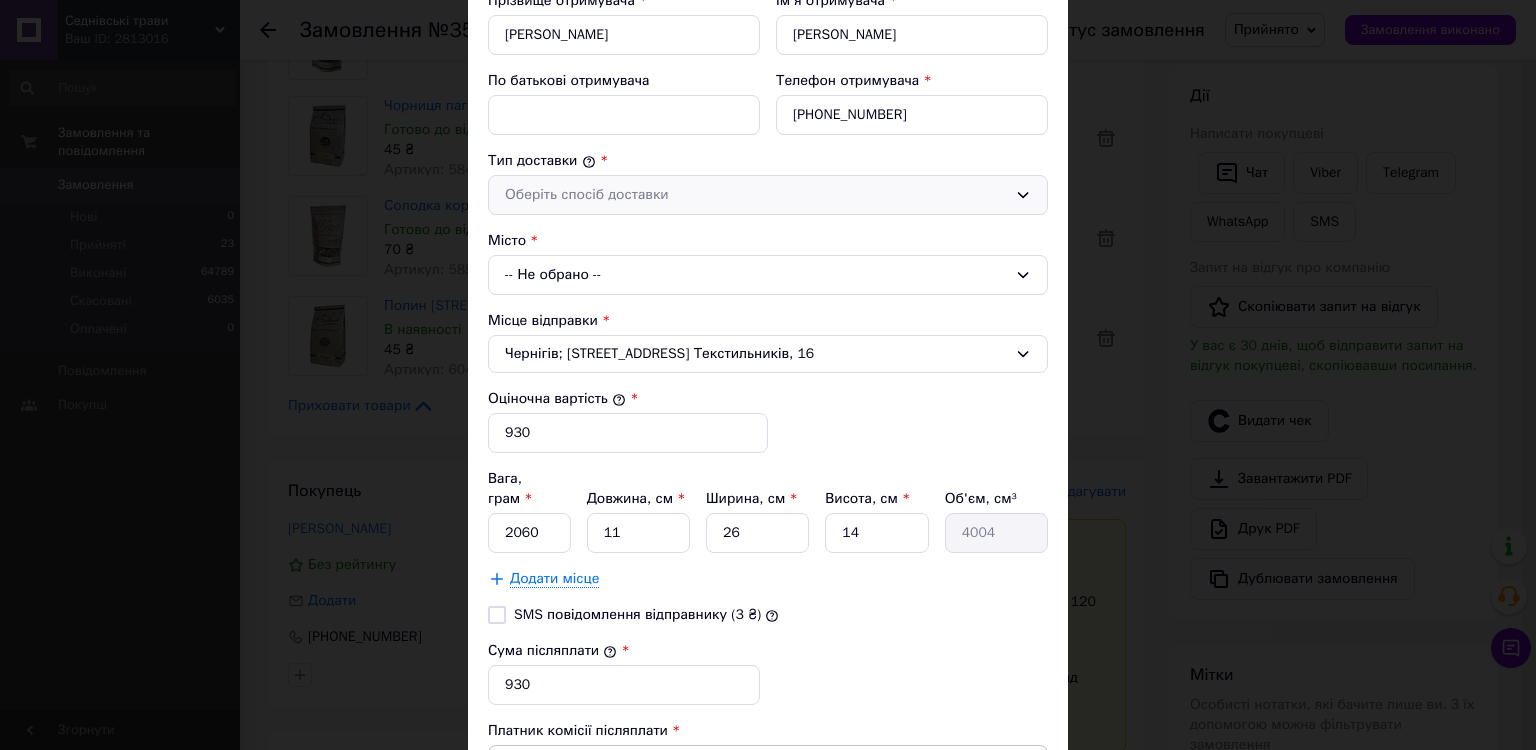 click on "Оберіть спосіб доставки" at bounding box center [756, 195] 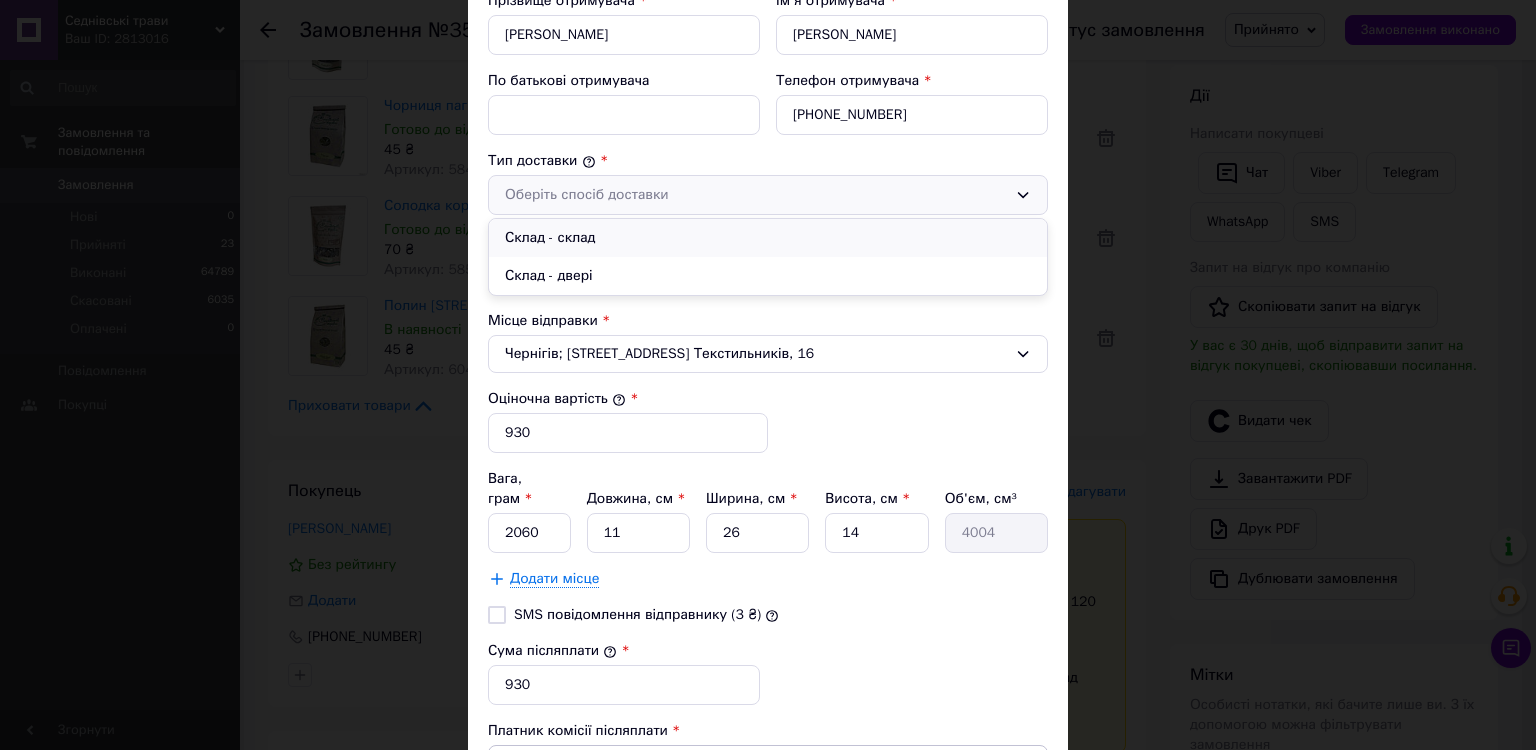 click on "Склад - склад" at bounding box center [768, 238] 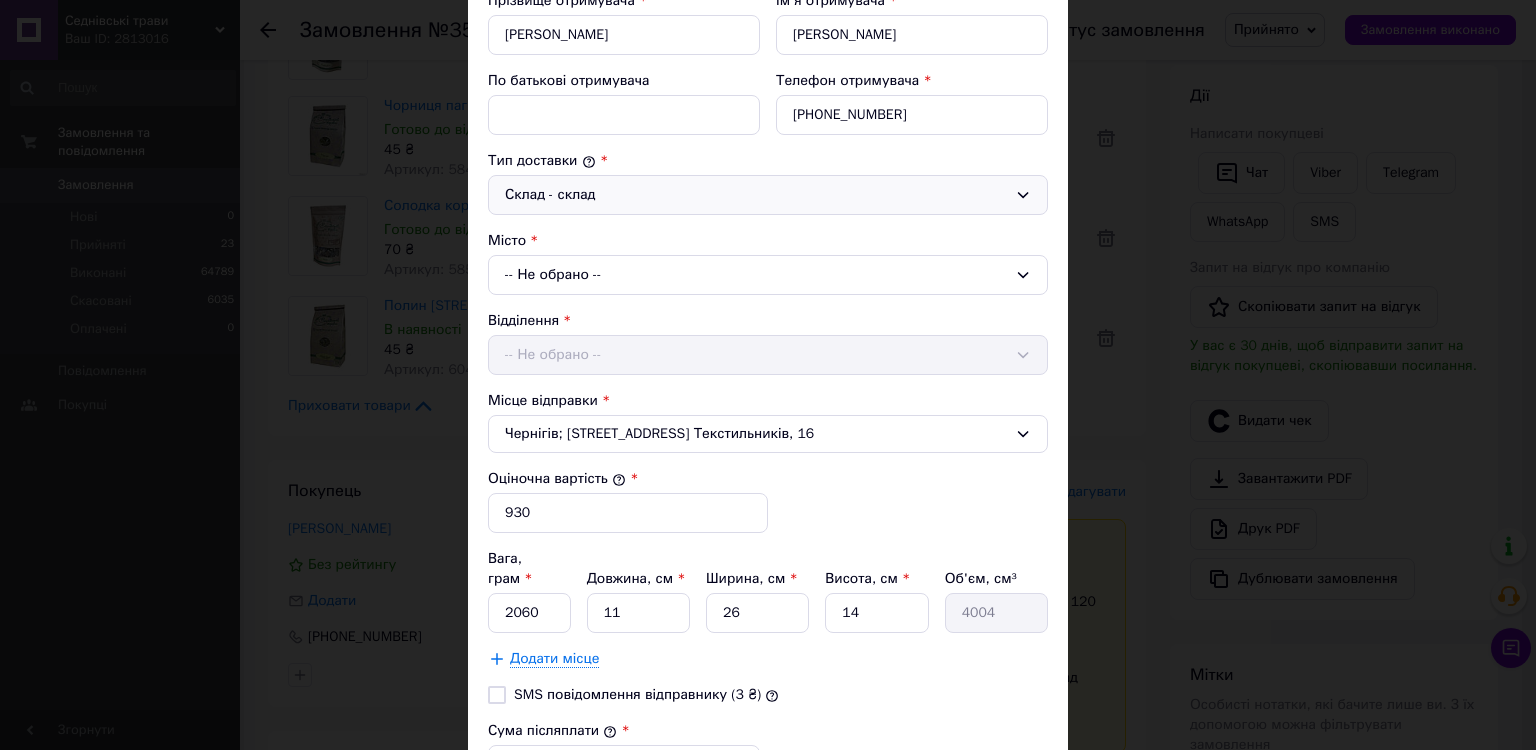 click on "-- Не обрано --" at bounding box center [768, 275] 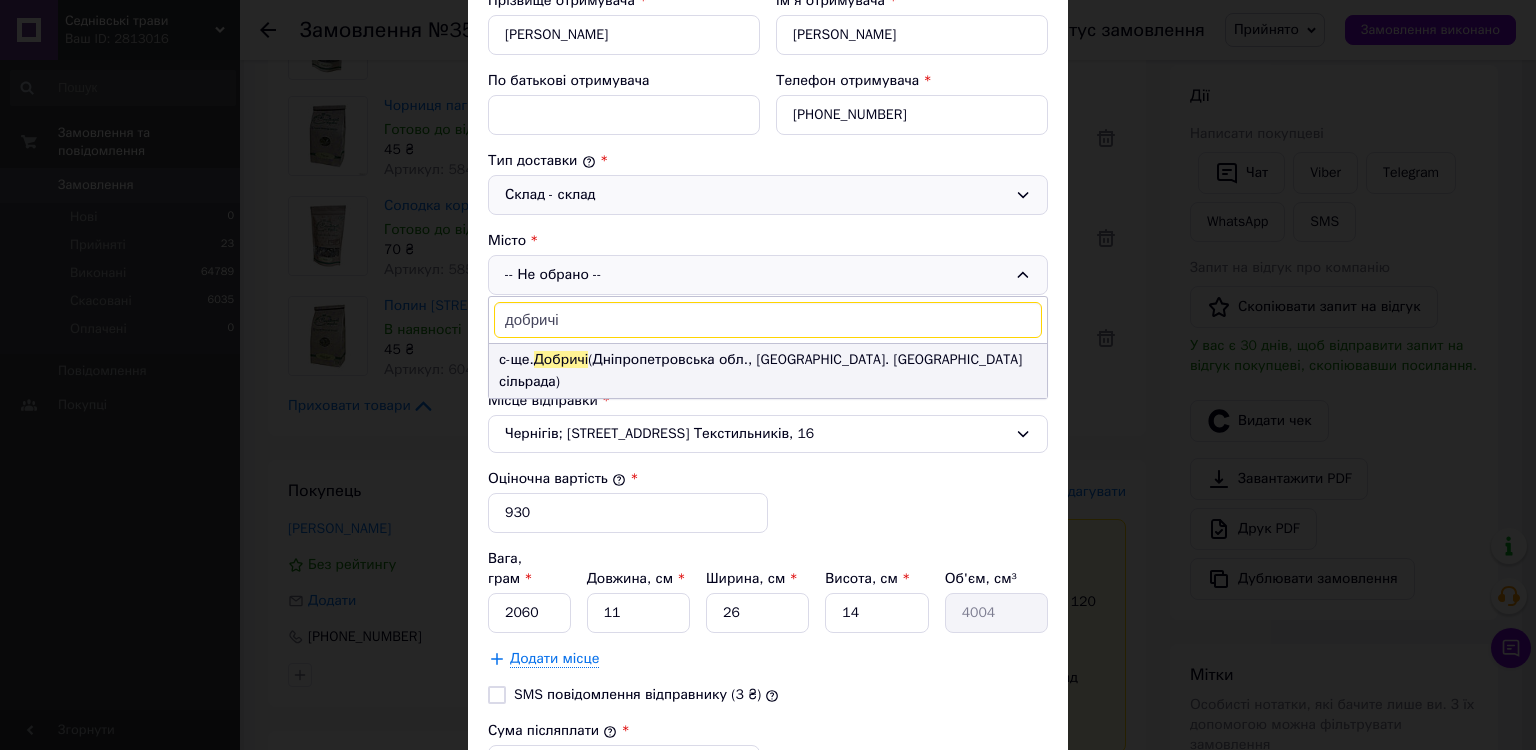 type on "добричі" 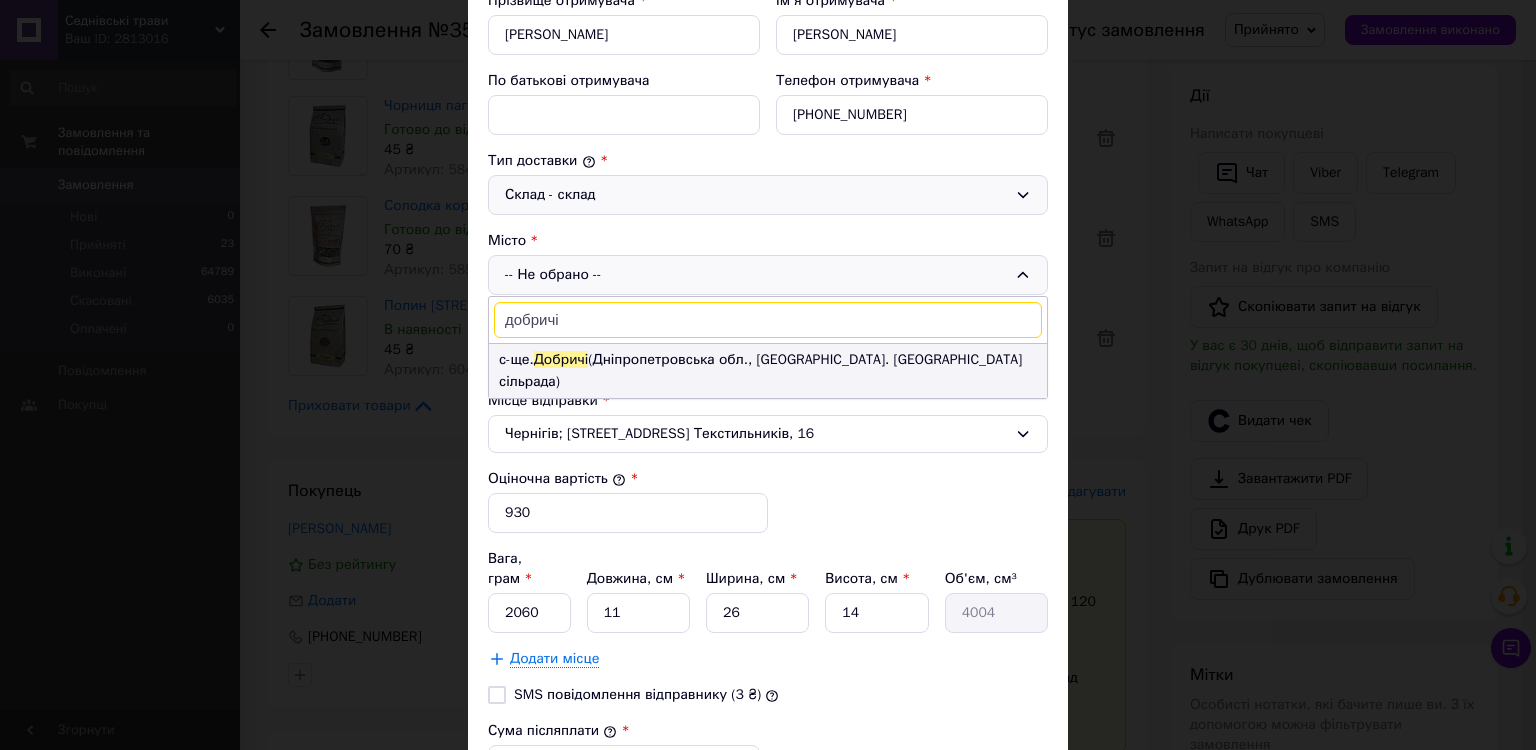 click on "с-ще.  Добричі  ([GEOGRAPHIC_DATA], [GEOGRAPHIC_DATA]. [GEOGRAPHIC_DATA] сільрада)" at bounding box center [768, 371] 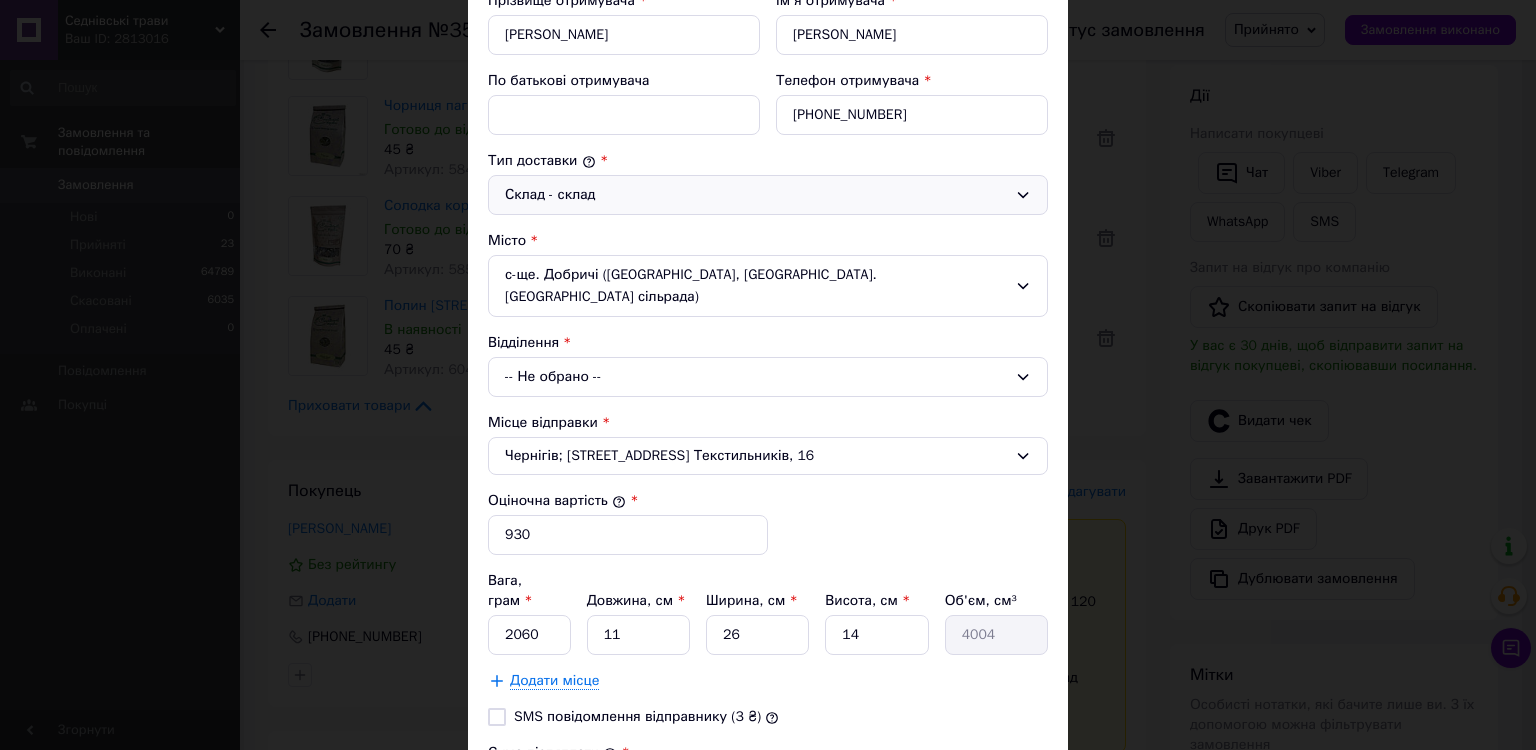 click on "-- Не обрано --" at bounding box center [768, 377] 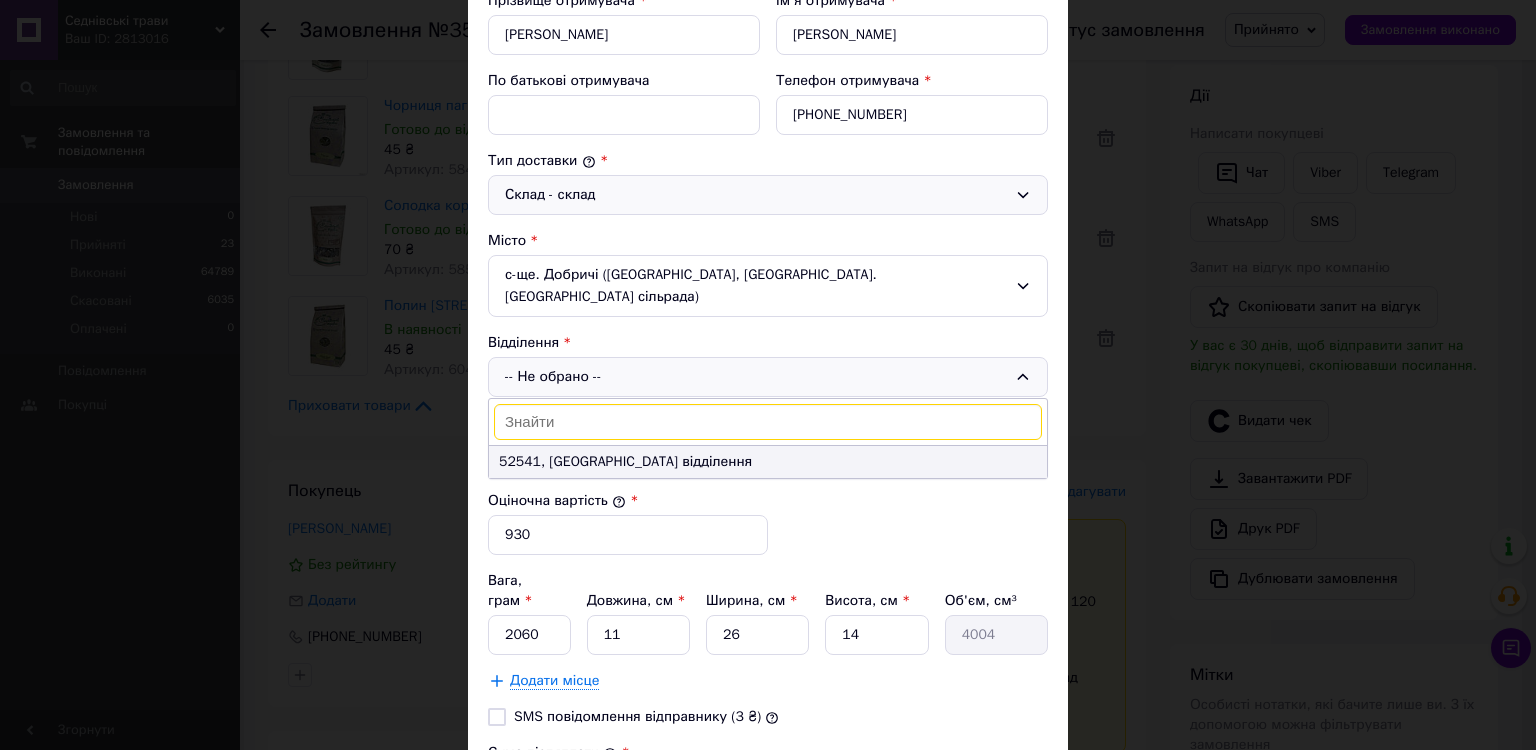 click on "52541, [GEOGRAPHIC_DATA] відділення" at bounding box center [768, 462] 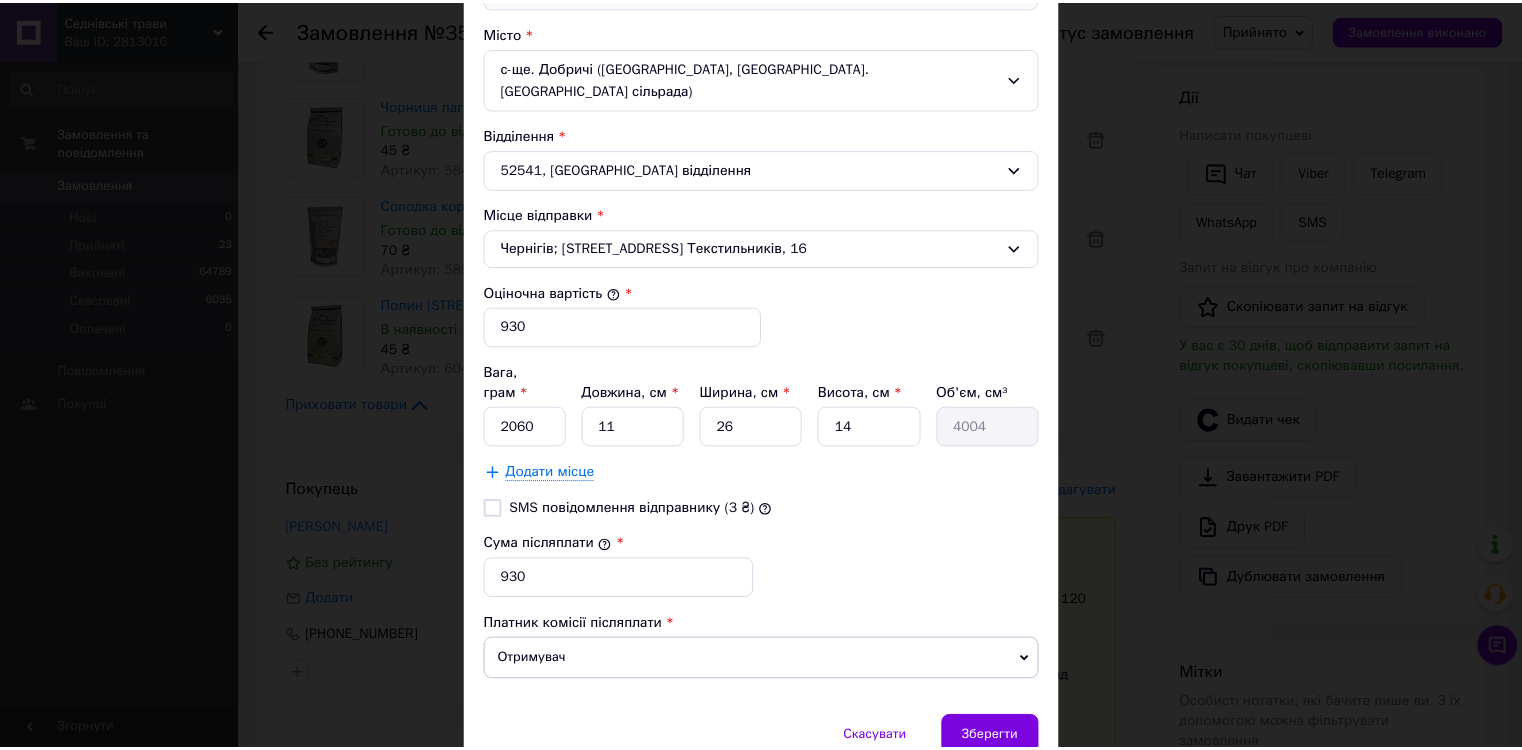 scroll, scrollTop: 680, scrollLeft: 0, axis: vertical 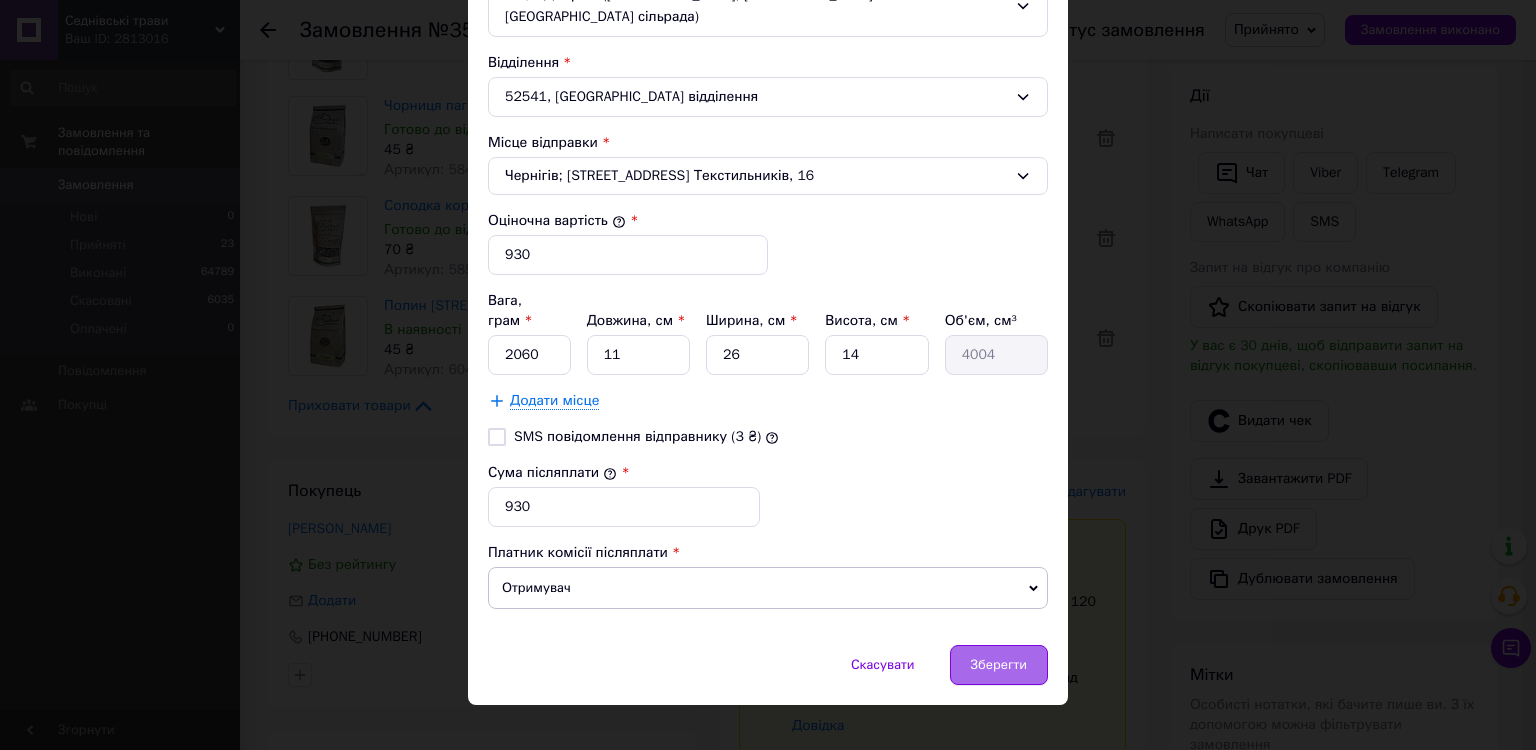 click on "Зберегти" at bounding box center [999, 665] 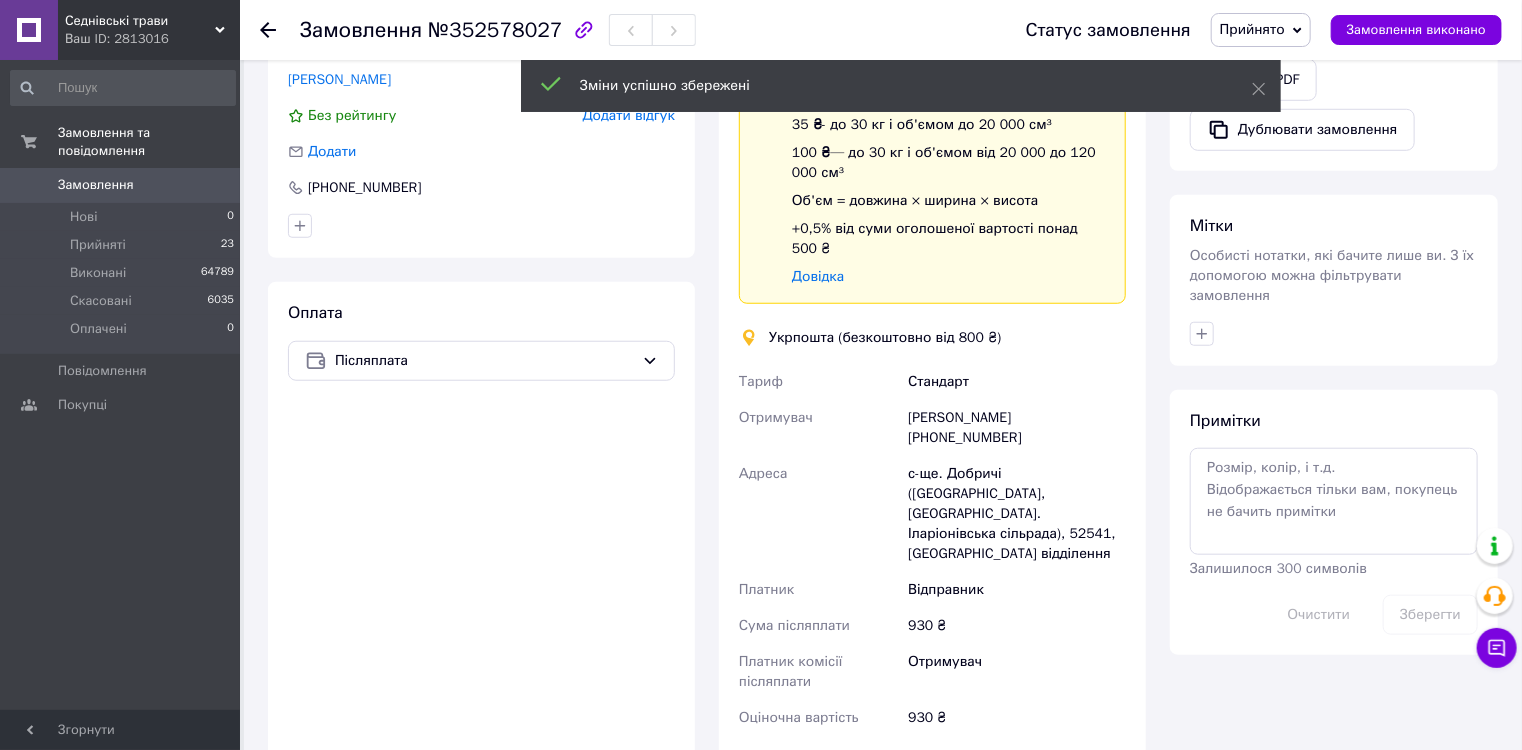 scroll, scrollTop: 551, scrollLeft: 0, axis: vertical 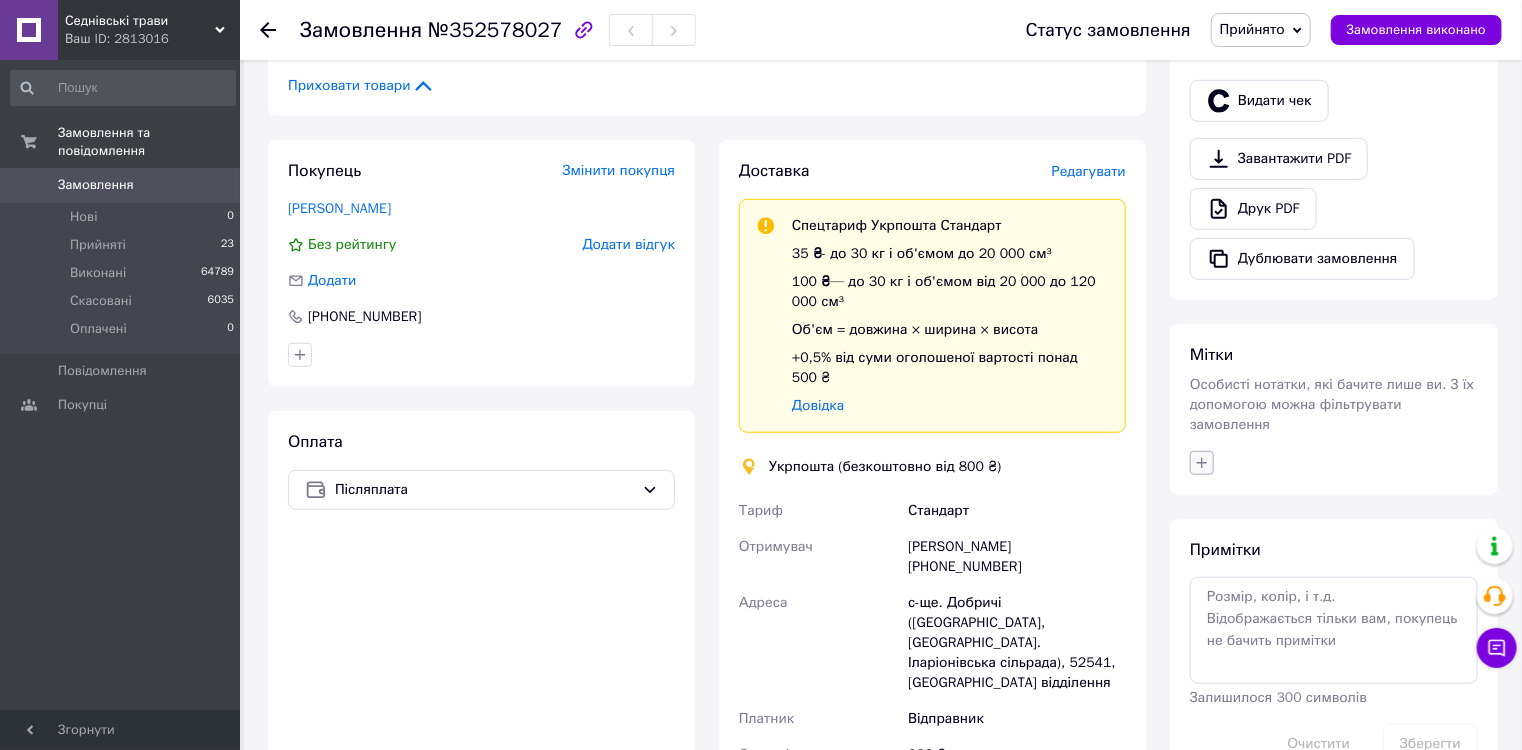 click 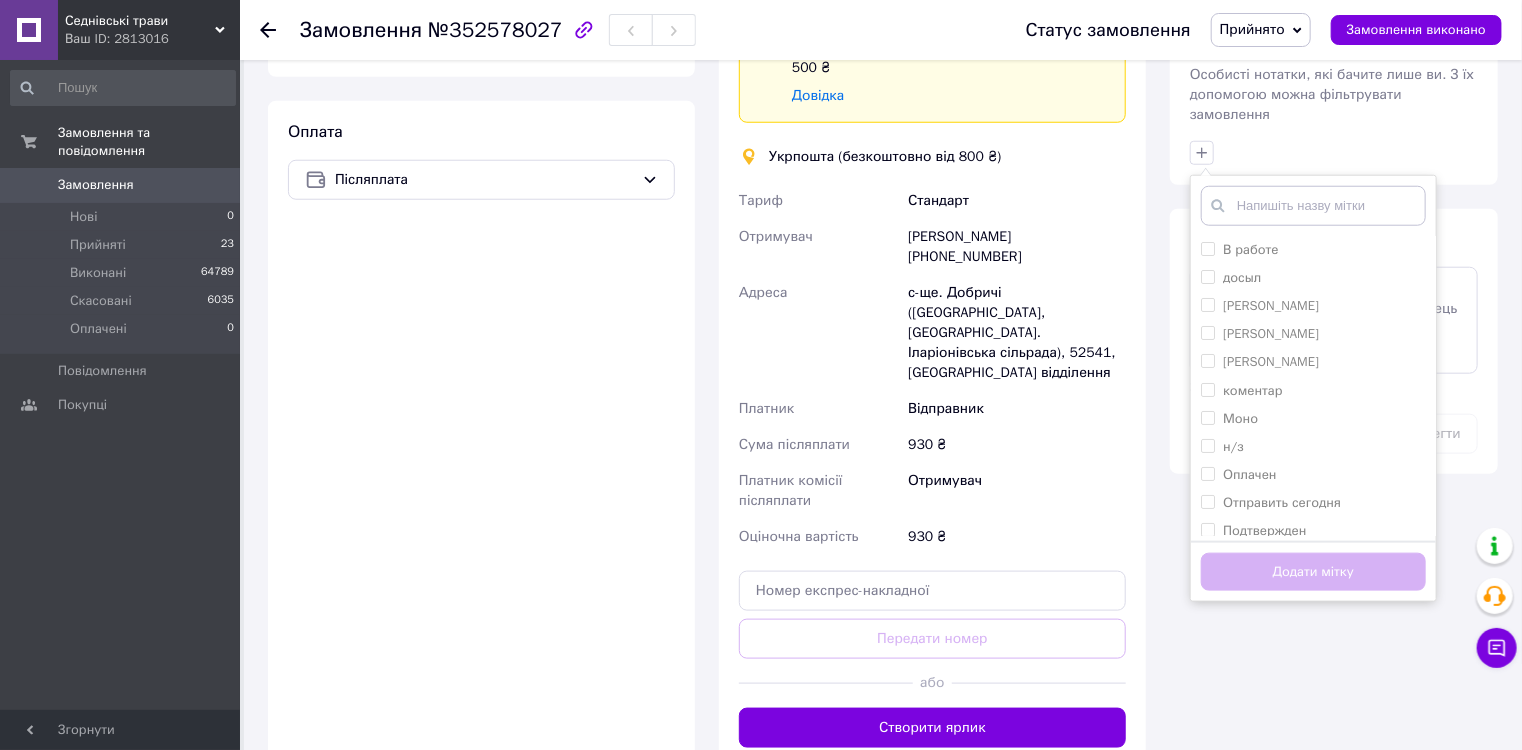scroll, scrollTop: 871, scrollLeft: 0, axis: vertical 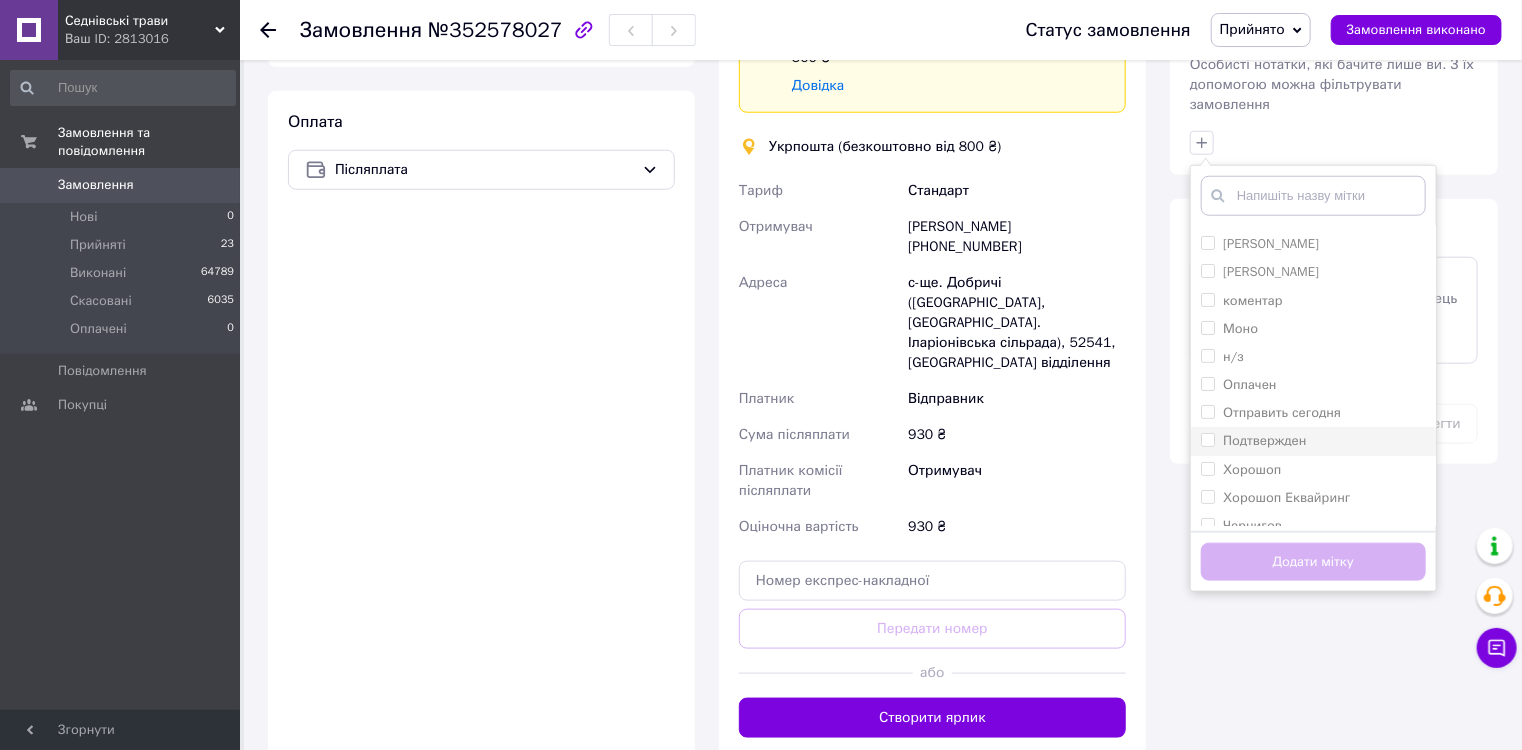 click on "Подтвержден" at bounding box center [1207, 439] 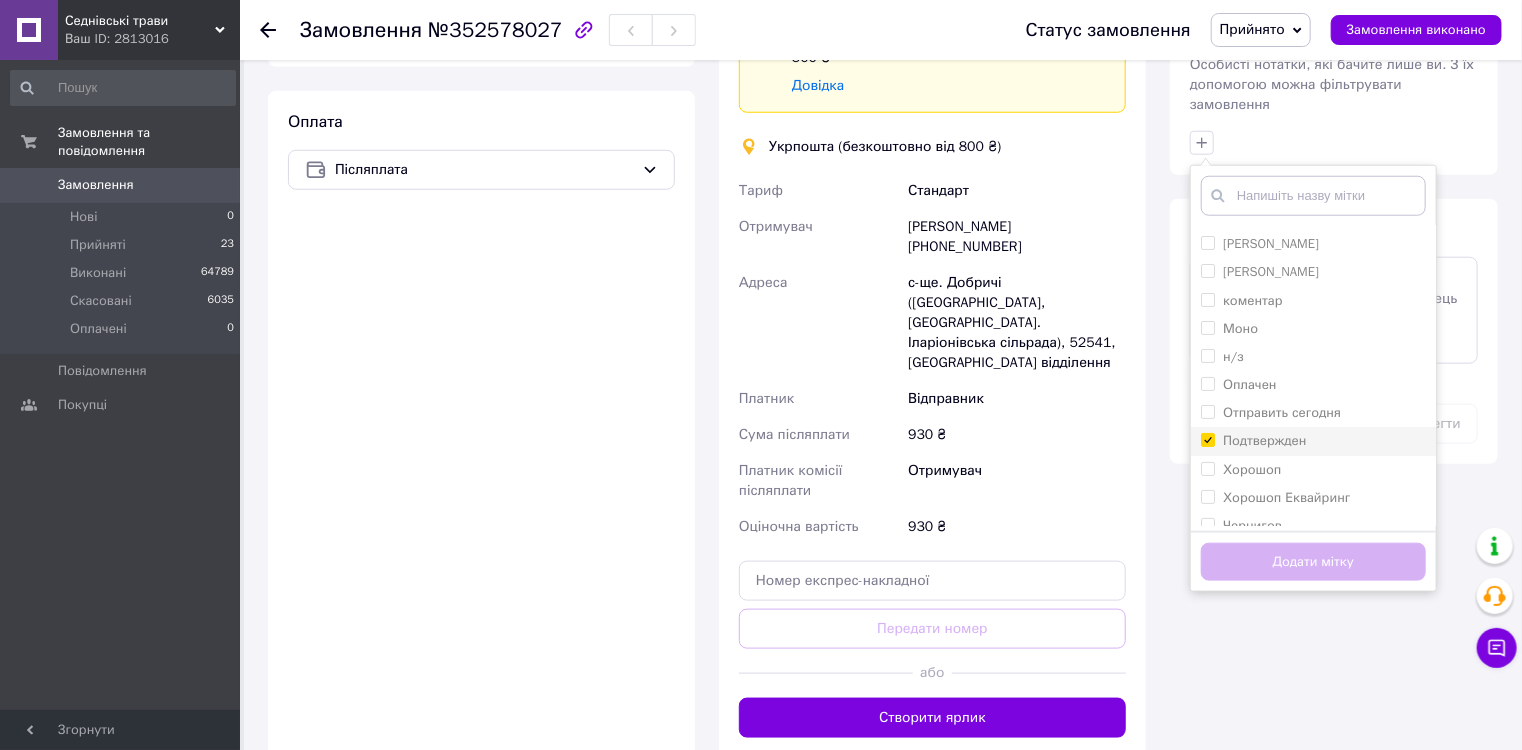 checkbox on "true" 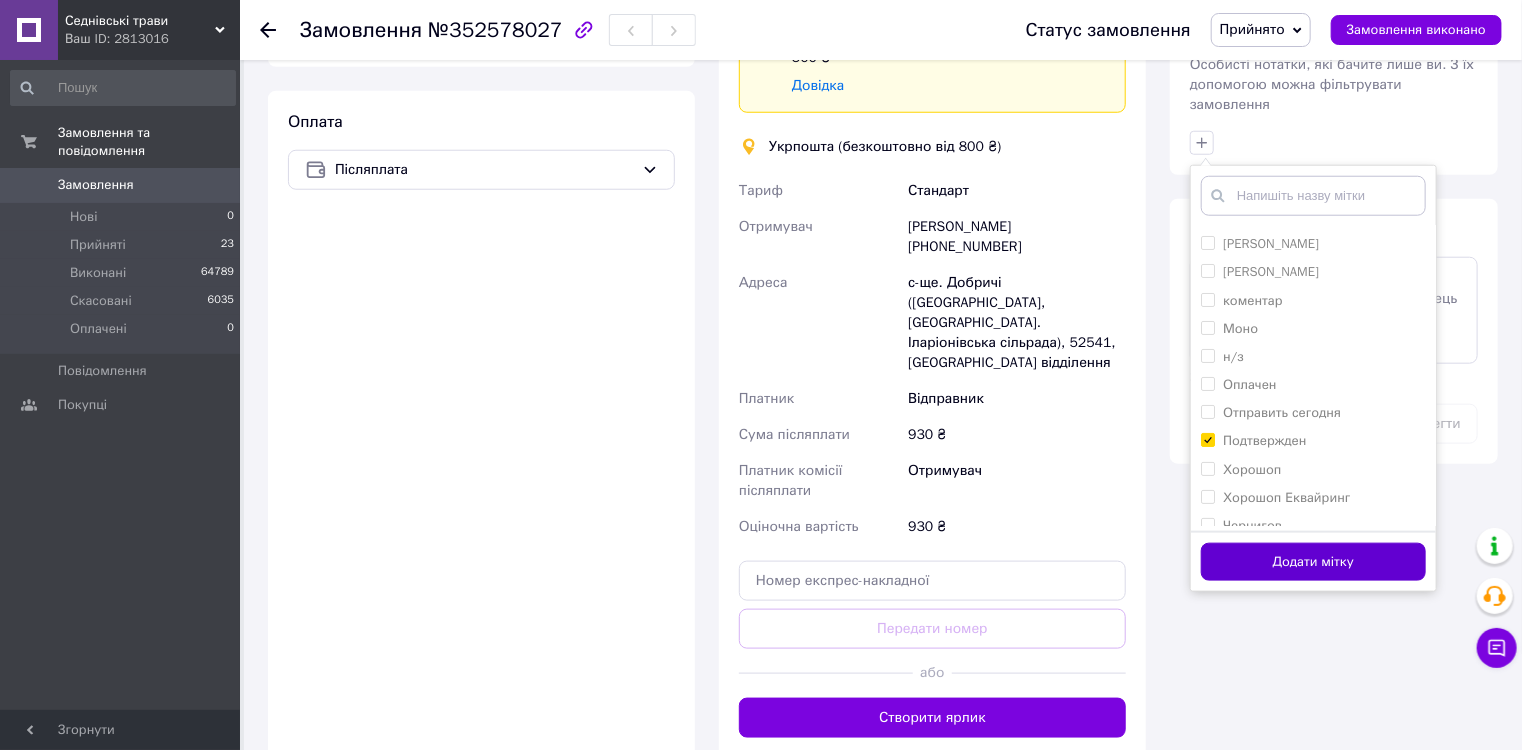 click on "Додати мітку" at bounding box center [1313, 562] 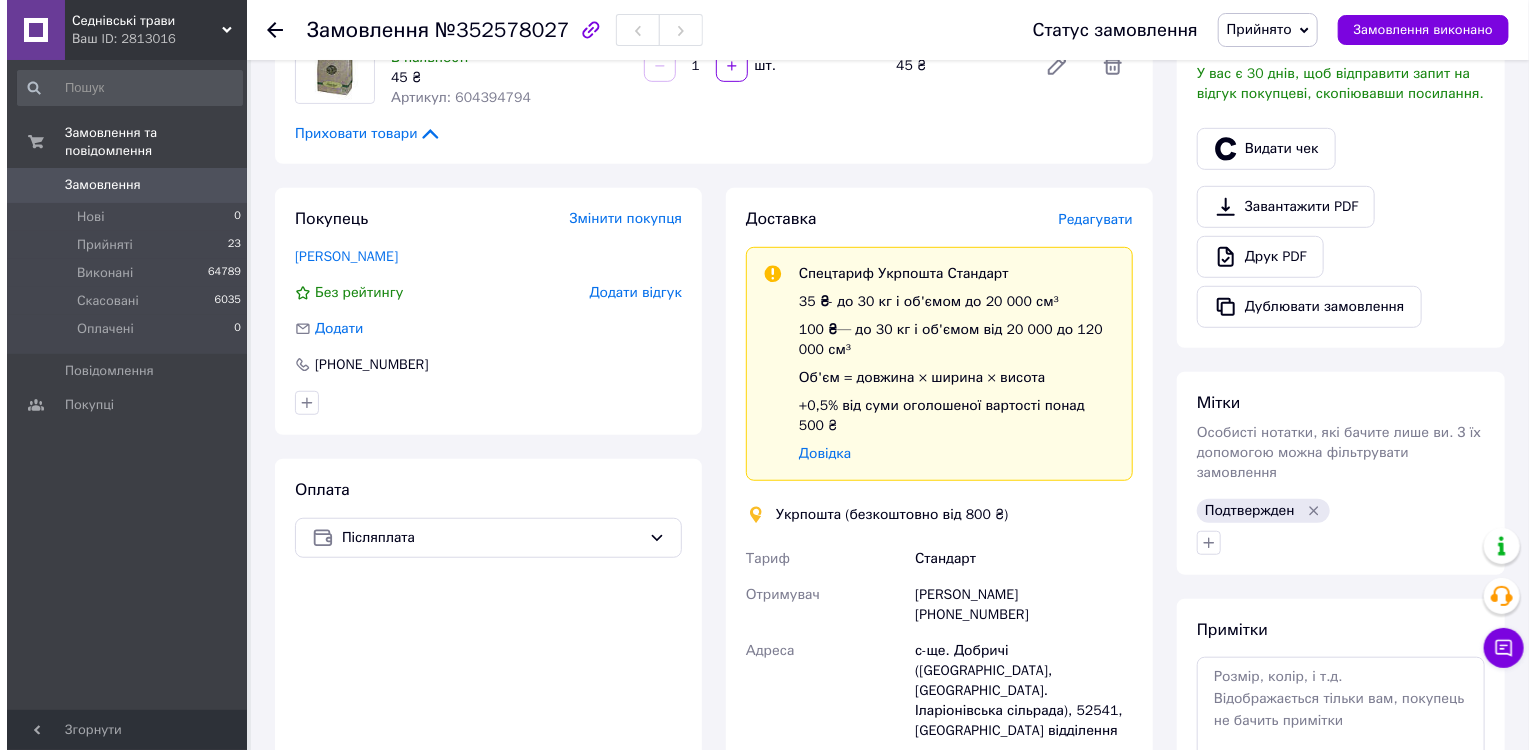 scroll, scrollTop: 406, scrollLeft: 0, axis: vertical 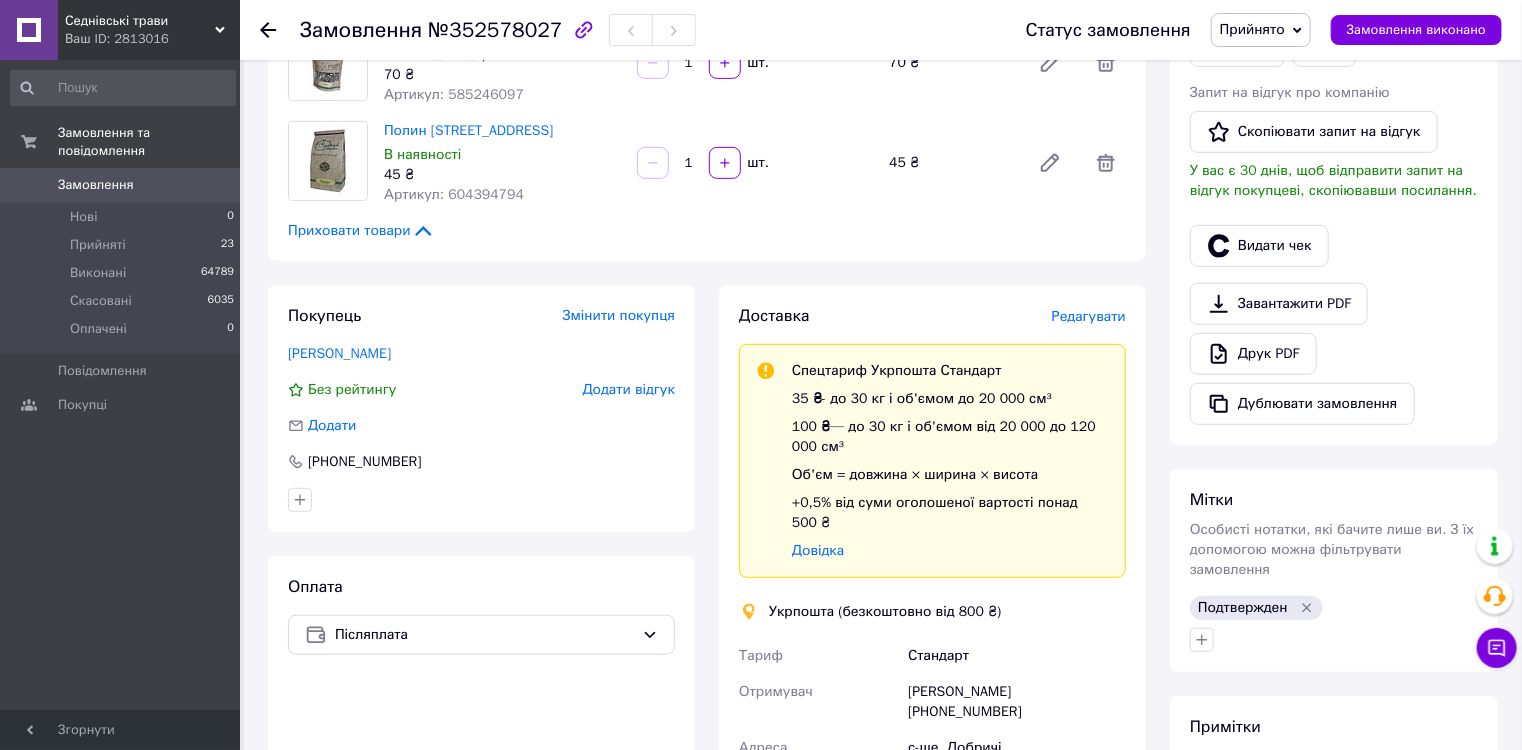 click on "Редагувати" at bounding box center [1089, 316] 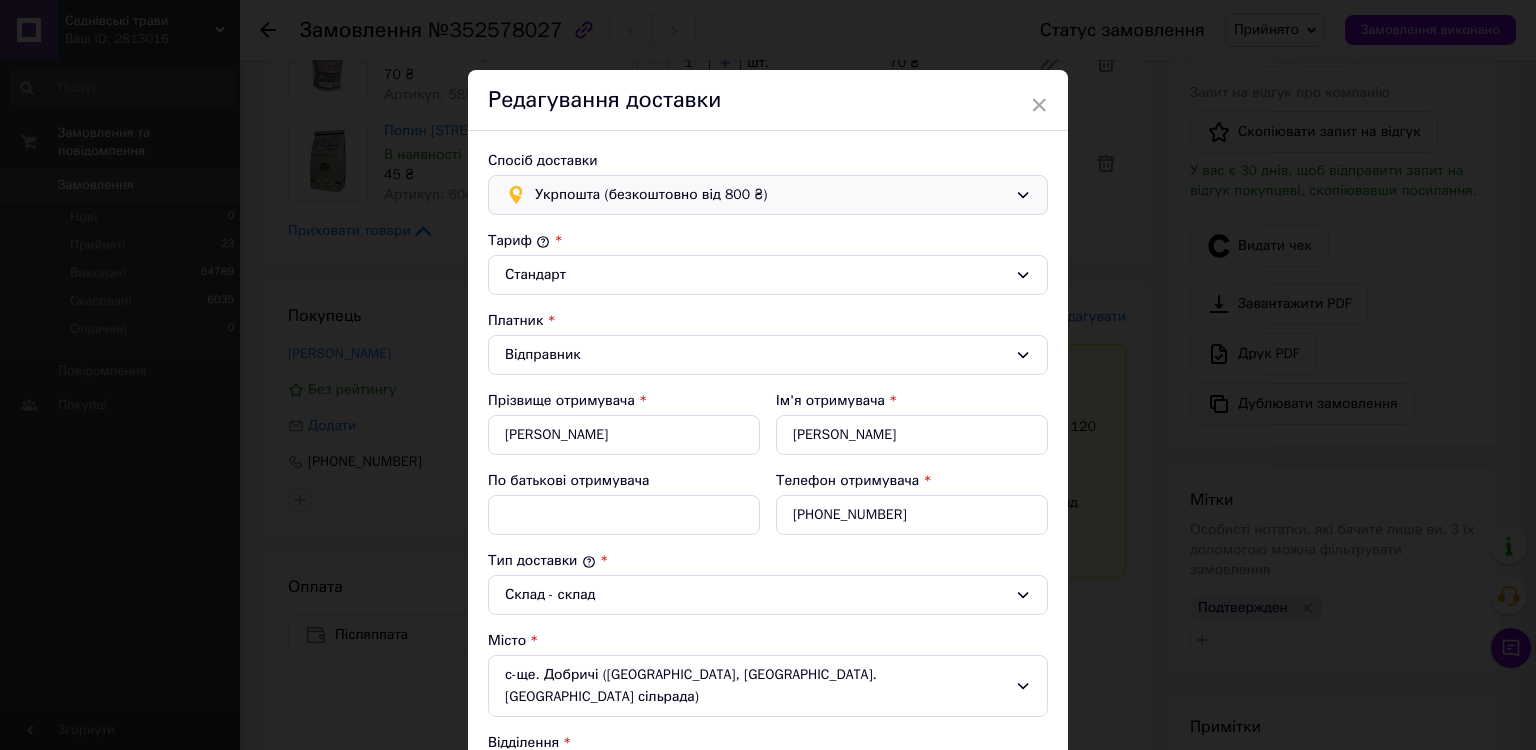 click on "Укрпошта (безкоштовно від 800 ₴)" at bounding box center [771, 195] 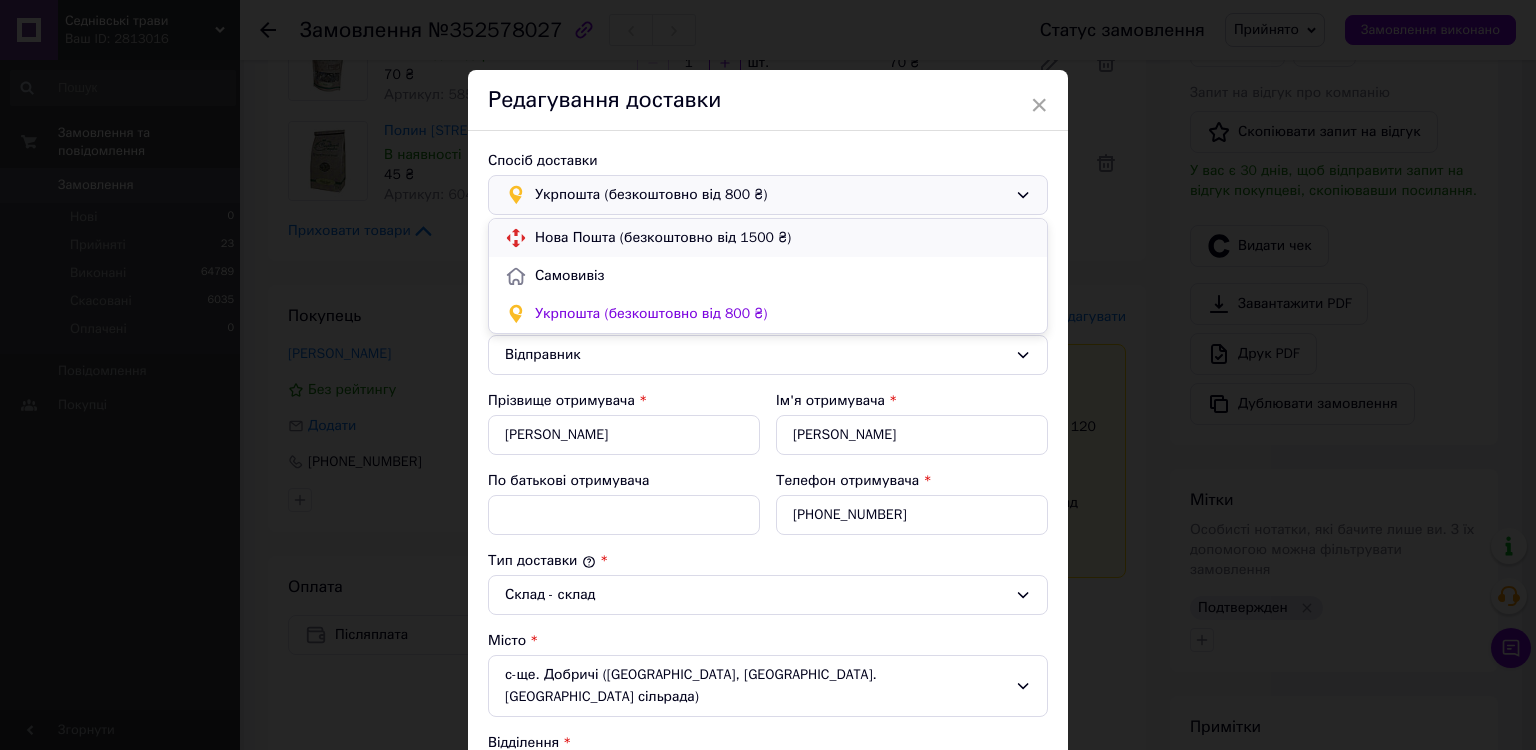 click on "Нова Пошта (безкоштовно від 1500 ₴)" at bounding box center (783, 238) 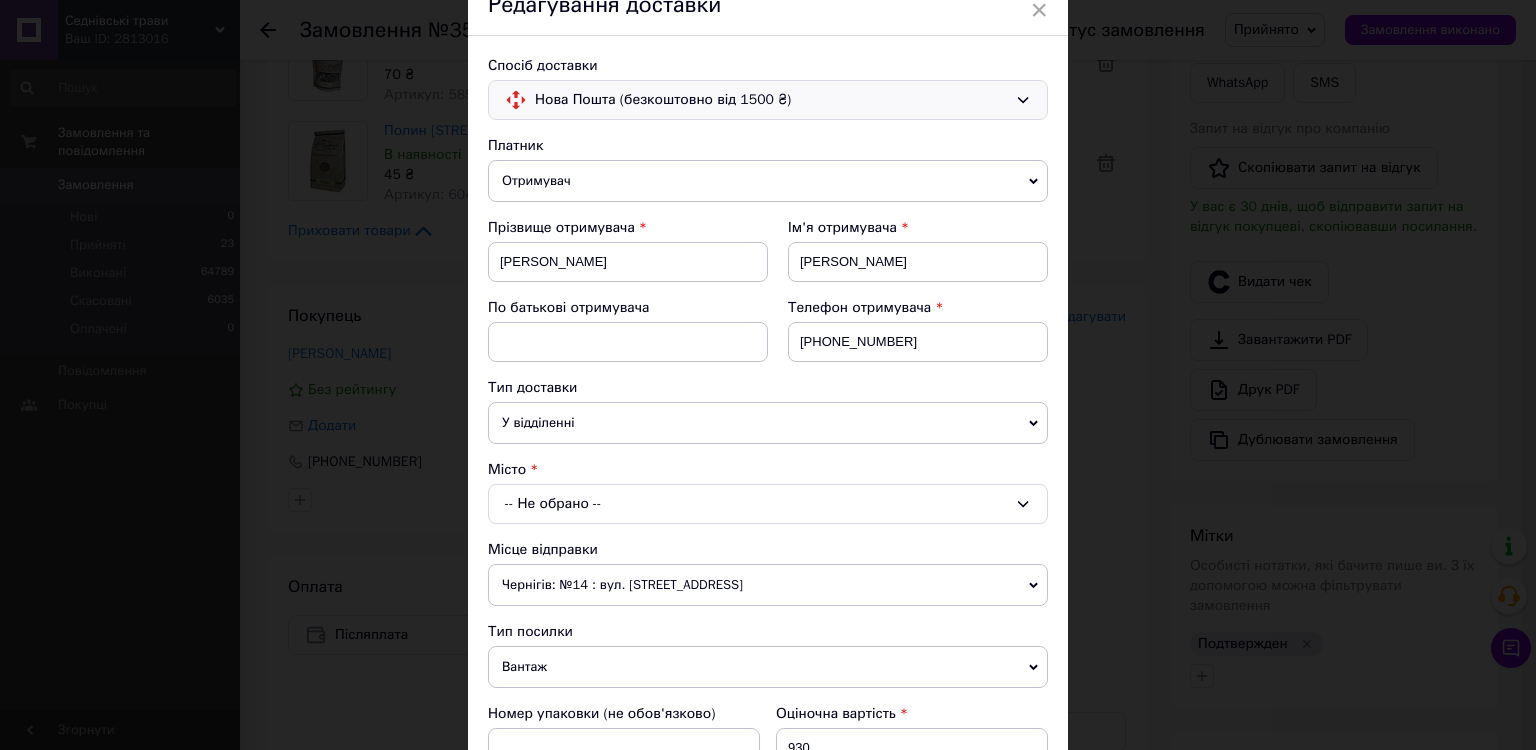 scroll, scrollTop: 320, scrollLeft: 0, axis: vertical 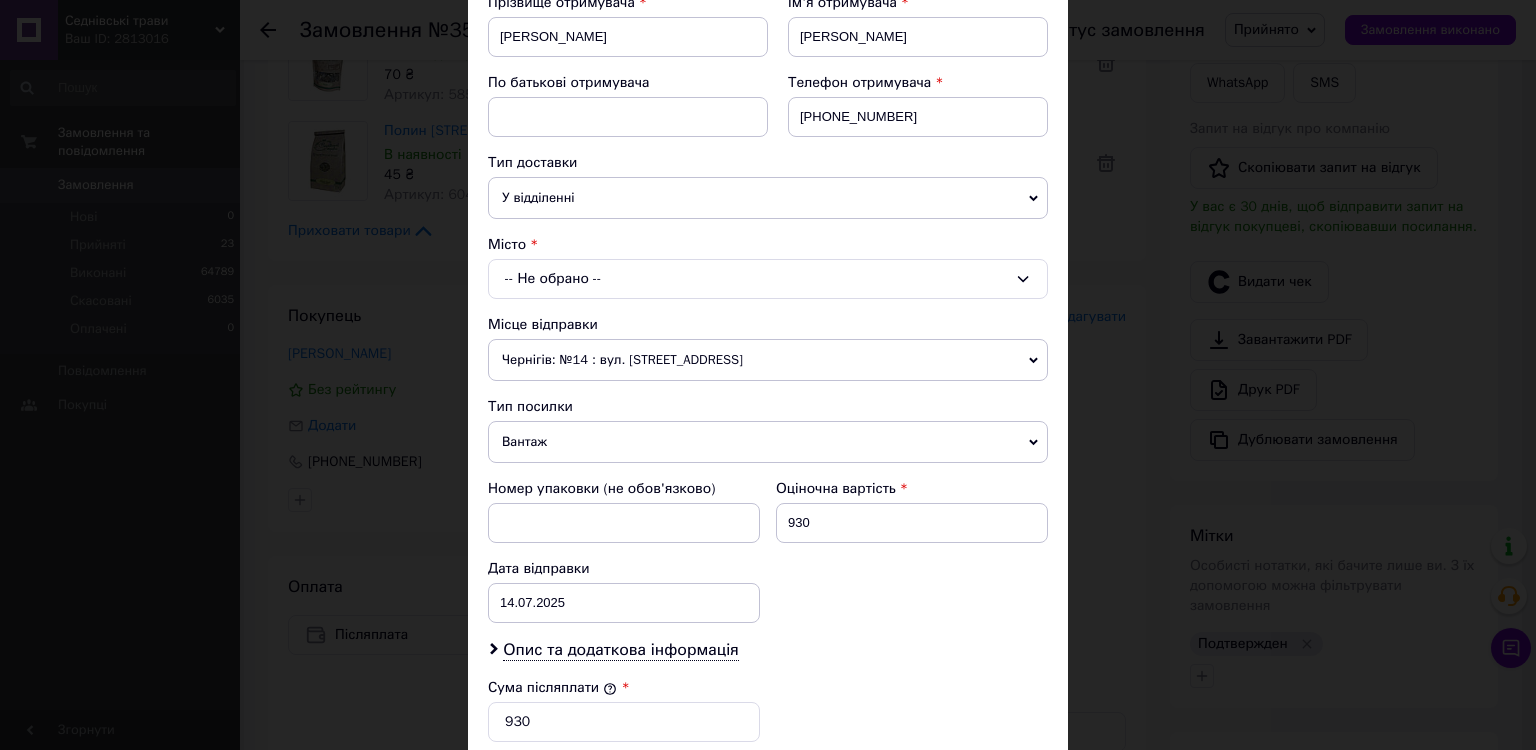 click on "-- Не обрано --" at bounding box center [768, 279] 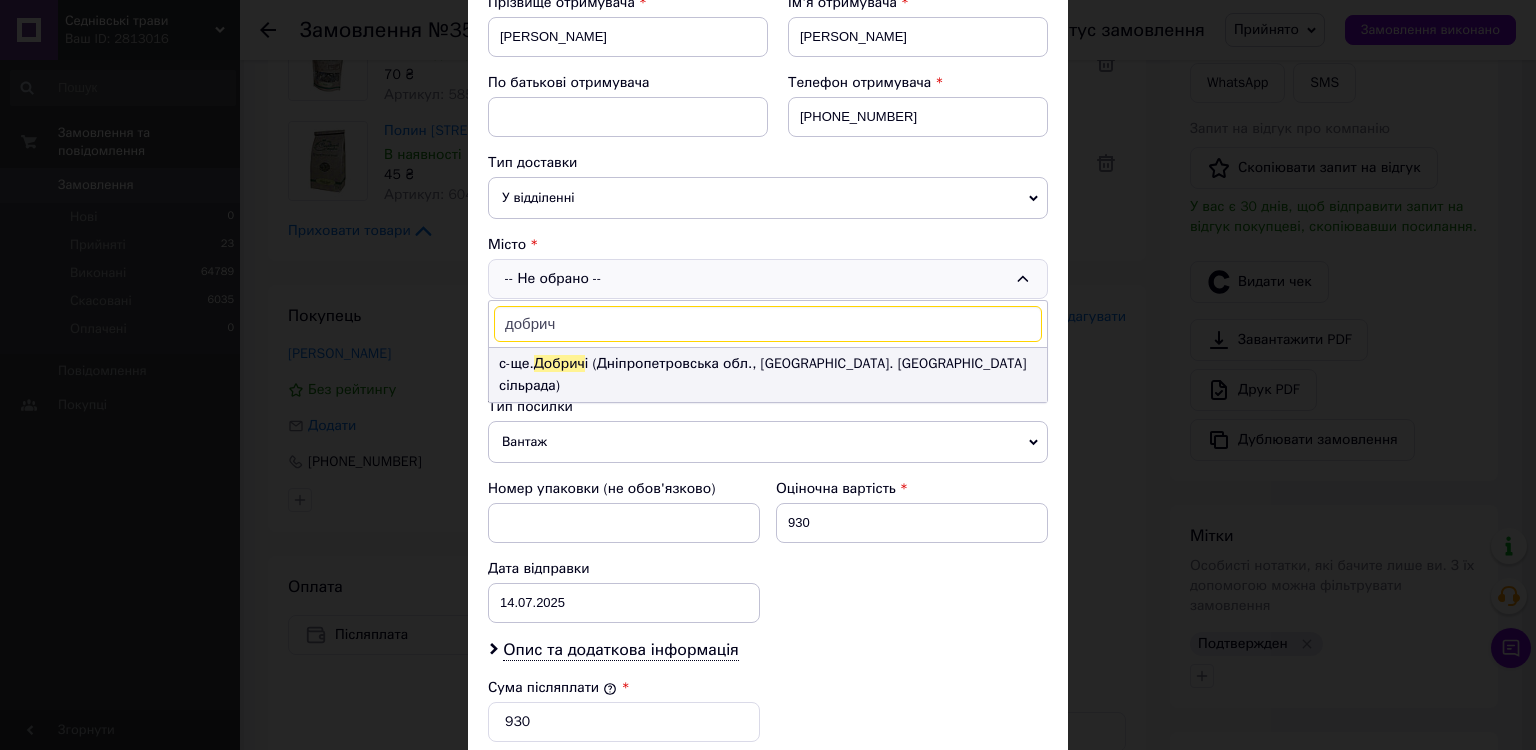 type on "добрич" 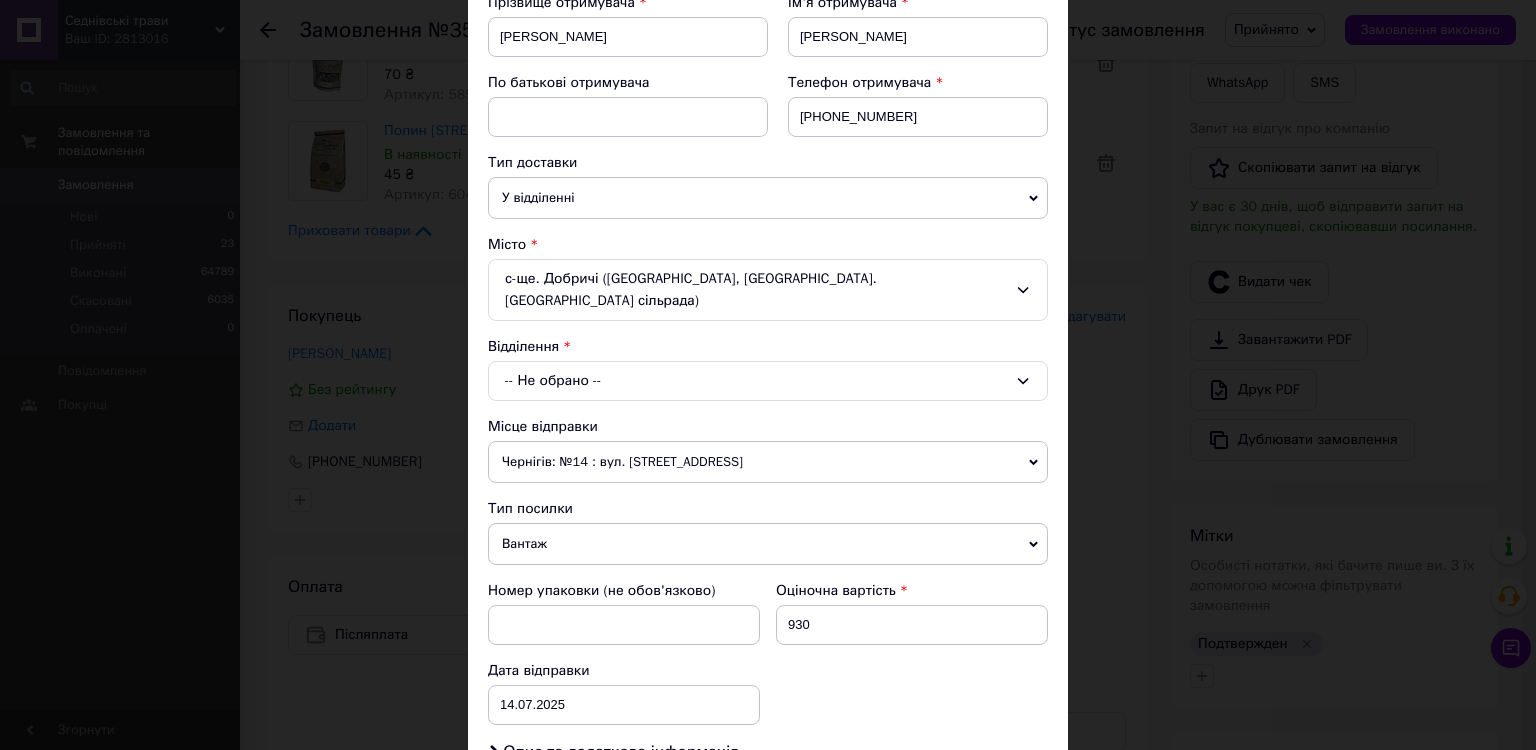 click on "-- Не обрано --" at bounding box center (768, 381) 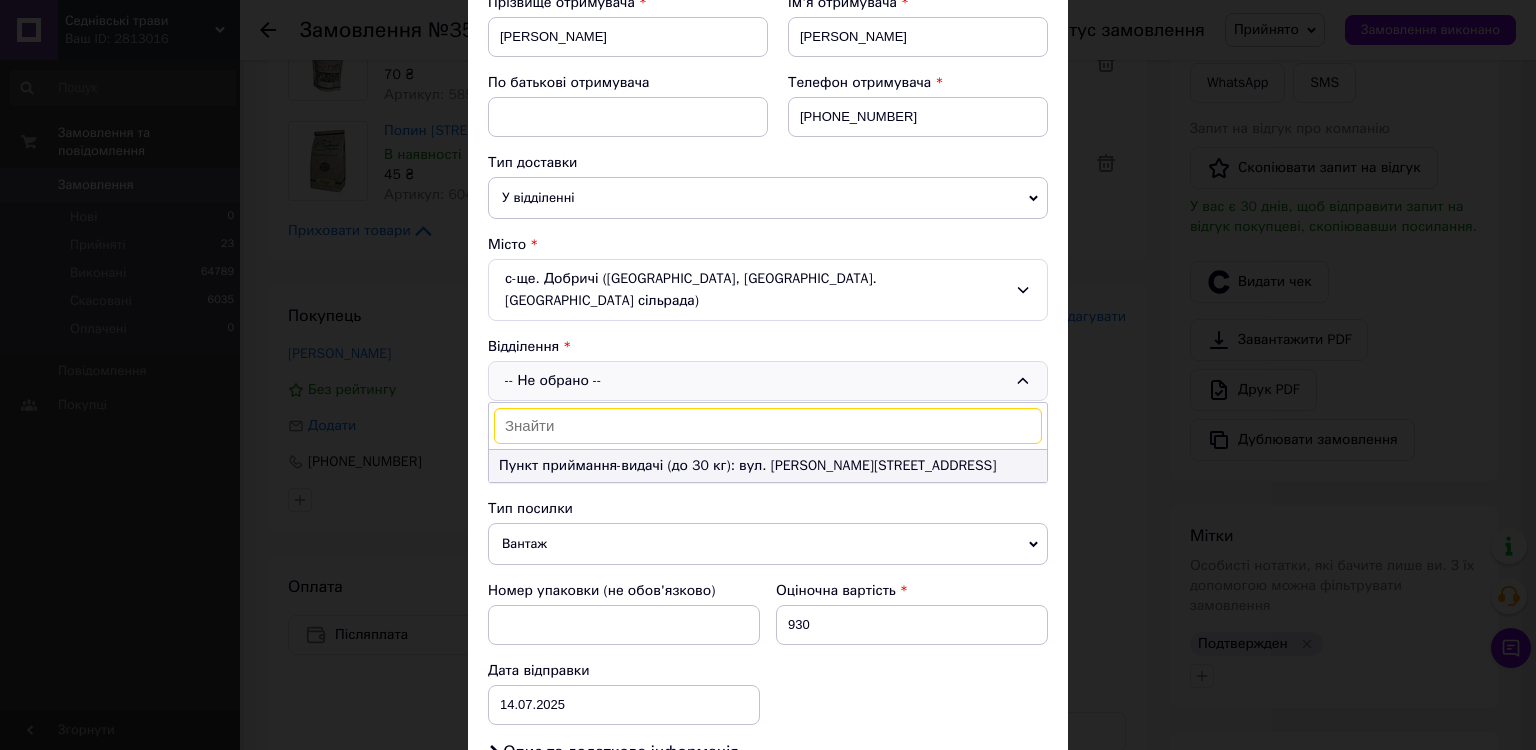 click on "Пункт приймання-видачі (до 30 кг): вул. [PERSON_NAME][STREET_ADDRESS]" at bounding box center (768, 466) 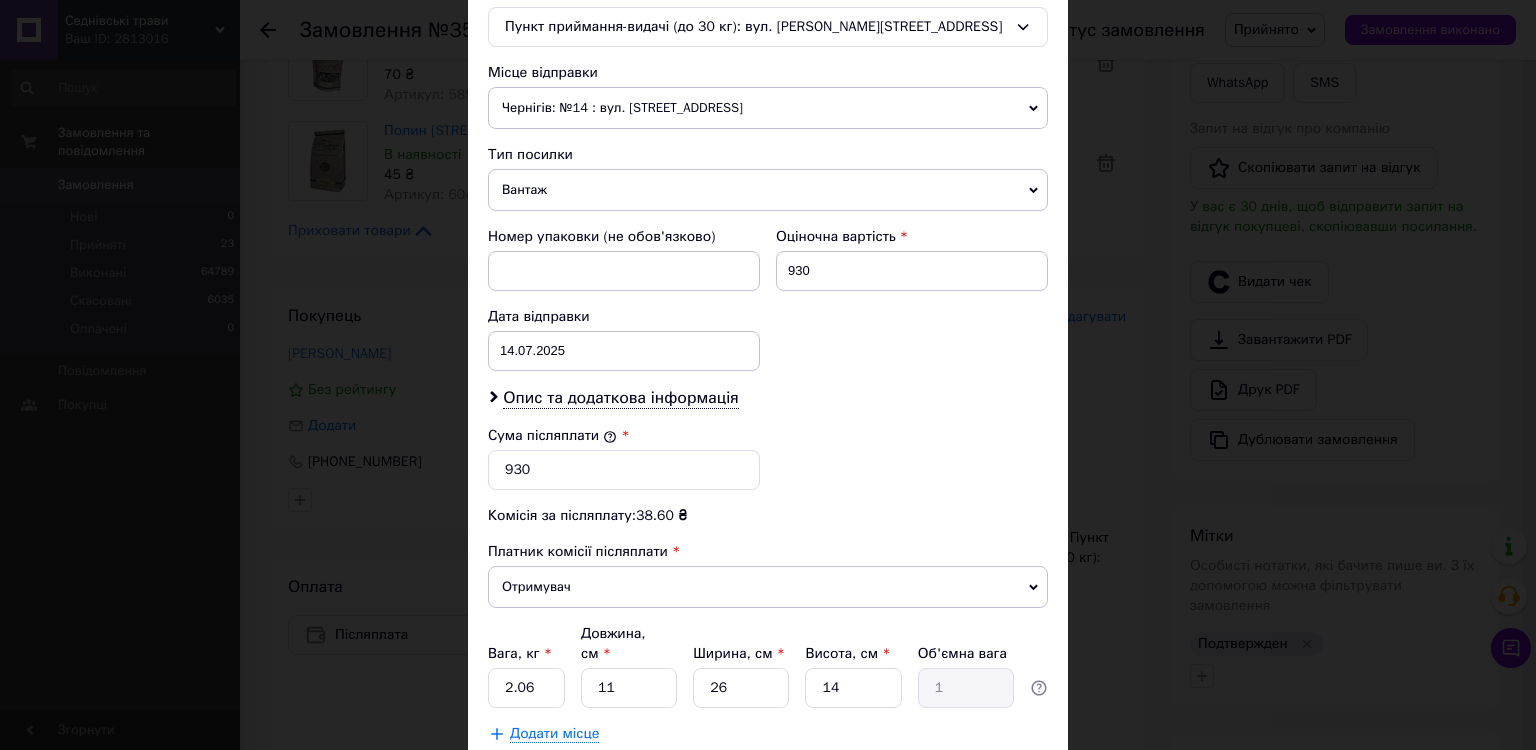 scroll, scrollTop: 792, scrollLeft: 0, axis: vertical 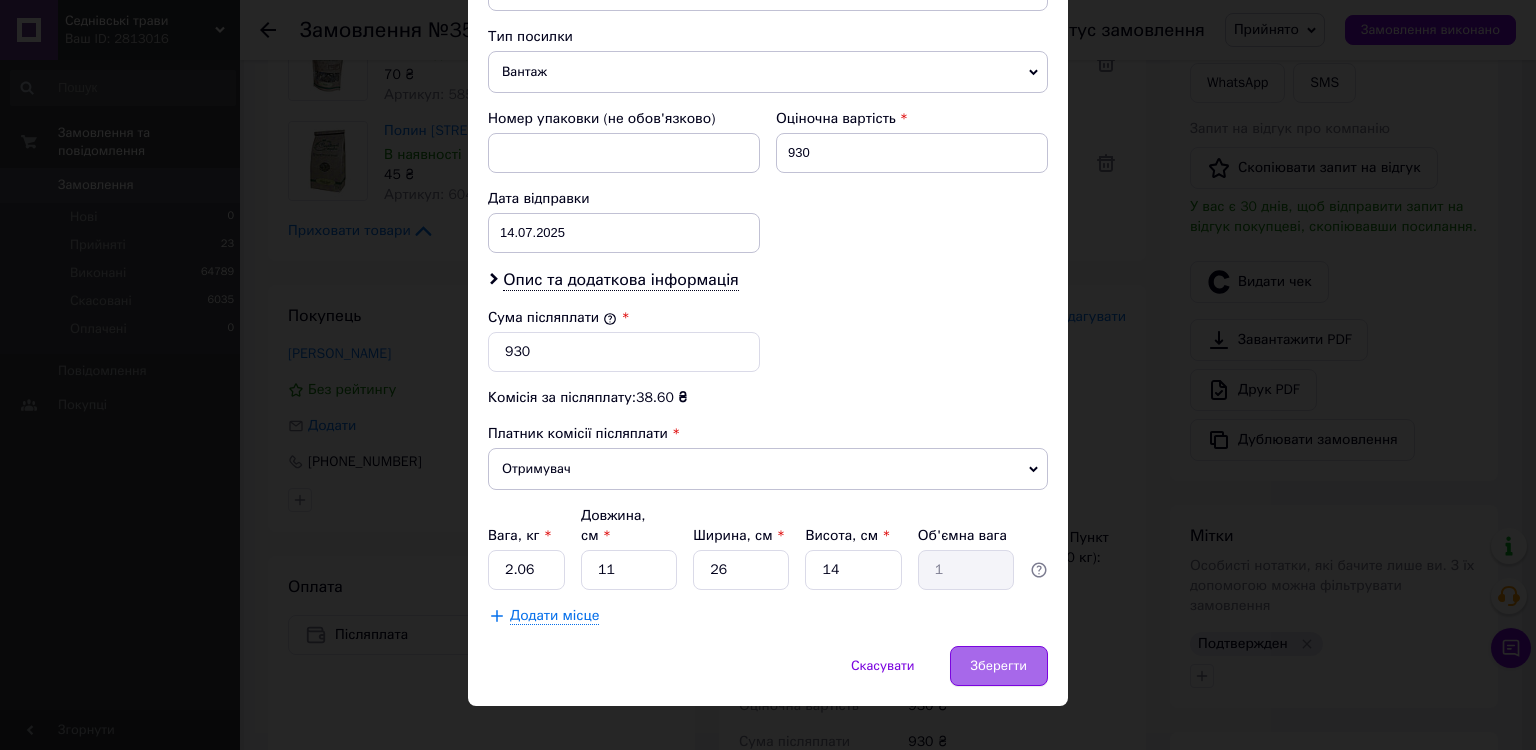 click on "Зберегти" at bounding box center (999, 666) 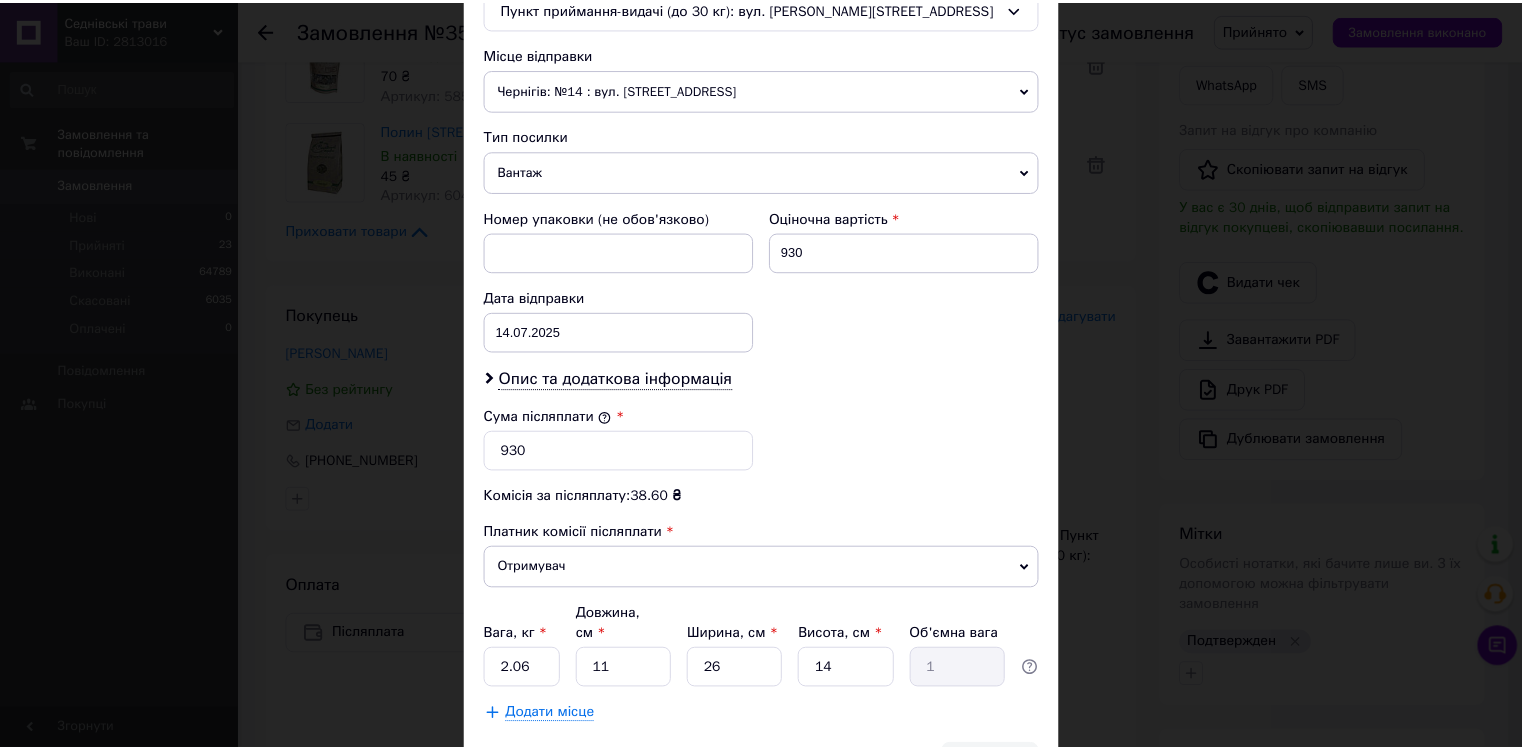 scroll, scrollTop: 481, scrollLeft: 0, axis: vertical 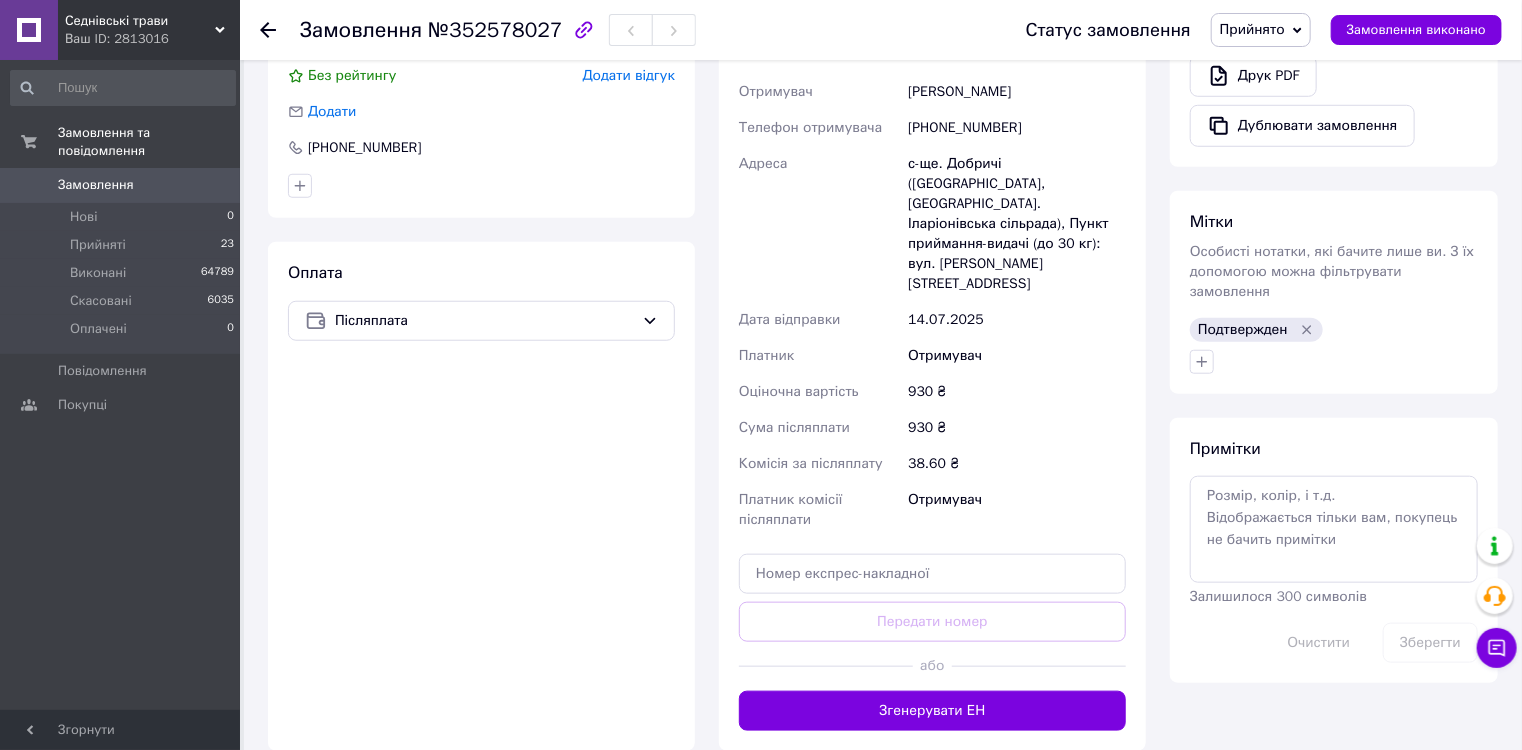 click on "Отримувач" at bounding box center (1017, 510) 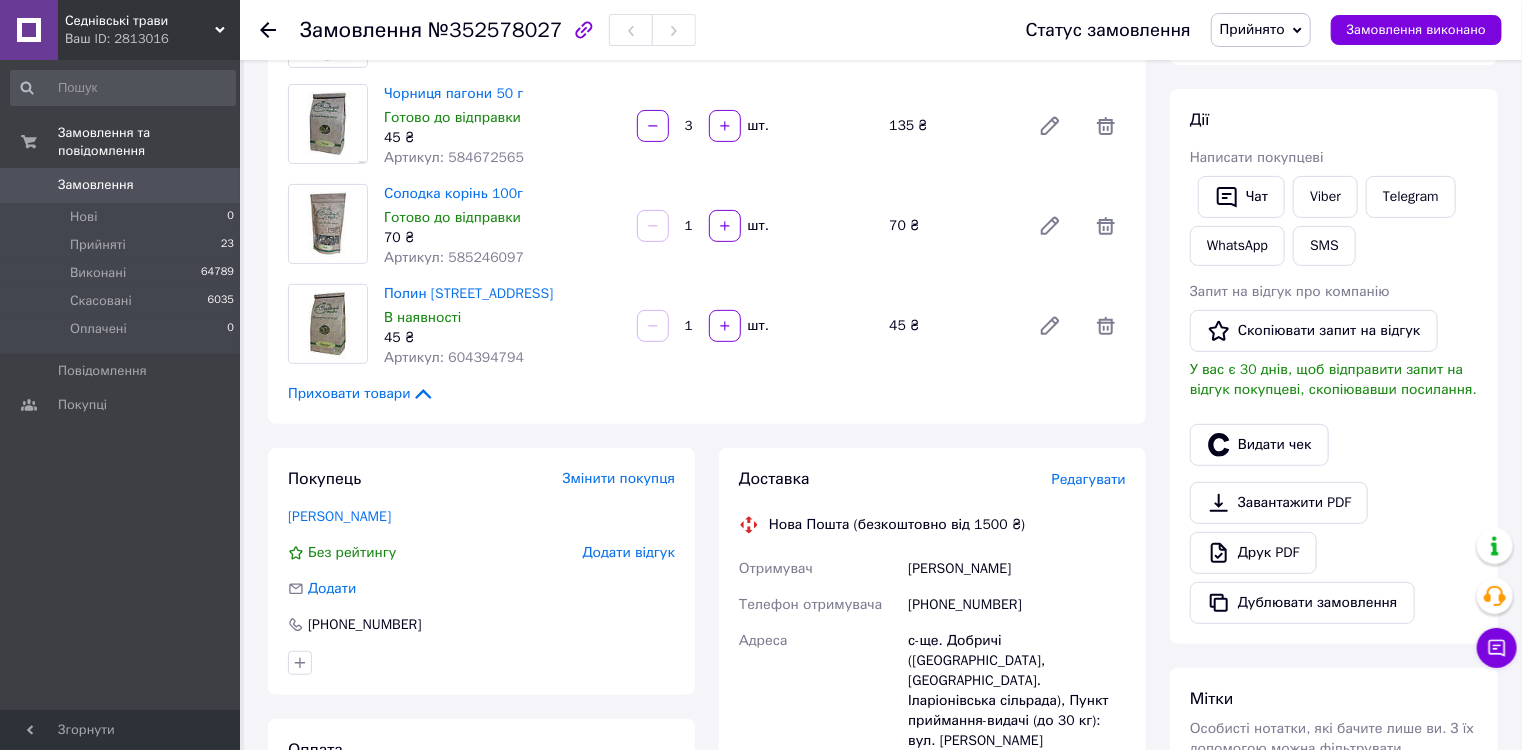 scroll, scrollTop: 160, scrollLeft: 0, axis: vertical 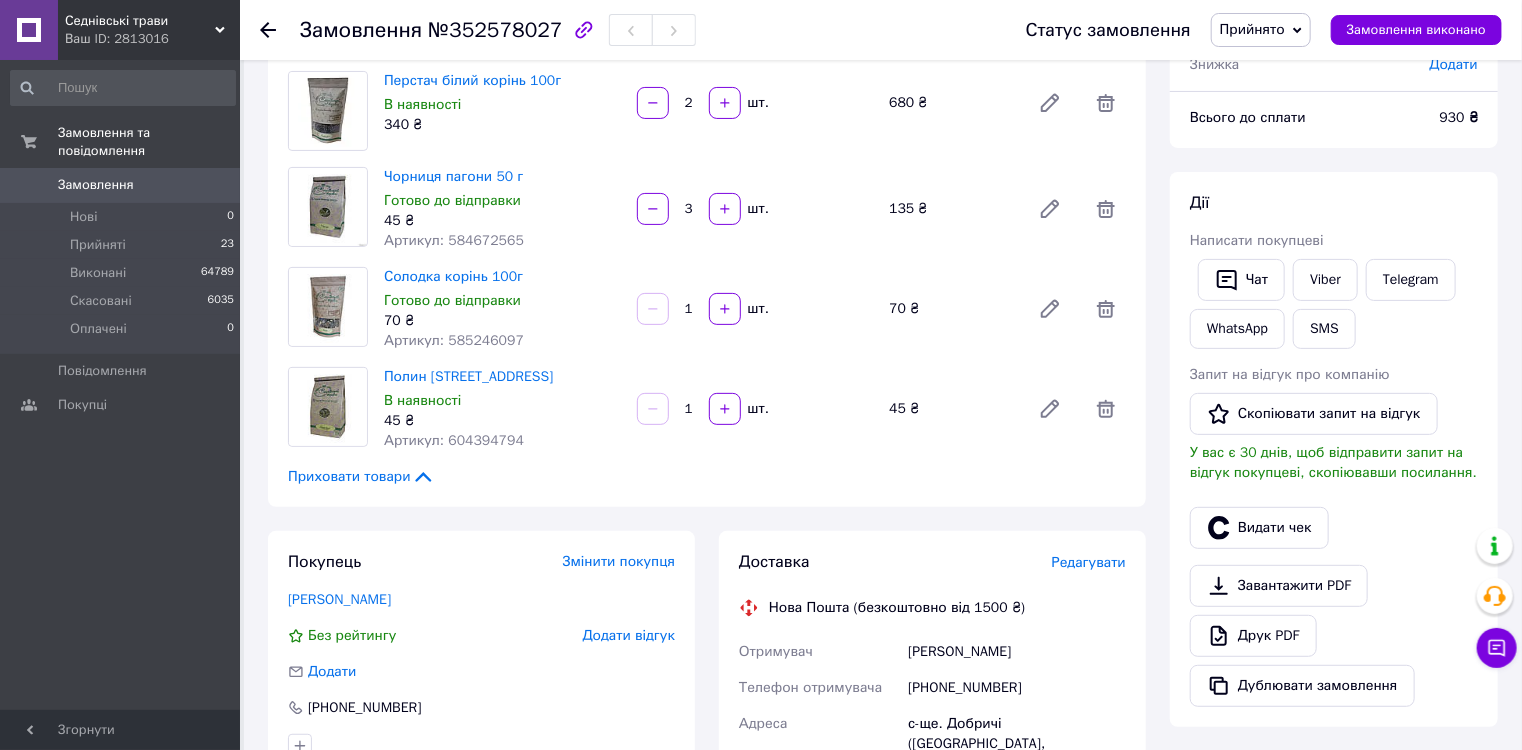 click on "Товари в замовленні (4) Додати товар Перстач білий корінь 100г В наявності 340 ₴ 2   шт. 680 ₴ Чорниця пагони 50 г Готово до відправки 45 ₴ Артикул: 584672565 3   шт. 135 ₴ Солодка корінь 100г Готово до відправки 70 ₴ Артикул: 585246097 1   шт. 70 ₴ Полин гіркий 60г В наявності 45 ₴ Артикул: 604394794 1   шт. 45 ₴ Приховати товари" at bounding box center [707, 259] 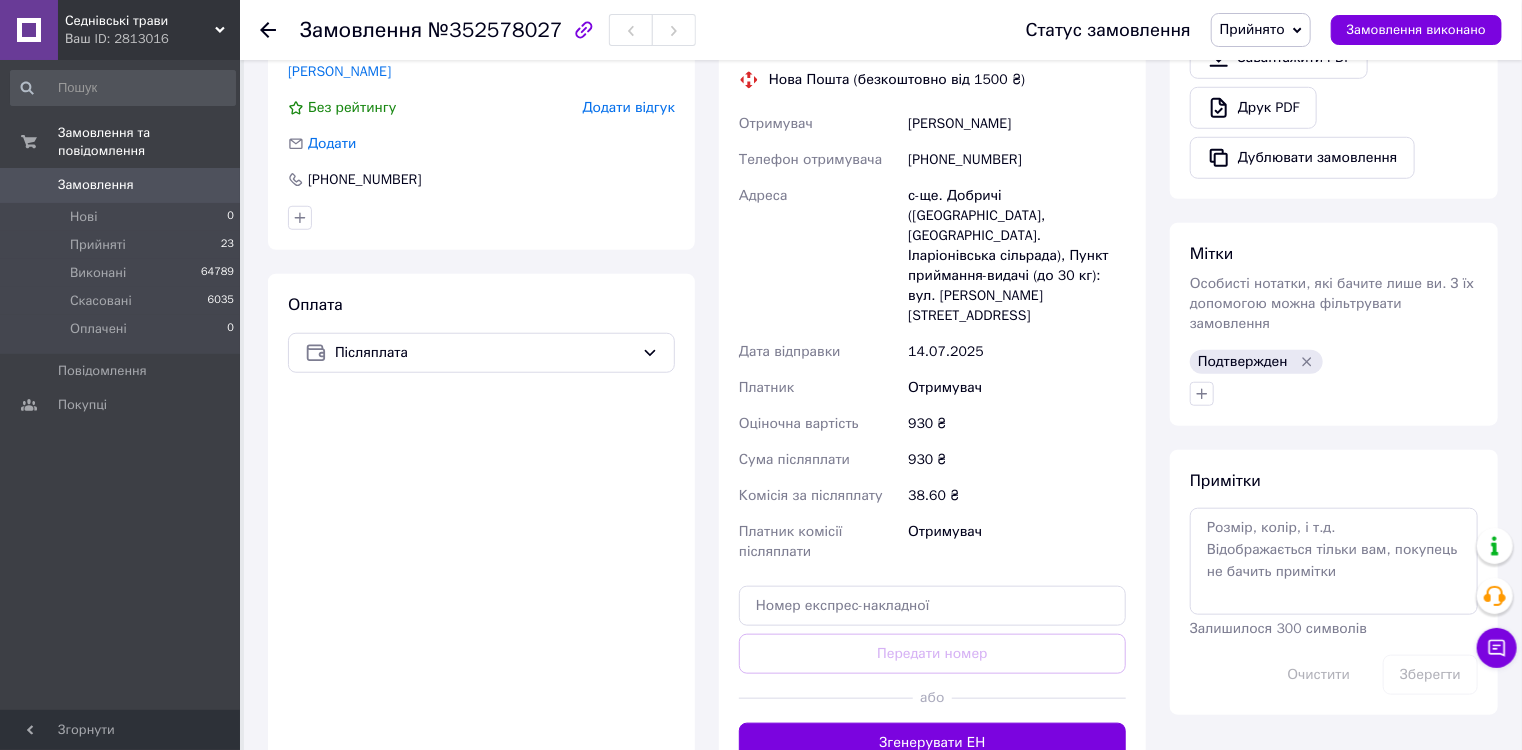 scroll, scrollTop: 640, scrollLeft: 0, axis: vertical 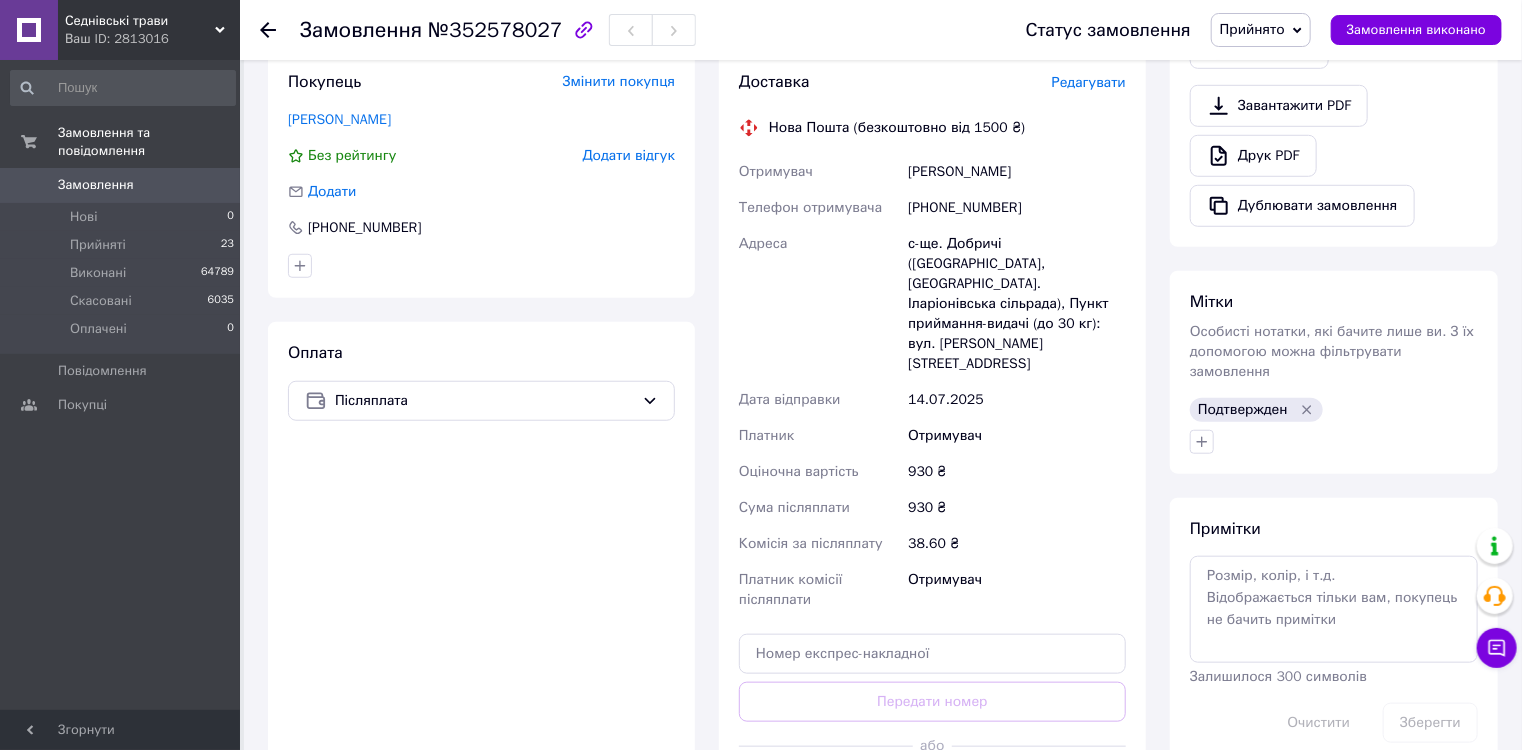 click on "Замовлення" at bounding box center (96, 185) 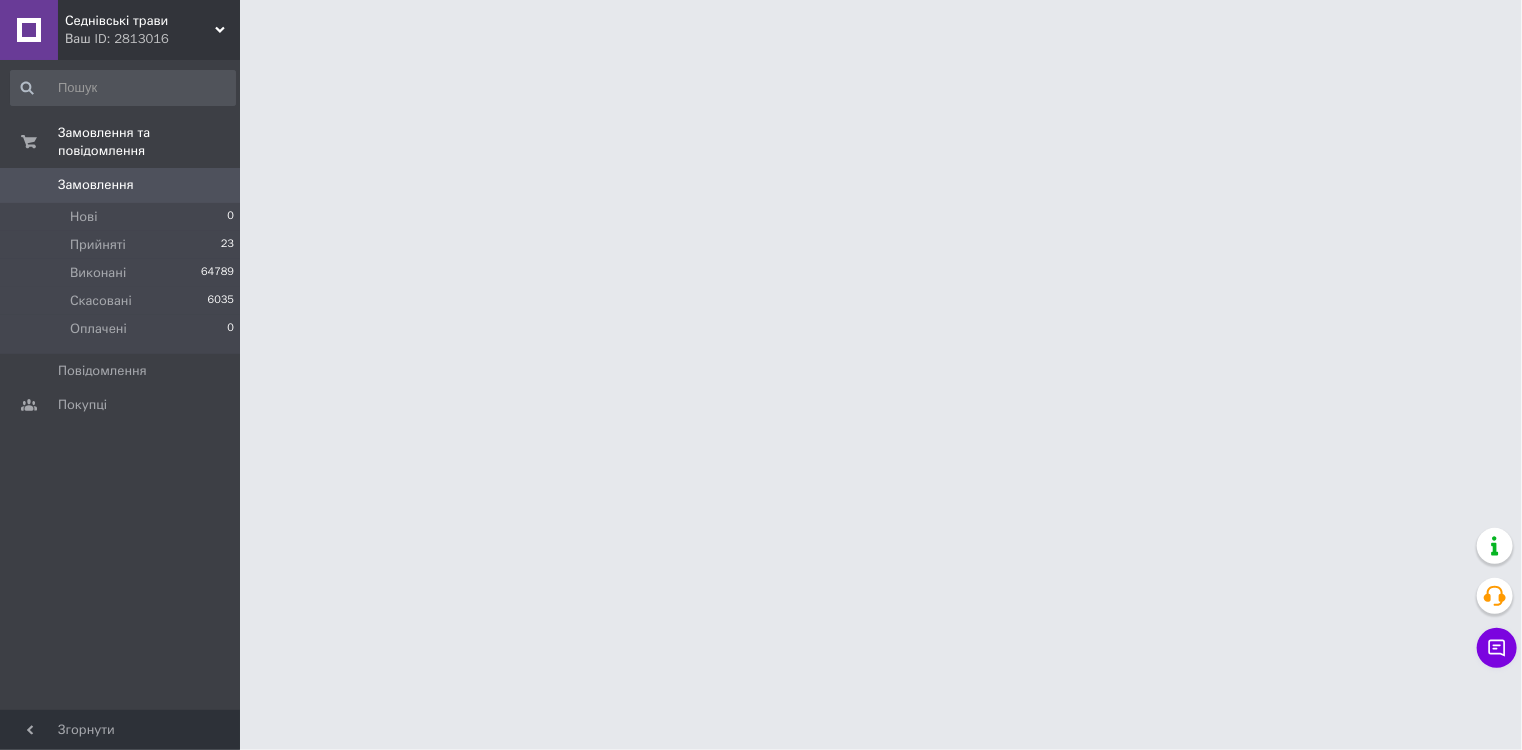 scroll, scrollTop: 0, scrollLeft: 0, axis: both 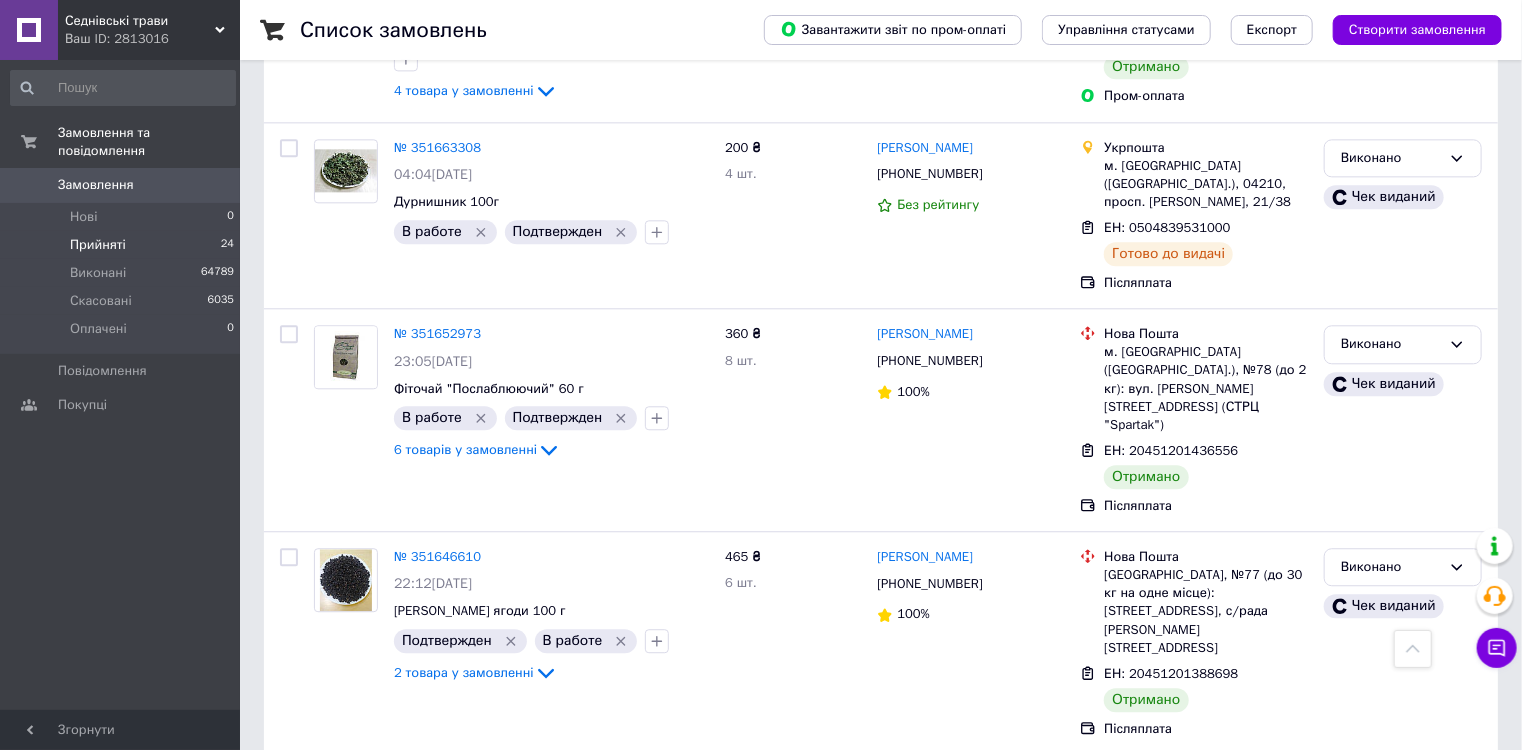 click on "Прийняті" at bounding box center (98, 245) 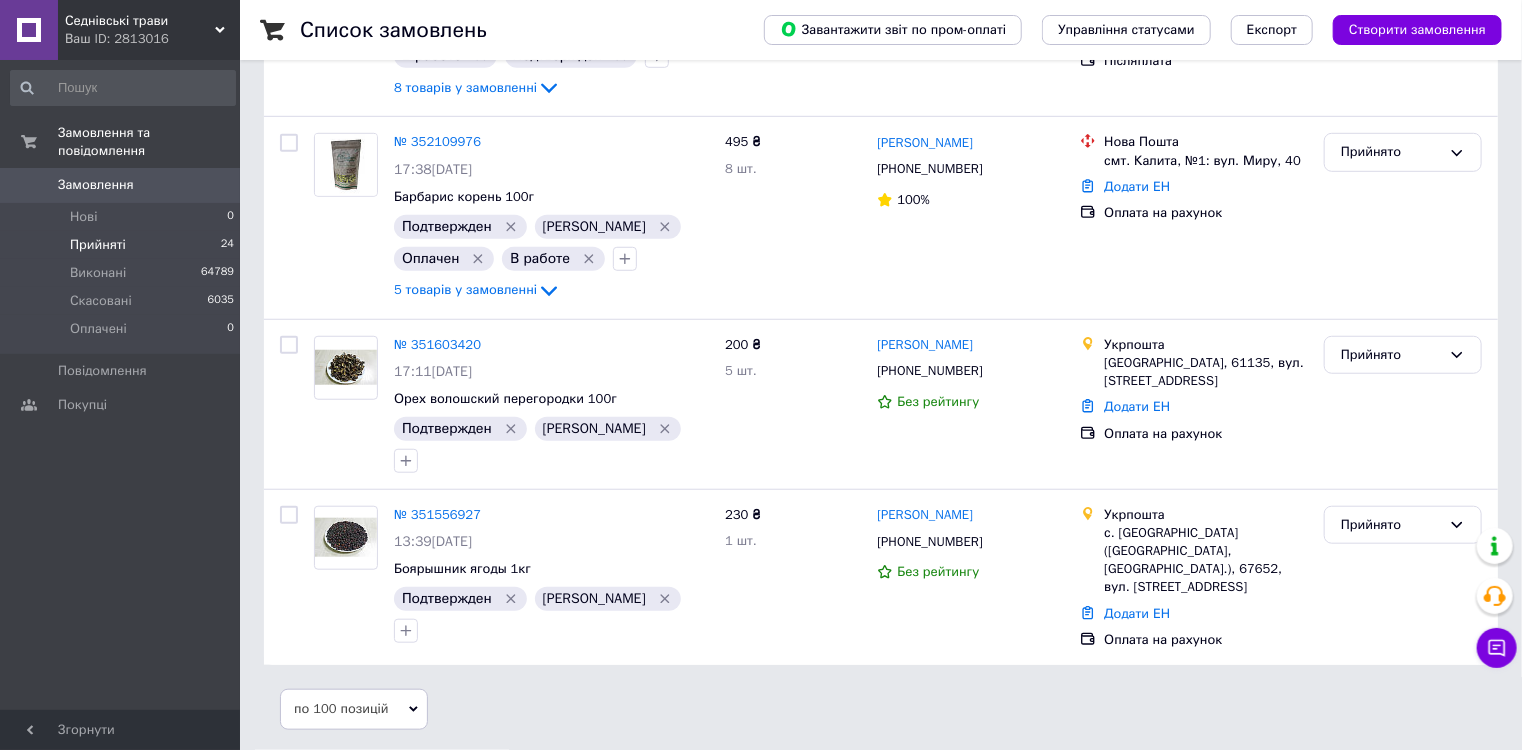 scroll, scrollTop: 0, scrollLeft: 0, axis: both 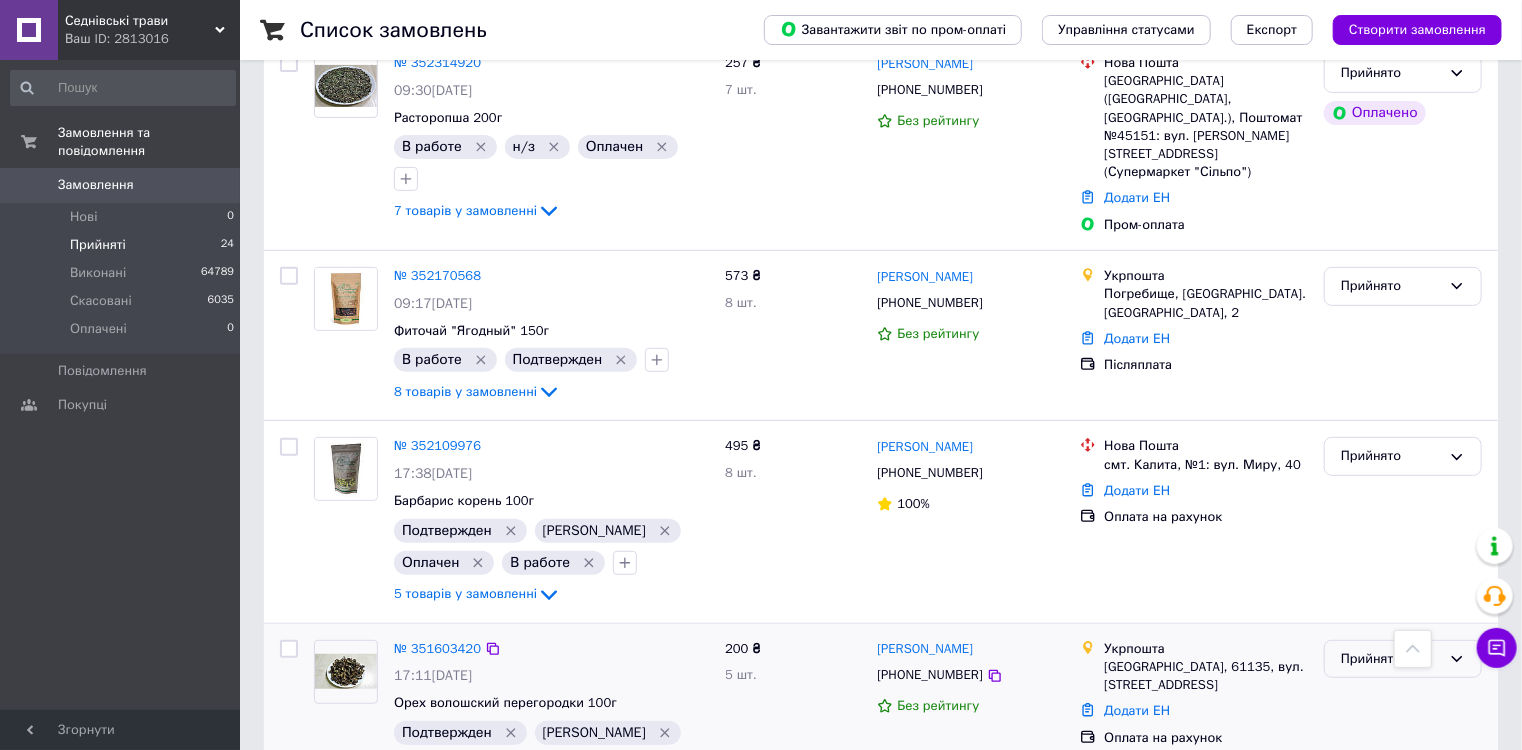 click on "Прийнято" at bounding box center [1391, 659] 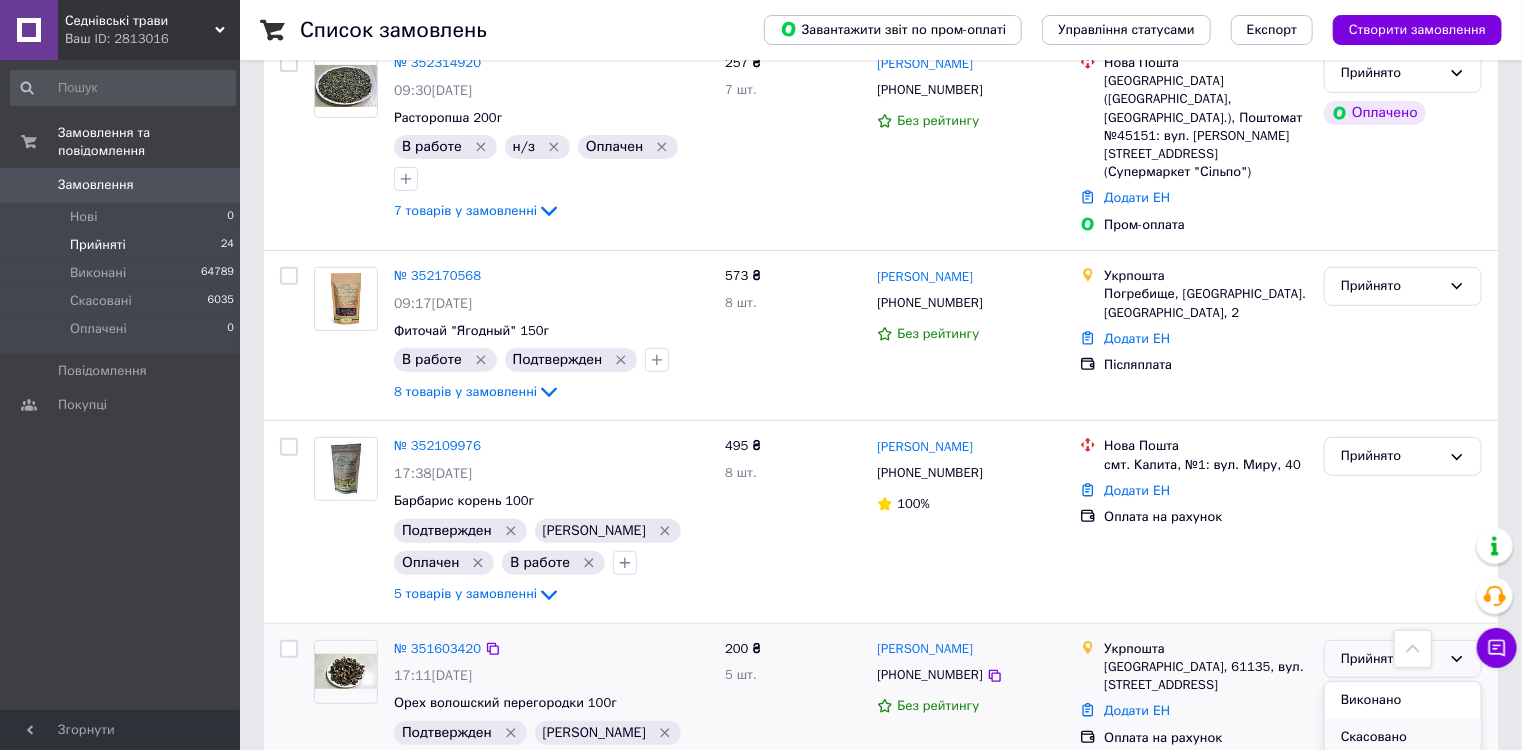 click on "Скасовано" at bounding box center [1403, 737] 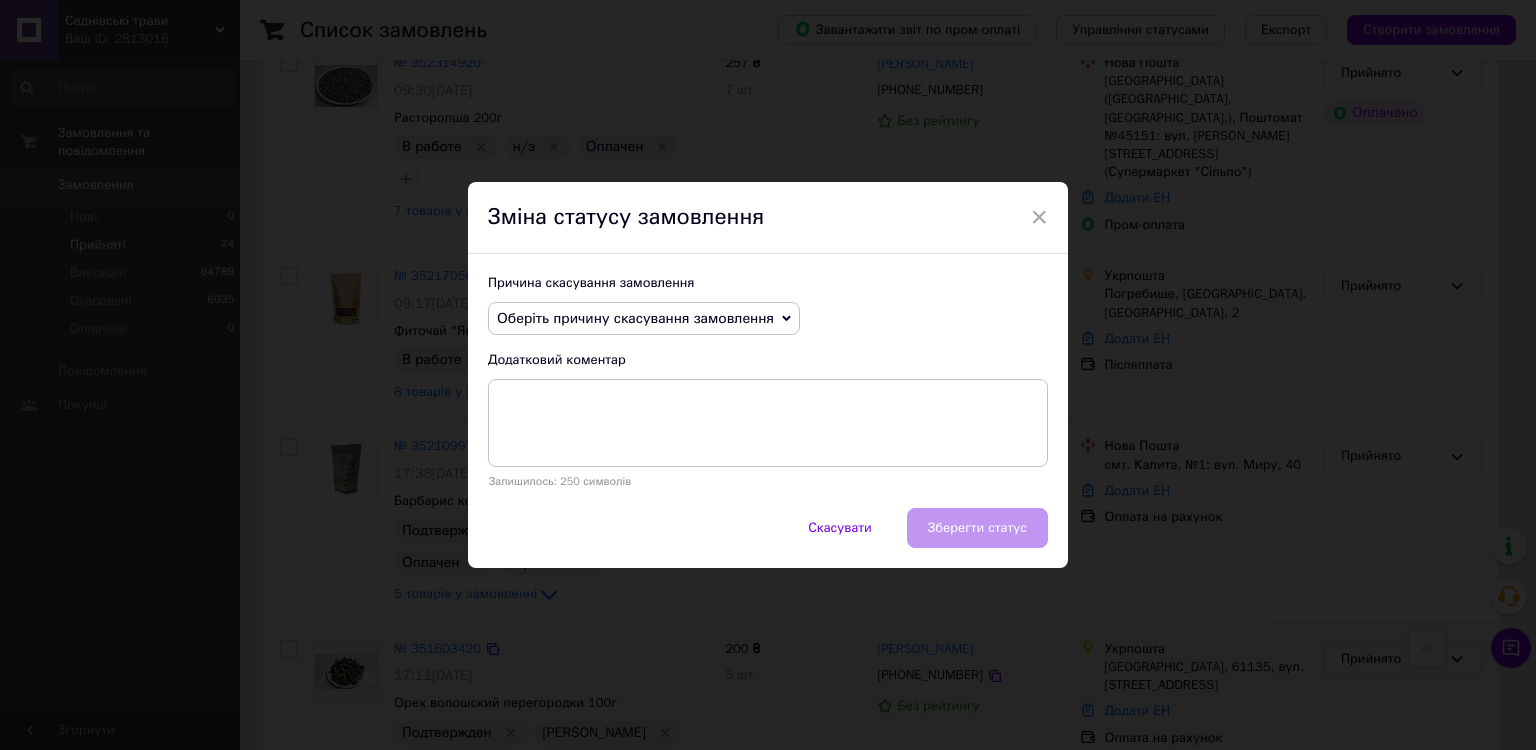 click on "Оберіть причину скасування замовлення" at bounding box center [635, 318] 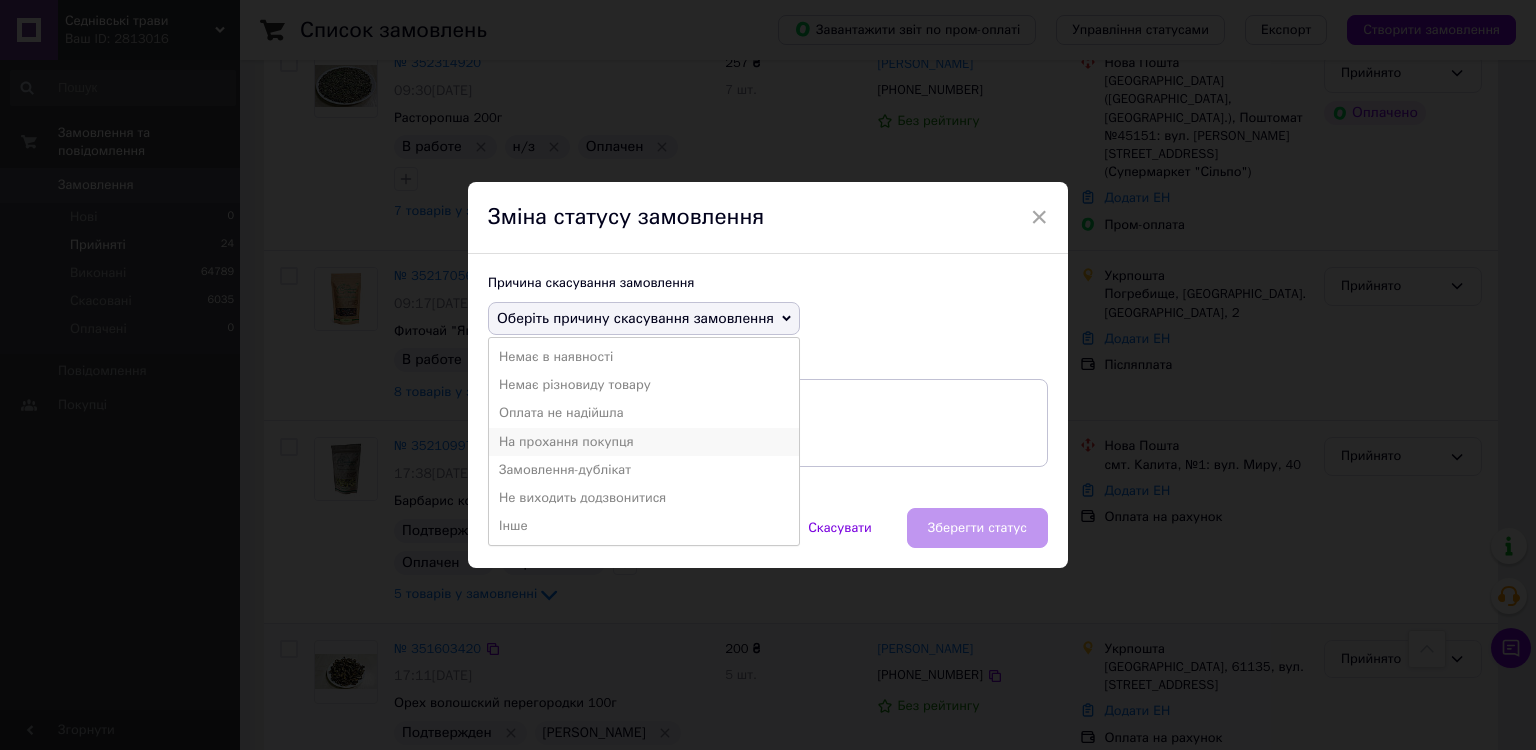 click on "На прохання покупця" at bounding box center [644, 442] 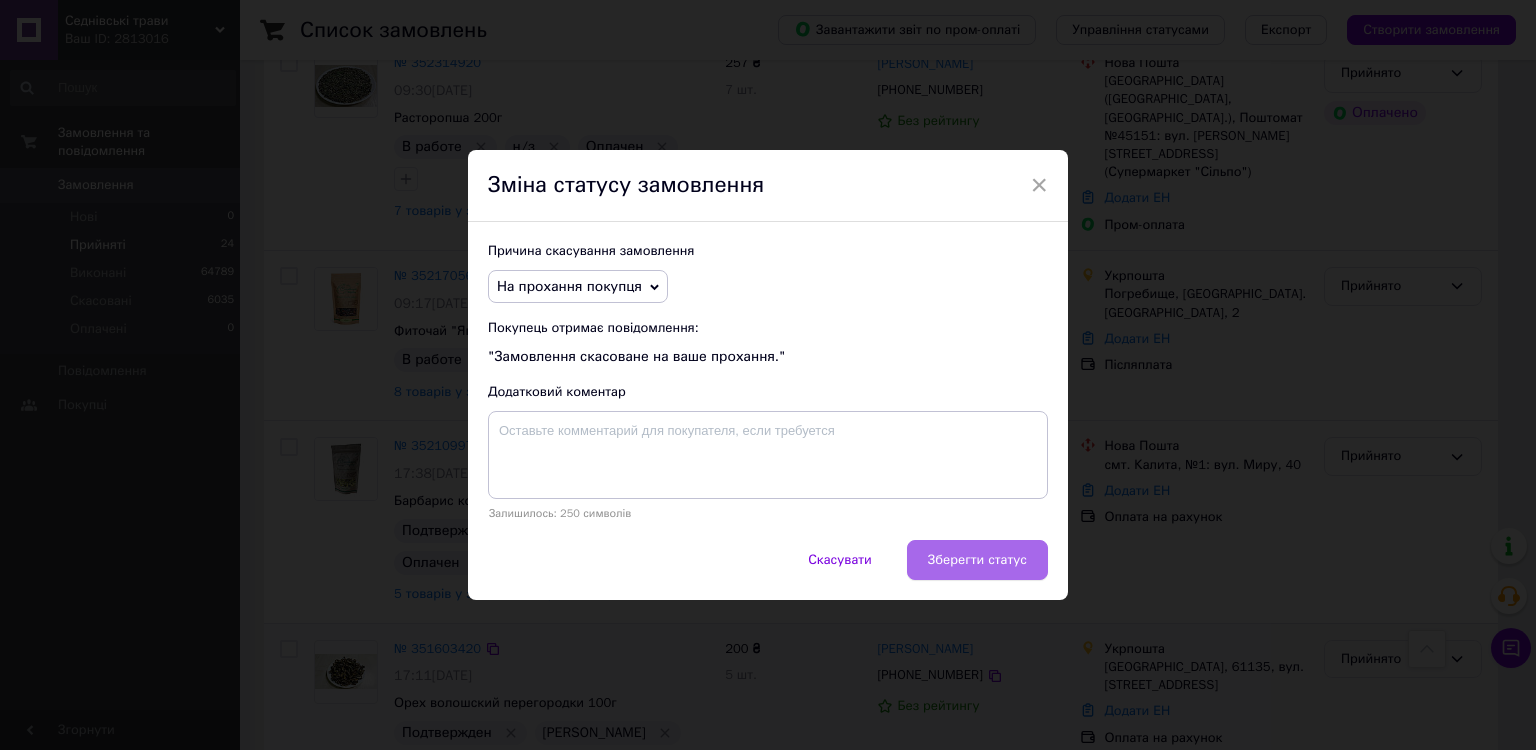 click on "Зберегти статус" at bounding box center (977, 560) 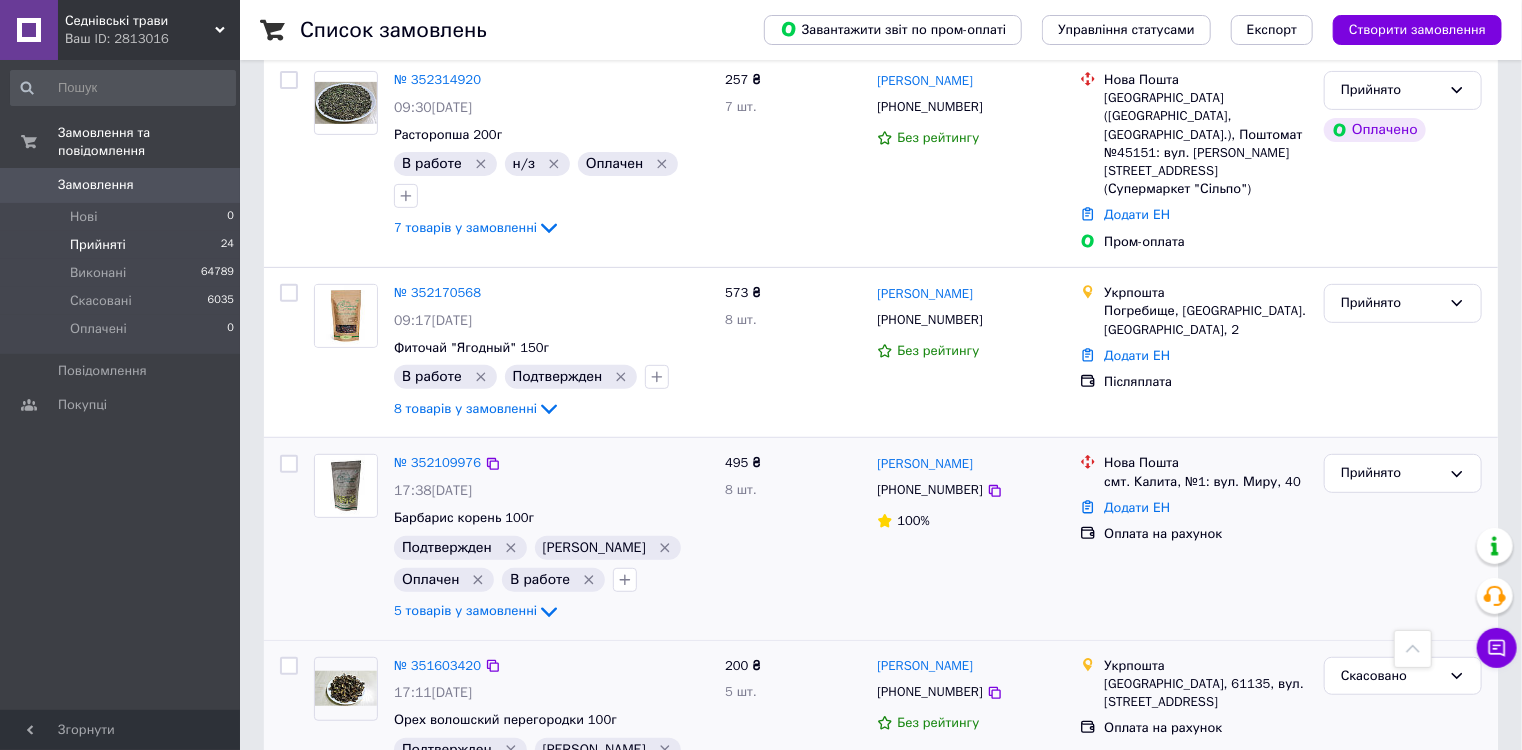 scroll, scrollTop: 4100, scrollLeft: 0, axis: vertical 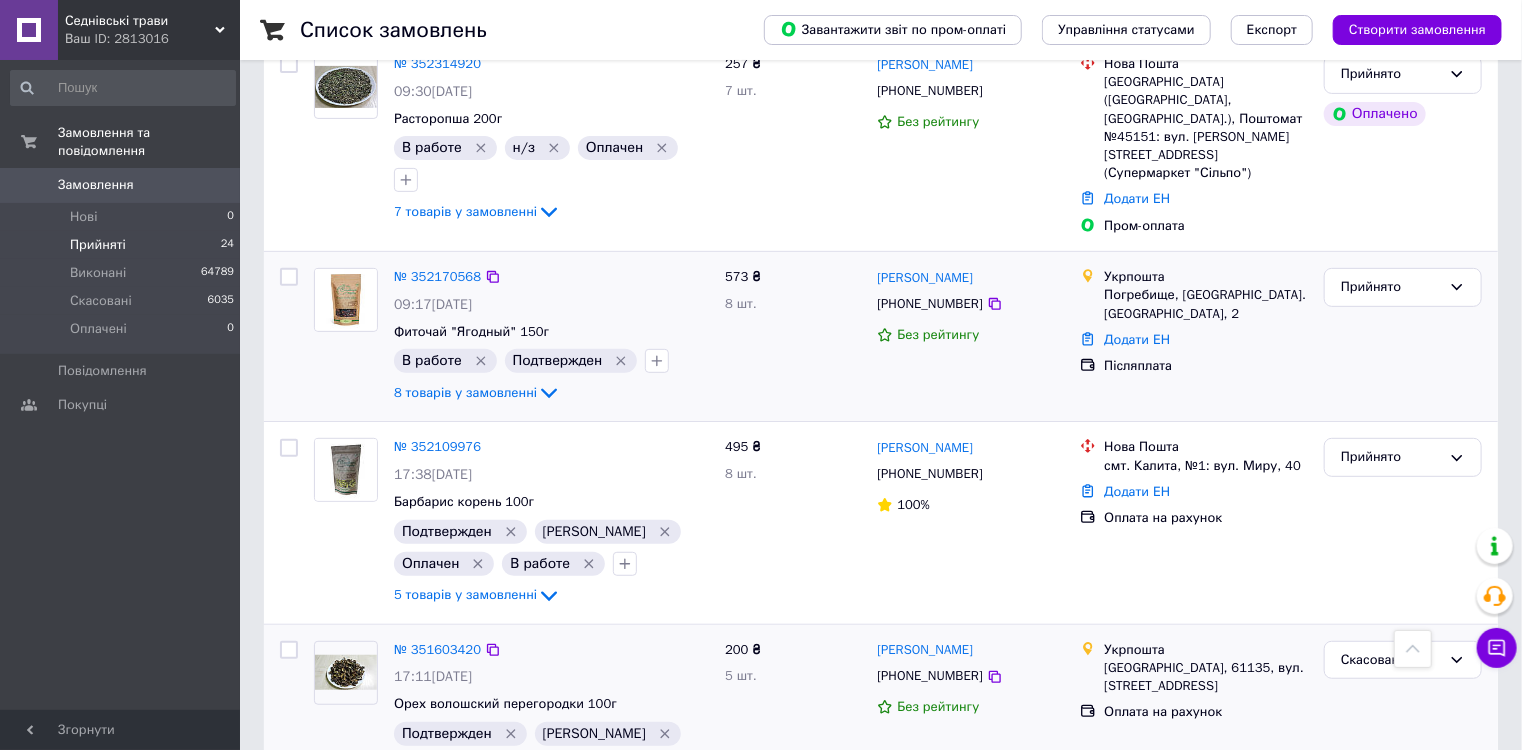 click on "573 ₴ 8 шт." at bounding box center (793, 336) 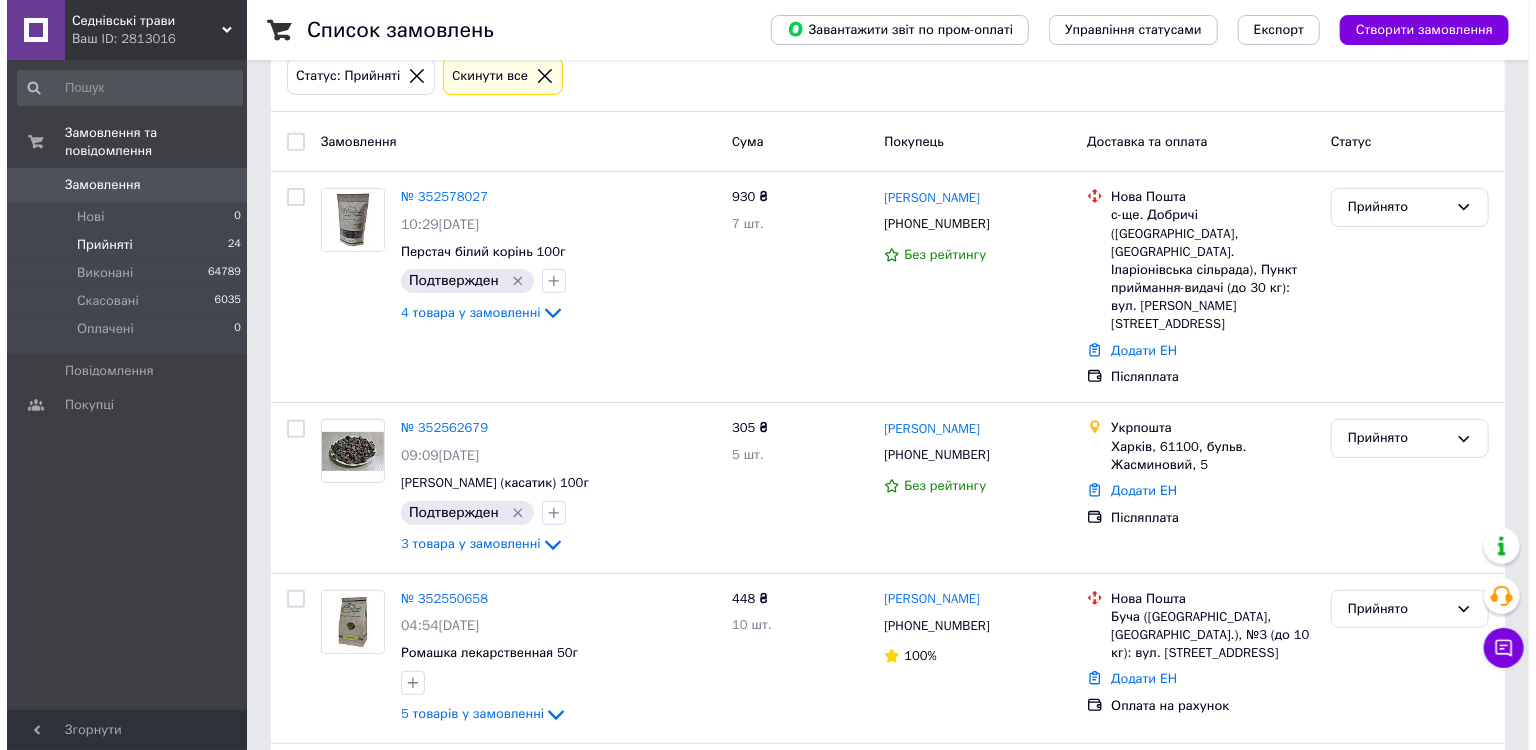 scroll, scrollTop: 0, scrollLeft: 0, axis: both 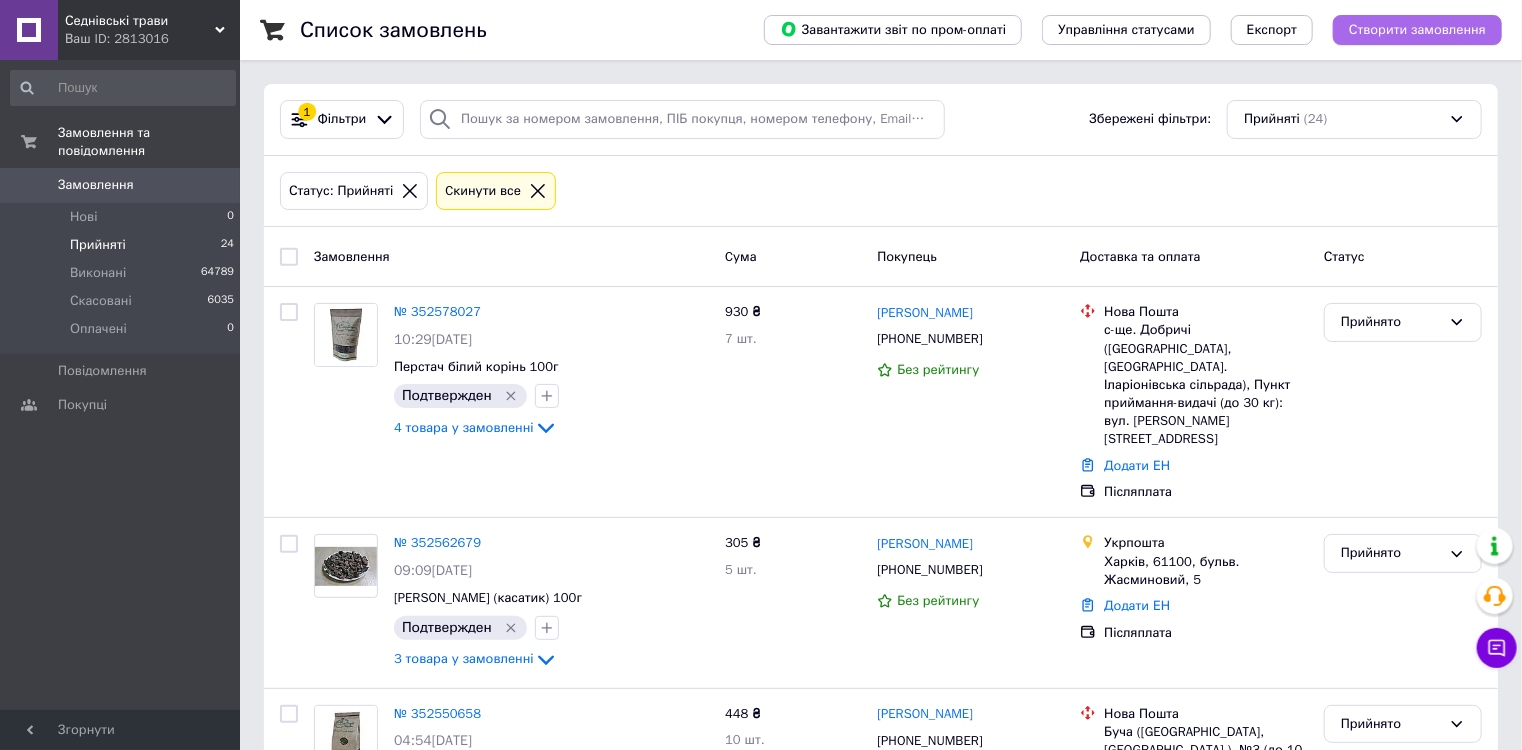click on "Створити замовлення" at bounding box center (1417, 30) 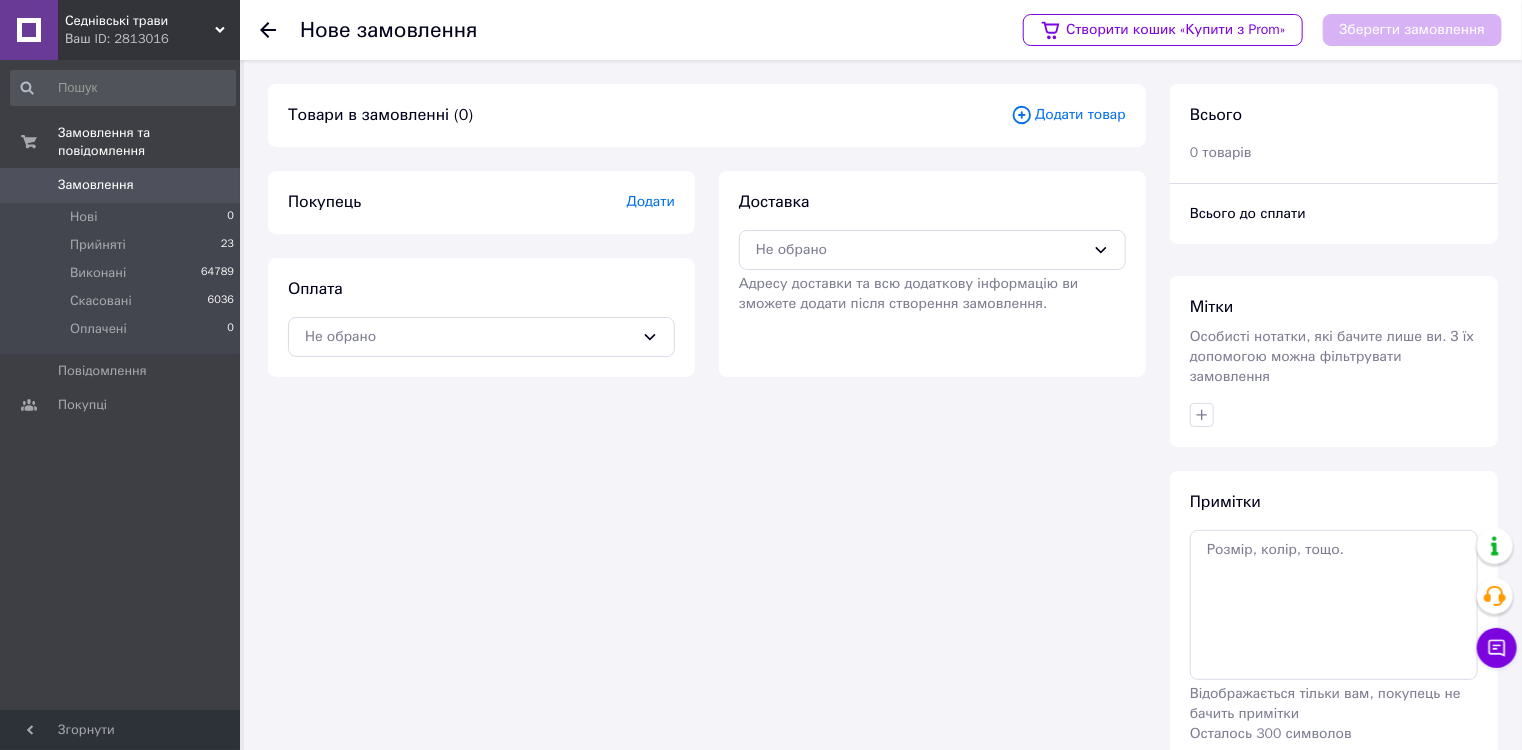 click on "Додати товар" at bounding box center (1068, 115) 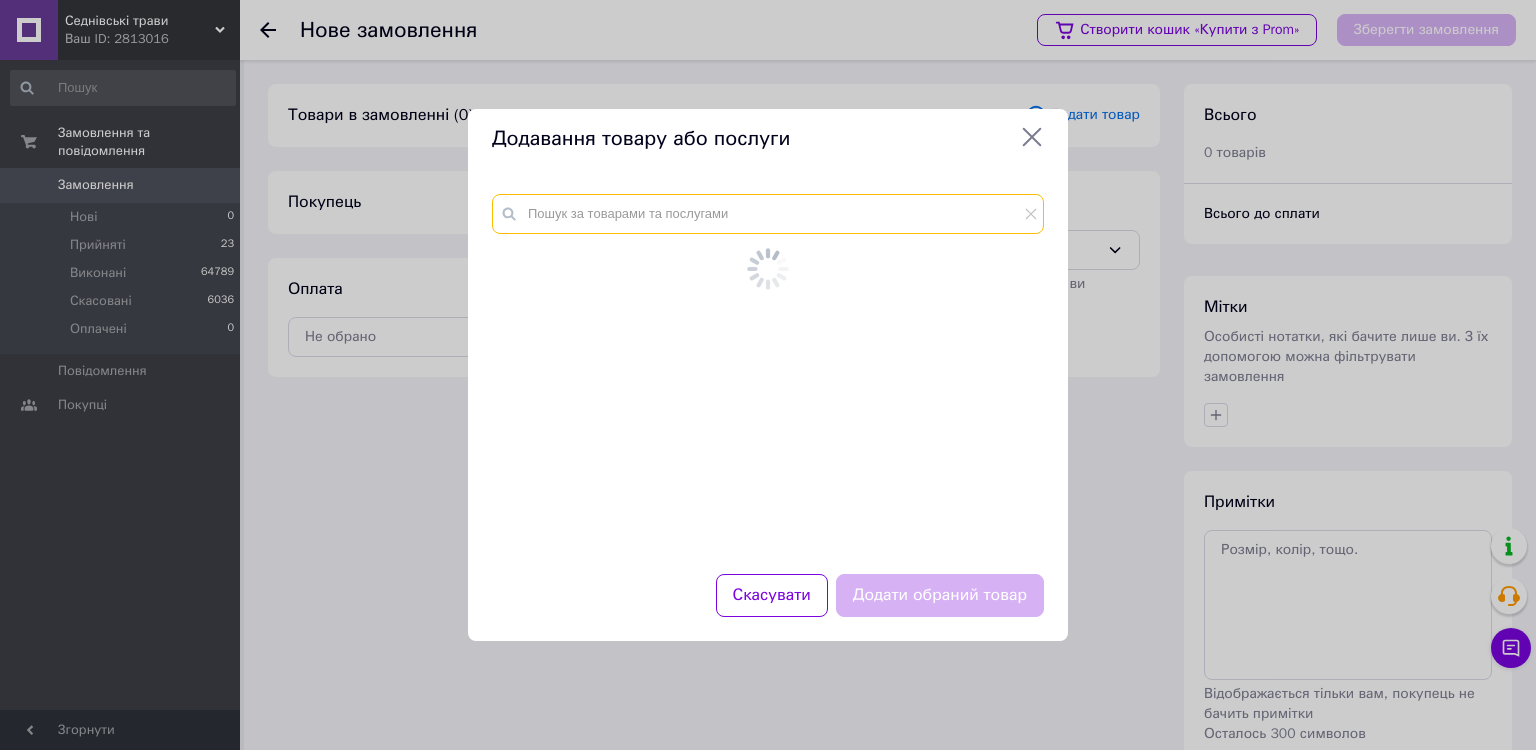 click at bounding box center [768, 214] 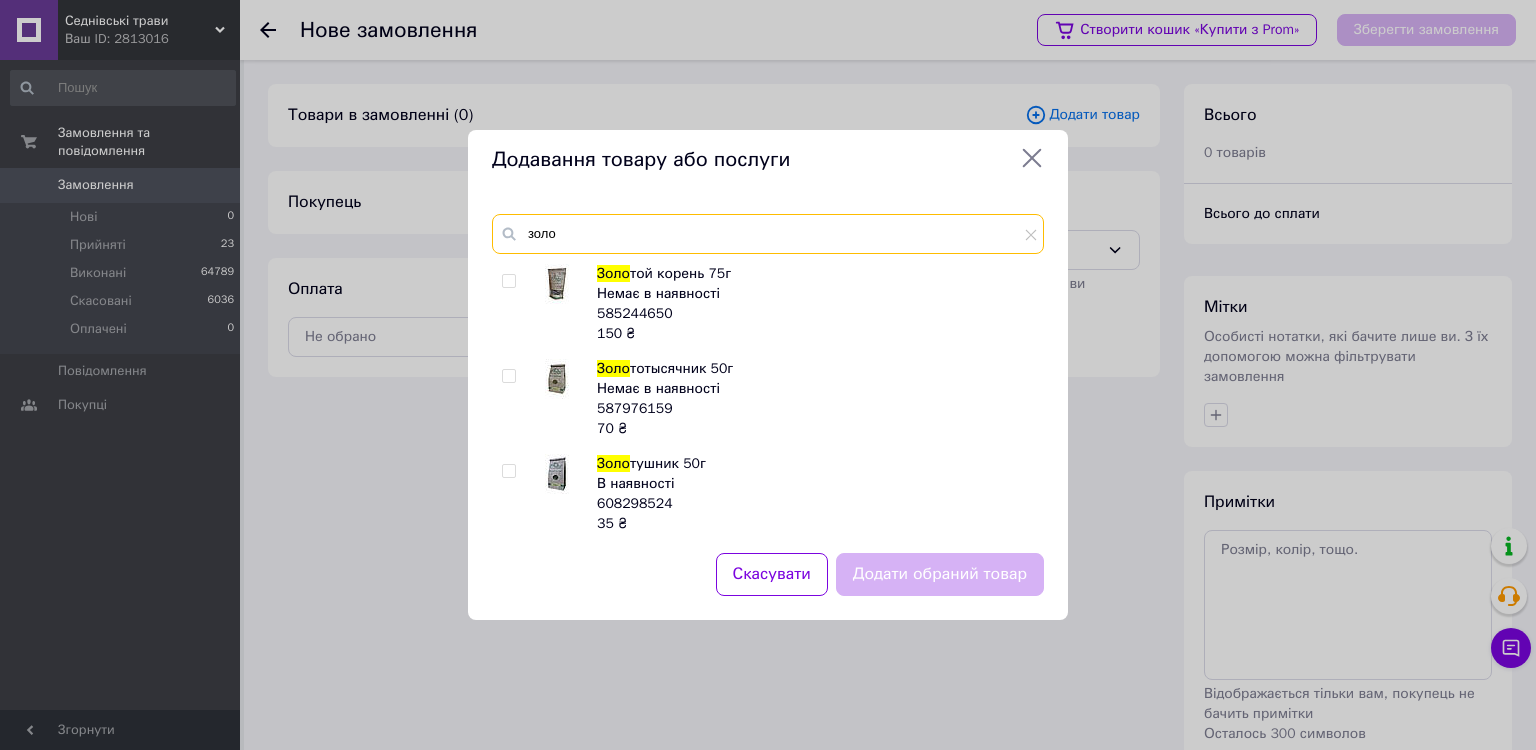 type on "золо" 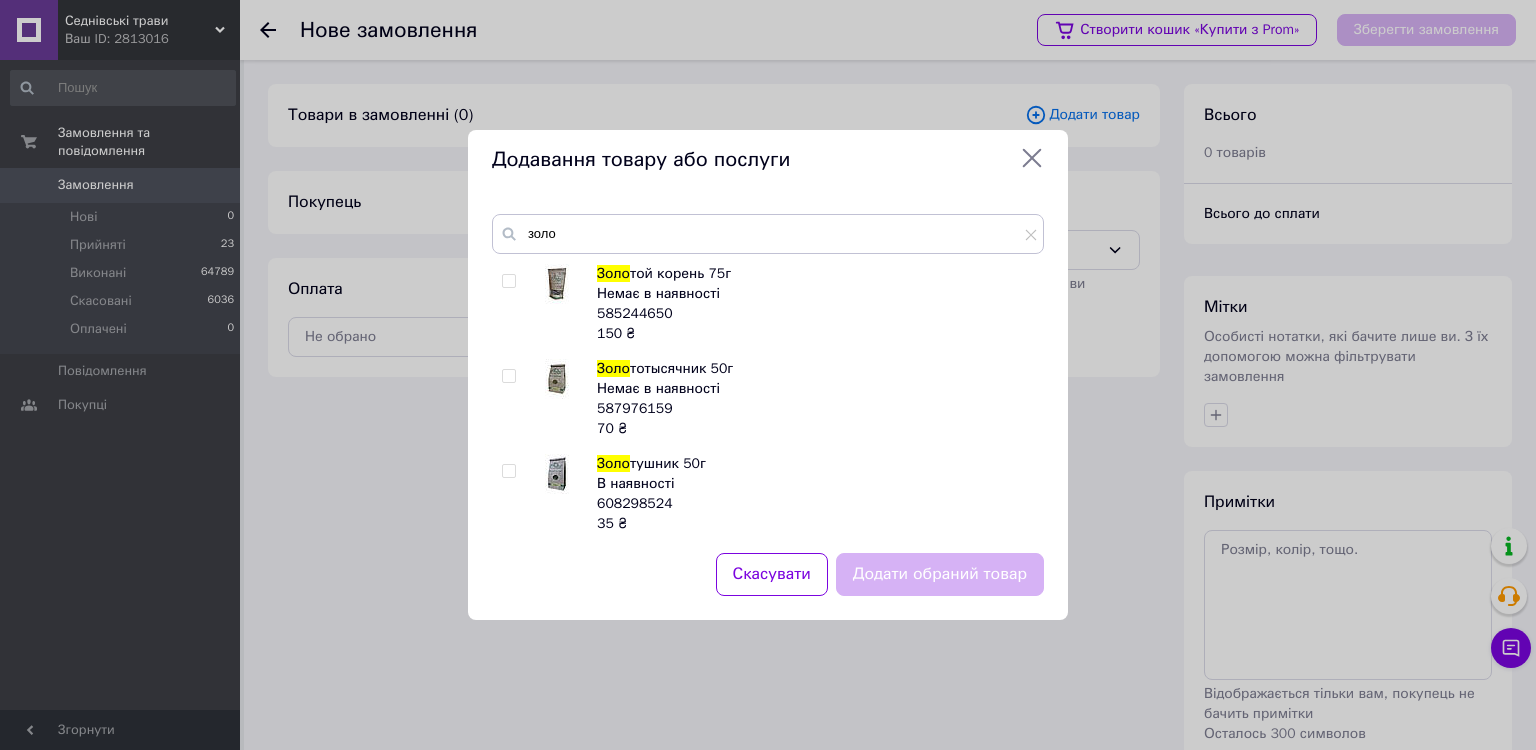click 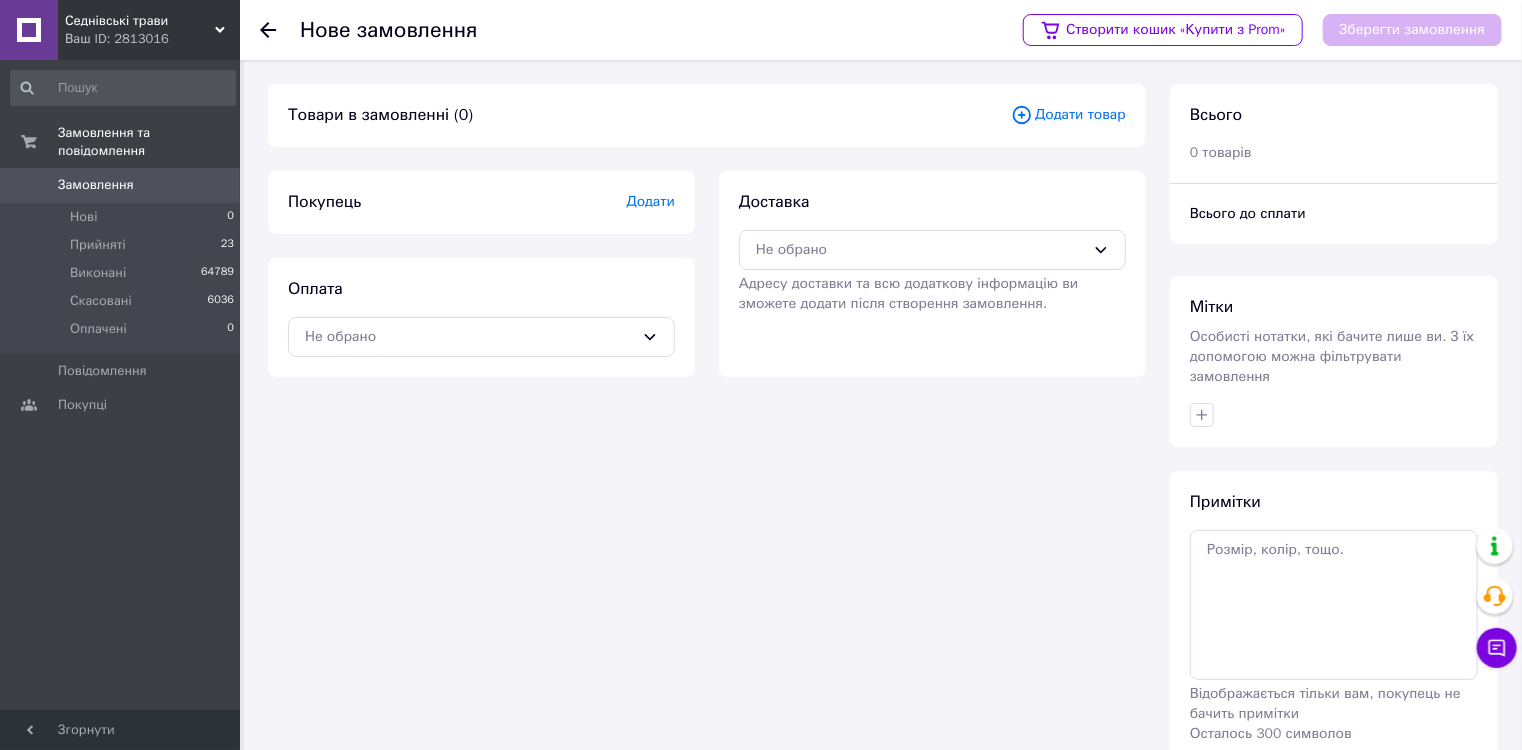 click on "Додати" at bounding box center [651, 201] 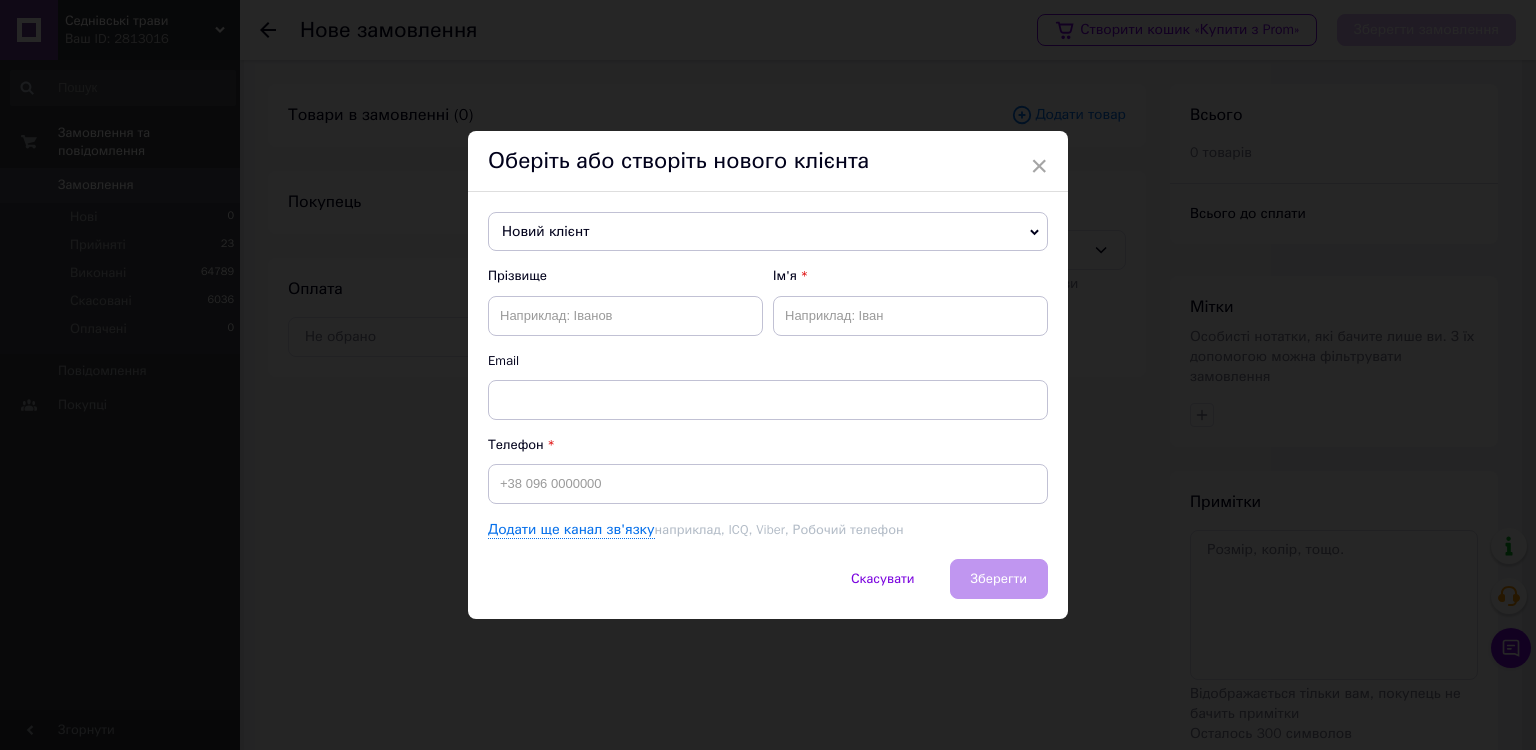 click on "× Оберіть або створіть нового клієнта Новий клієнт Новий клієнт   Прізвище Ім'я Email Телефон Додати ще канал зв'язку    наприклад, ICQ, Viber, Робочий телефон Скасувати   Зберегти" at bounding box center (768, 375) 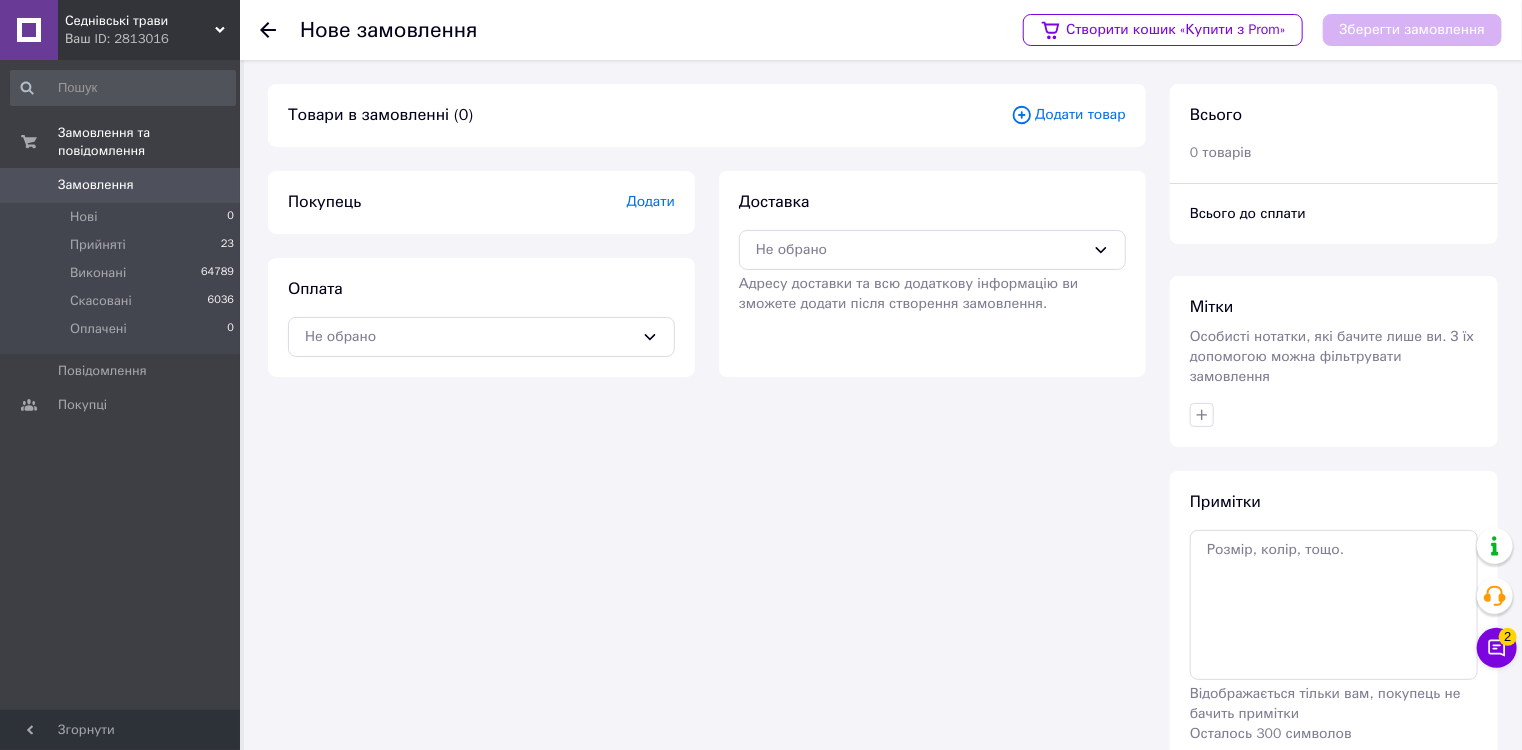 click on "Додати товар" at bounding box center (1068, 115) 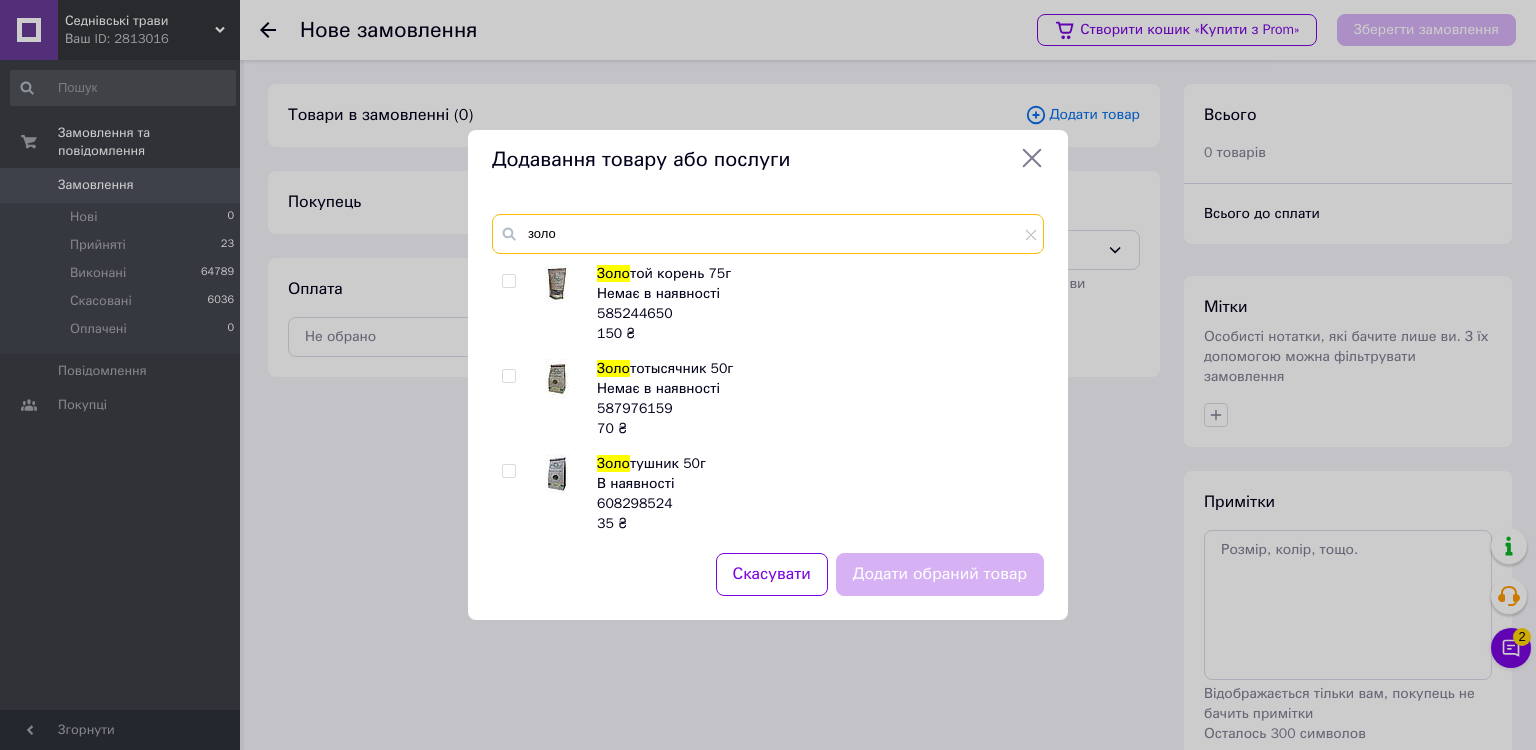click on "золо" at bounding box center [768, 234] 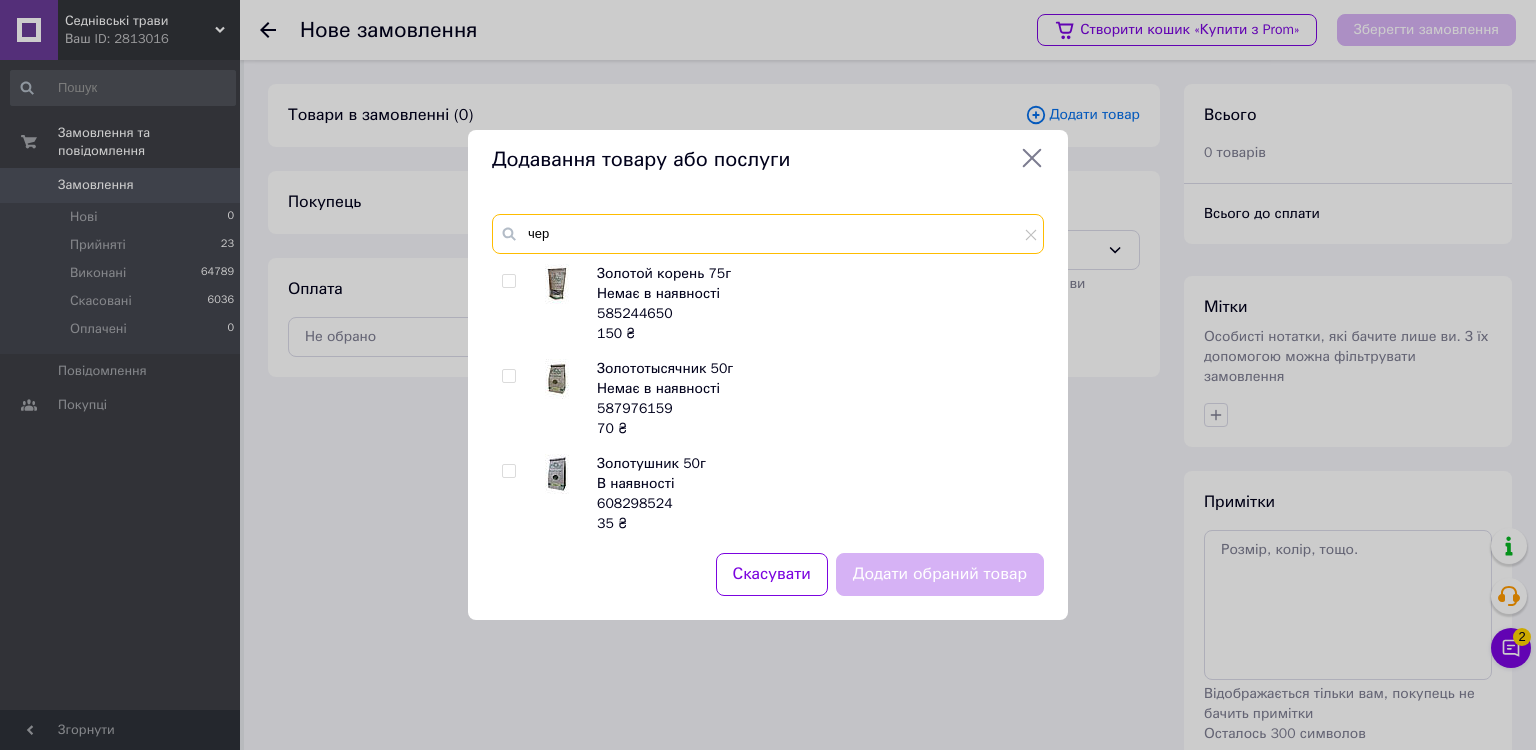 type on "чер" 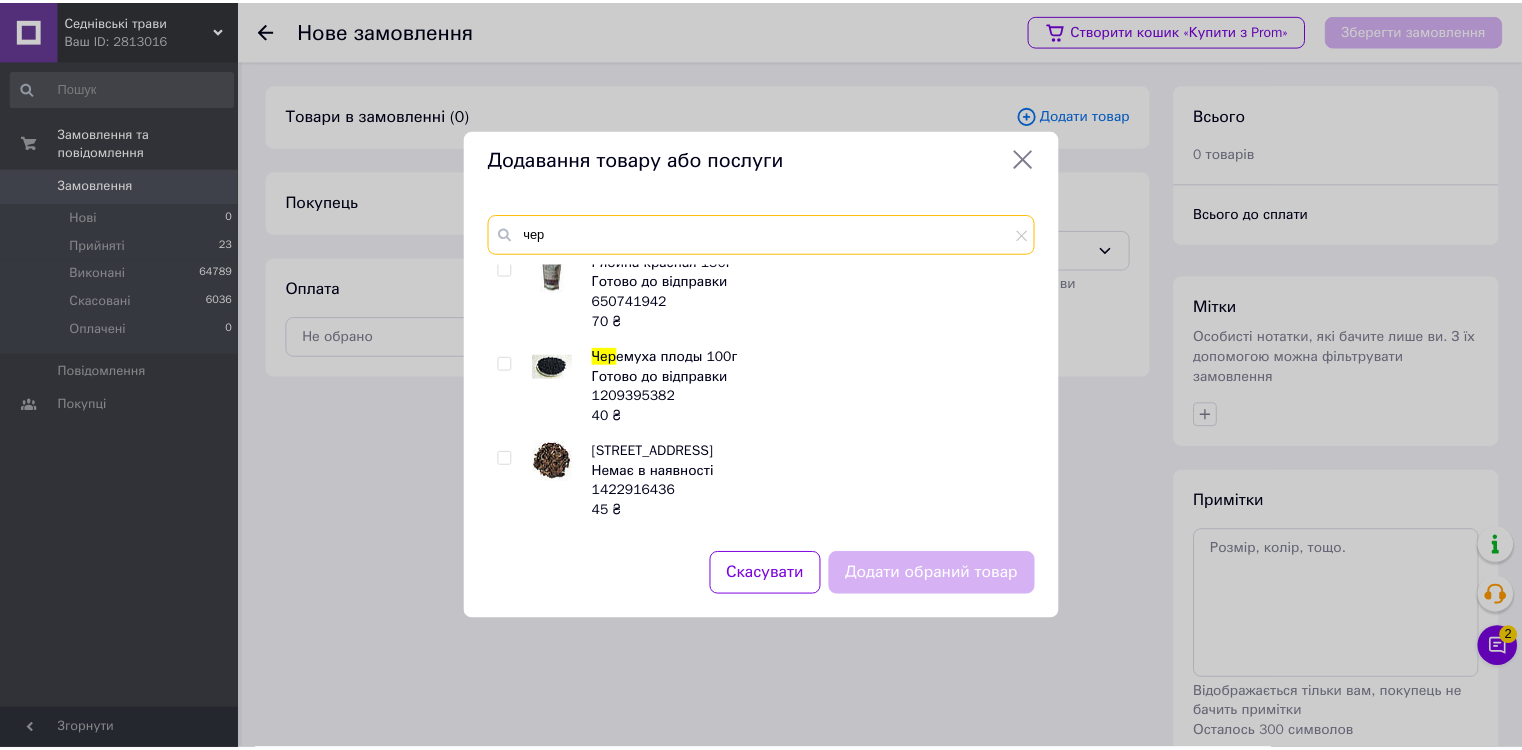 scroll, scrollTop: 800, scrollLeft: 0, axis: vertical 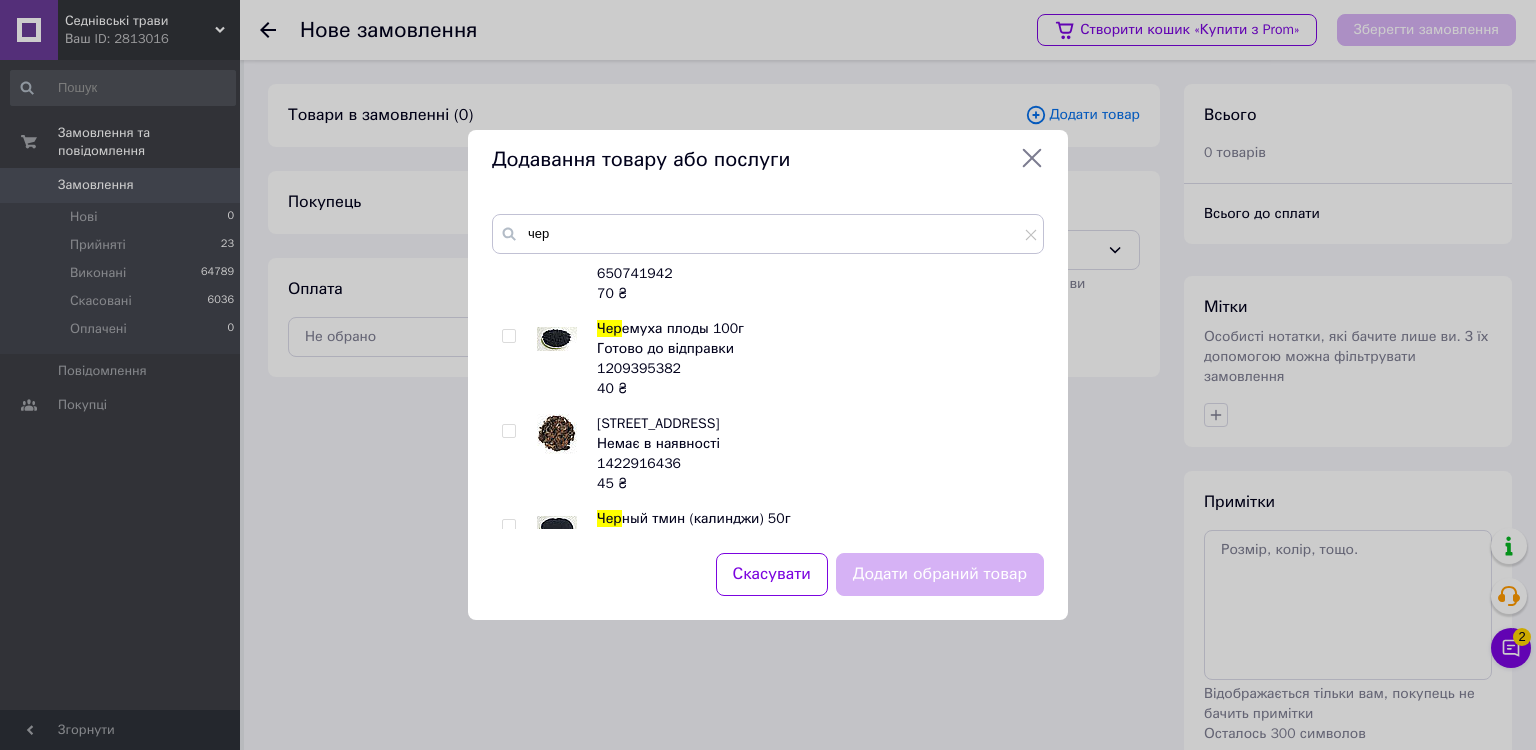 click on "Додавання товару або послуги чер Чер [PERSON_NAME] побеги 50г Готово до відправки 584672565 45   ₴ Чер еда 50г В наявності 585246310 38   ₴ Тополь  чер ный почки 100г Готово до відправки 587932753 135   ₴ Красная щетка 35г Немає в наявності 587933174 90   ₴ Красный корень 50г Немає в наявності 587937589 120   ₴ Чер [PERSON_NAME] сушенная 50г Готово до відправки 587965149 175   ₴ Арония  чер ноплодная 150г В наявності 608146544 75   ₴ Рябина  чер ноплодная 150г В наявності 637212531 75   ₴ Рябина красная 150г Готово до відправки 650741942 70   ₴ Чер емуха плоды 100г Готово до відправки 1209395382 40   ₴ Красная улитка 50г Немає в наявності 1422916436 45   ₴ 34" at bounding box center [768, 375] 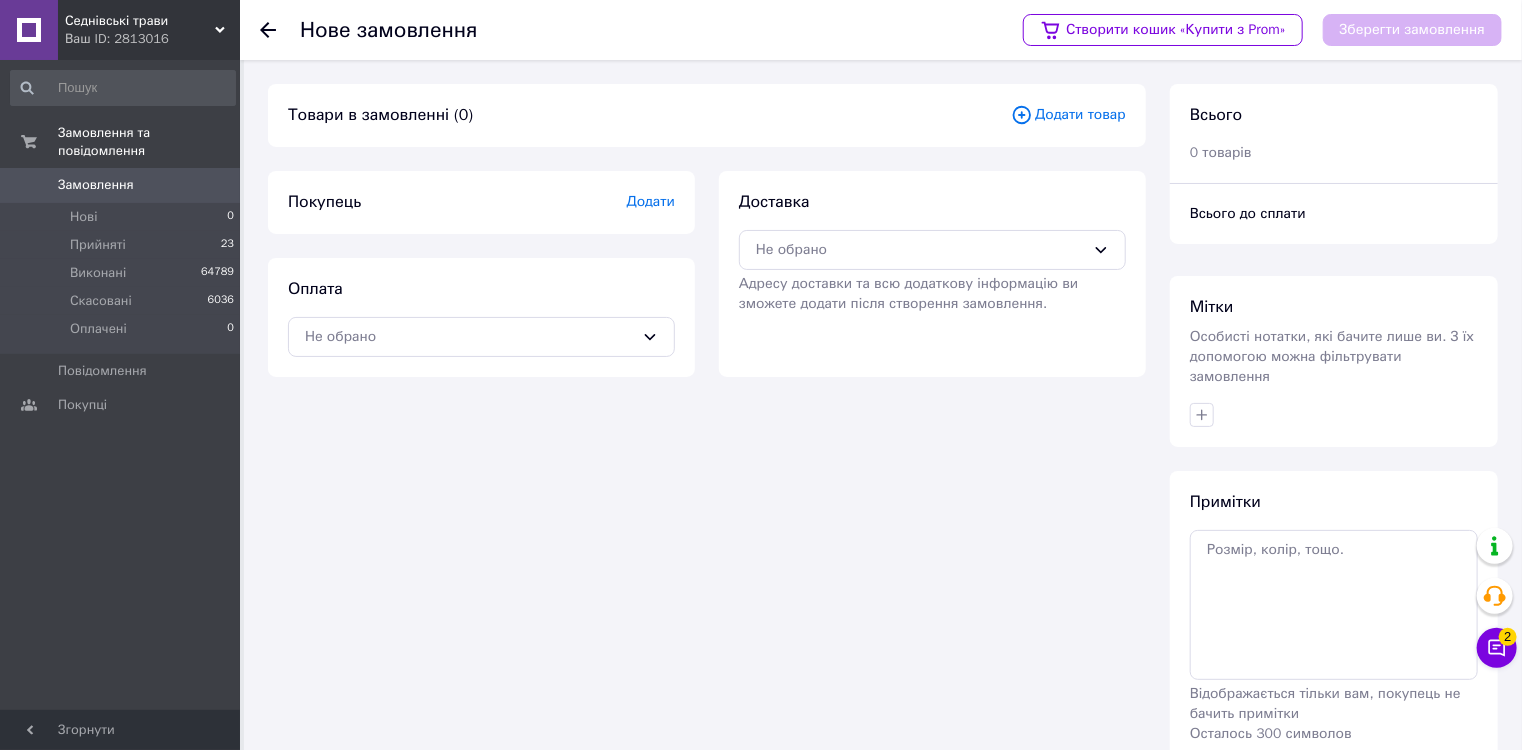 click 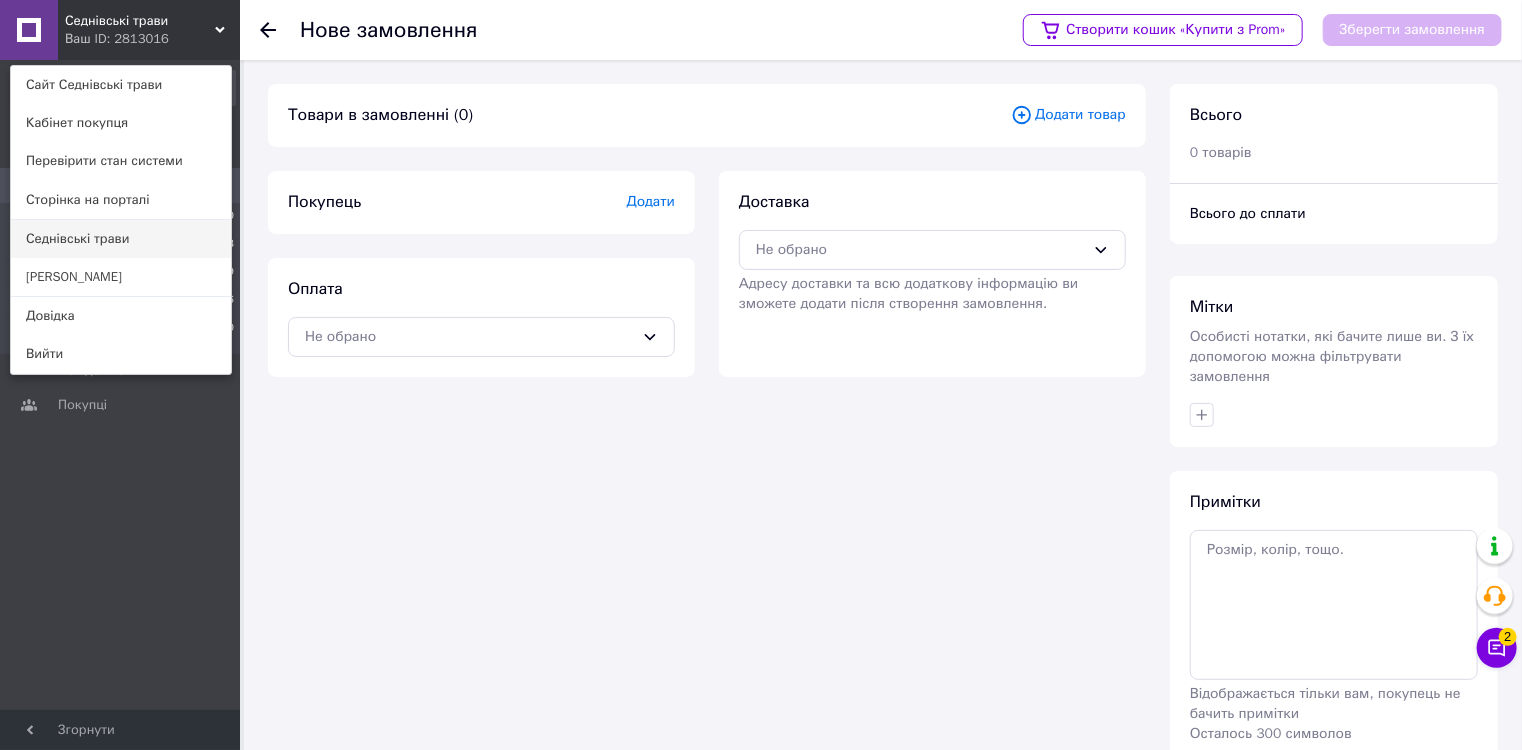 click on "Седнівські трави" at bounding box center (121, 239) 